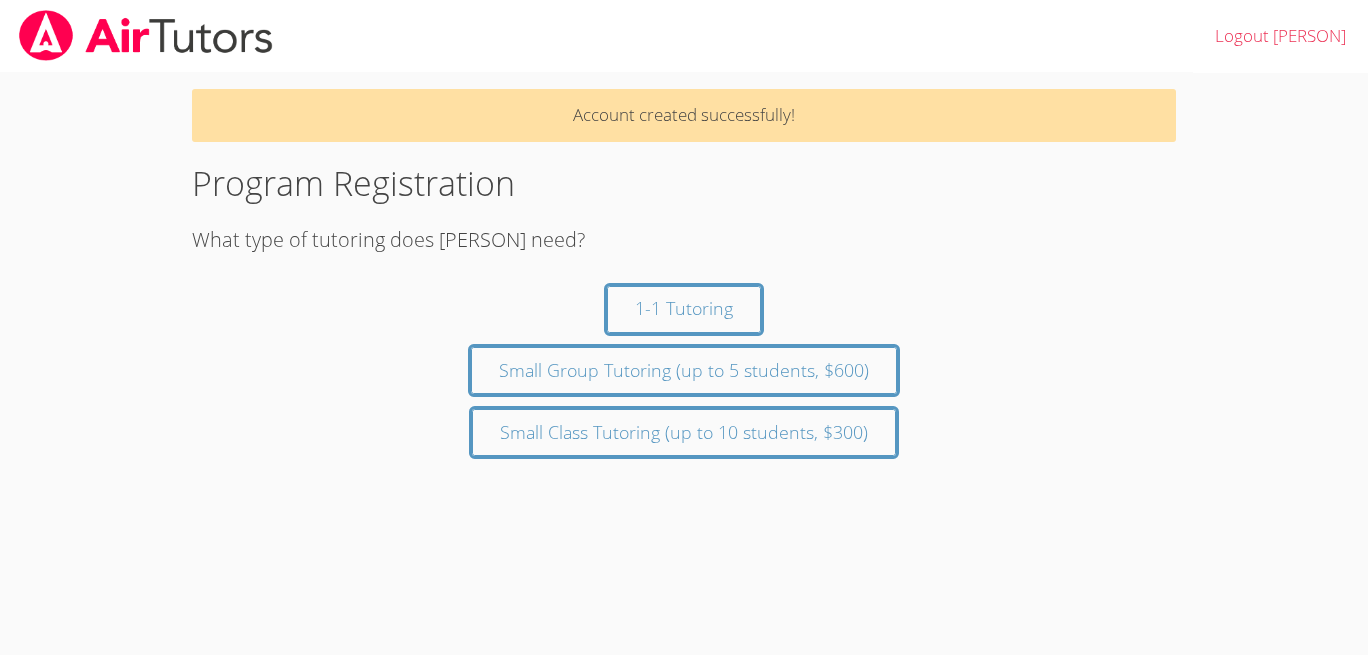 scroll, scrollTop: 0, scrollLeft: 0, axis: both 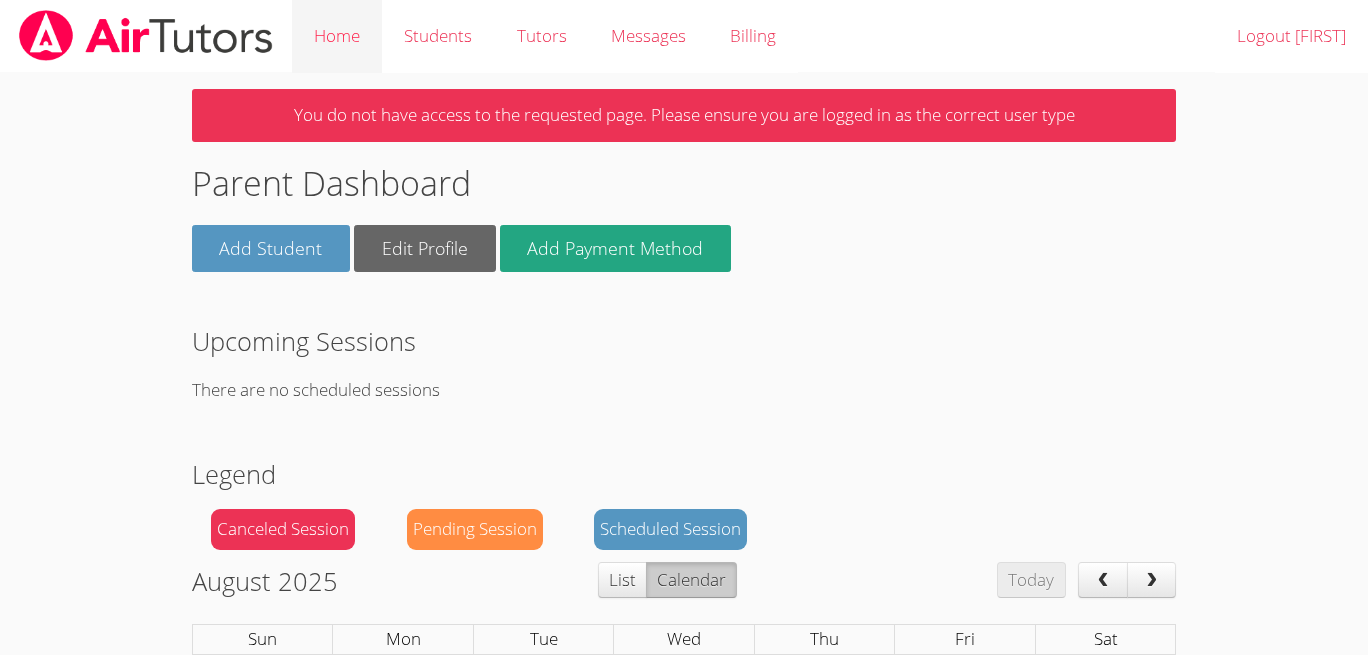 click on "Home" at bounding box center [337, 36] 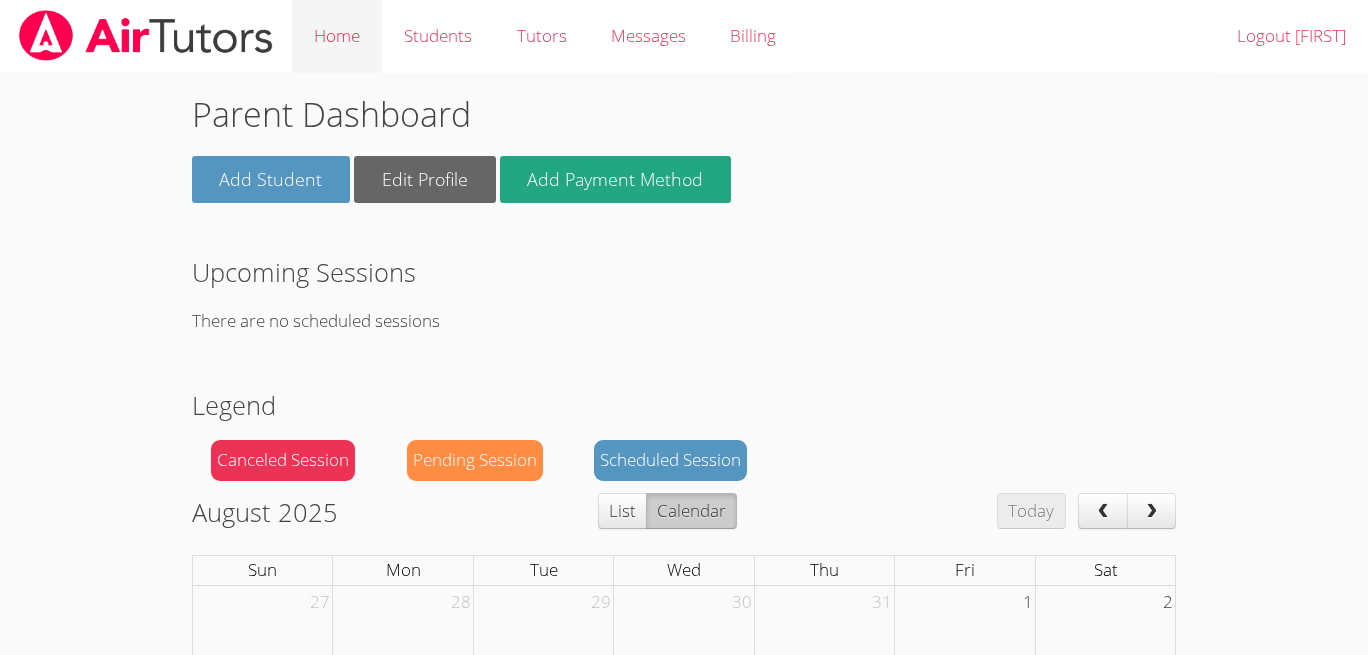 click on "Home" at bounding box center (337, 36) 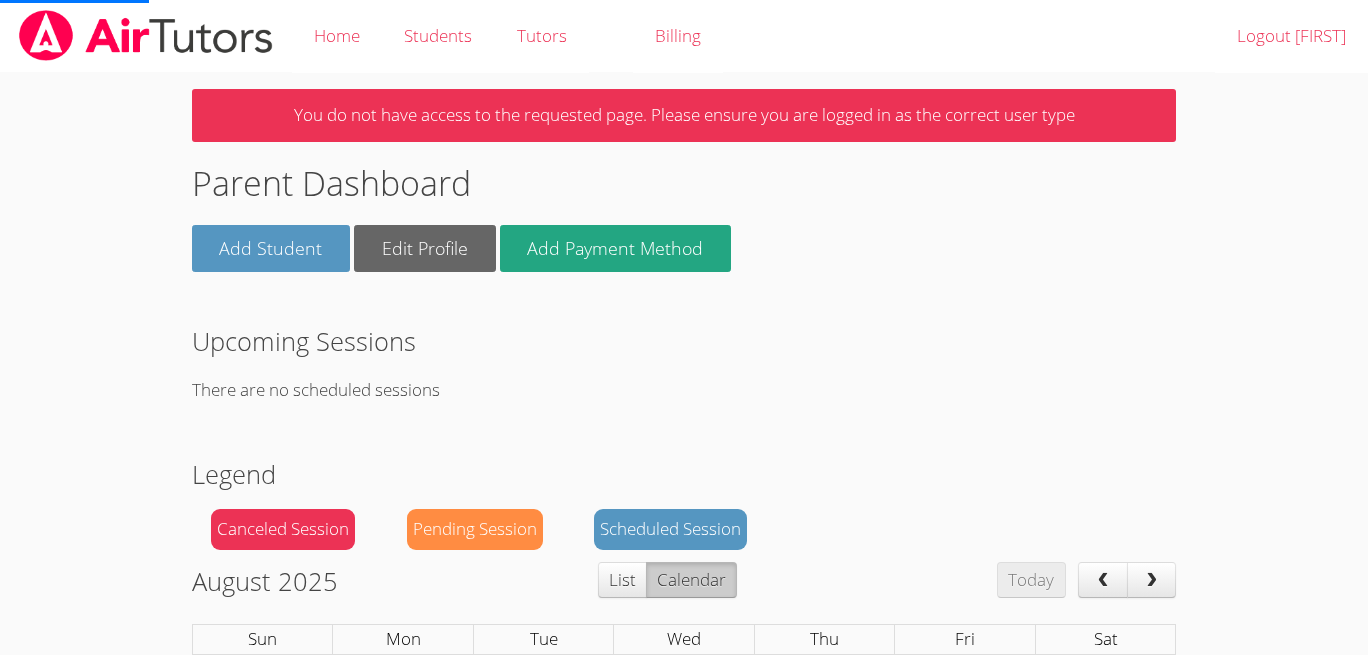 click on "Home" at bounding box center (337, 36) 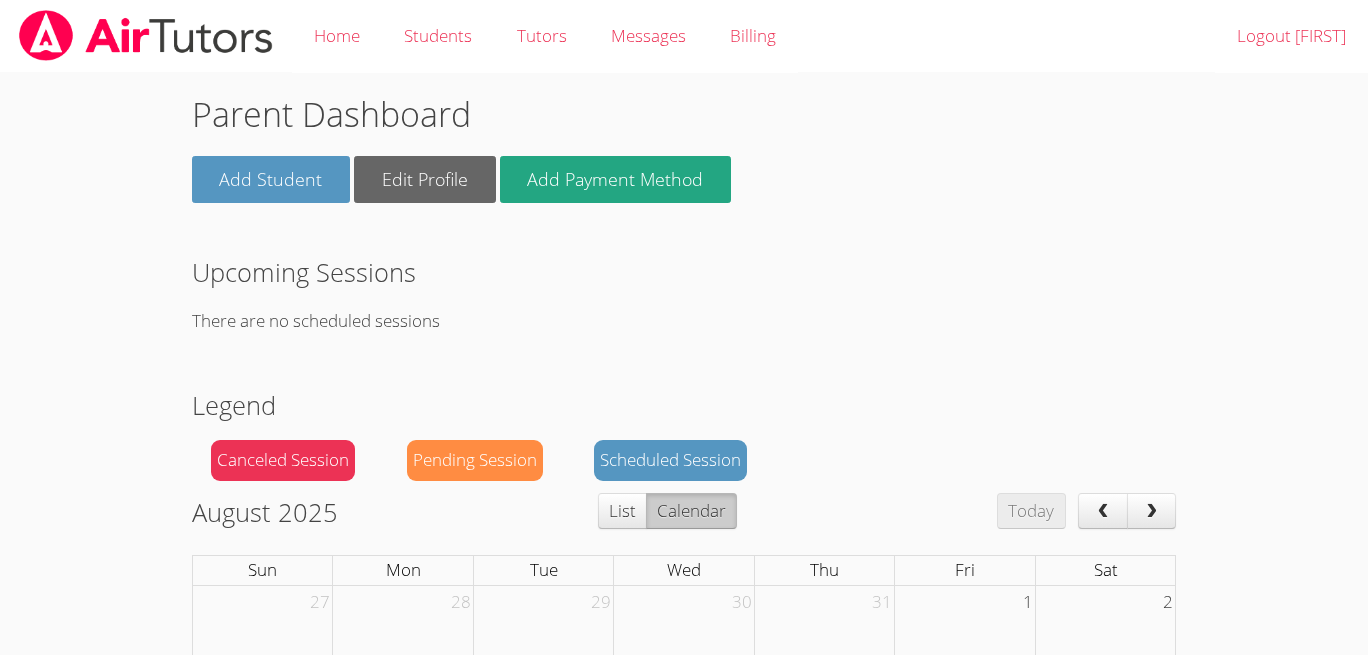 click at bounding box center (146, 35) 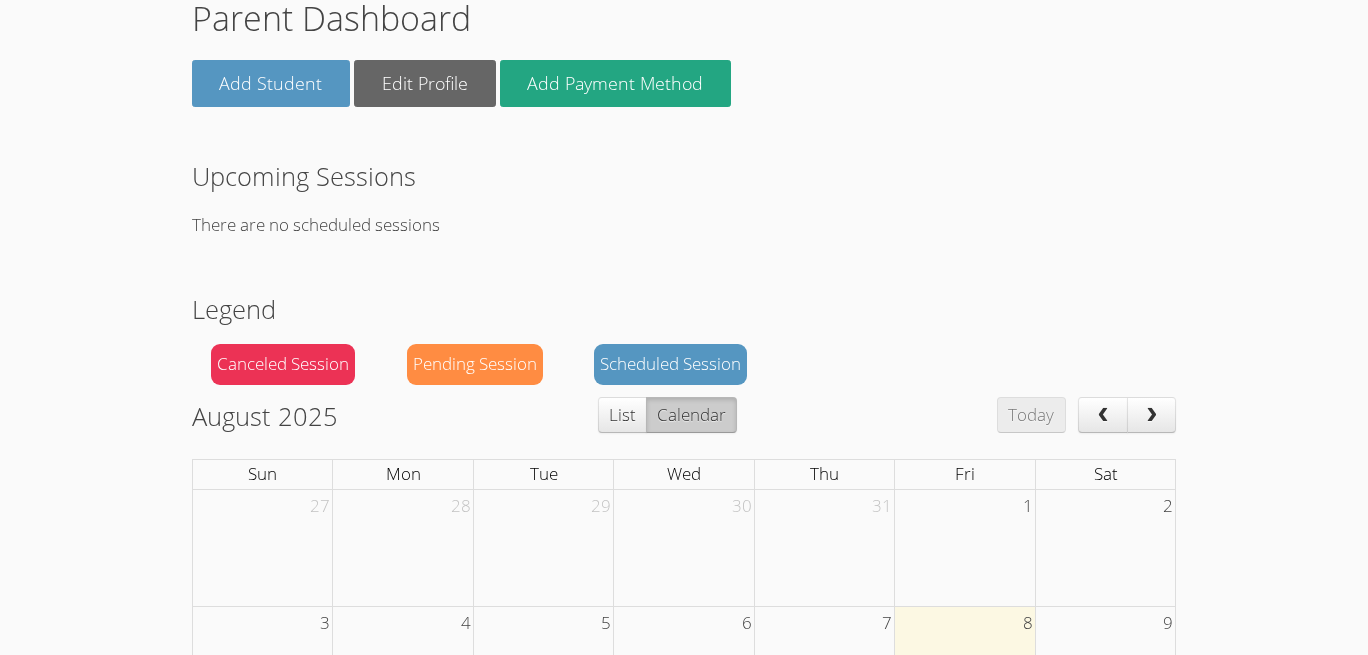 scroll, scrollTop: 0, scrollLeft: 0, axis: both 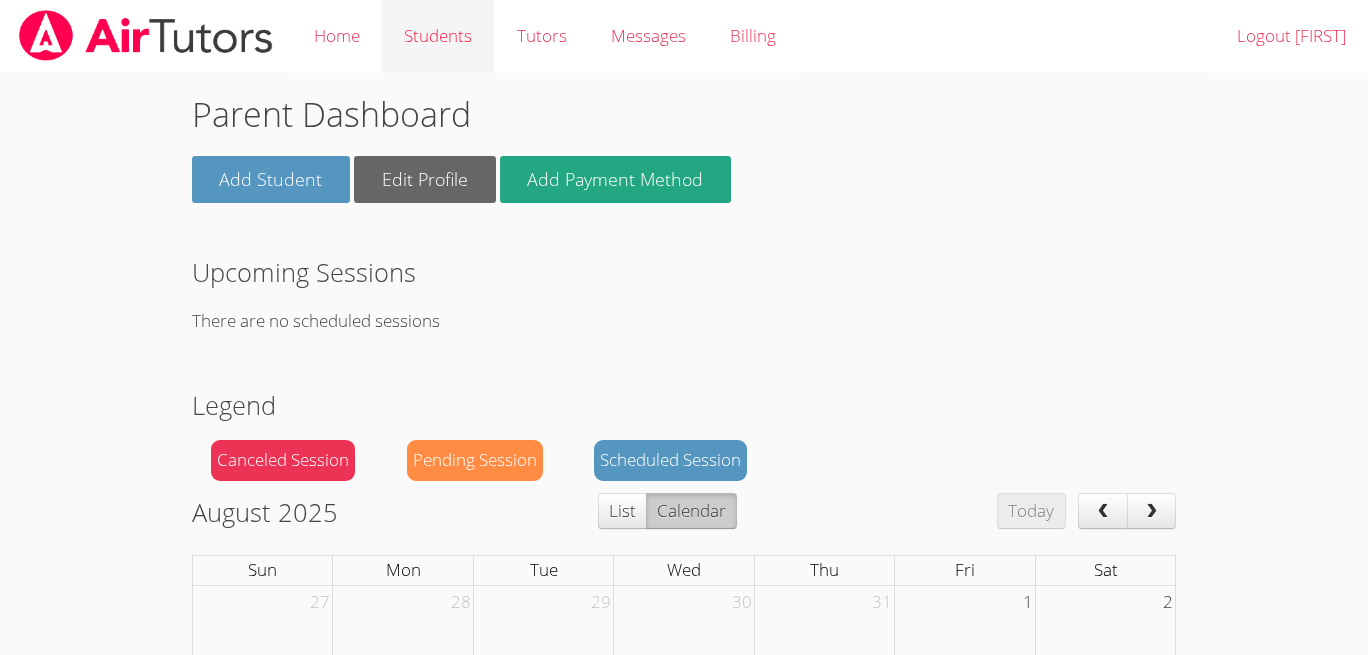 click on "Students" at bounding box center (438, 36) 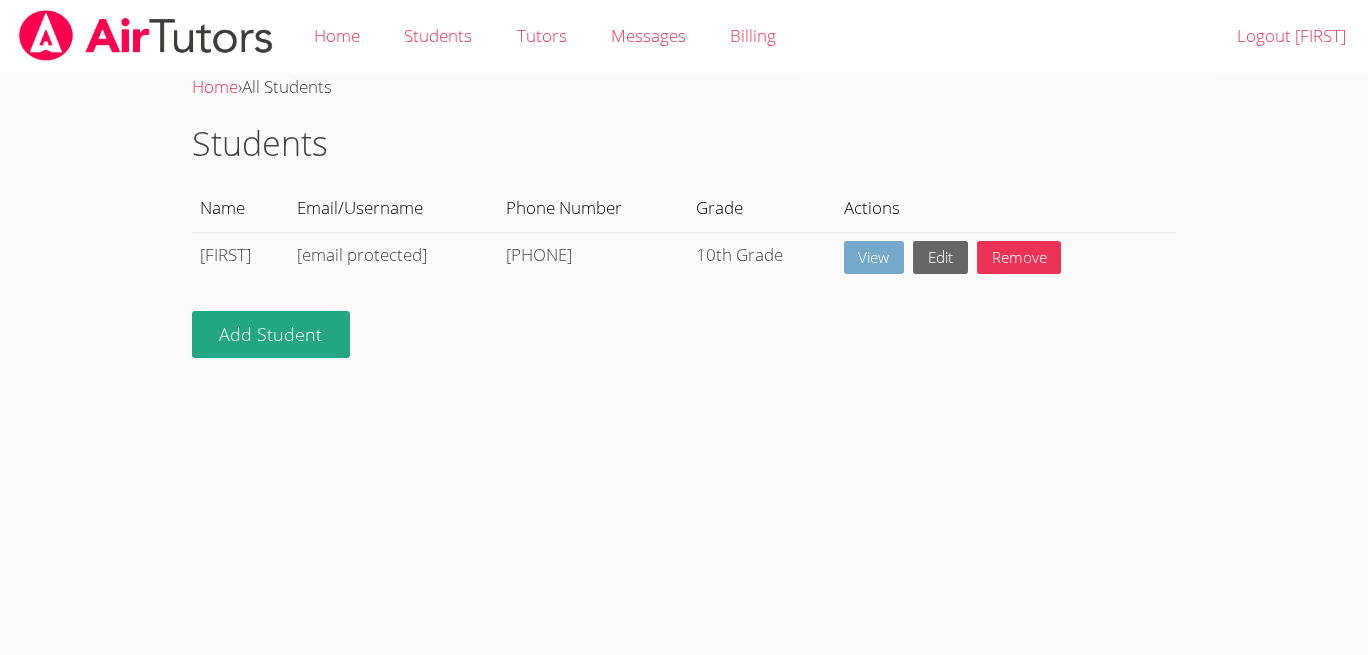click on "View" at bounding box center [874, 257] 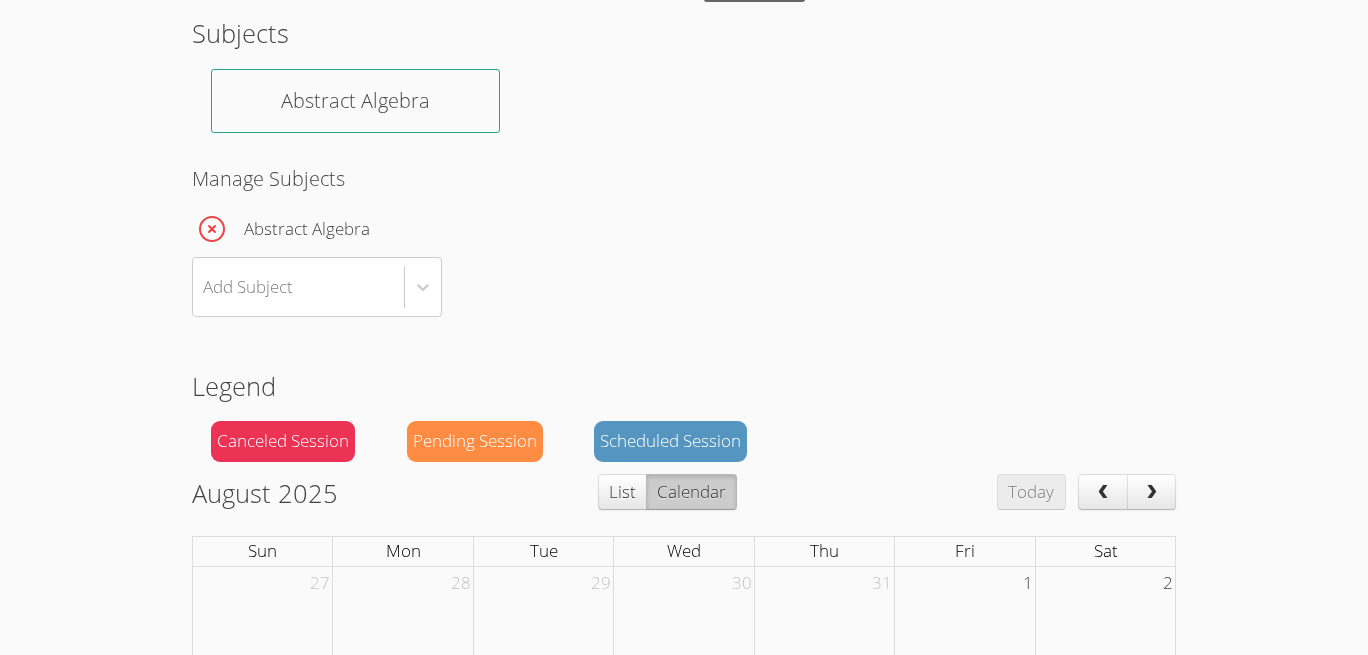 scroll, scrollTop: 0, scrollLeft: 0, axis: both 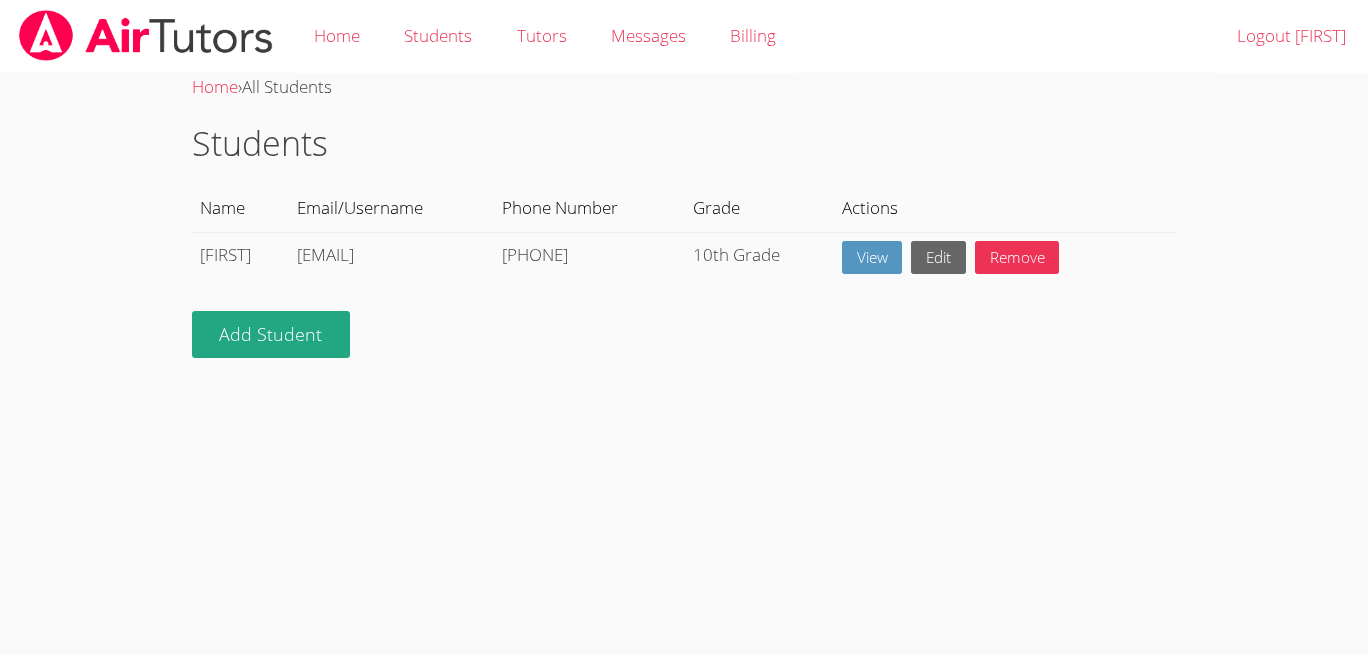 drag, startPoint x: 673, startPoint y: 262, endPoint x: 528, endPoint y: 257, distance: 145.08618 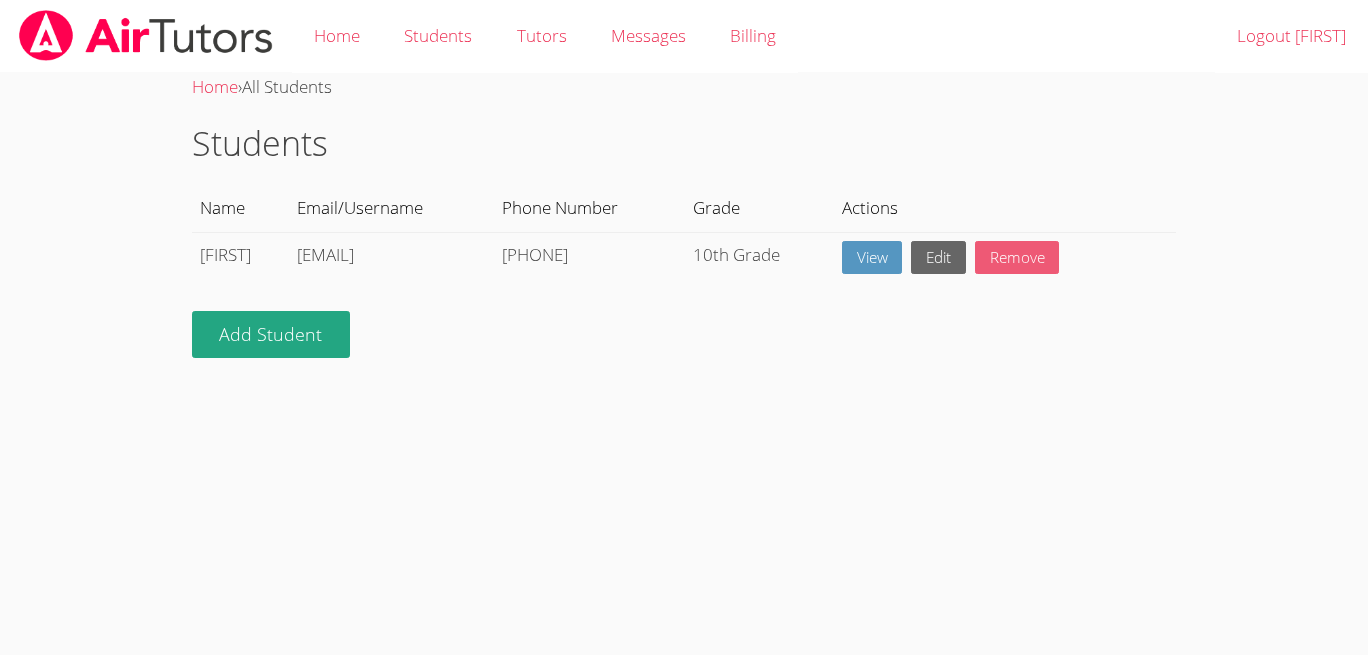 click on "Remove" at bounding box center [1017, 257] 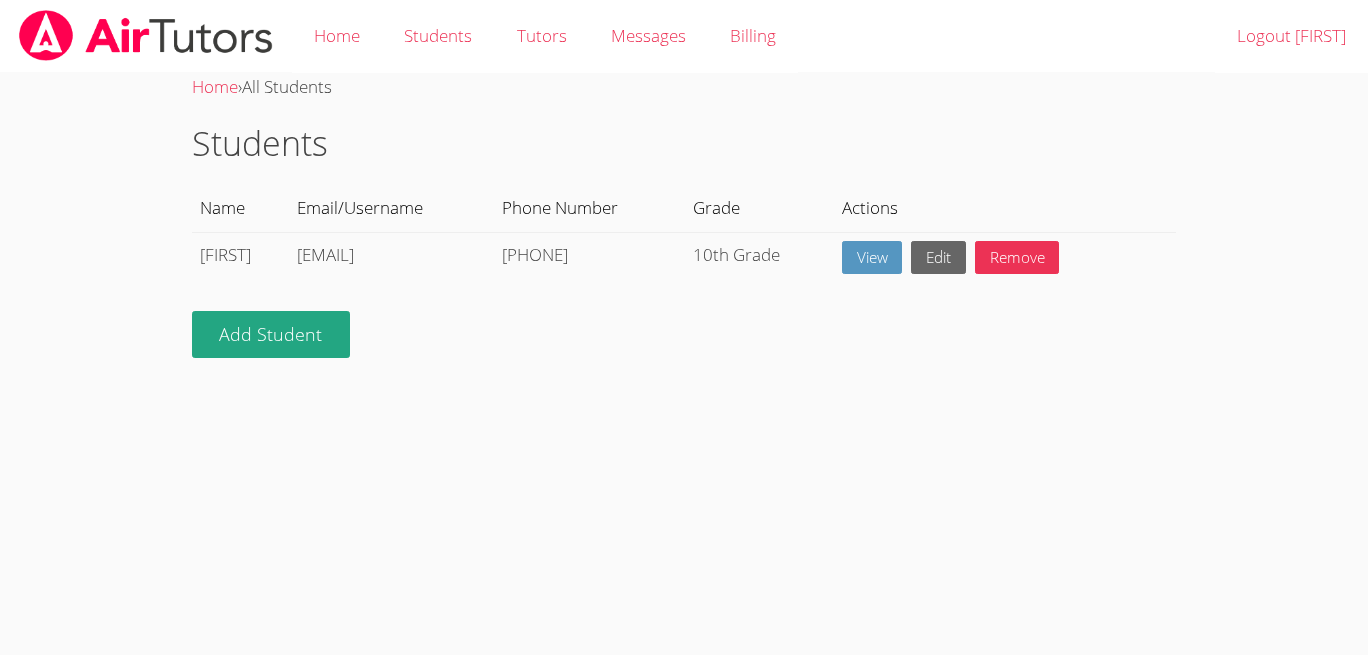 scroll, scrollTop: 0, scrollLeft: 0, axis: both 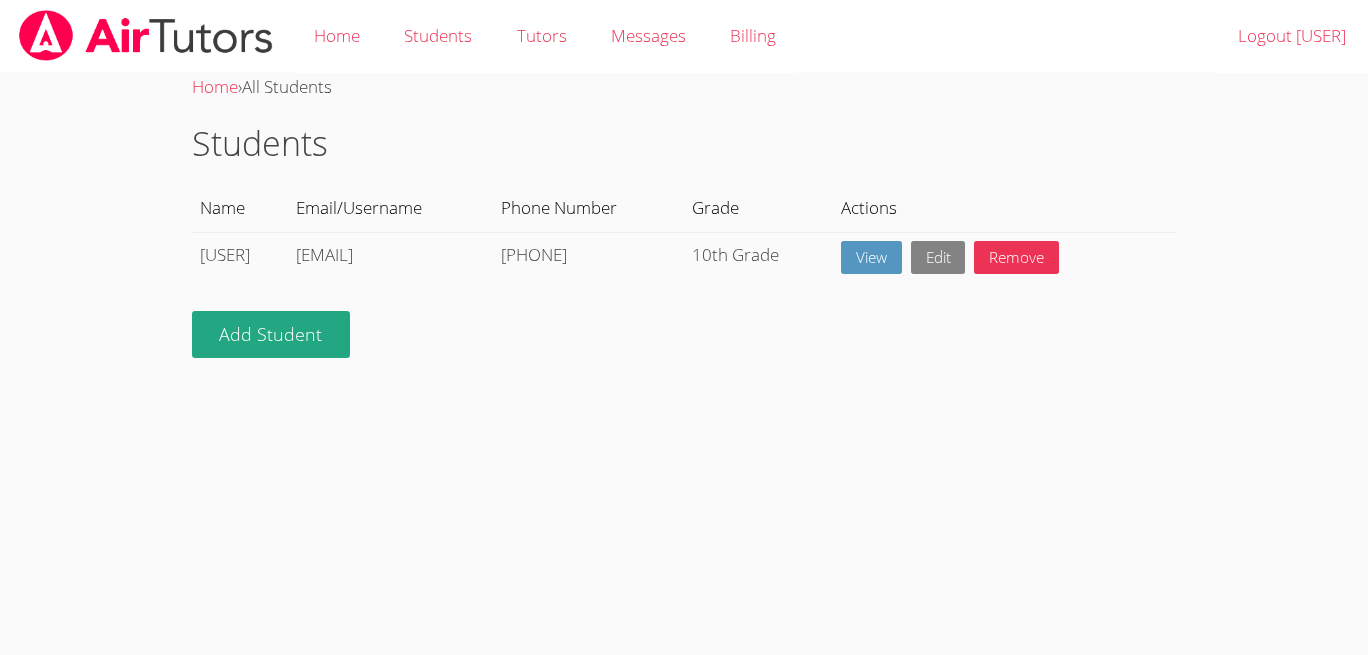 click on "Edit" at bounding box center [938, 257] 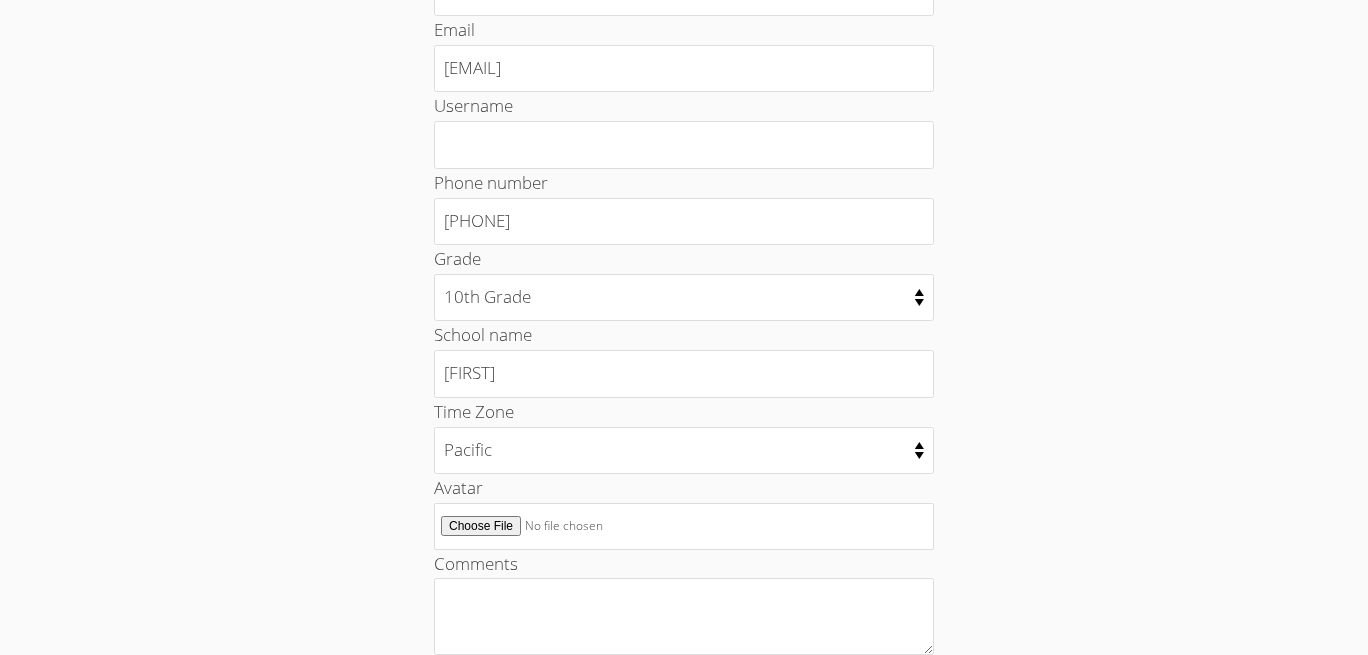 scroll, scrollTop: 242, scrollLeft: 0, axis: vertical 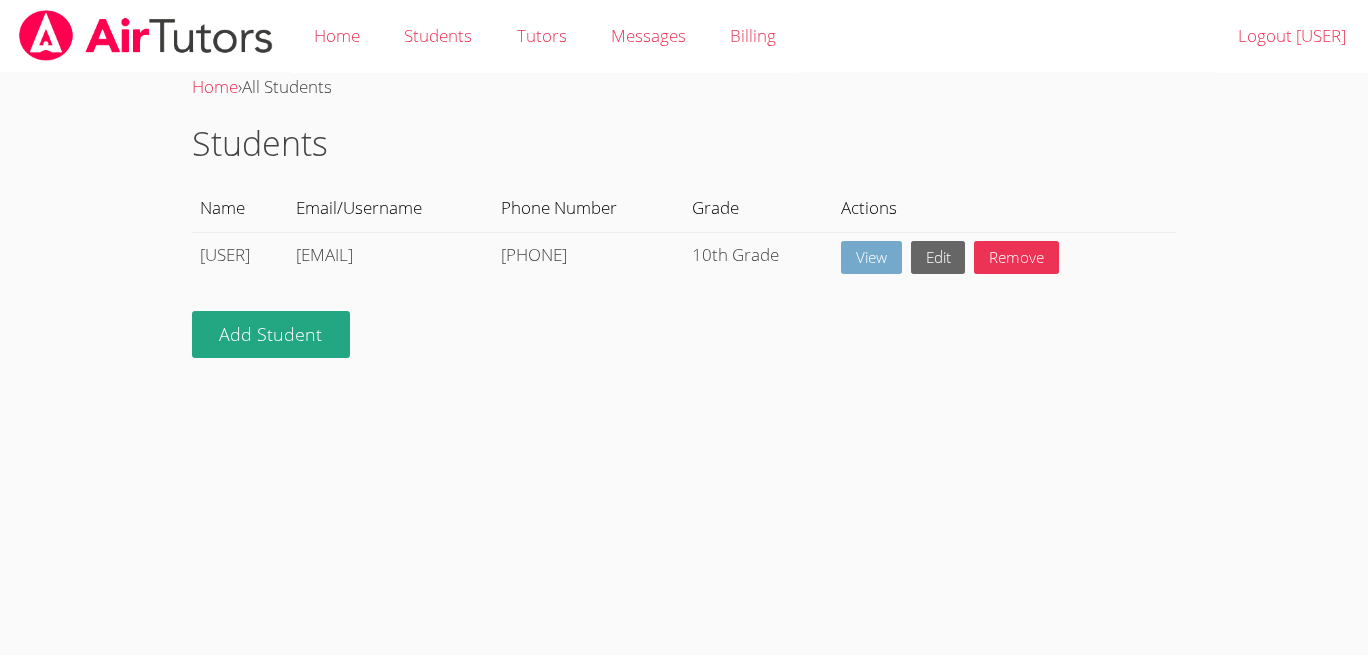 click on "View" at bounding box center (871, 257) 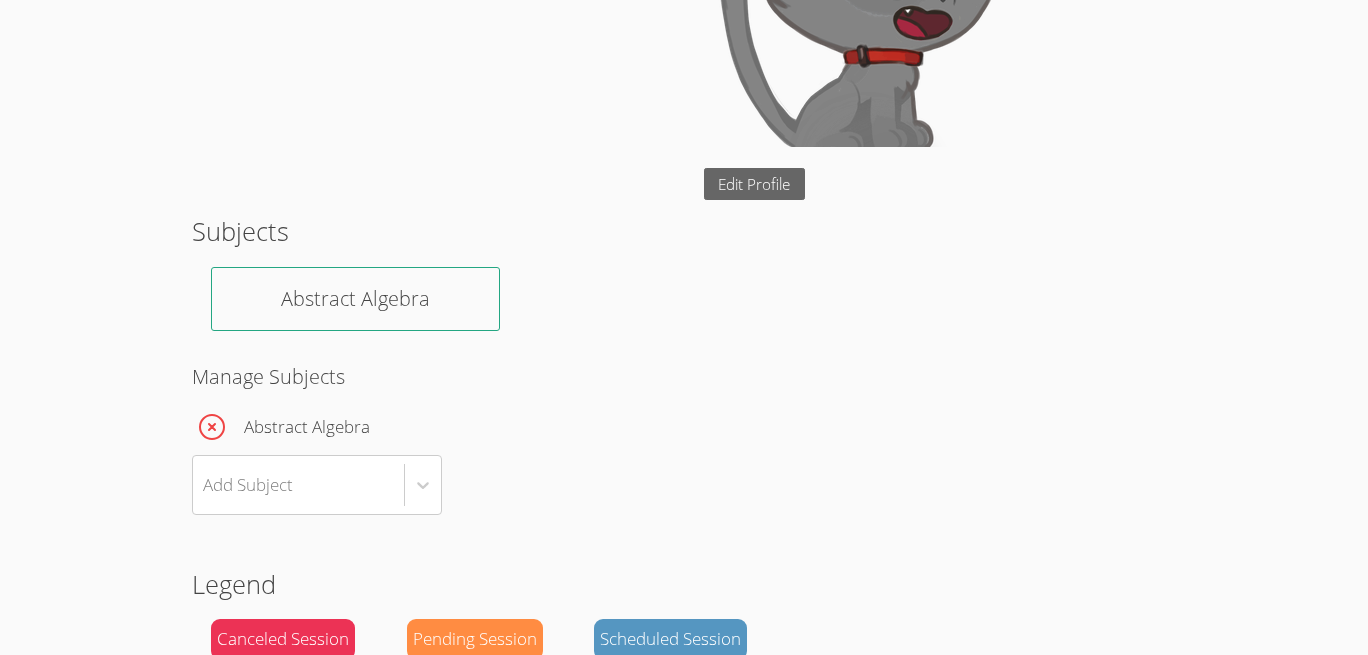 scroll, scrollTop: 456, scrollLeft: 0, axis: vertical 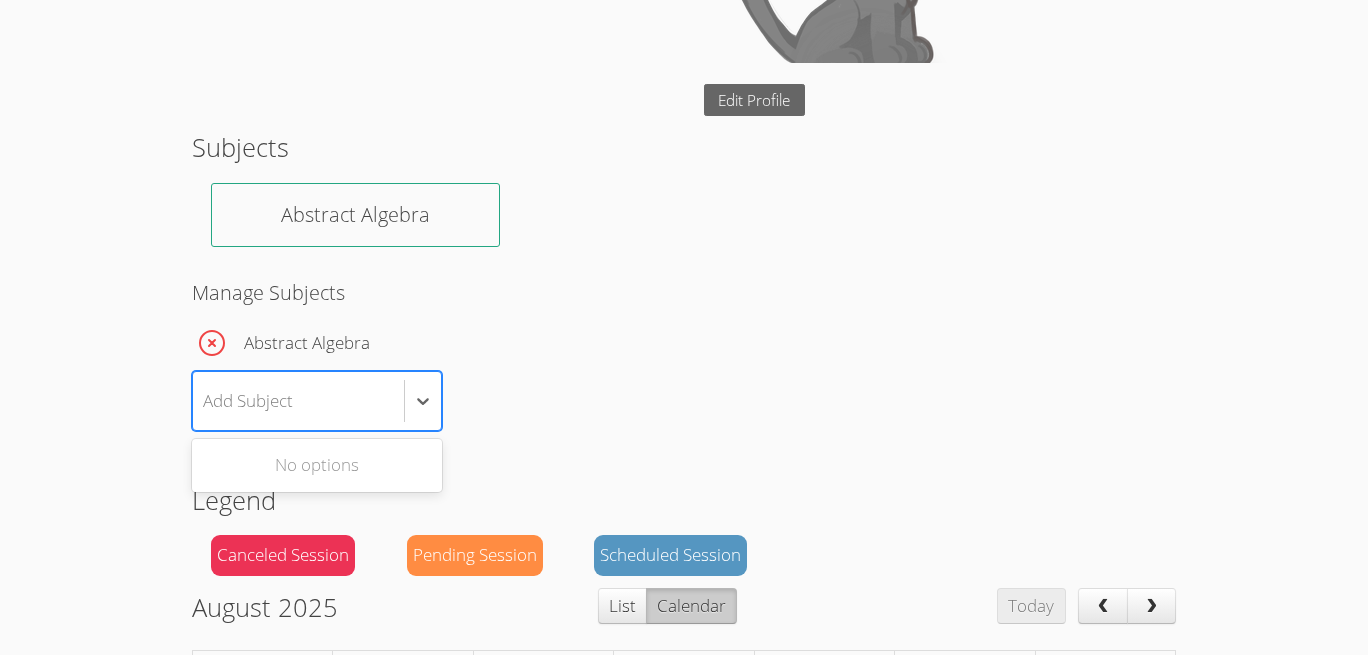 click on "Add Subject" at bounding box center (298, 401) 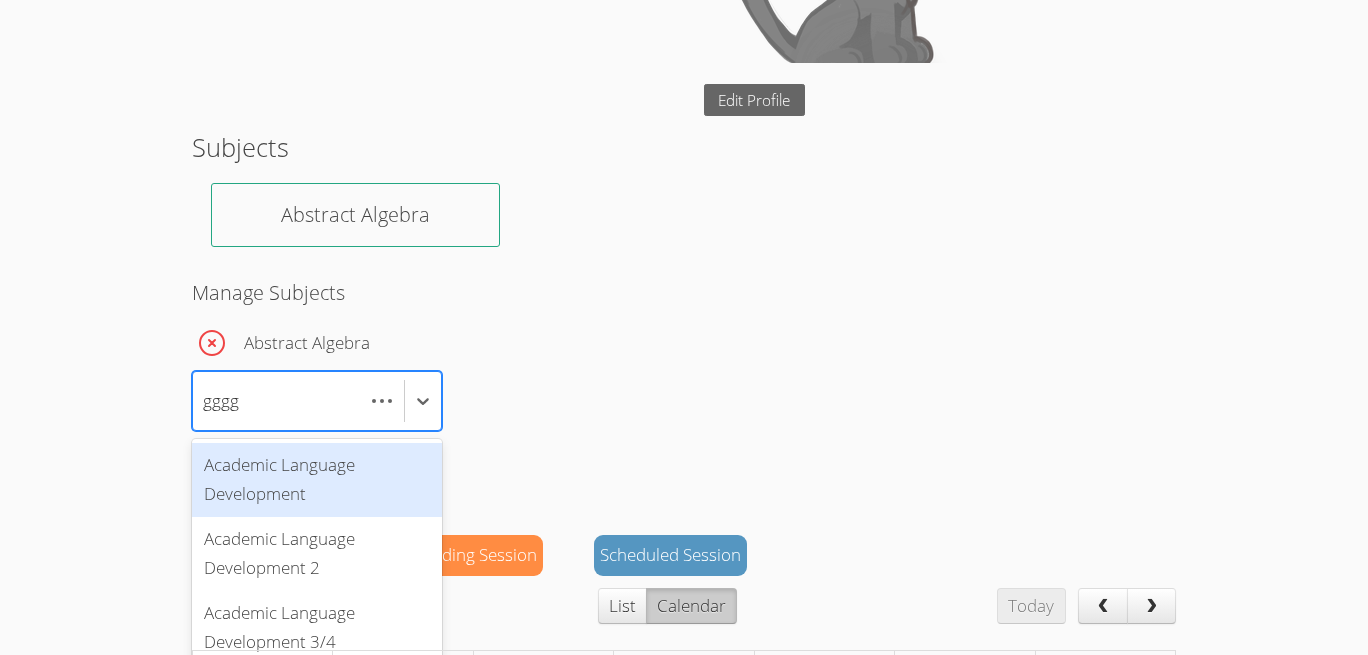 scroll, scrollTop: 0, scrollLeft: 0, axis: both 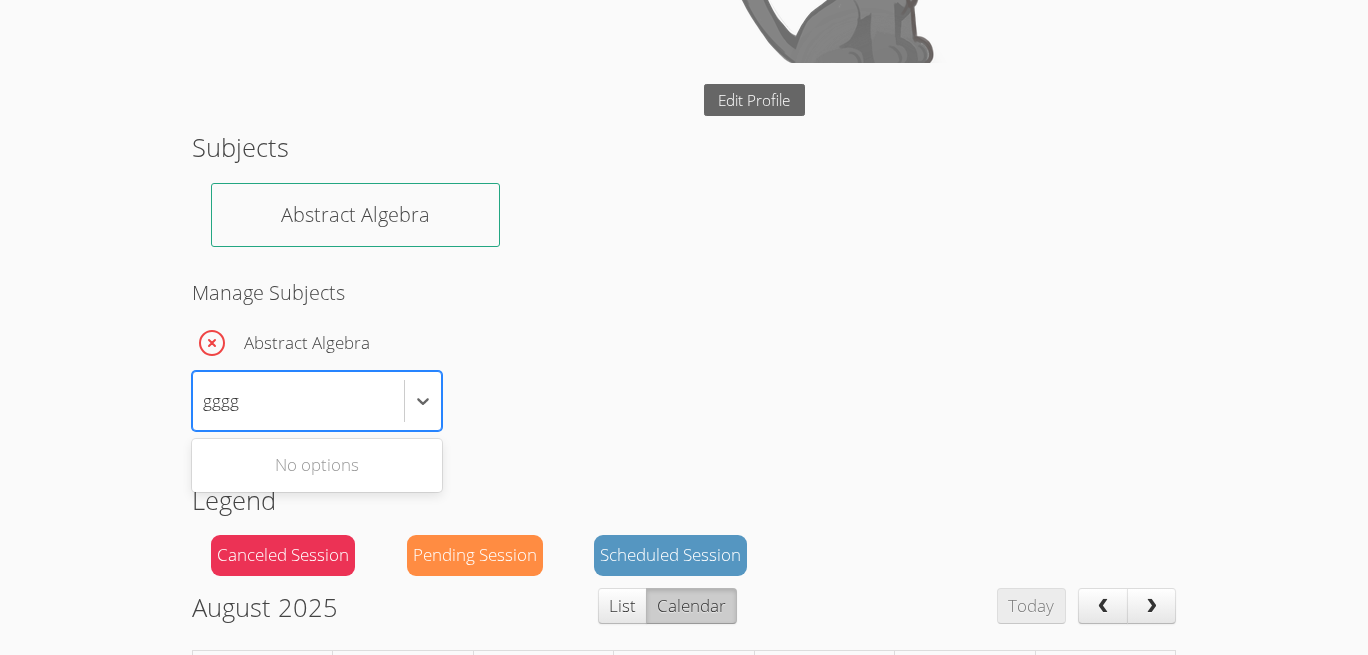type on "gggg" 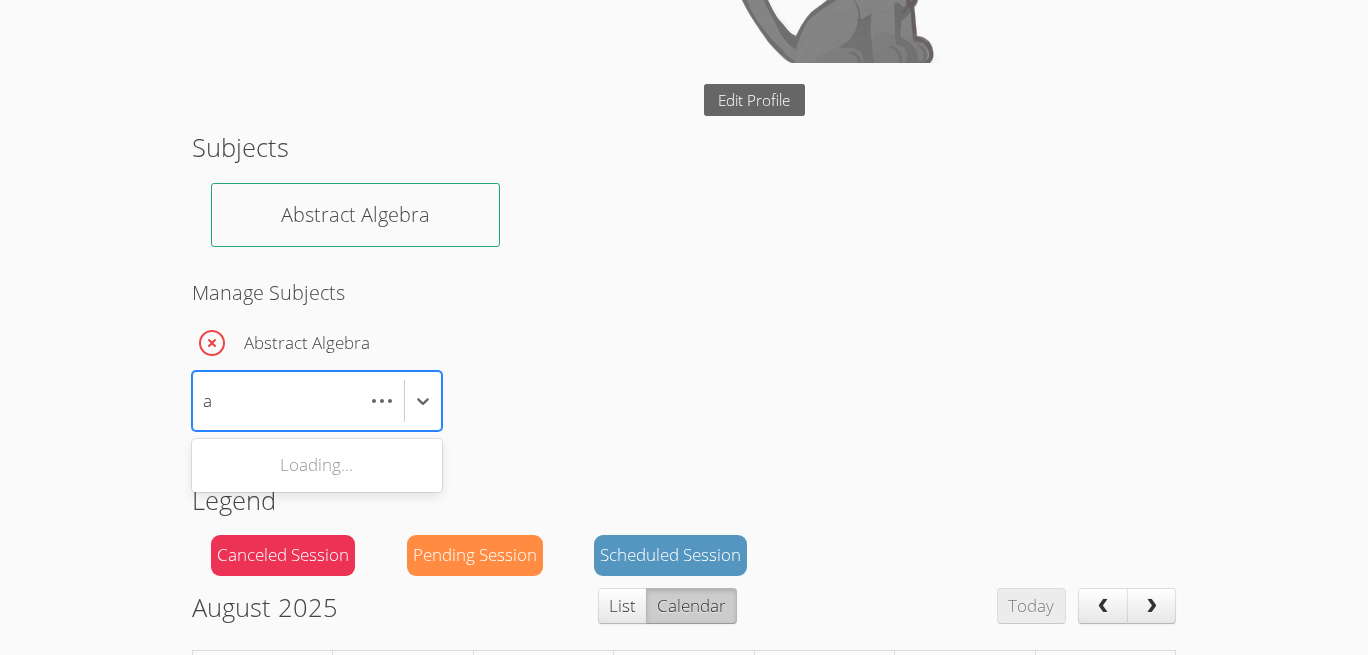 scroll, scrollTop: 0, scrollLeft: 0, axis: both 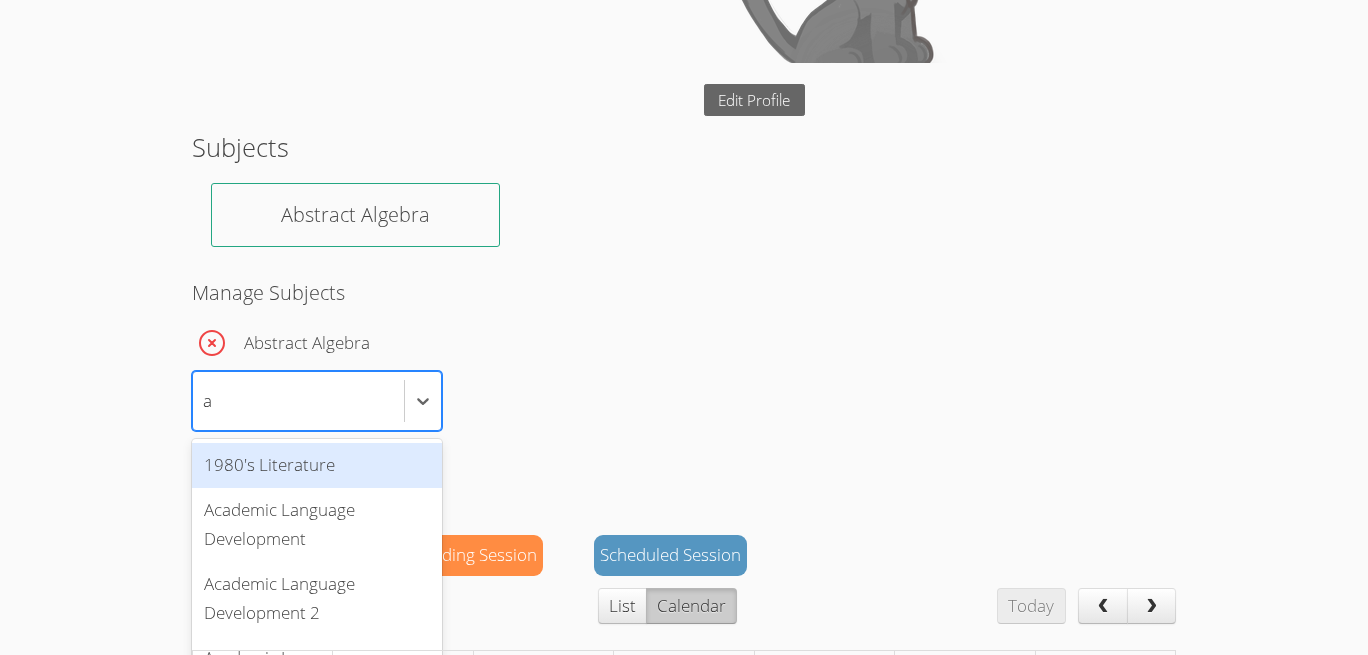 type on "a" 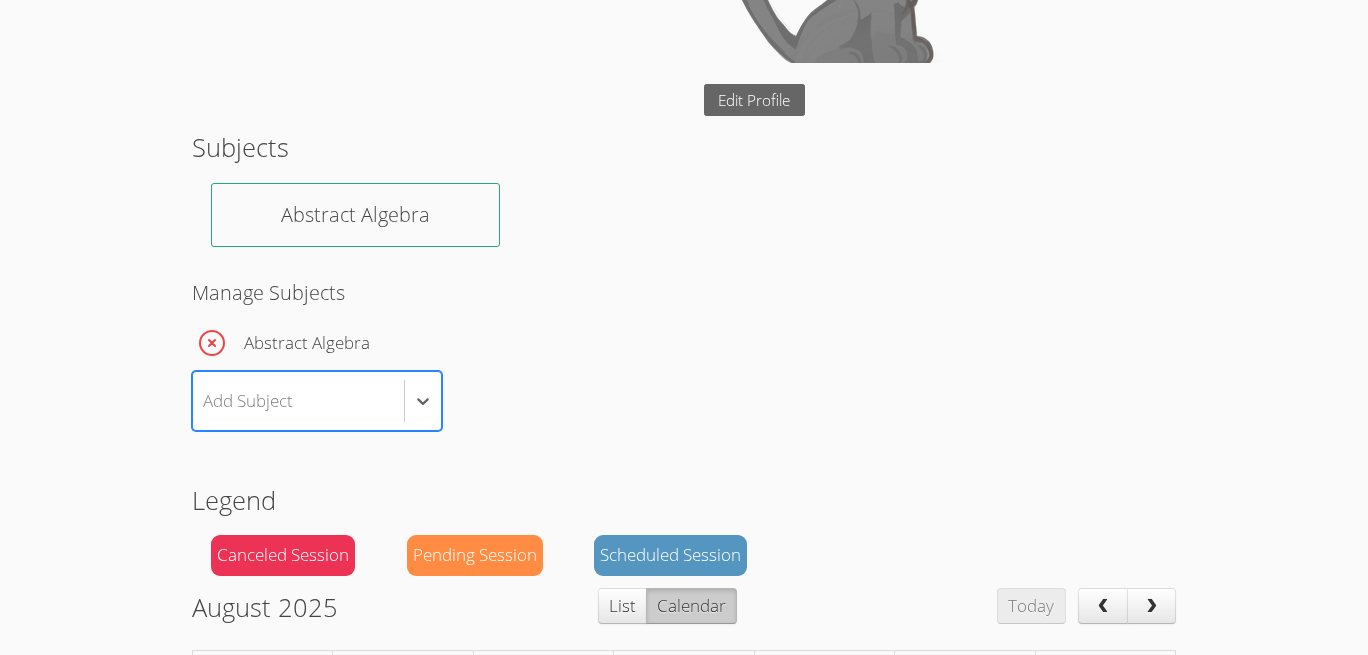 click on "Add Subject" at bounding box center [298, 401] 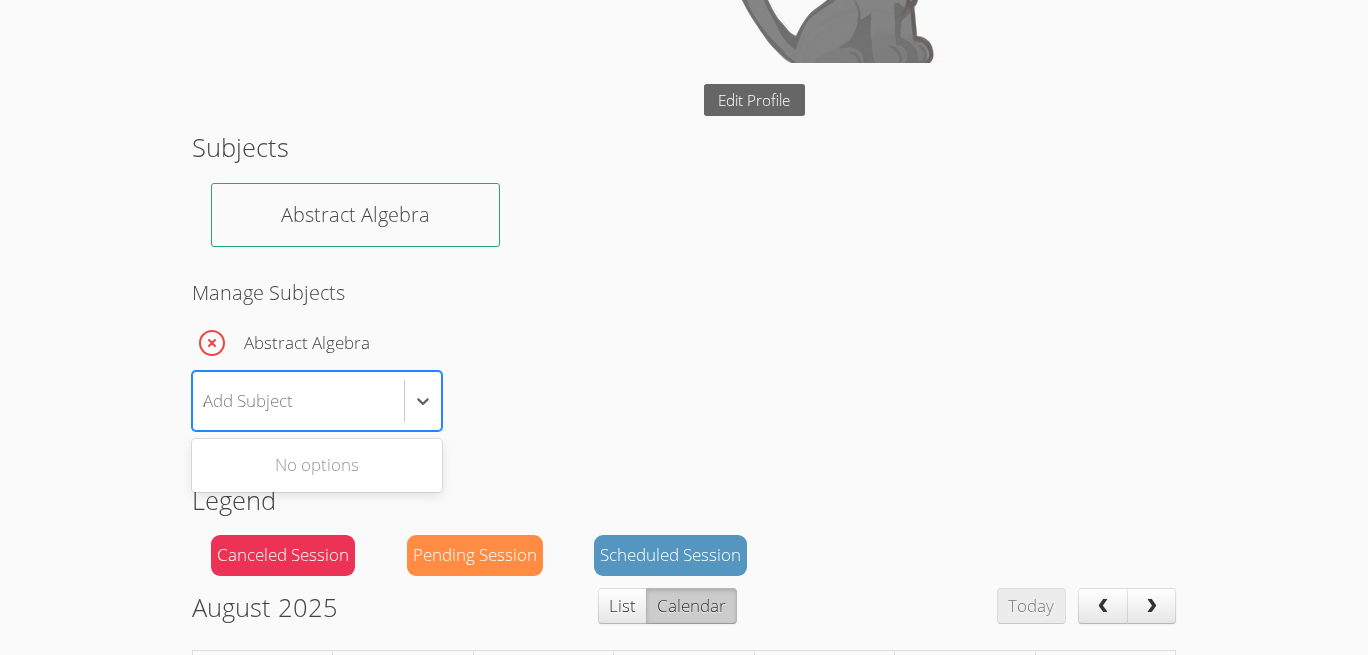 type on "a" 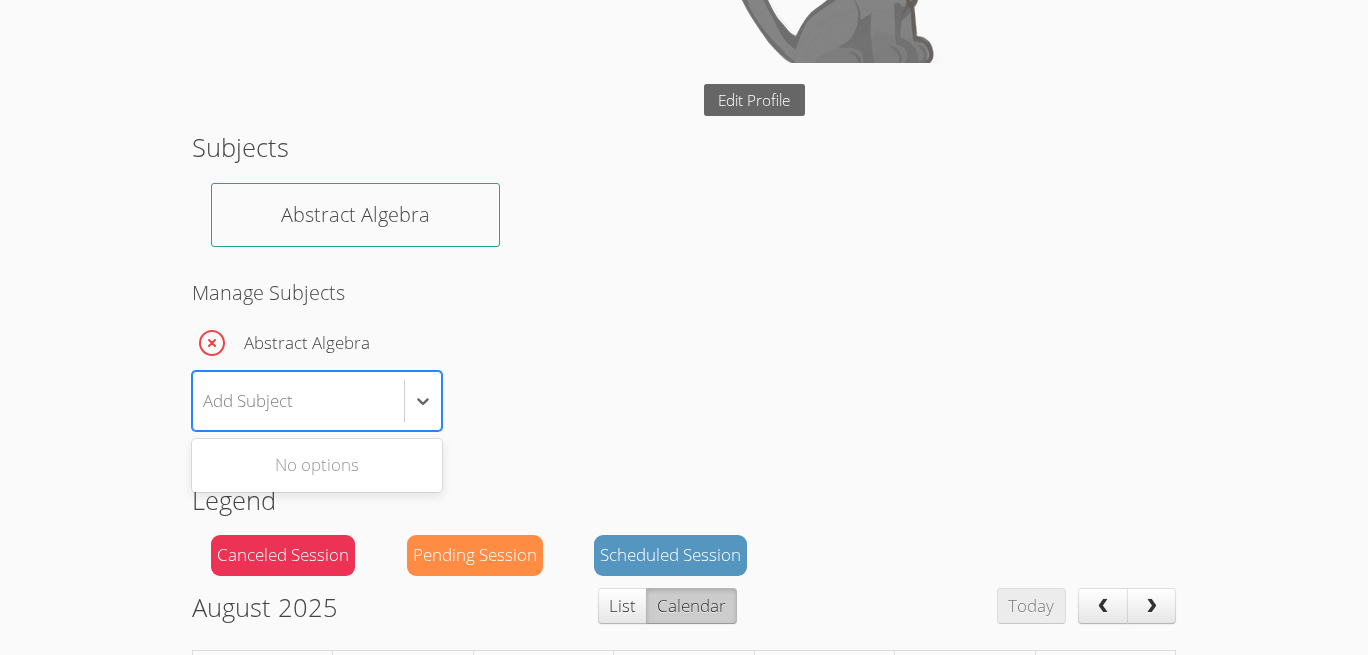 scroll, scrollTop: 0, scrollLeft: 0, axis: both 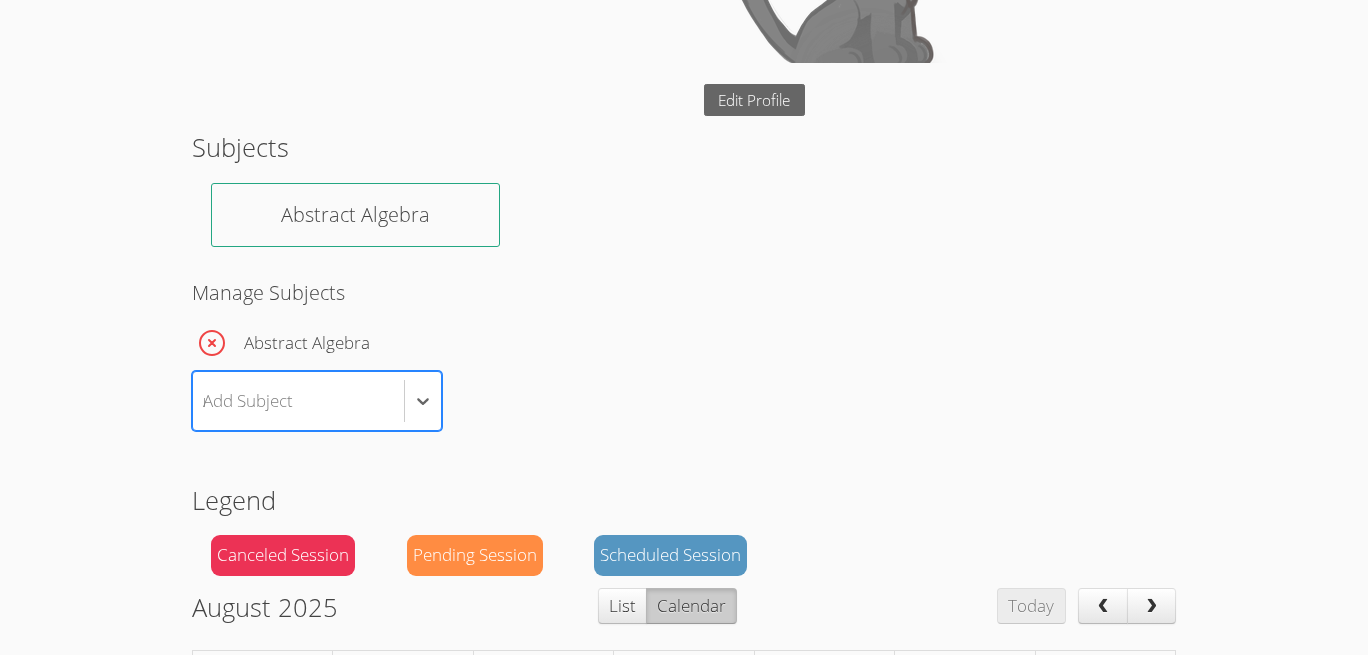 type on "m" 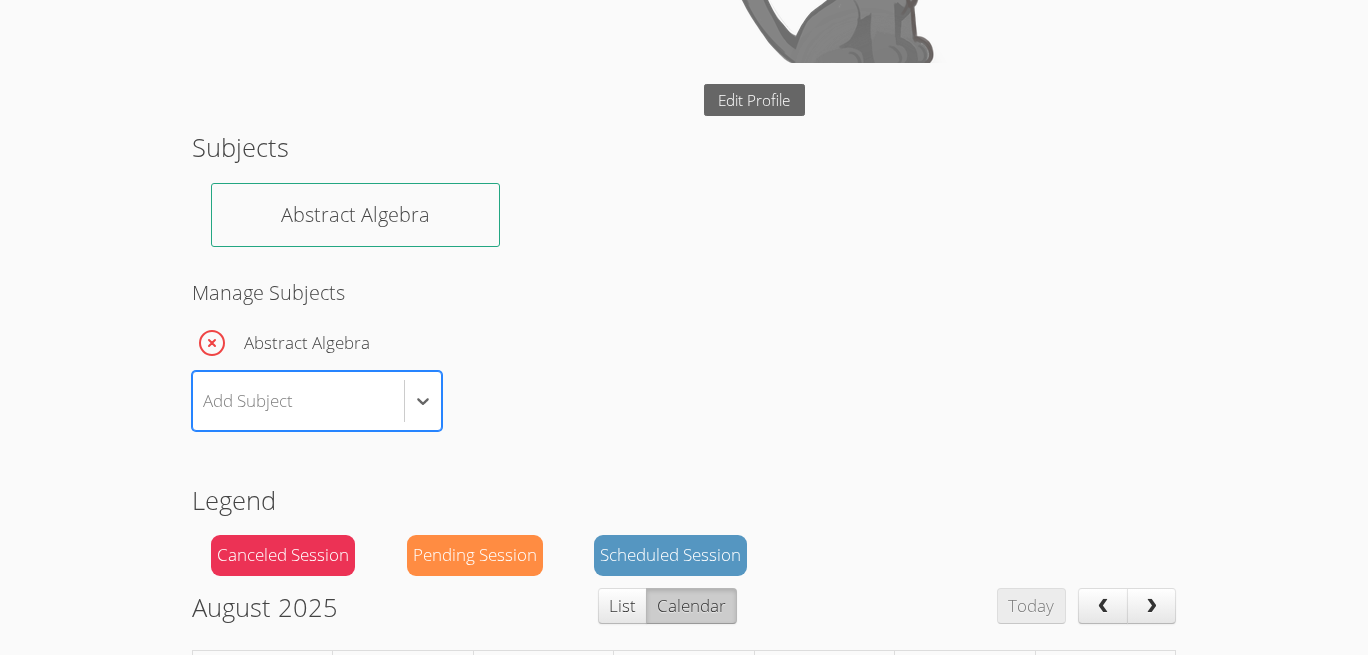 scroll, scrollTop: 0, scrollLeft: 0, axis: both 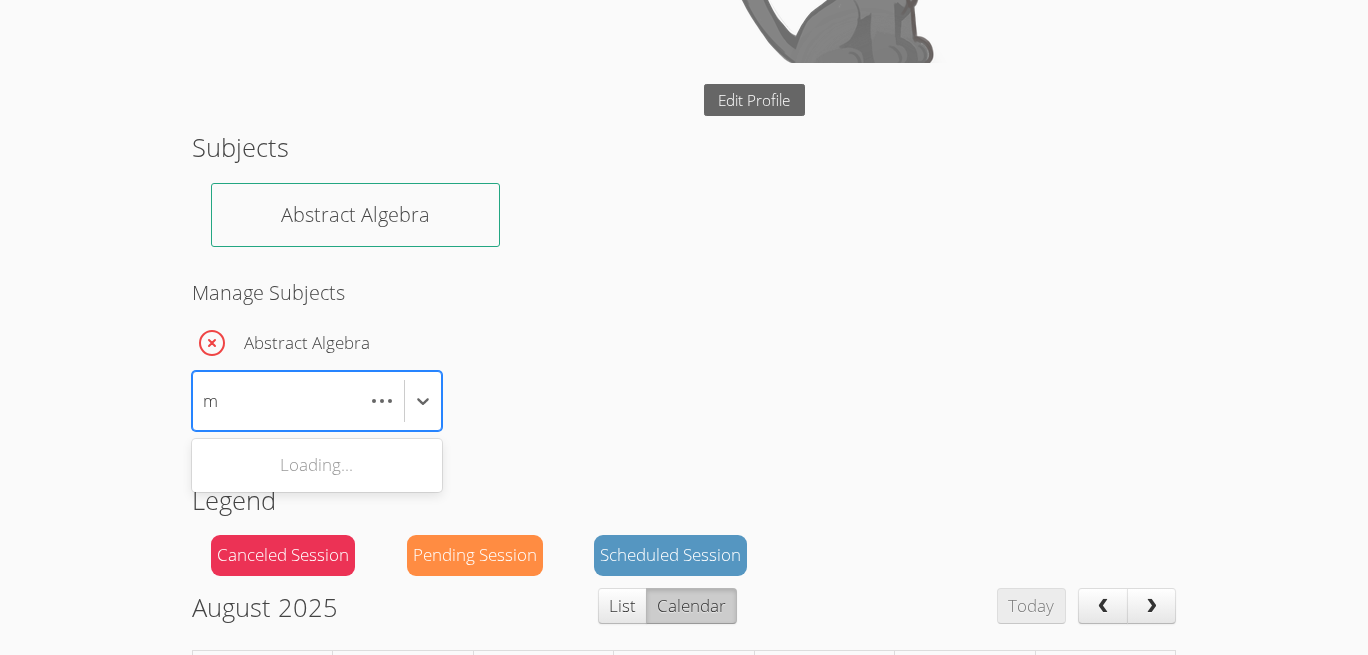 type on "m" 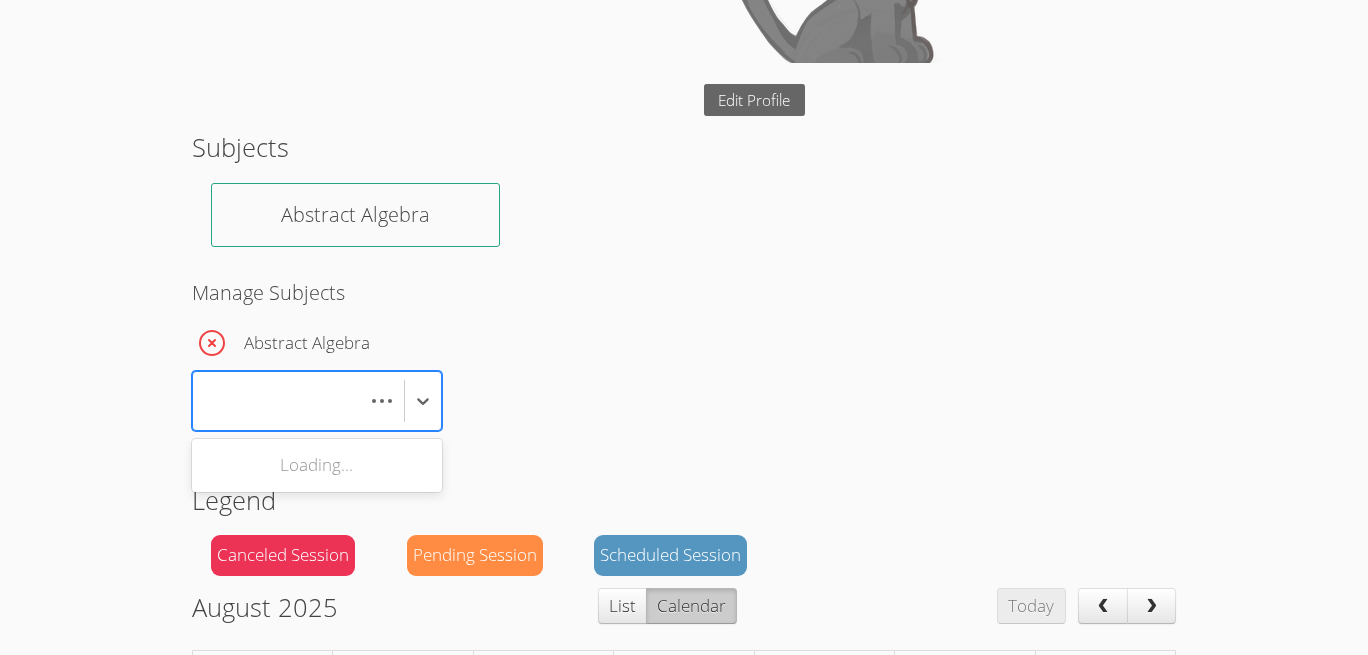 scroll, scrollTop: 0, scrollLeft: 0, axis: both 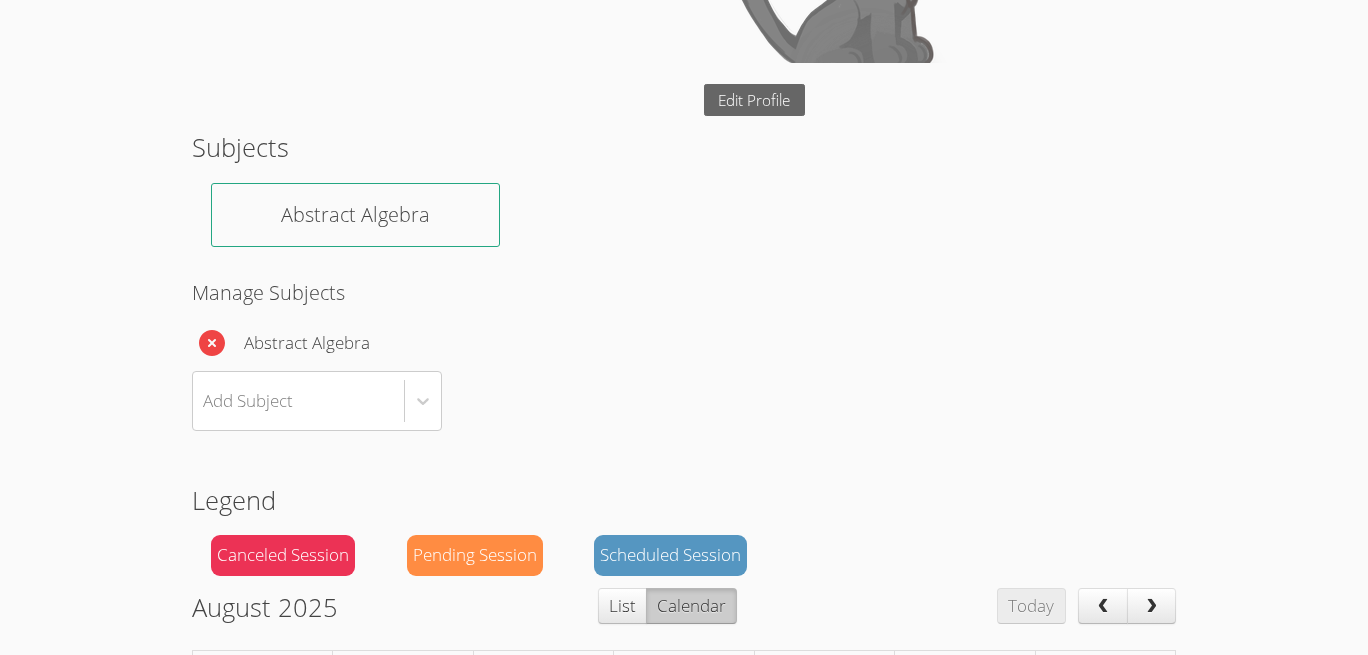 click 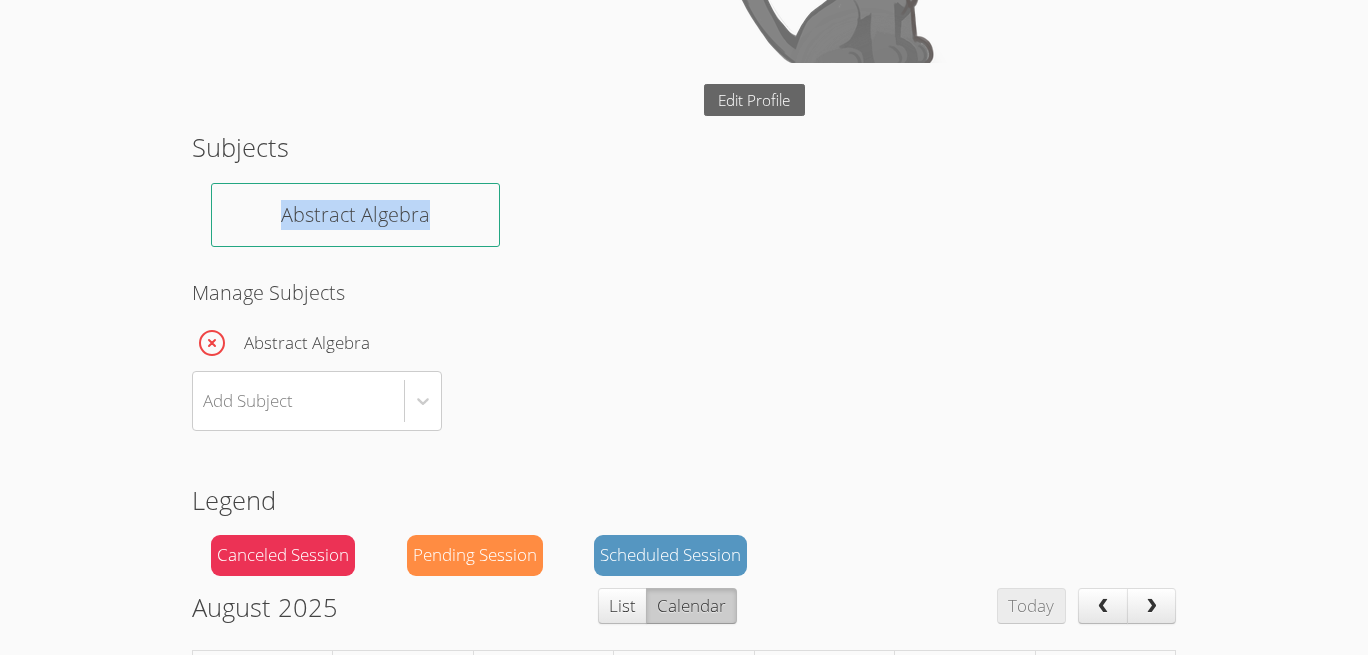 copy on "Abstract Algebra" 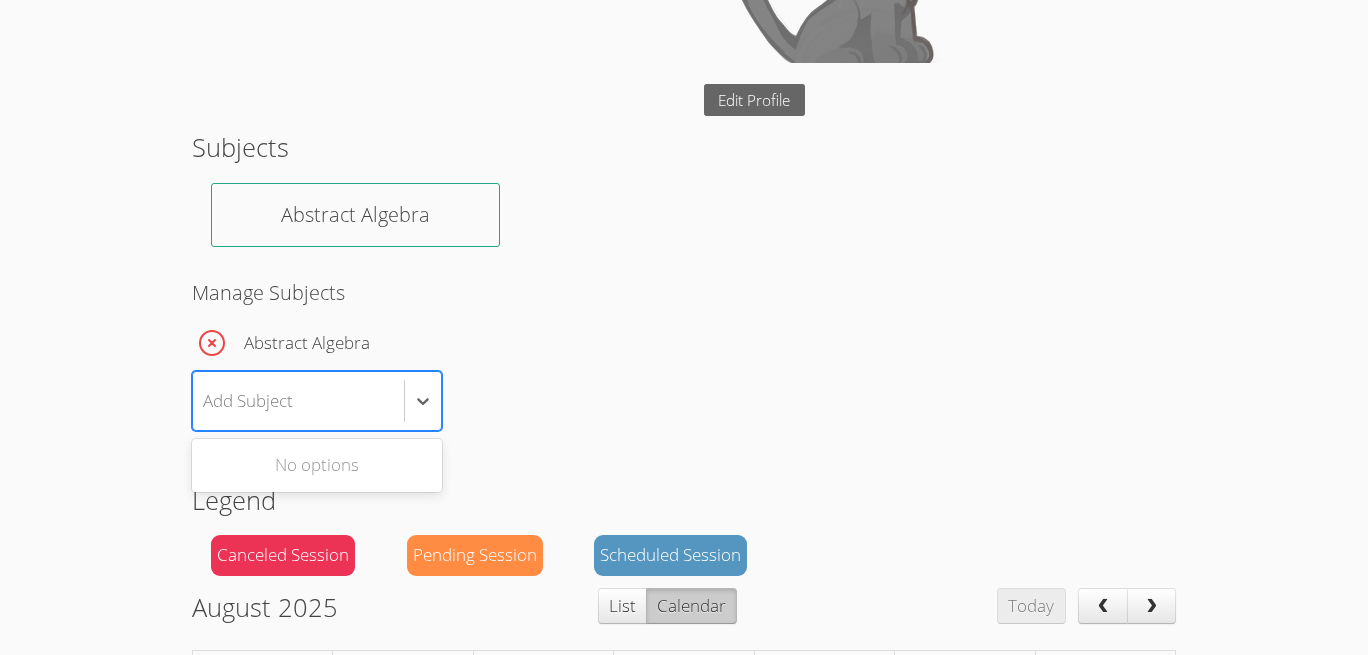 click on "Add Subject" at bounding box center (298, 401) 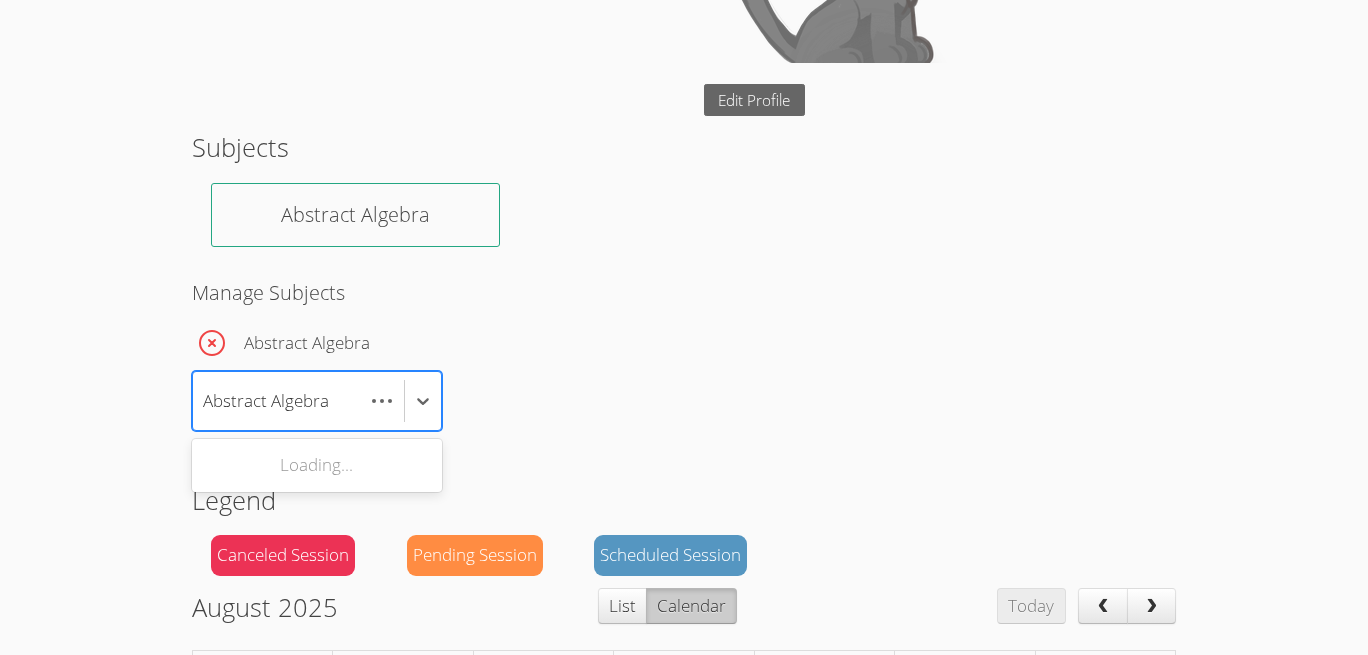 scroll, scrollTop: 0, scrollLeft: 0, axis: both 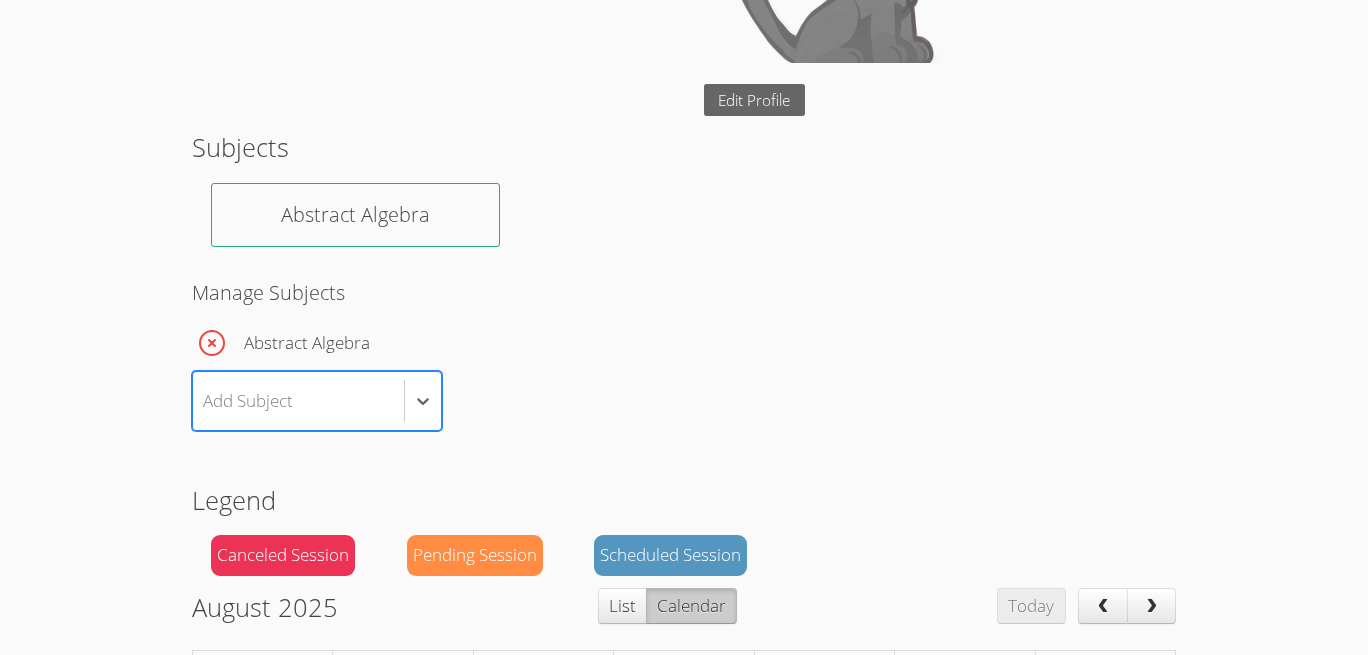 drag, startPoint x: 359, startPoint y: 390, endPoint x: 51, endPoint y: 378, distance: 308.23367 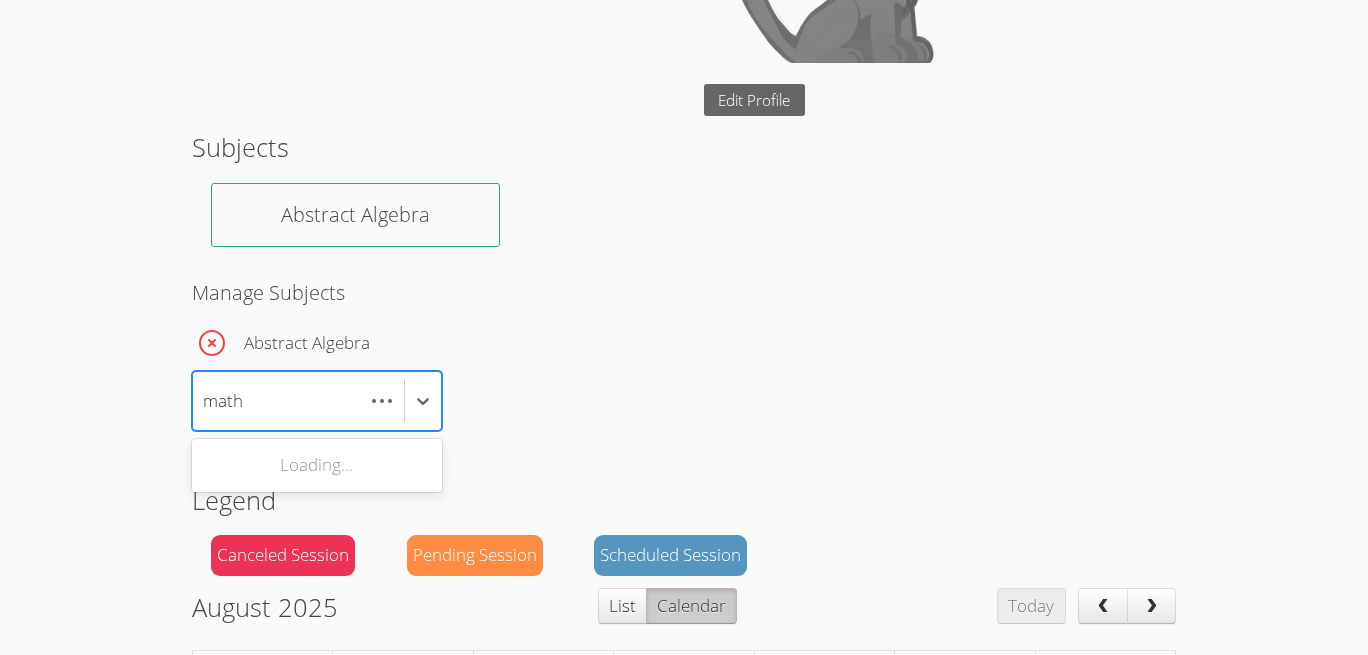 scroll, scrollTop: 0, scrollLeft: 0, axis: both 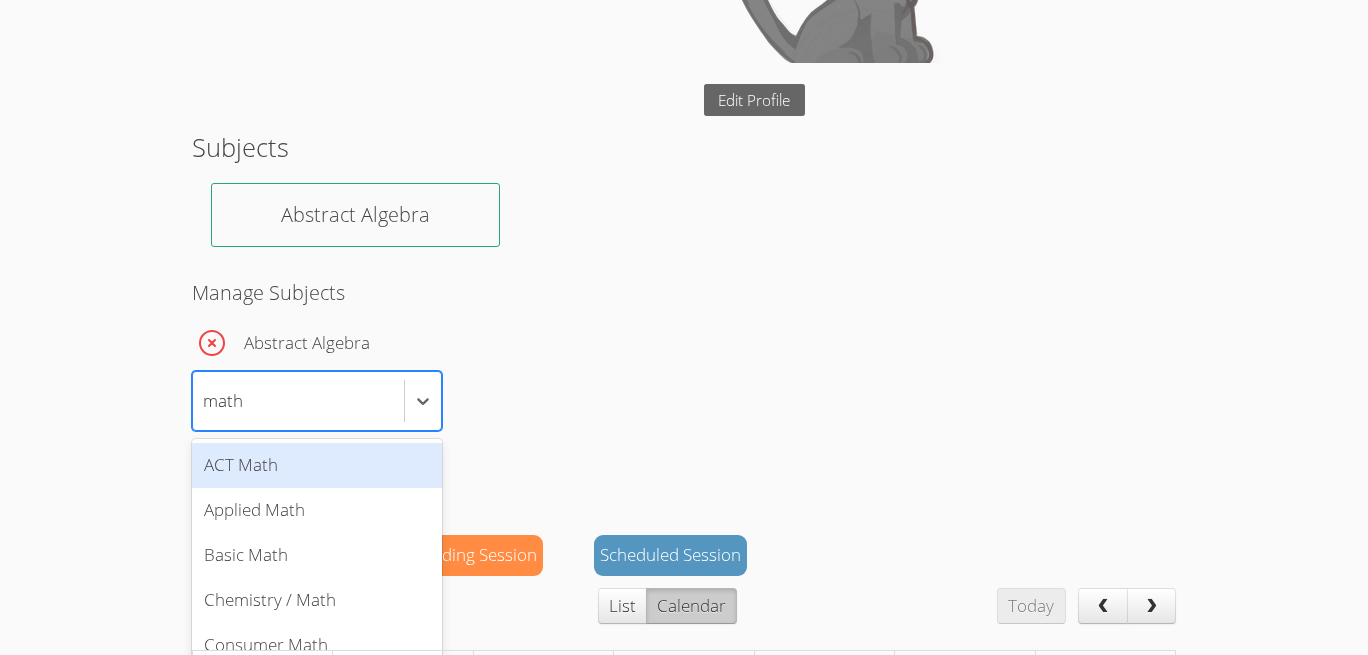 type on "math" 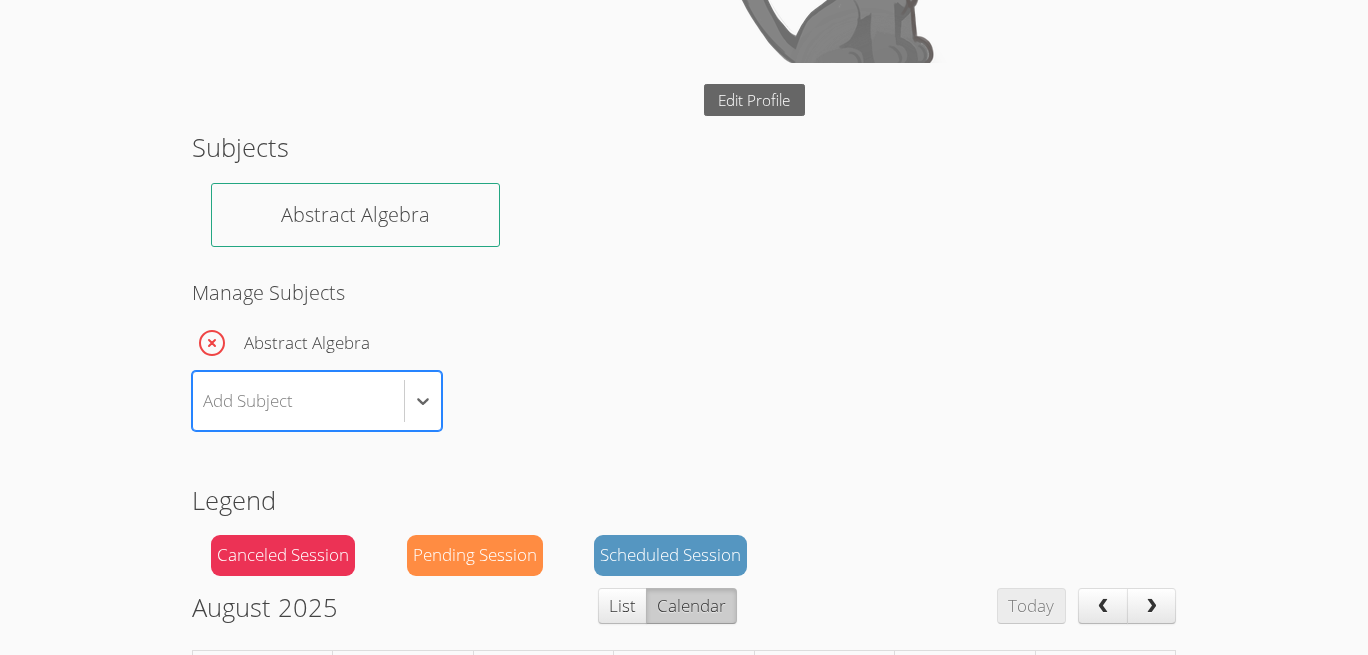 paste on "CMP3 (Math 6th)" 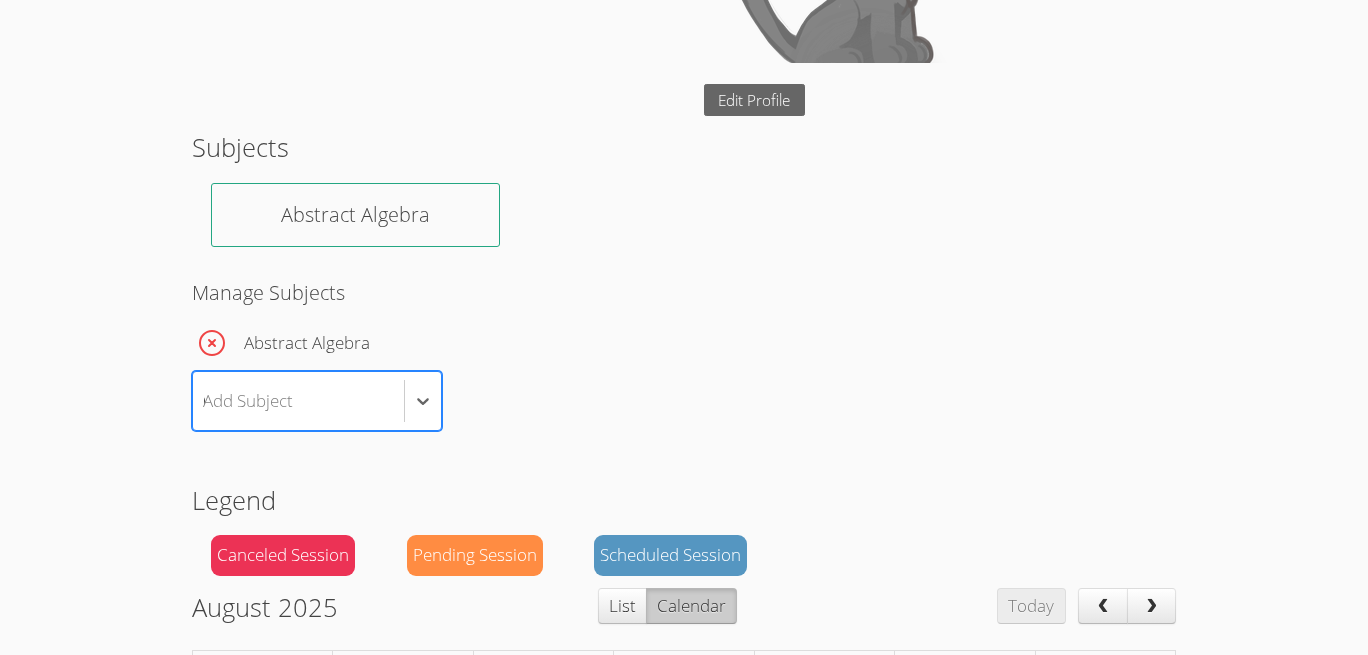 type on "CMP3 (Math 6th)" 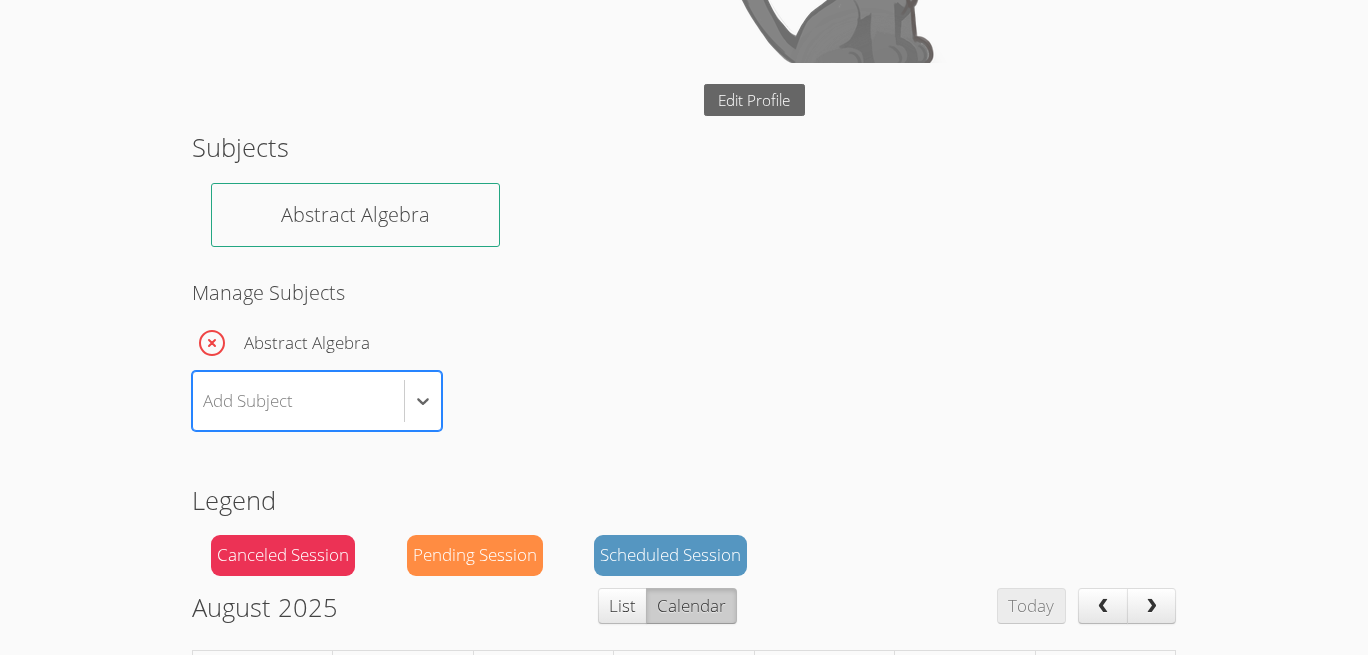 scroll, scrollTop: 0, scrollLeft: 0, axis: both 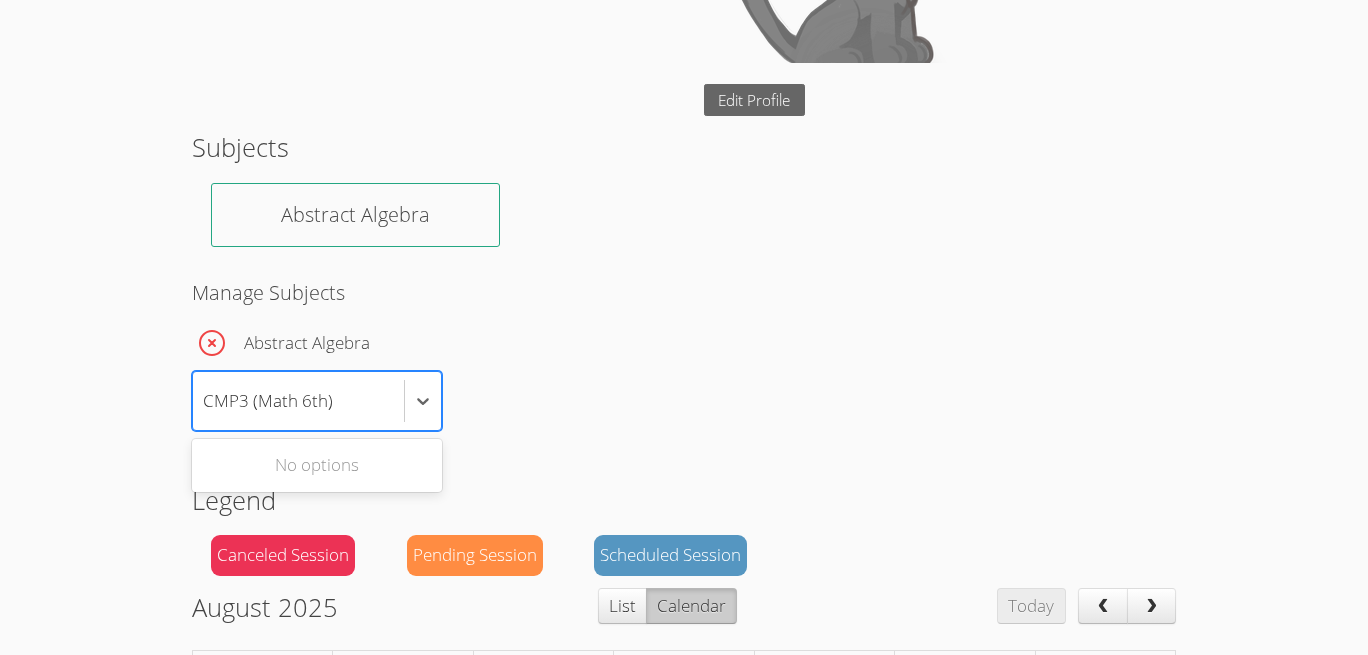 click on "CMP3 (Math 6th)" at bounding box center [268, 401] 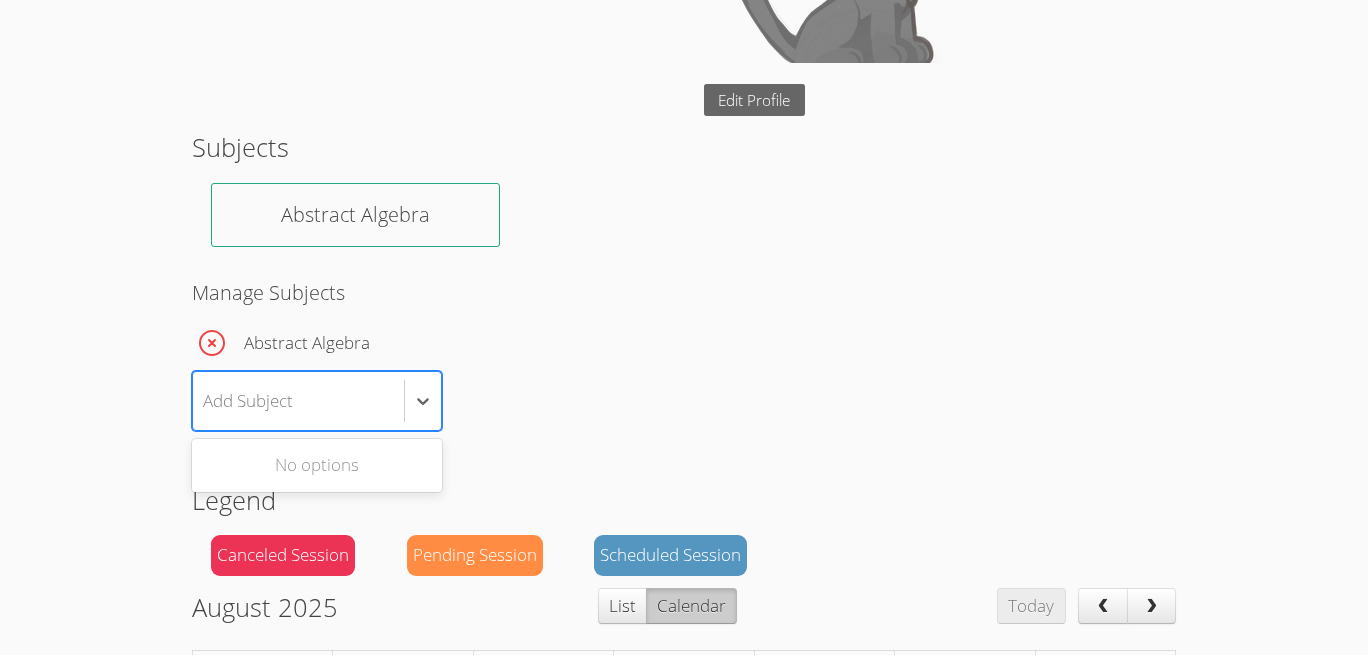 click on "Add Subject" at bounding box center [298, 401] 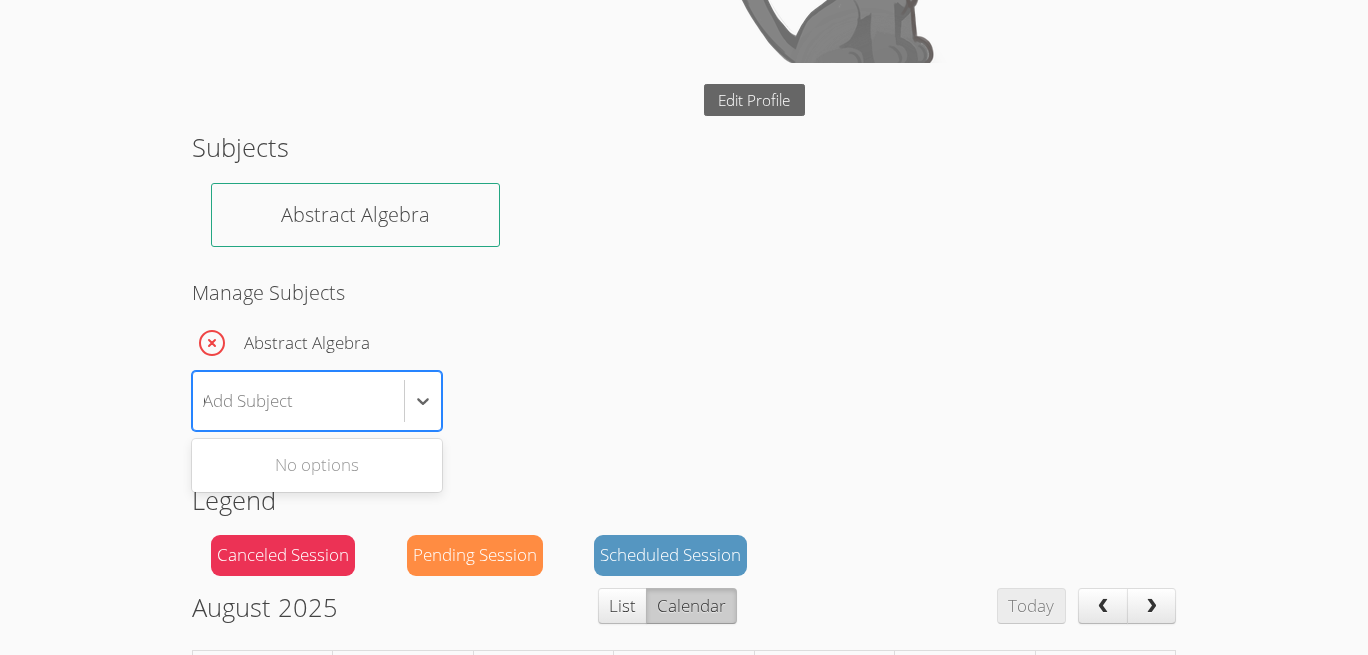type on "CMP3 (Math 6th)" 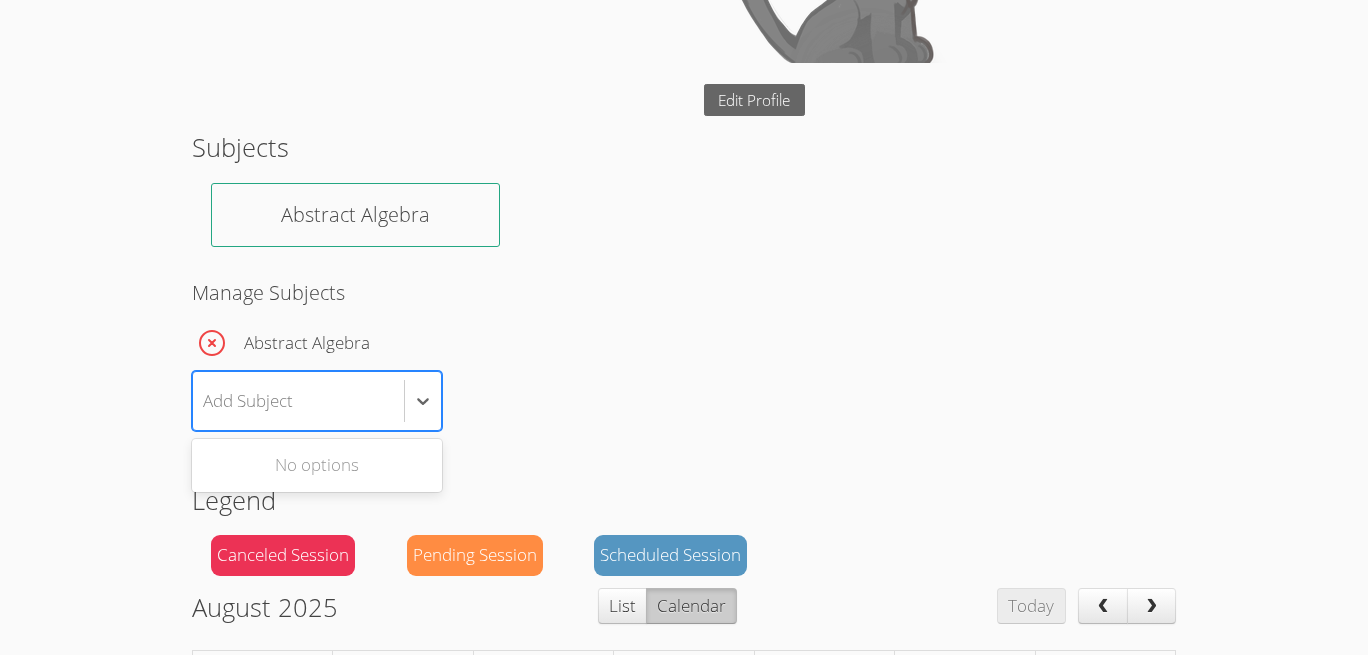 scroll, scrollTop: 0, scrollLeft: 0, axis: both 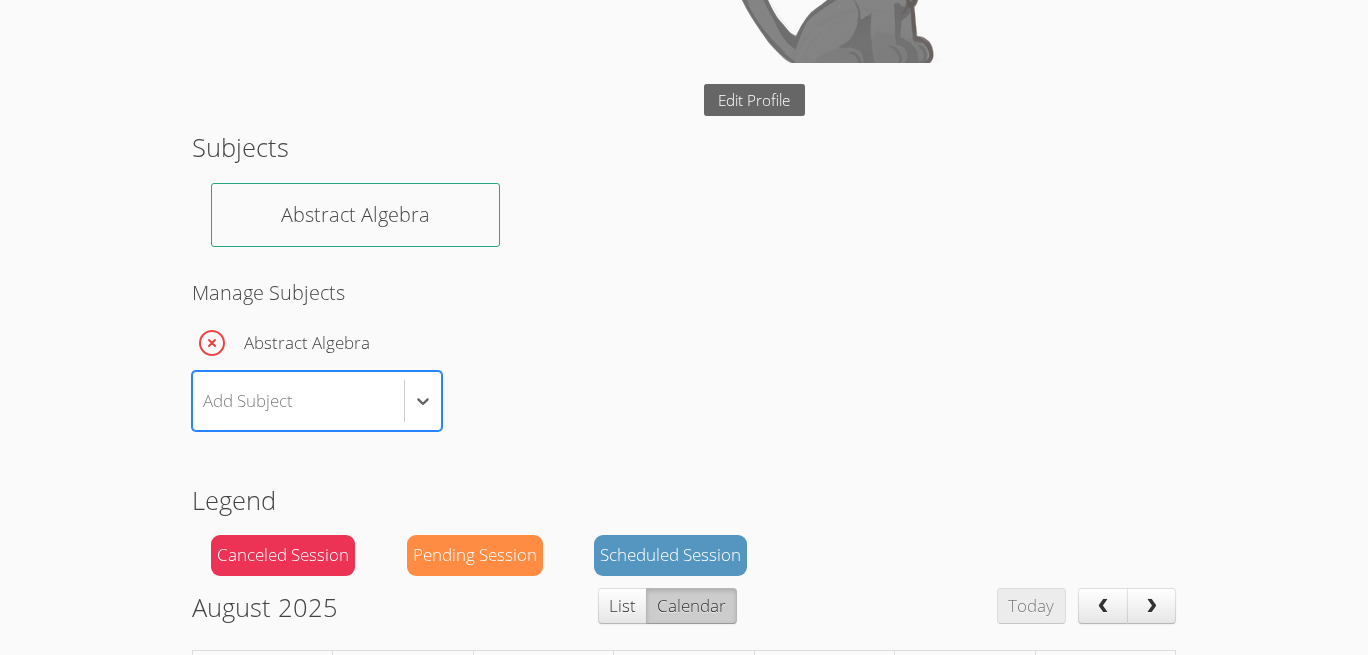 click on "Abstract Algebra" at bounding box center [684, 343] 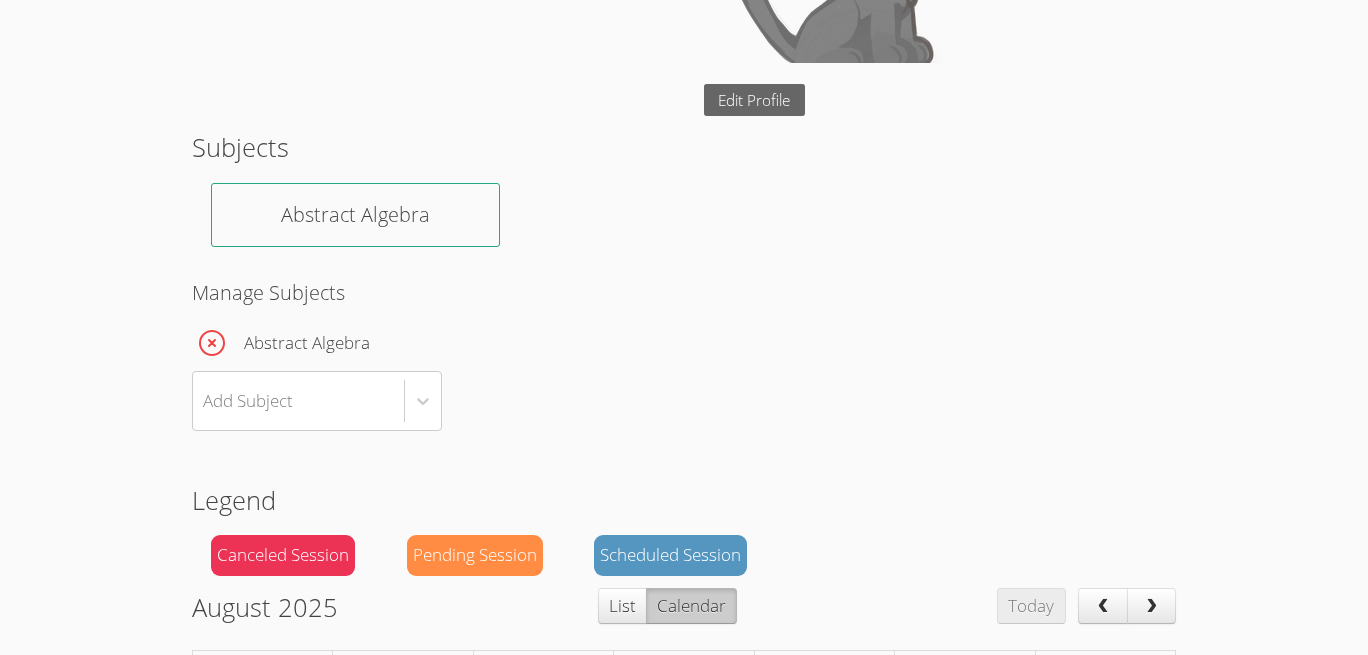 click on "Abstract Algebra" at bounding box center [355, 215] 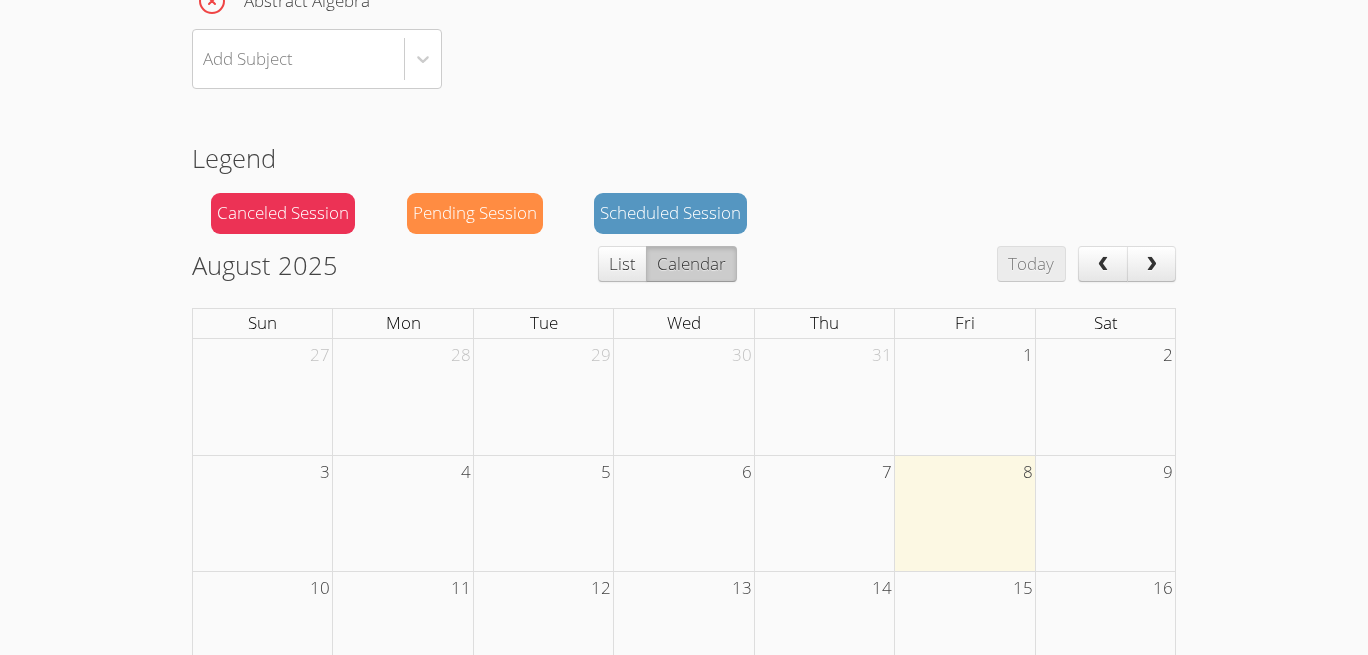 click at bounding box center (684, 397) 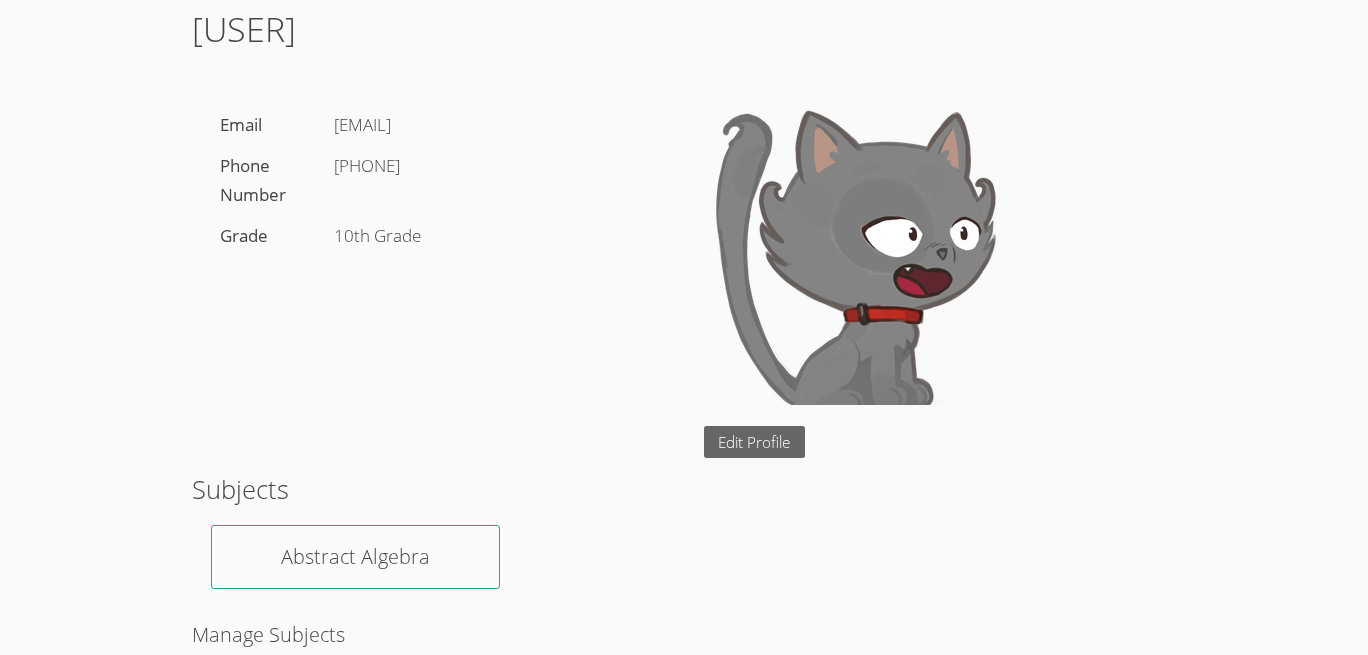 scroll, scrollTop: 0, scrollLeft: 0, axis: both 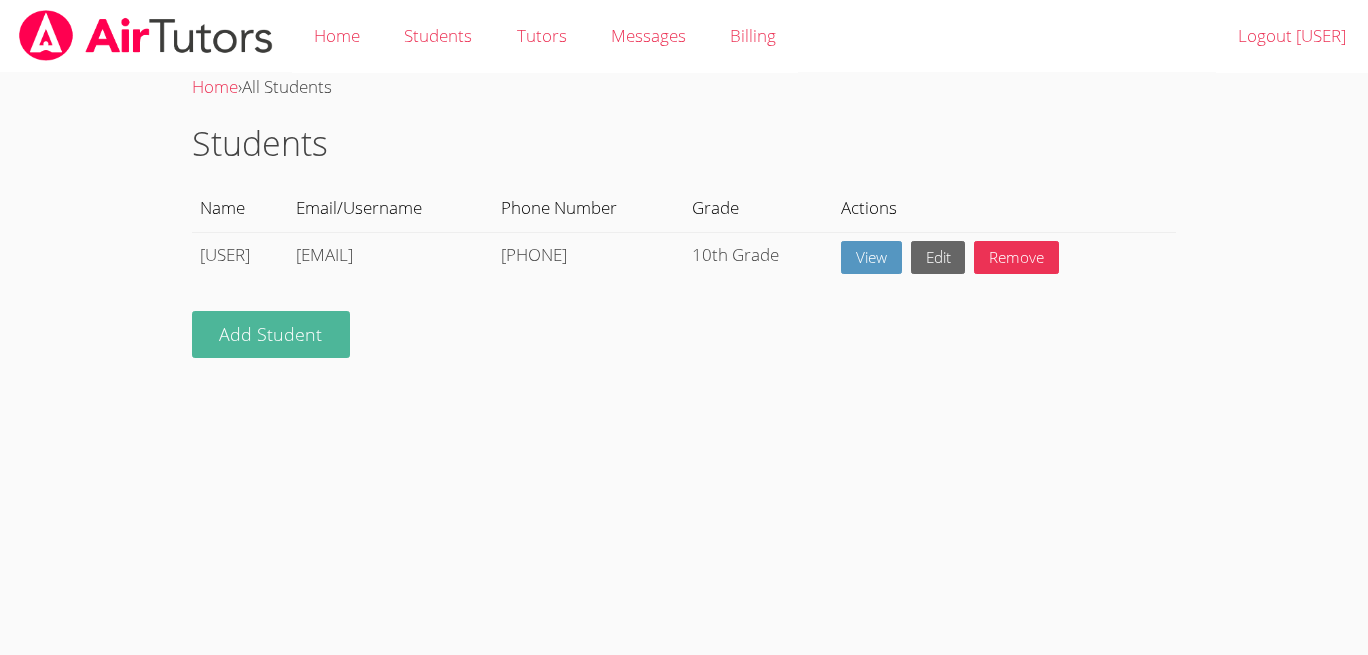 click on "Add Student" at bounding box center (271, 334) 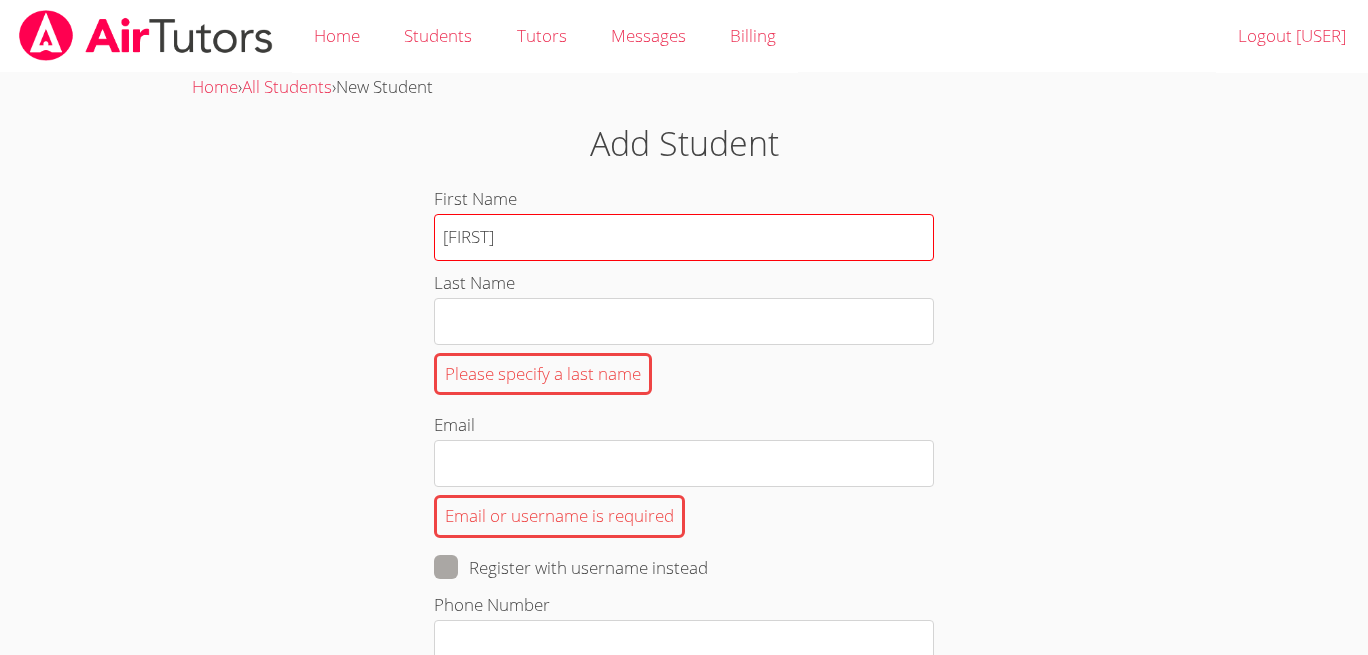 type on "attacker" 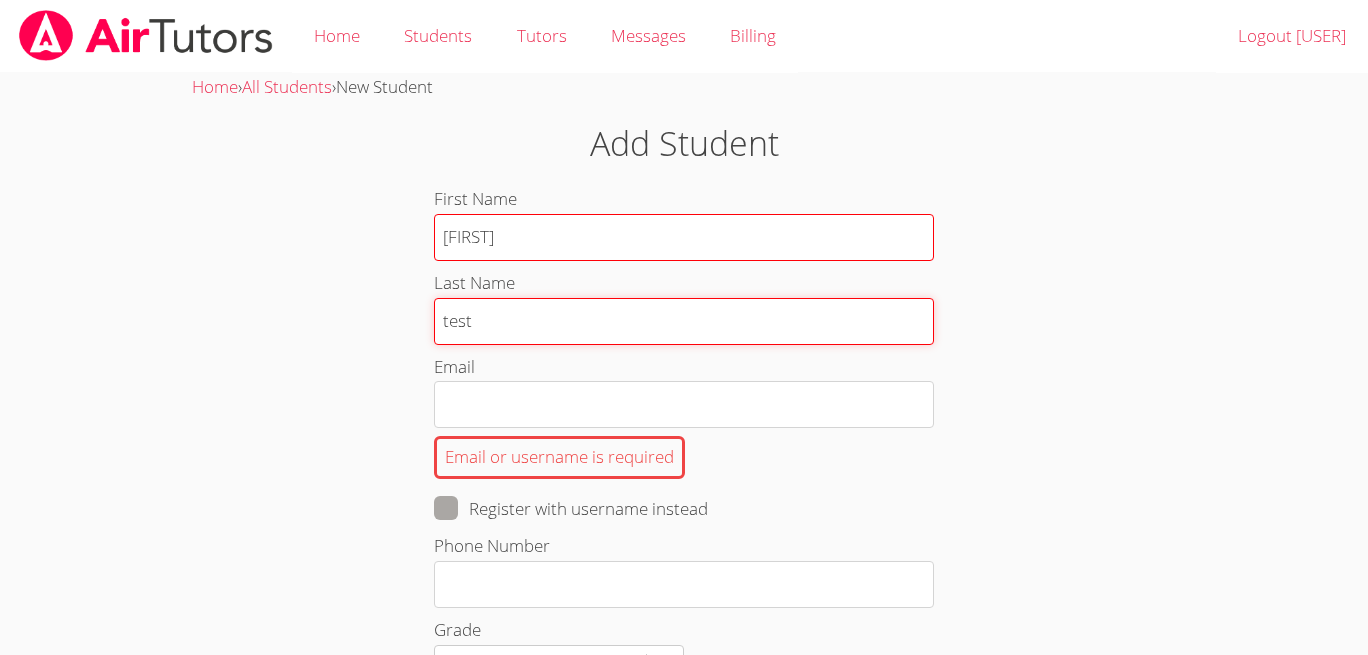 type on "test" 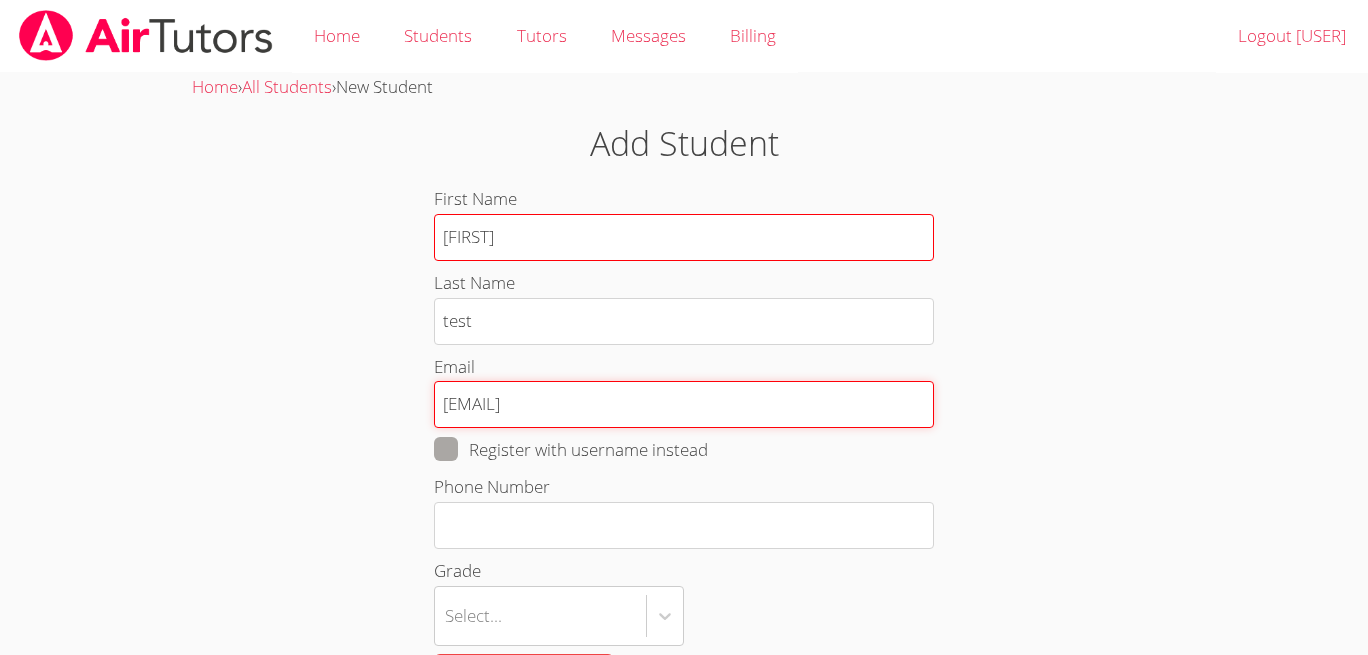 type on "attacker@a.com" 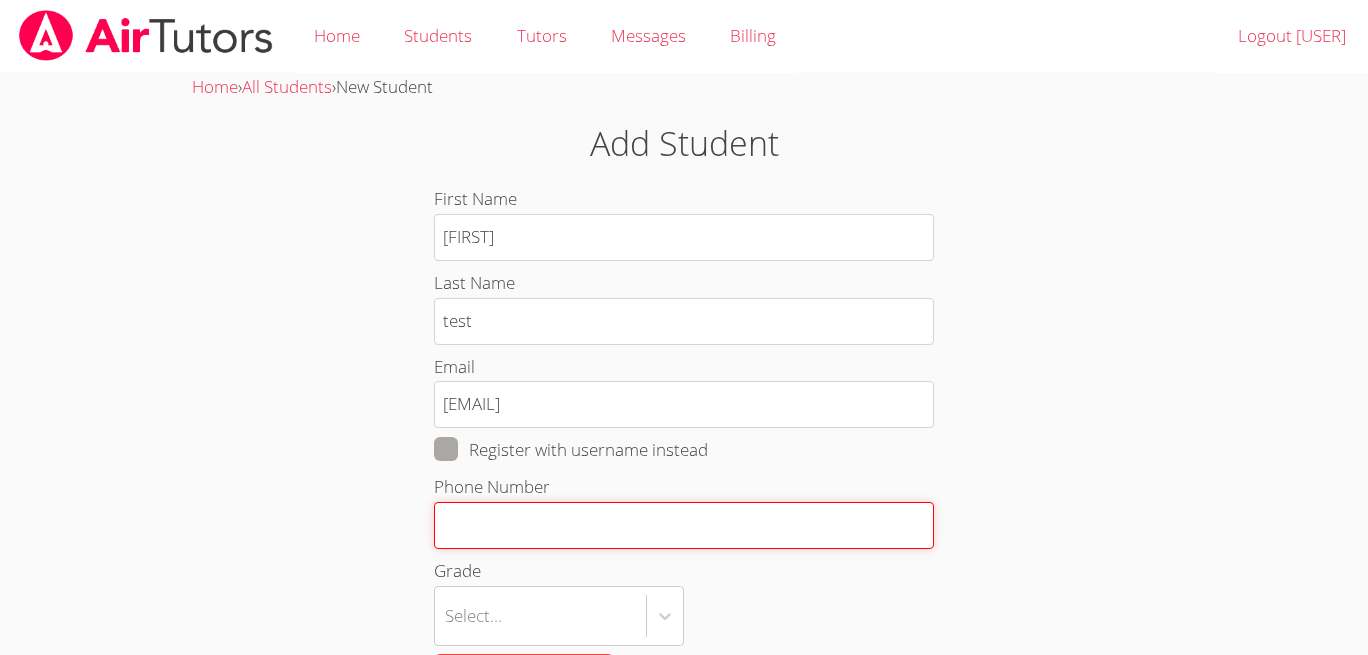 click on "Phone Number" at bounding box center (684, 525) 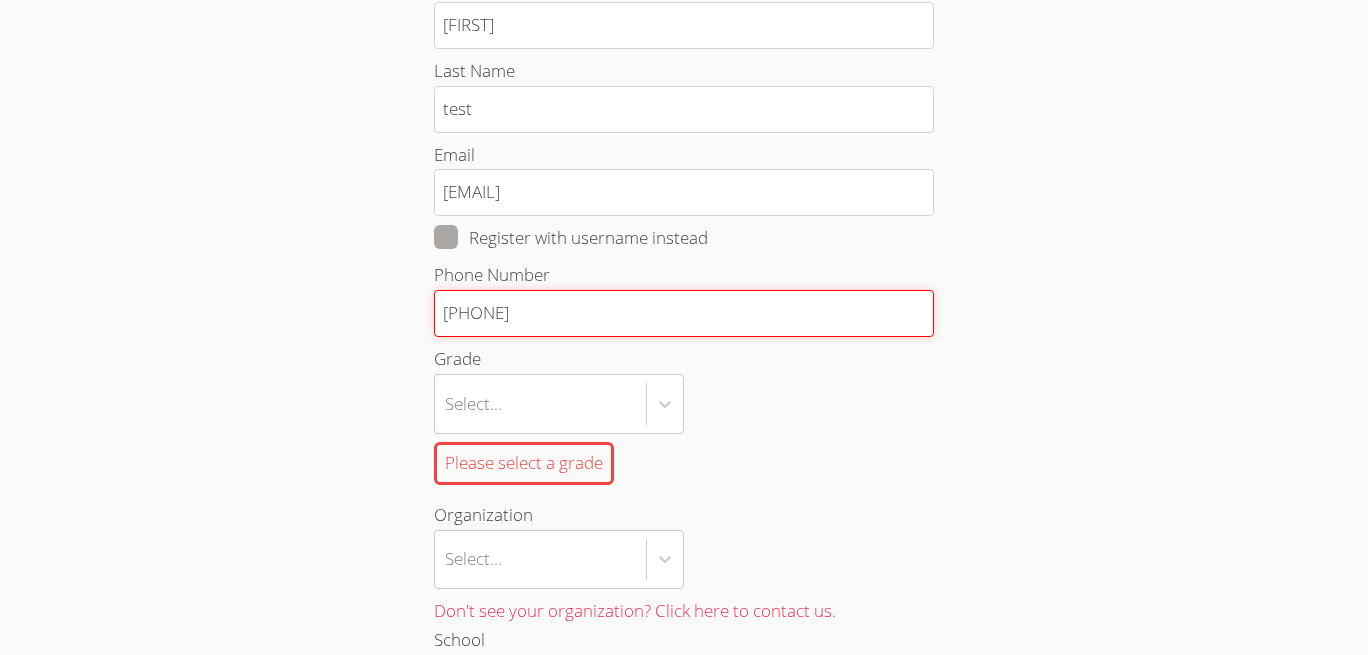 scroll, scrollTop: 228, scrollLeft: 0, axis: vertical 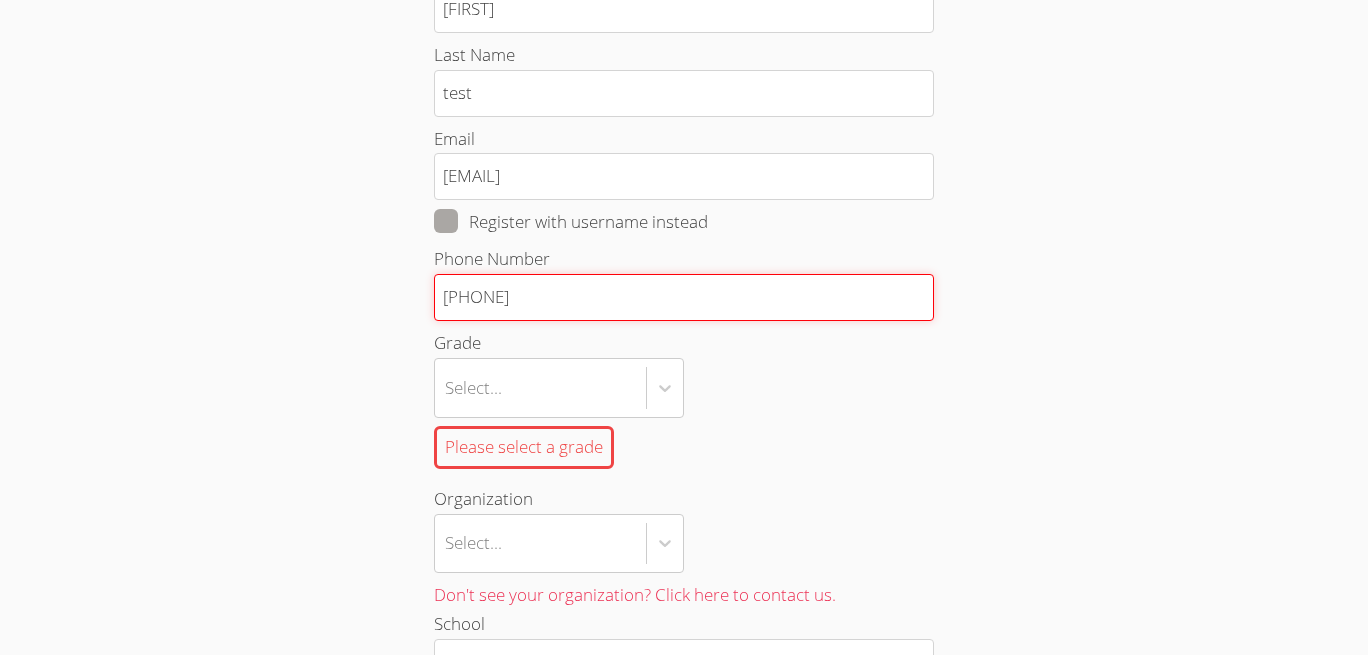 click on "[PHONE]" at bounding box center (684, 297) 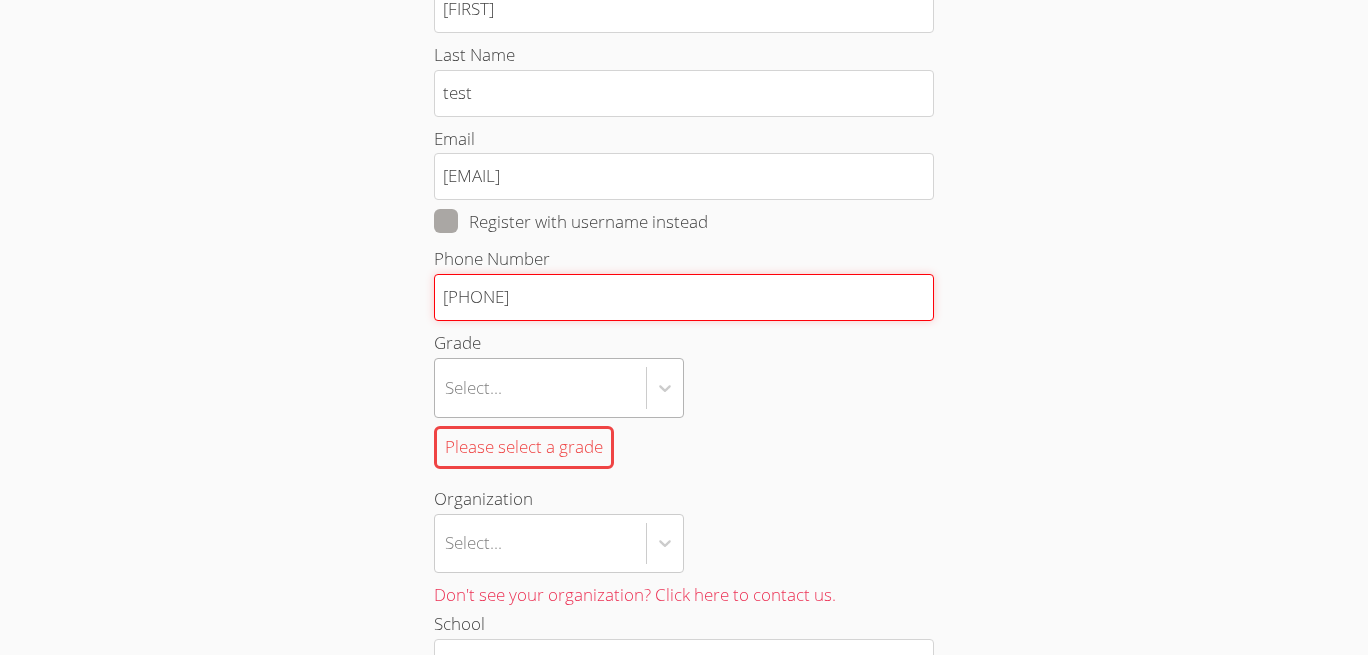 type on "[PHONE]" 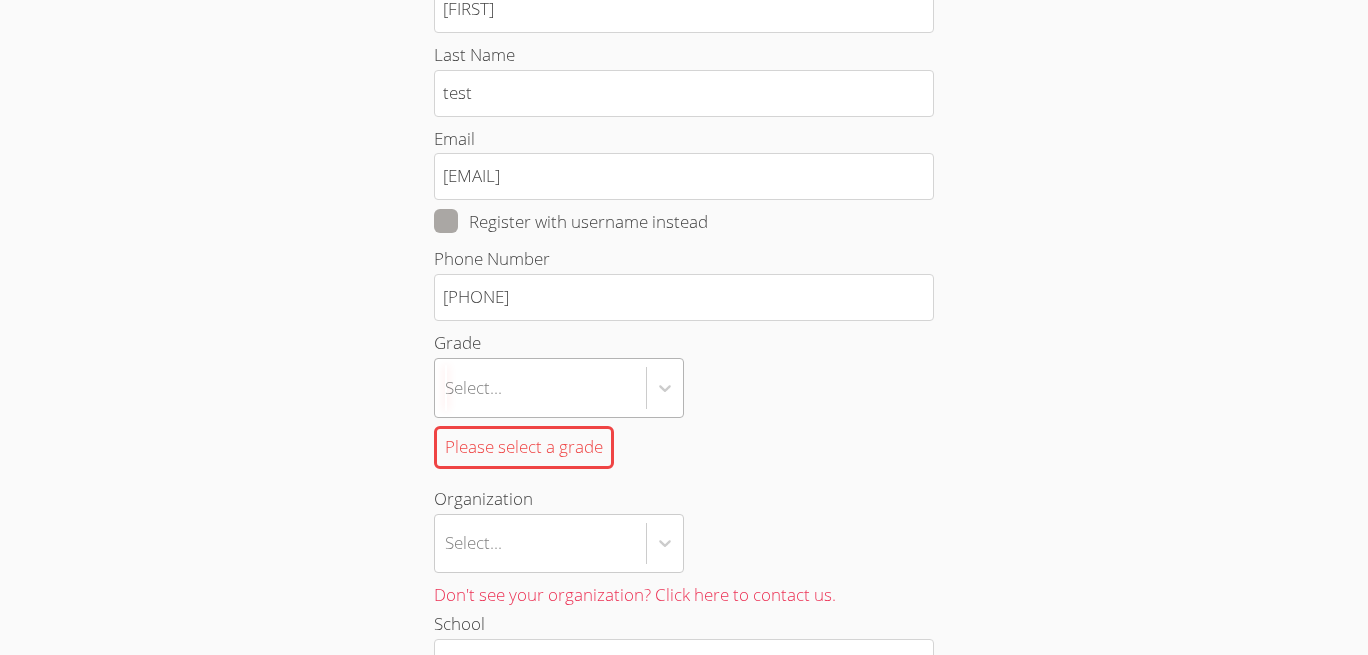 click on "Home Students Tutors Messages Billing Logout alice Home  ›  All Students  ›  New Student Add Student First Name attacker Last Name test Email attacker@a.com Register with username instead Phone Number +1(332) 207-6524 Grade Select... Please select a grade Organization Select... Don't see your organization? Click here to contact us. School Please select a school Time Zone Select... Please select a time zone Avatar Password Password is required Confirm Password Please confirm your password Notes Save" at bounding box center (684, 99) 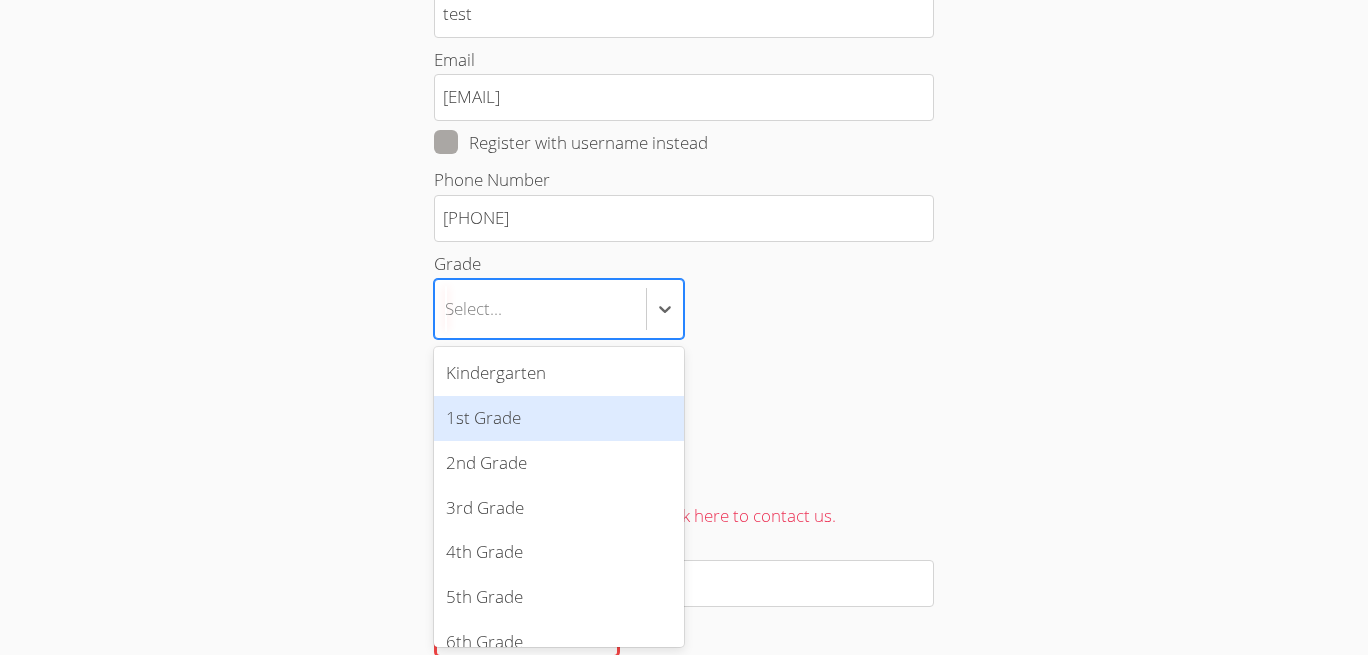 click on "1st Grade" at bounding box center (559, 418) 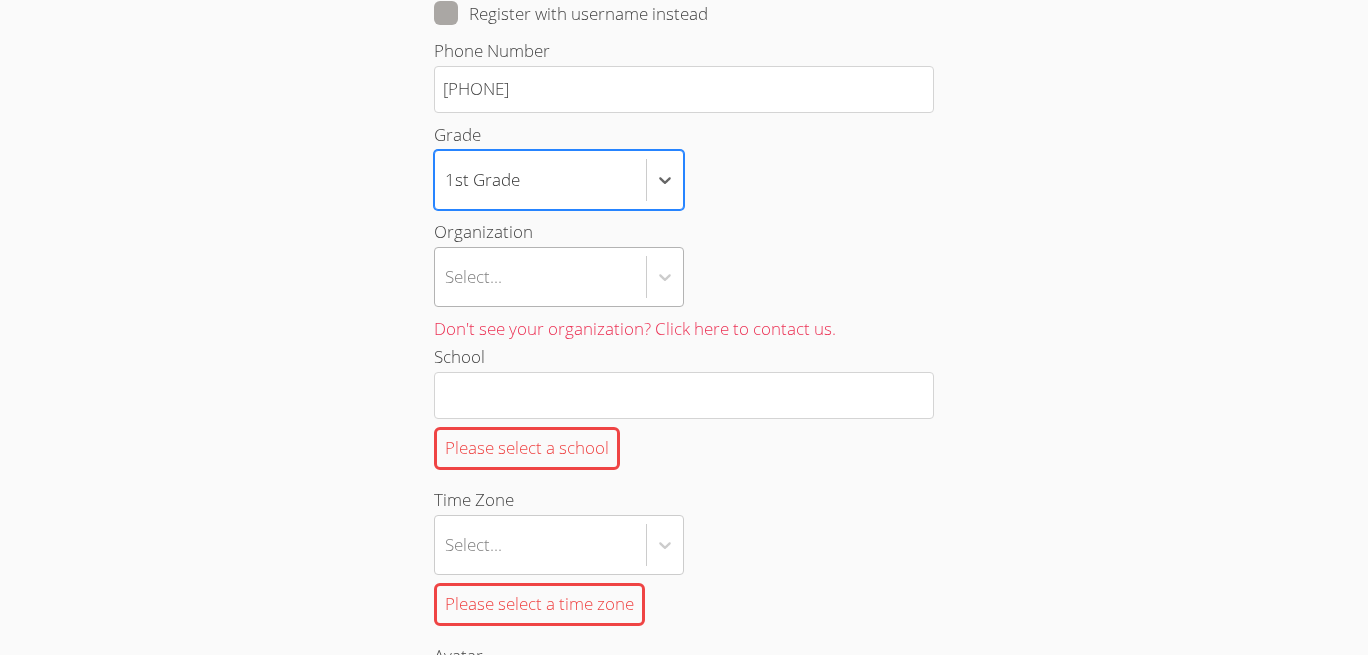 scroll, scrollTop: 535, scrollLeft: 0, axis: vertical 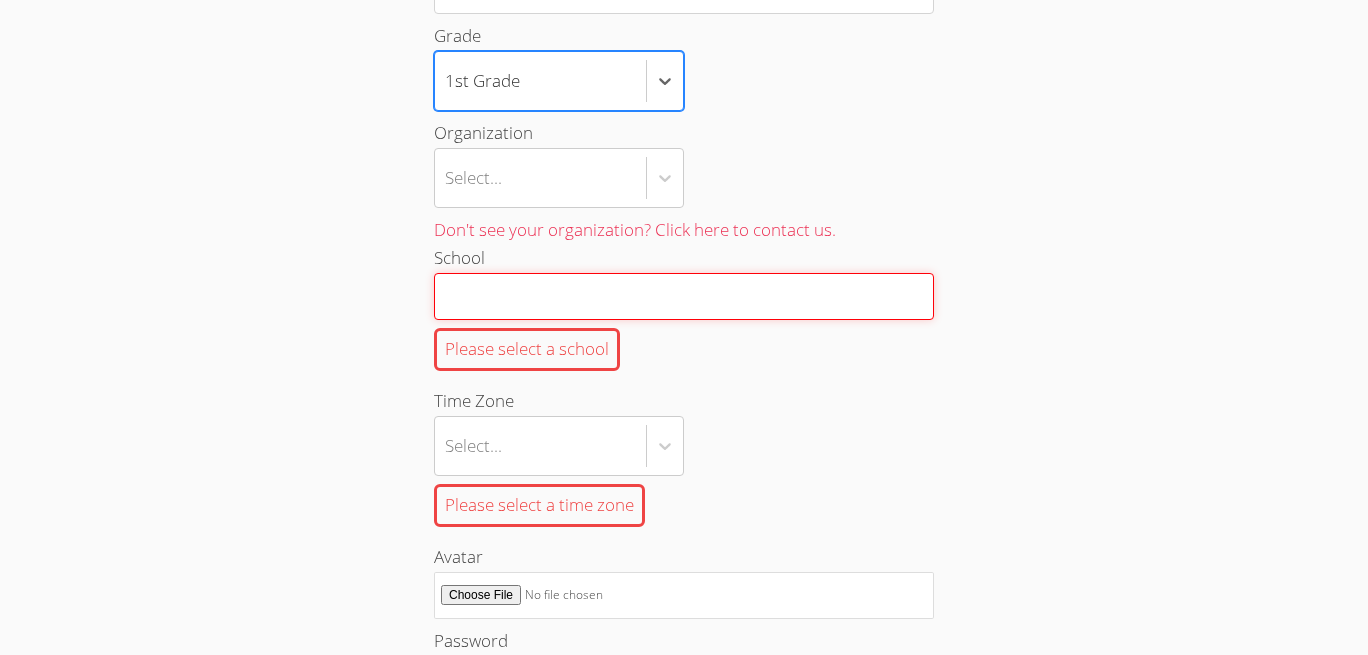 click on "School Please select a school" at bounding box center [684, 296] 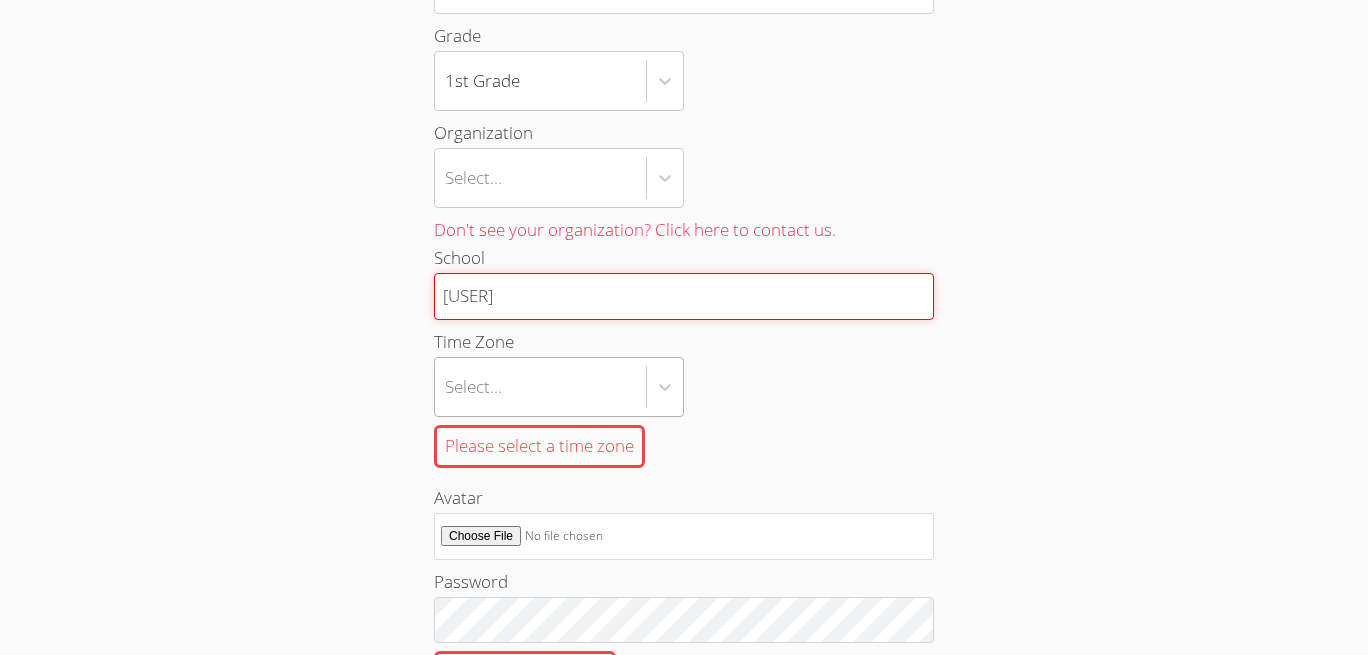 type on "[FIRST]" 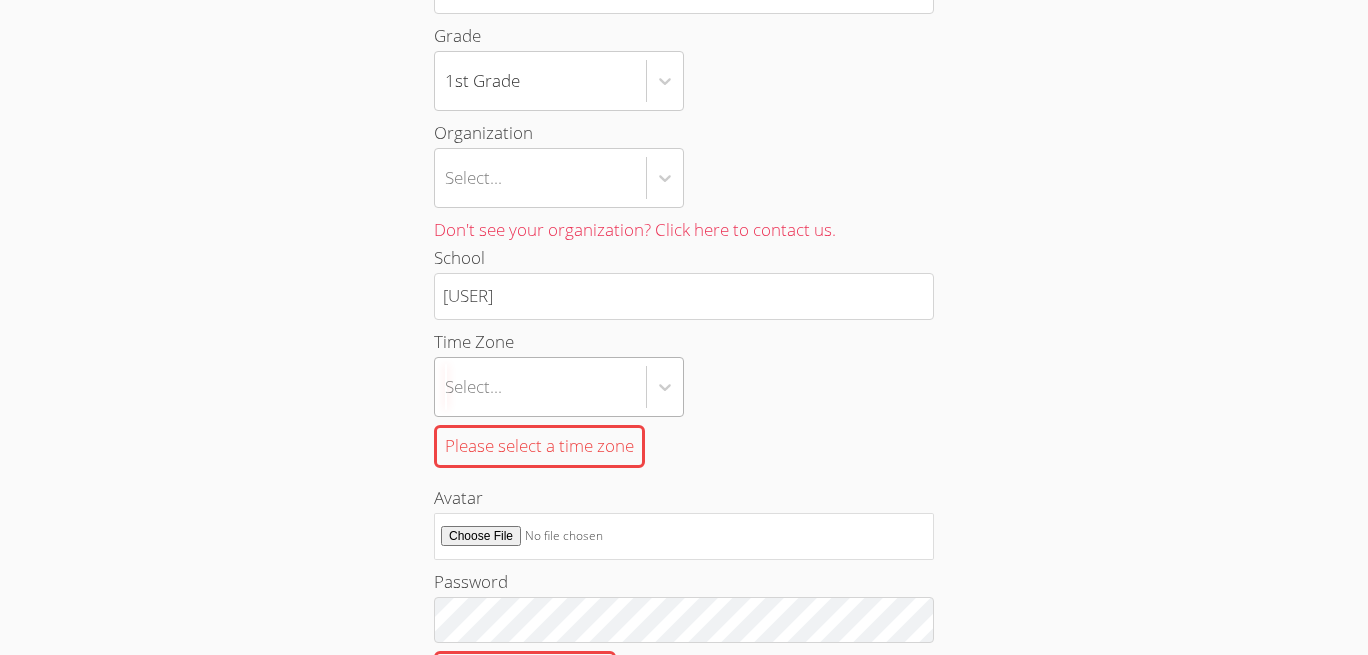 click on "Home Students Tutors Messages Billing Logout alice Home  ›  All Students  ›  New Student Add Student First Name attacker Last Name test Email attacker@a.com Register with username instead Phone Number +1(332) 207-6524 Grade 1st Grade Organization Select... Don't see your organization? Click here to contact us. School alice Time Zone Select... Please select a time zone Avatar Password Password is required Confirm Password Please confirm your password Notes Save" at bounding box center (684, -208) 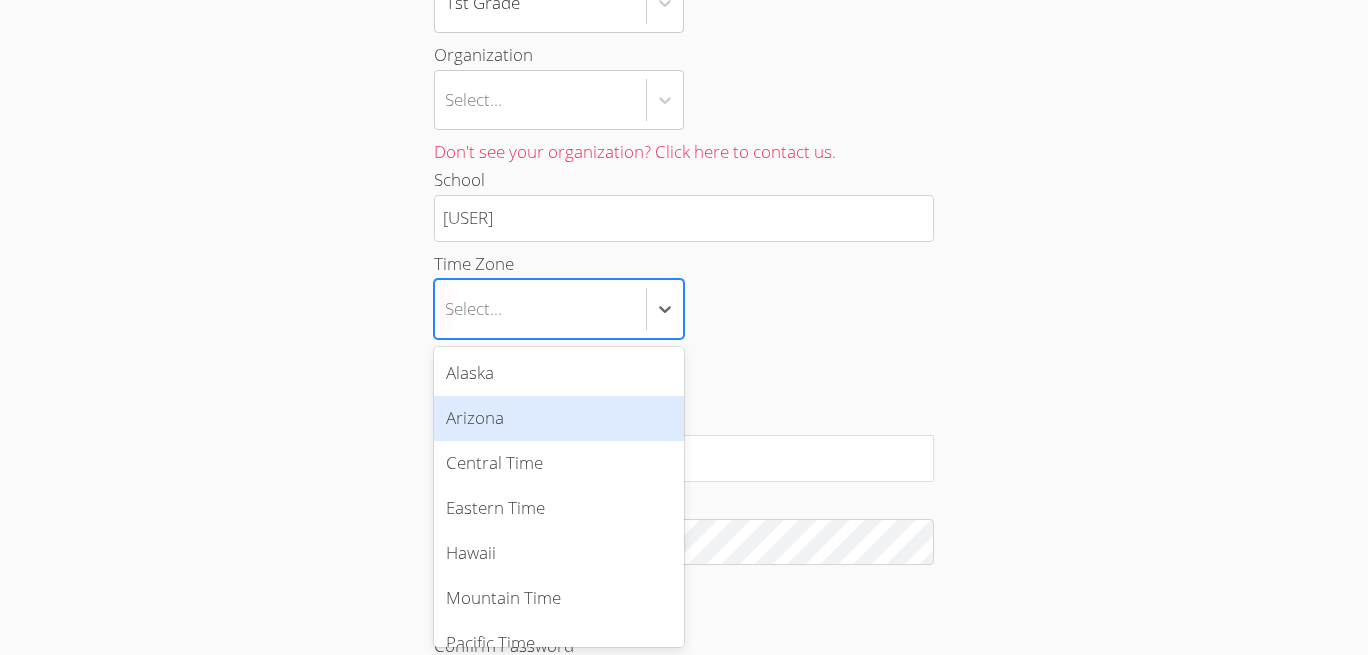 click on "Arizona" at bounding box center (559, 418) 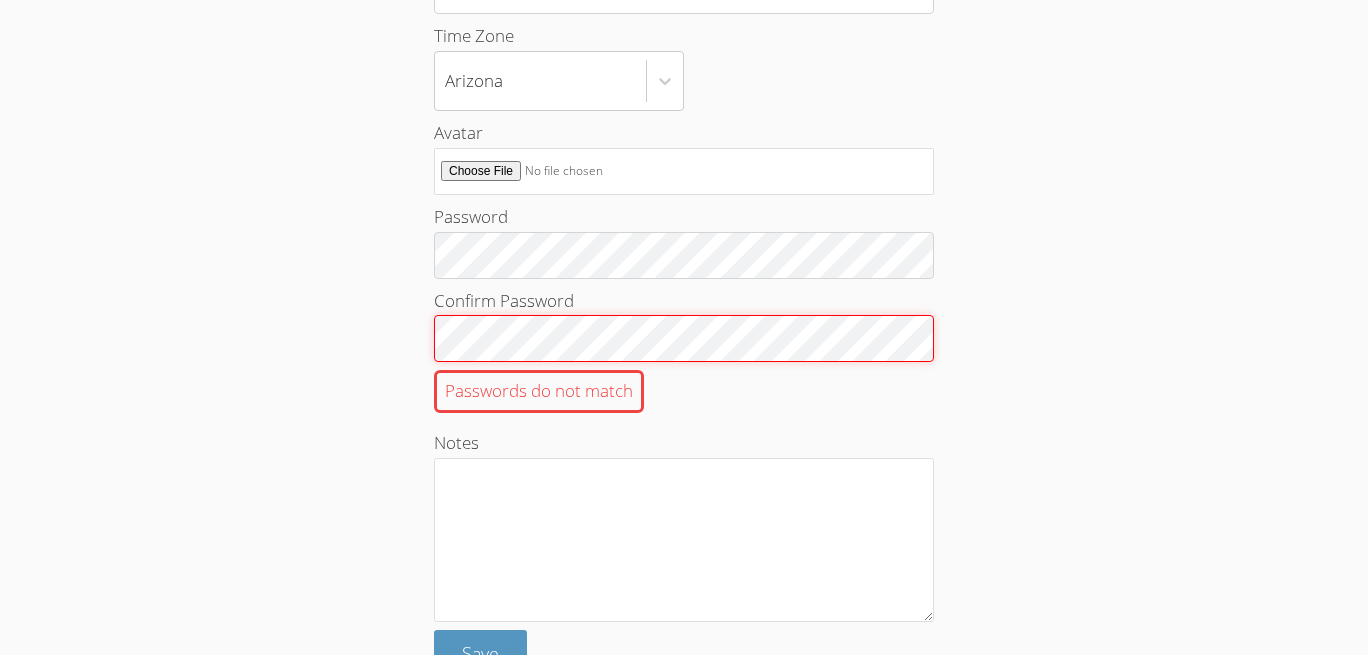 scroll, scrollTop: 835, scrollLeft: 0, axis: vertical 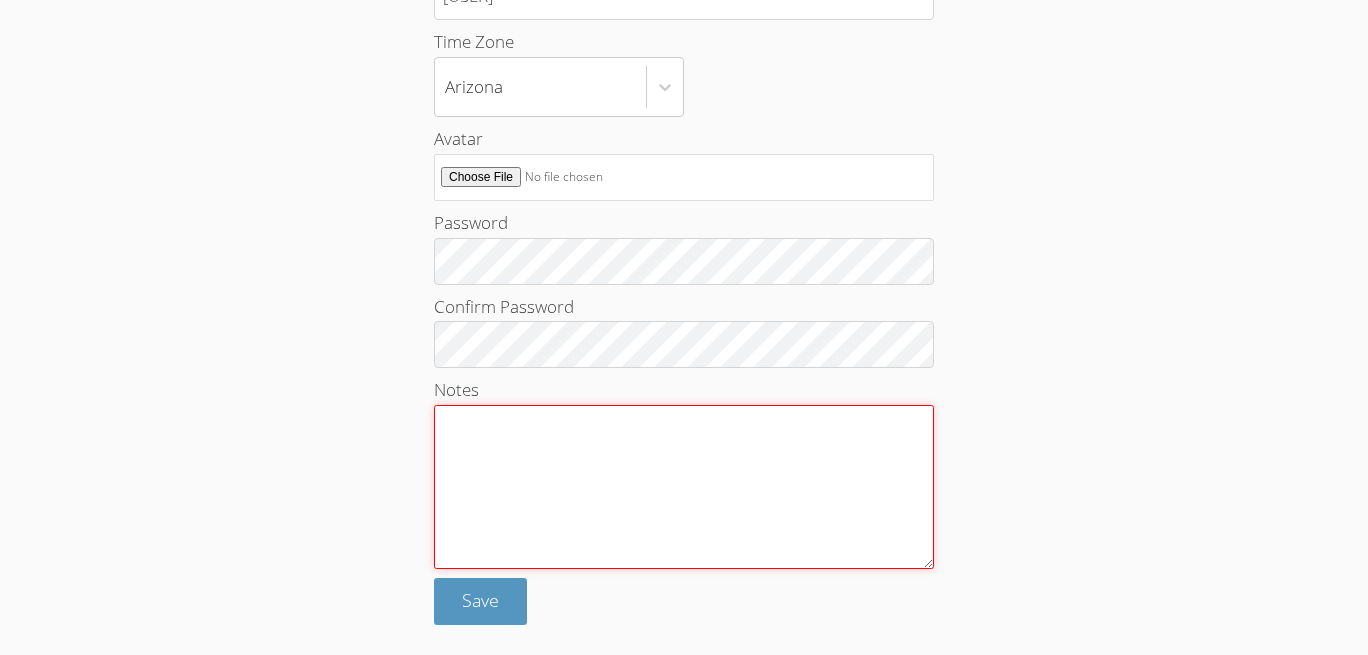 click on "Notes" at bounding box center [684, 486] 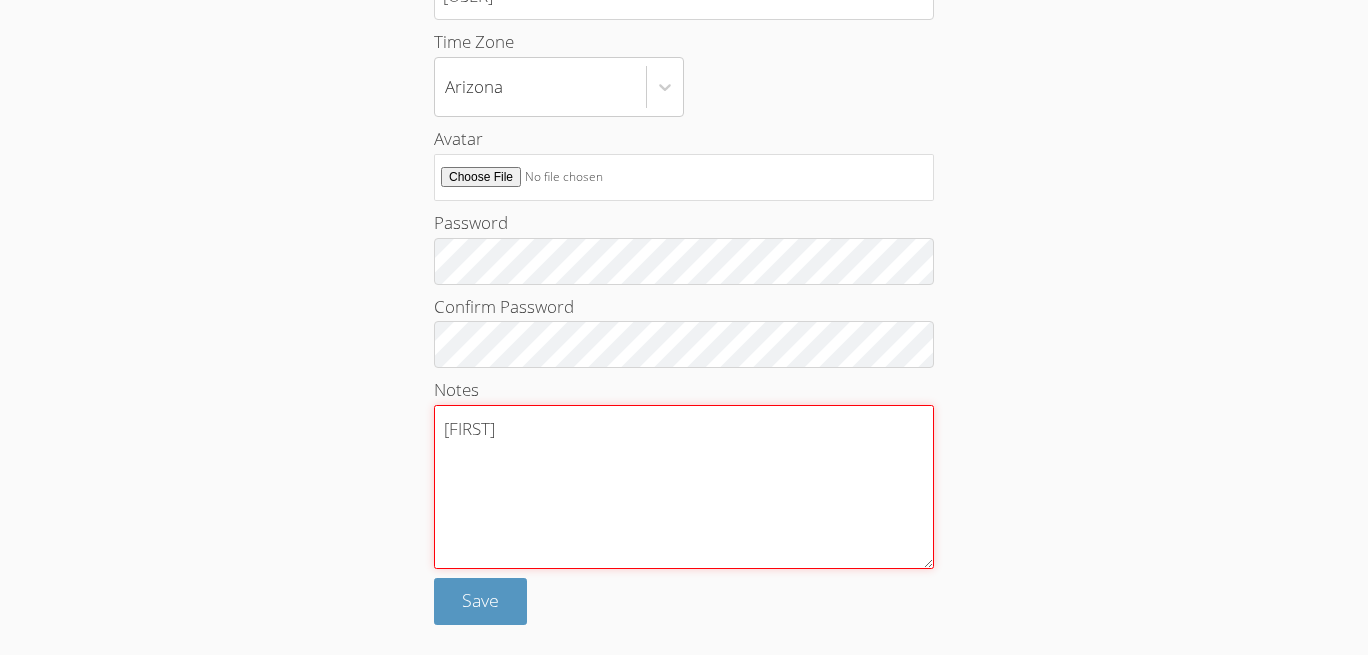 type on "[FIRST]" 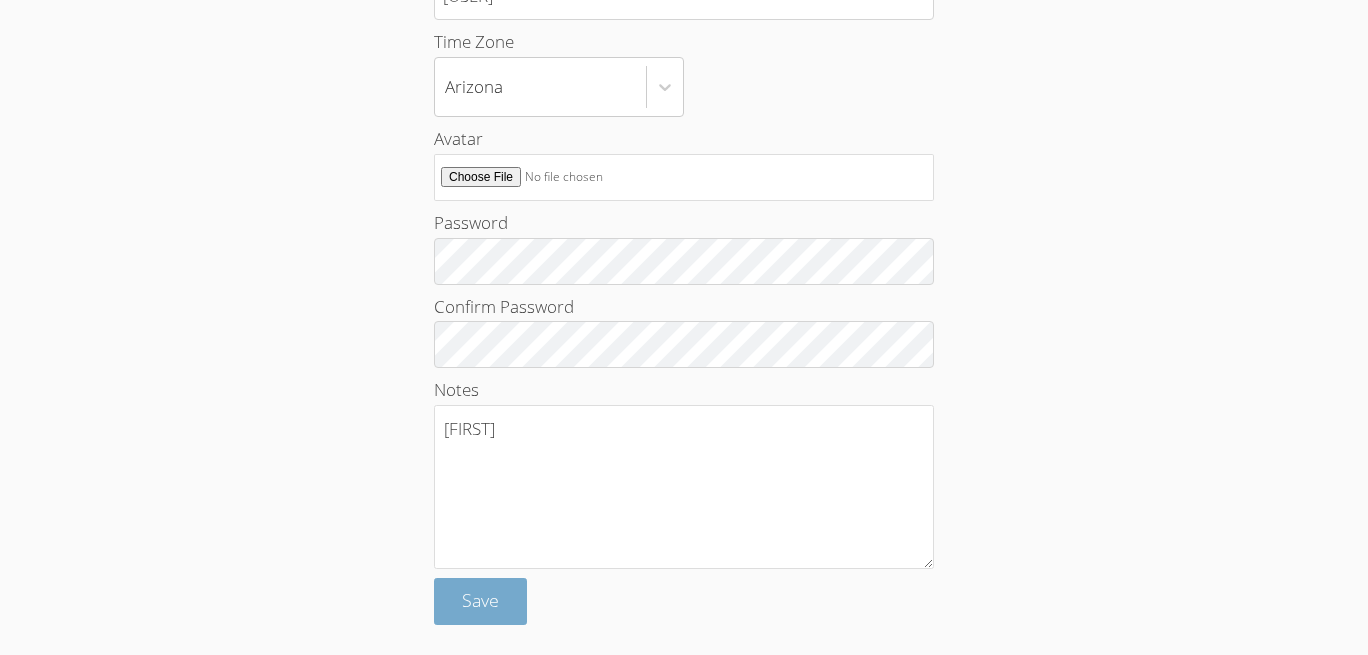 click on "Save" at bounding box center (480, 600) 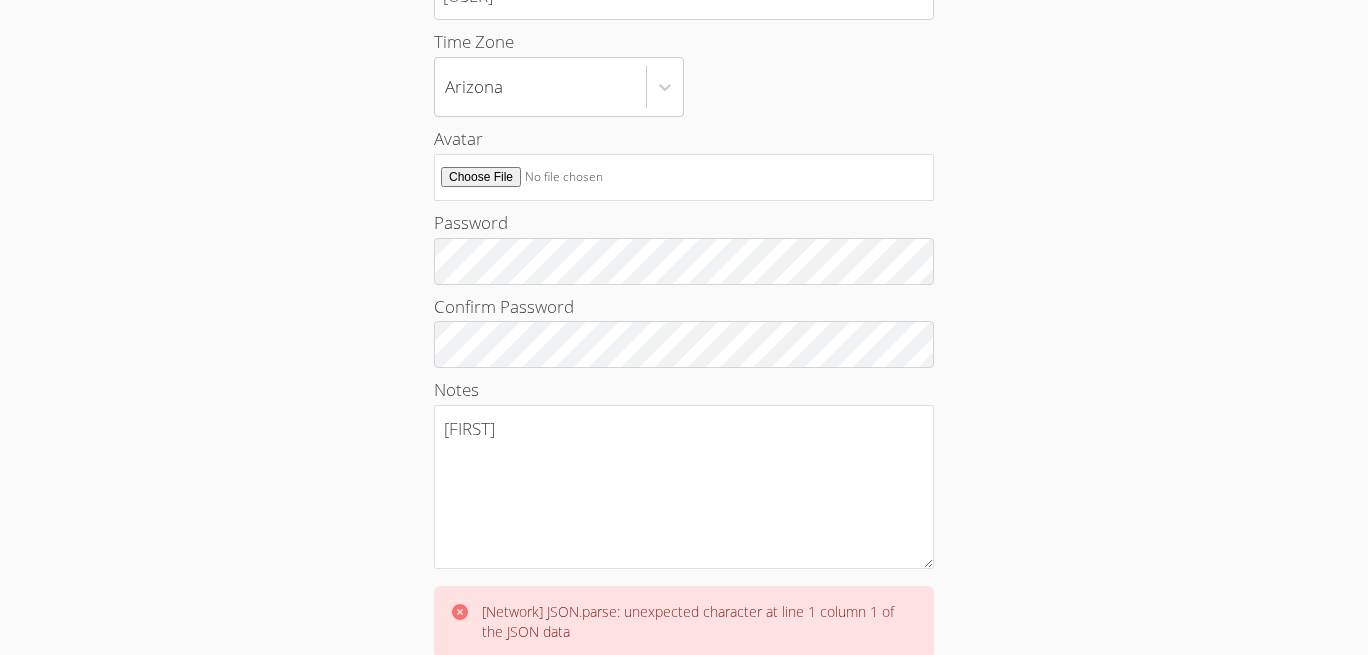 scroll, scrollTop: 0, scrollLeft: 0, axis: both 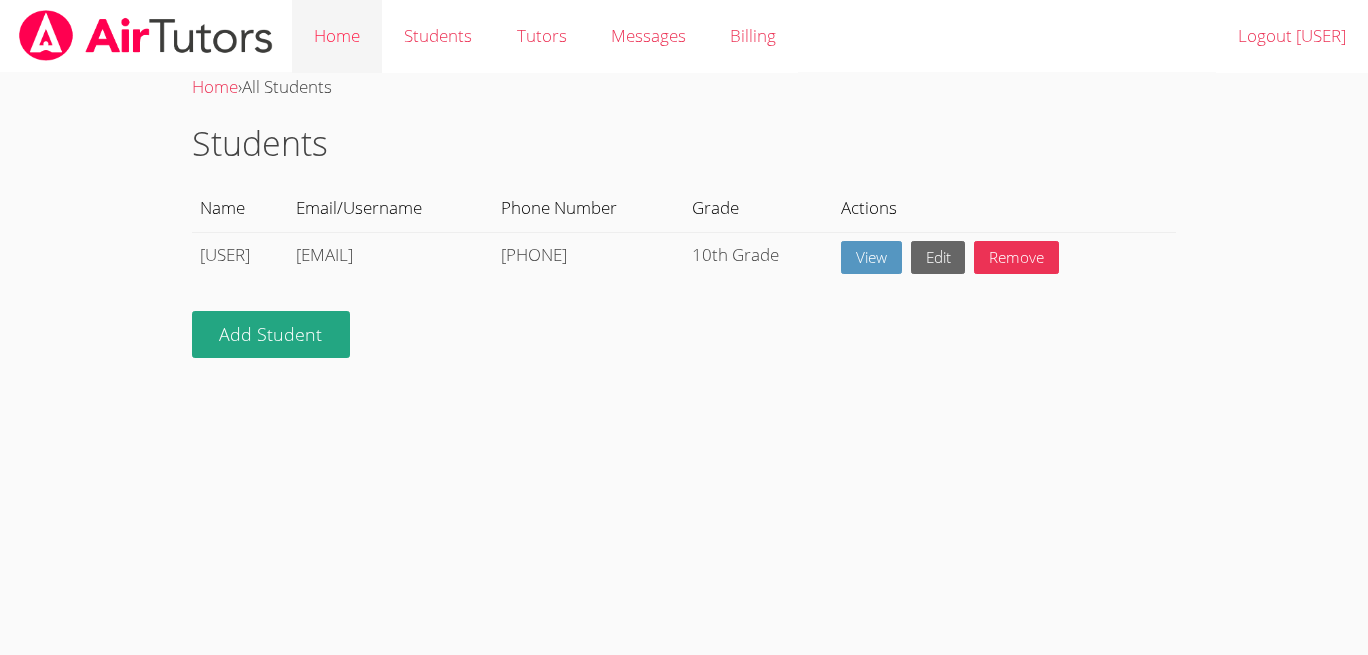 click on "Home" at bounding box center [337, 36] 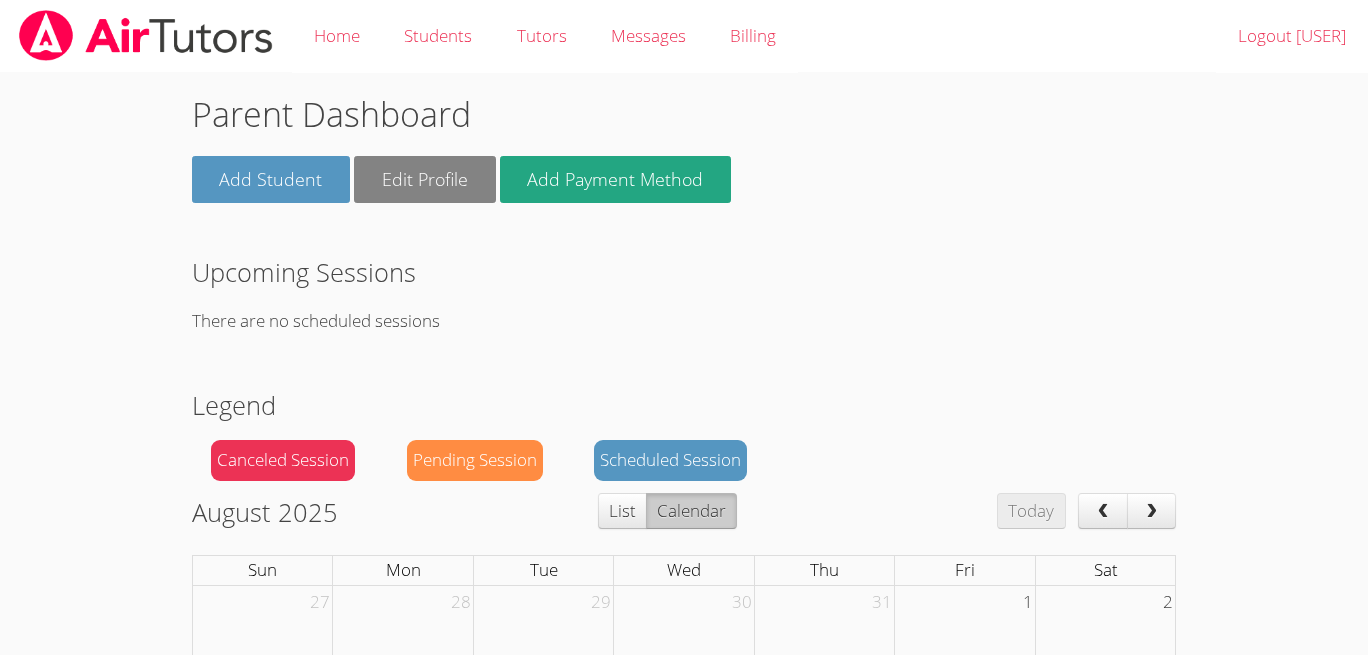 click on "Edit Profile" at bounding box center [425, 179] 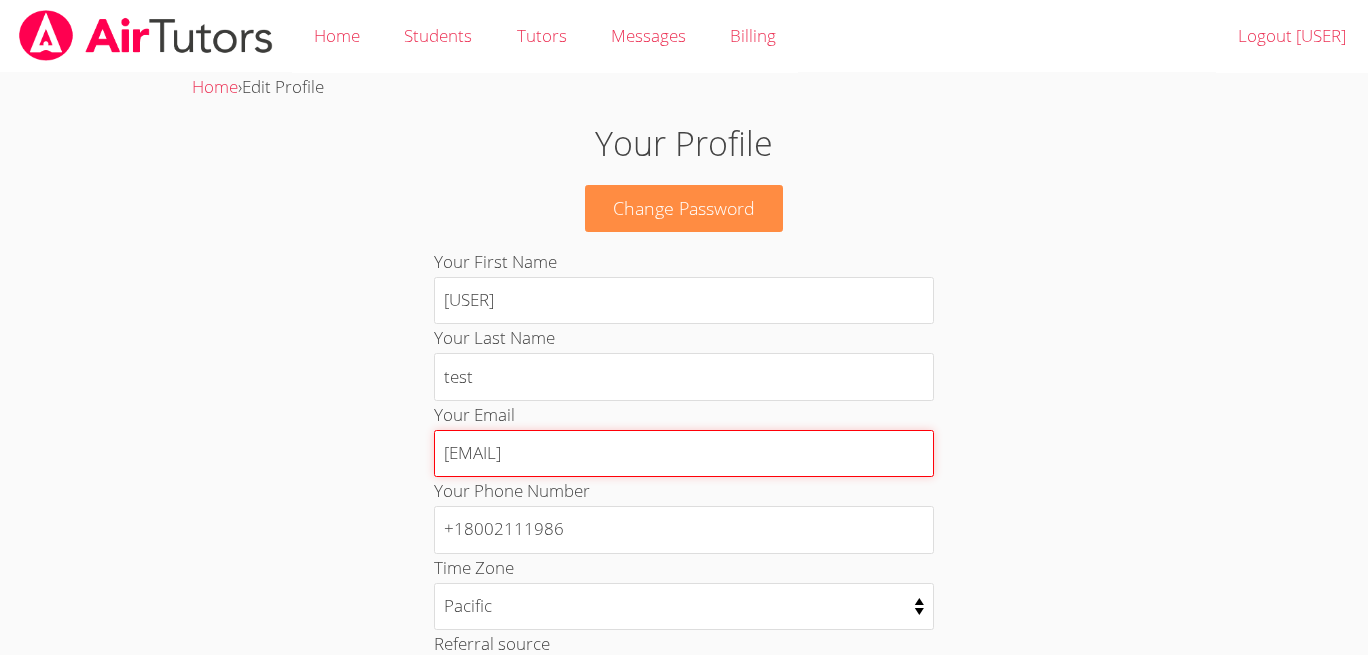 drag, startPoint x: 502, startPoint y: 457, endPoint x: 347, endPoint y: 432, distance: 157.00319 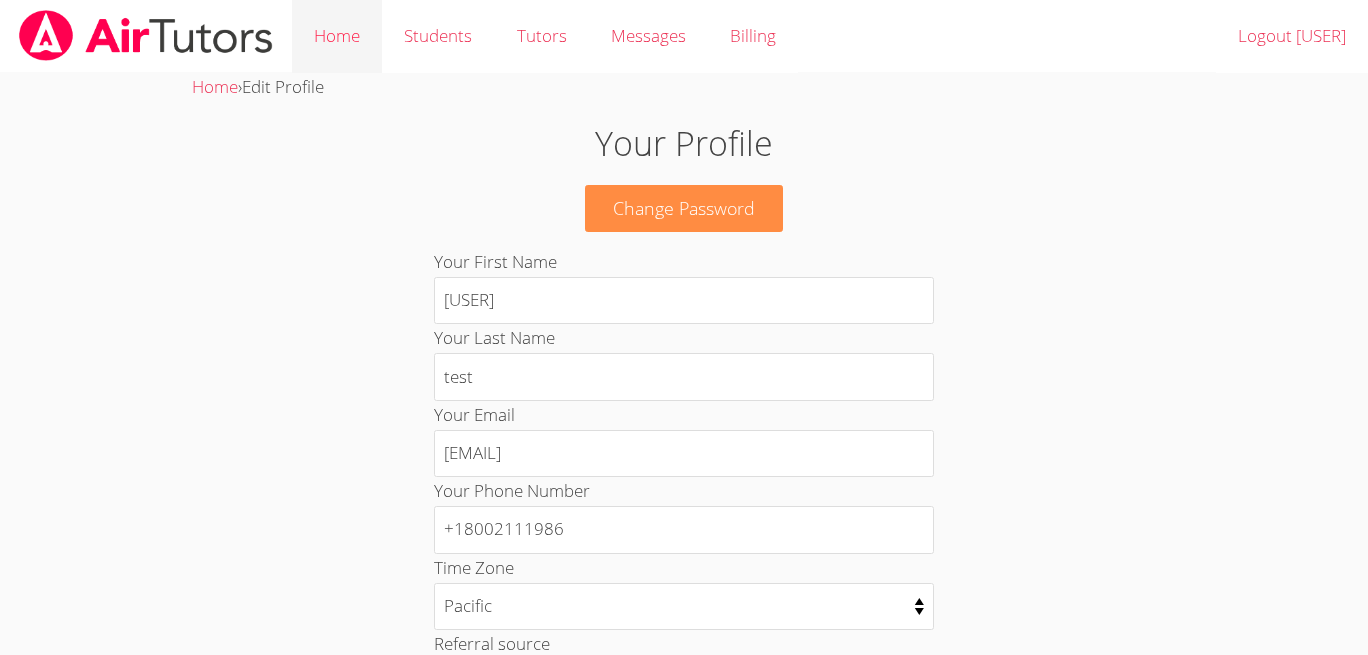 click on "Home" at bounding box center [337, 36] 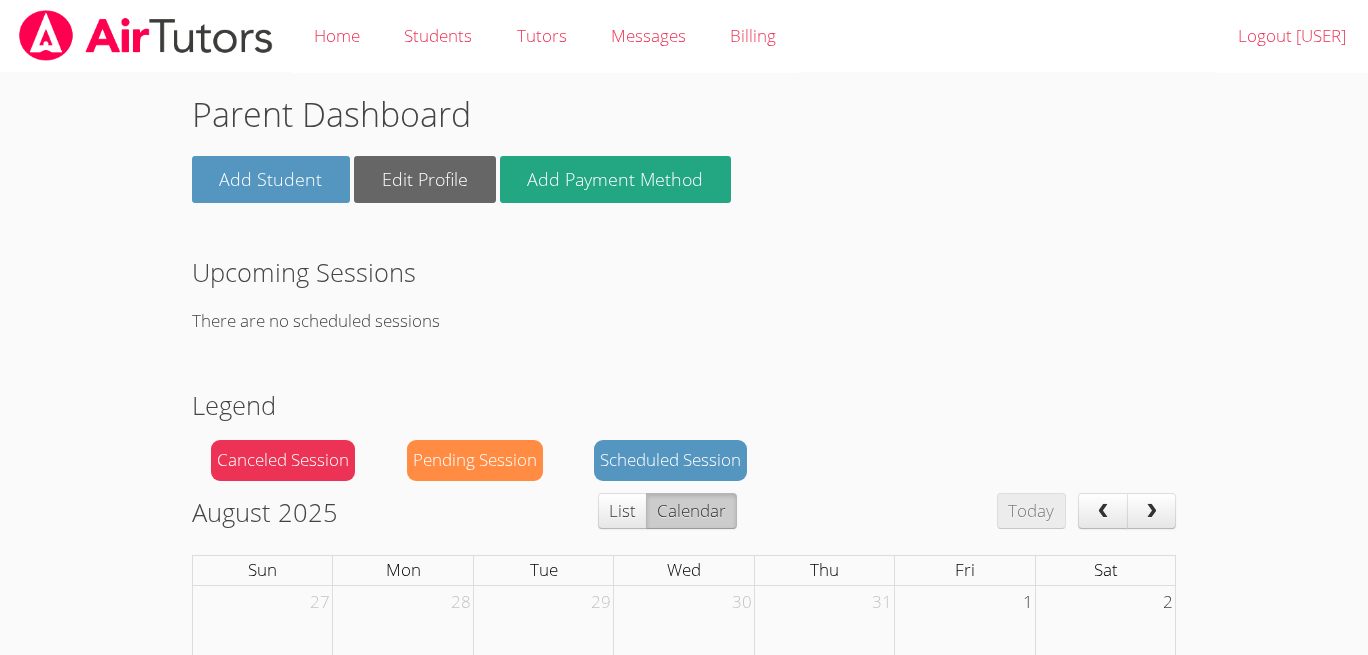 click on "Pending Session" at bounding box center (475, 460) 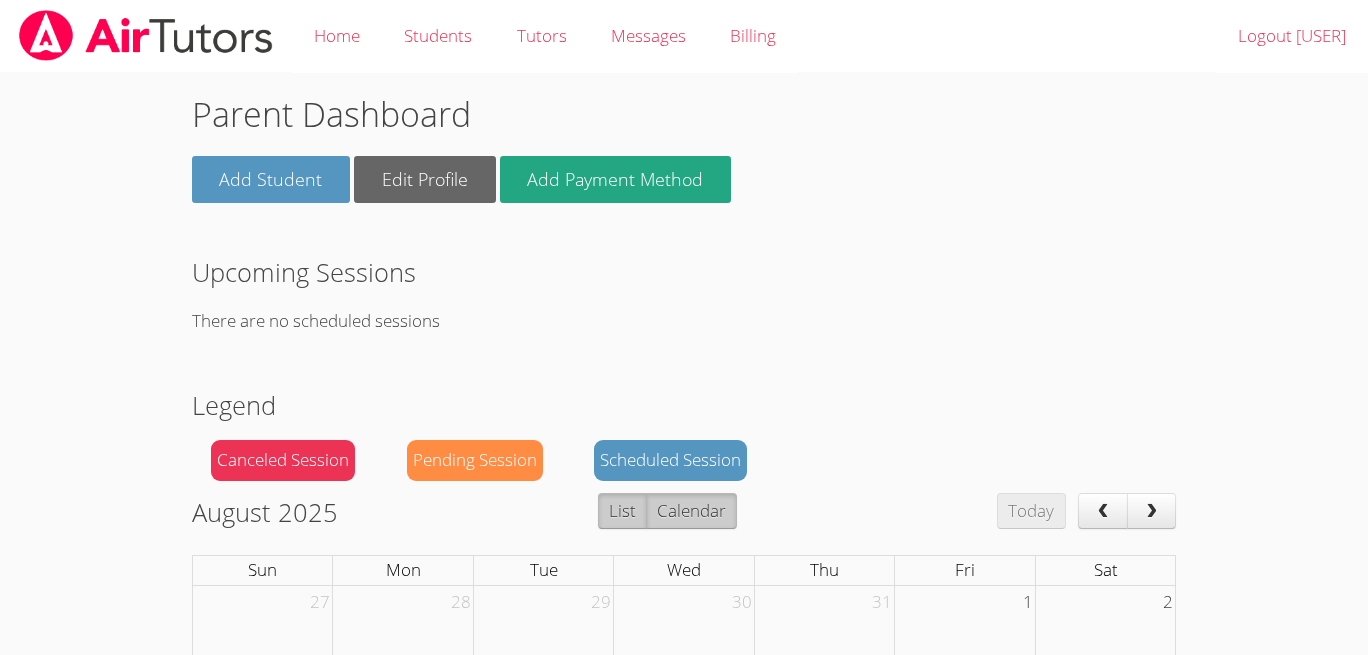 click on "List" at bounding box center (622, 511) 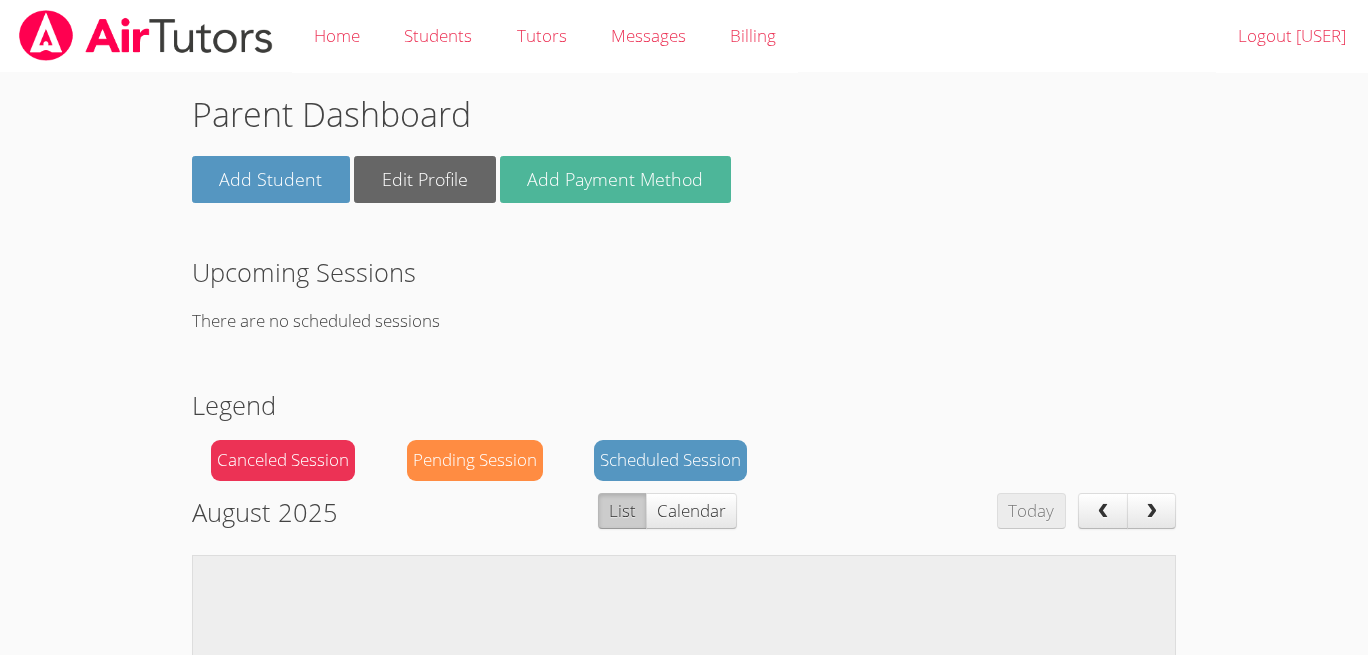 click on "Add Payment Method" at bounding box center [616, 179] 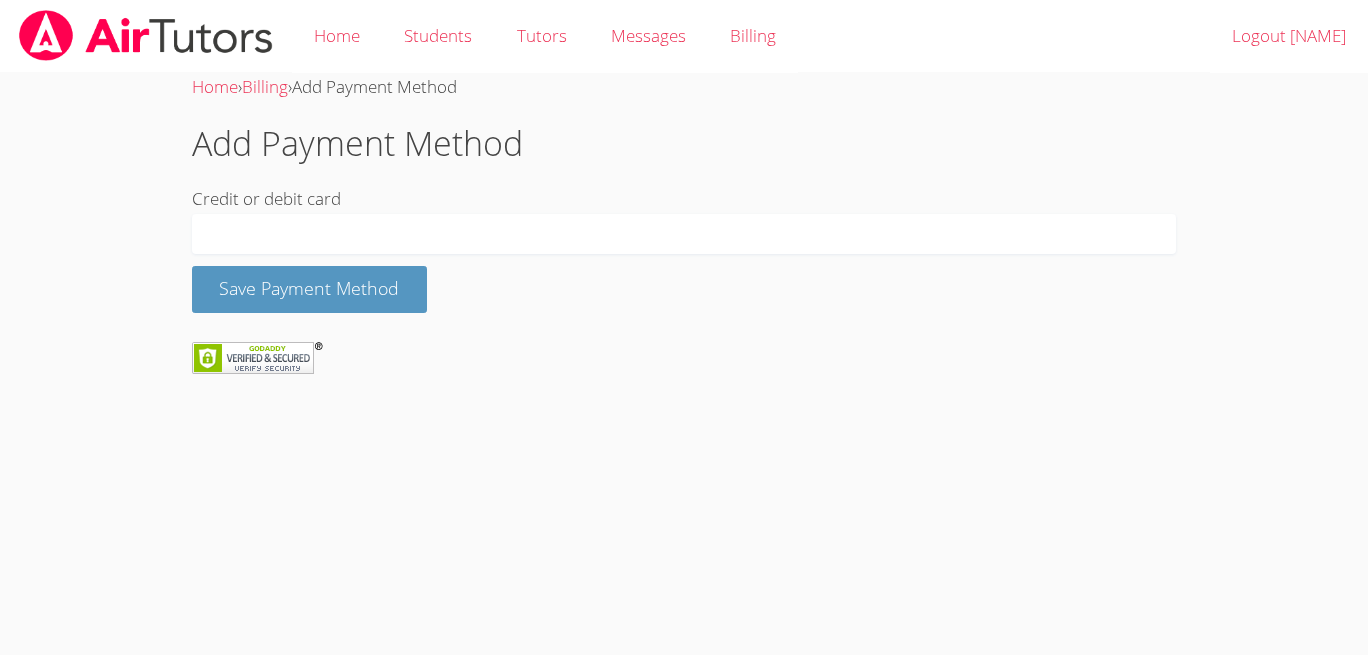 scroll, scrollTop: 0, scrollLeft: 0, axis: both 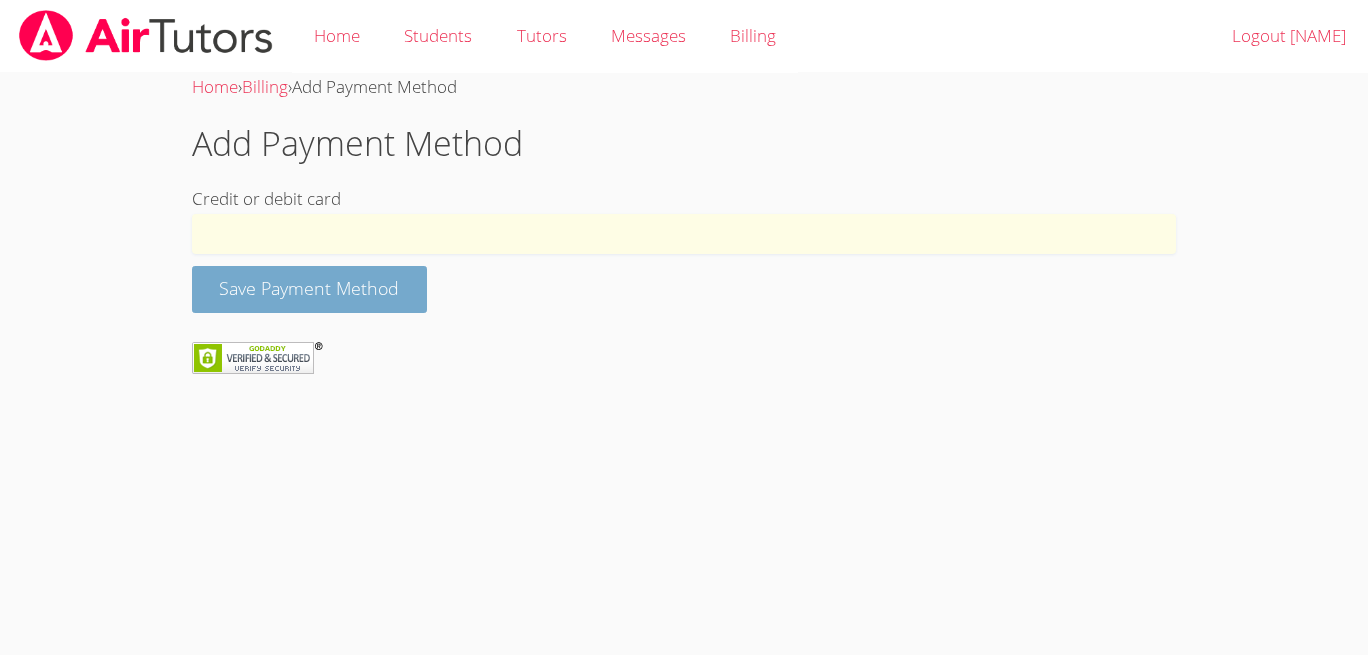 click on "Save Payment Method" at bounding box center [310, 289] 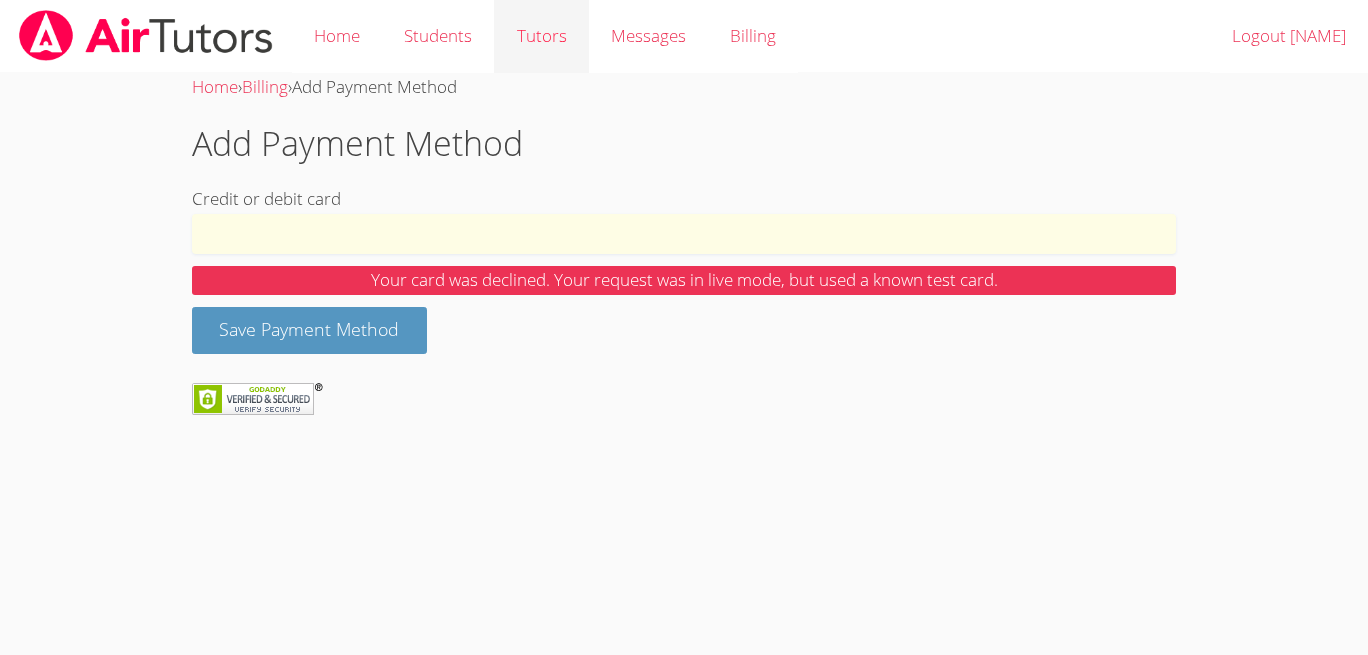 click on "Tutors" at bounding box center [541, 36] 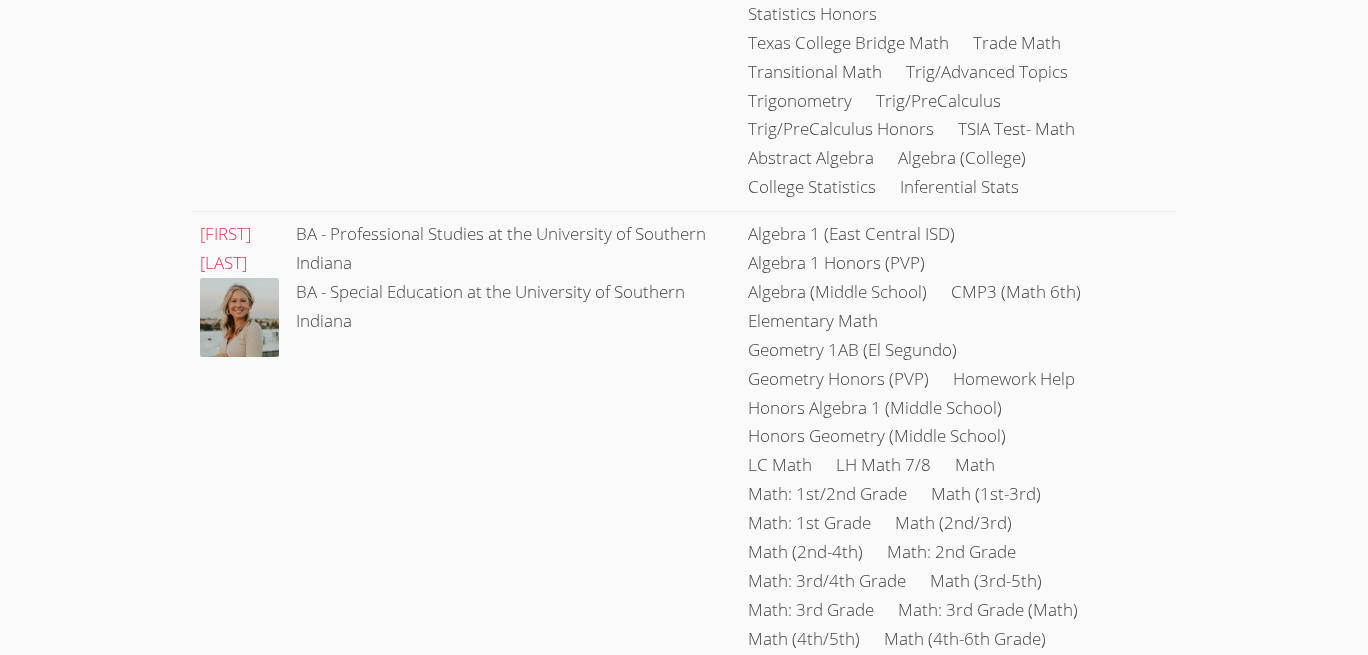 scroll, scrollTop: 4788, scrollLeft: 0, axis: vertical 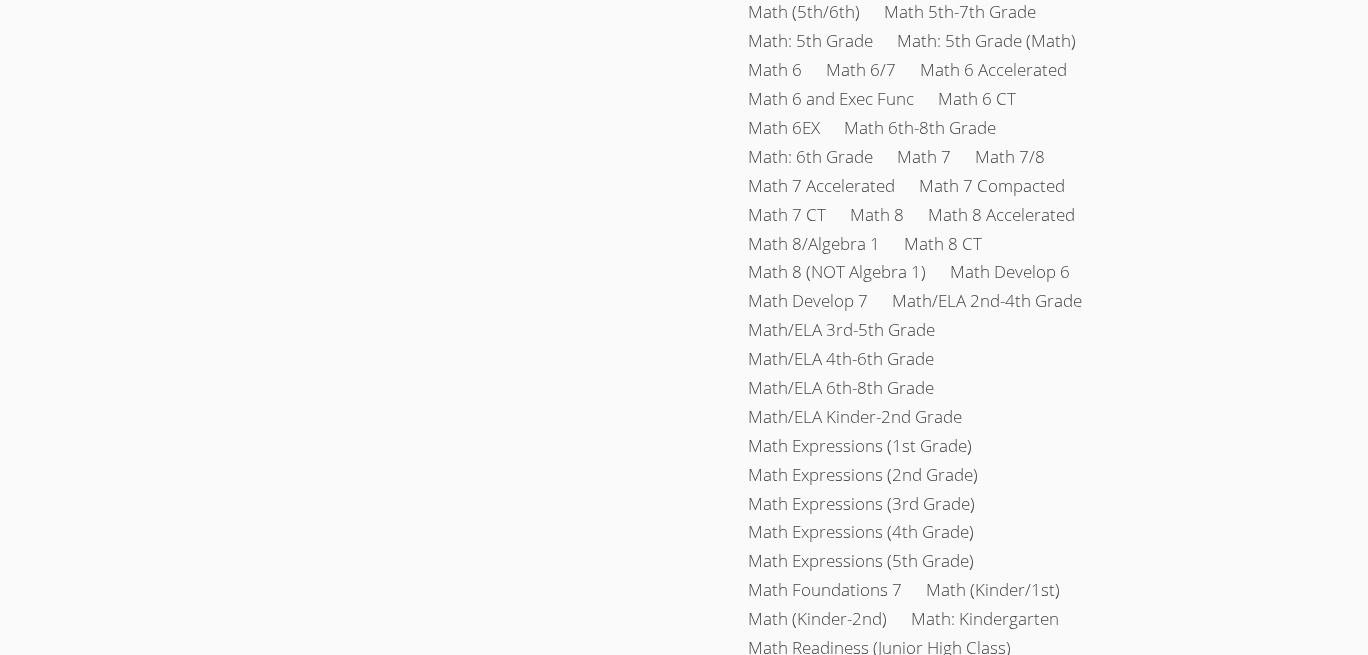 click on "Bronwyn Barrett" at bounding box center [225, -436] 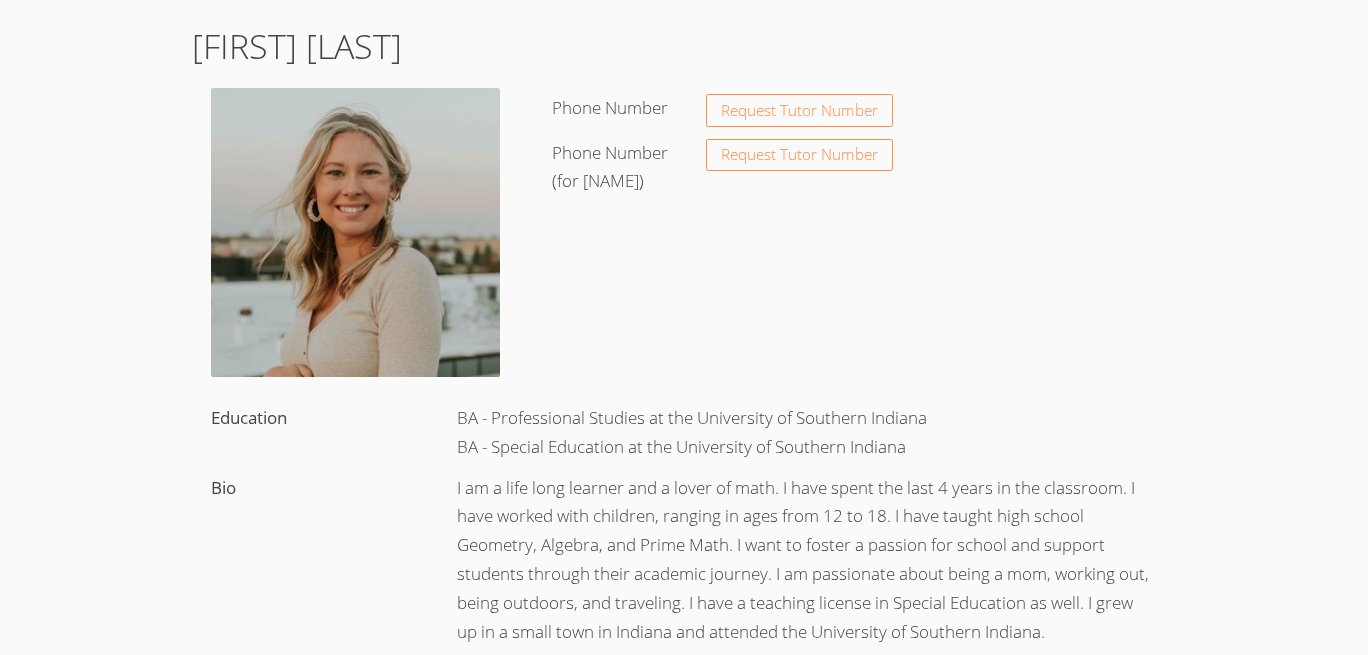 scroll, scrollTop: 0, scrollLeft: 0, axis: both 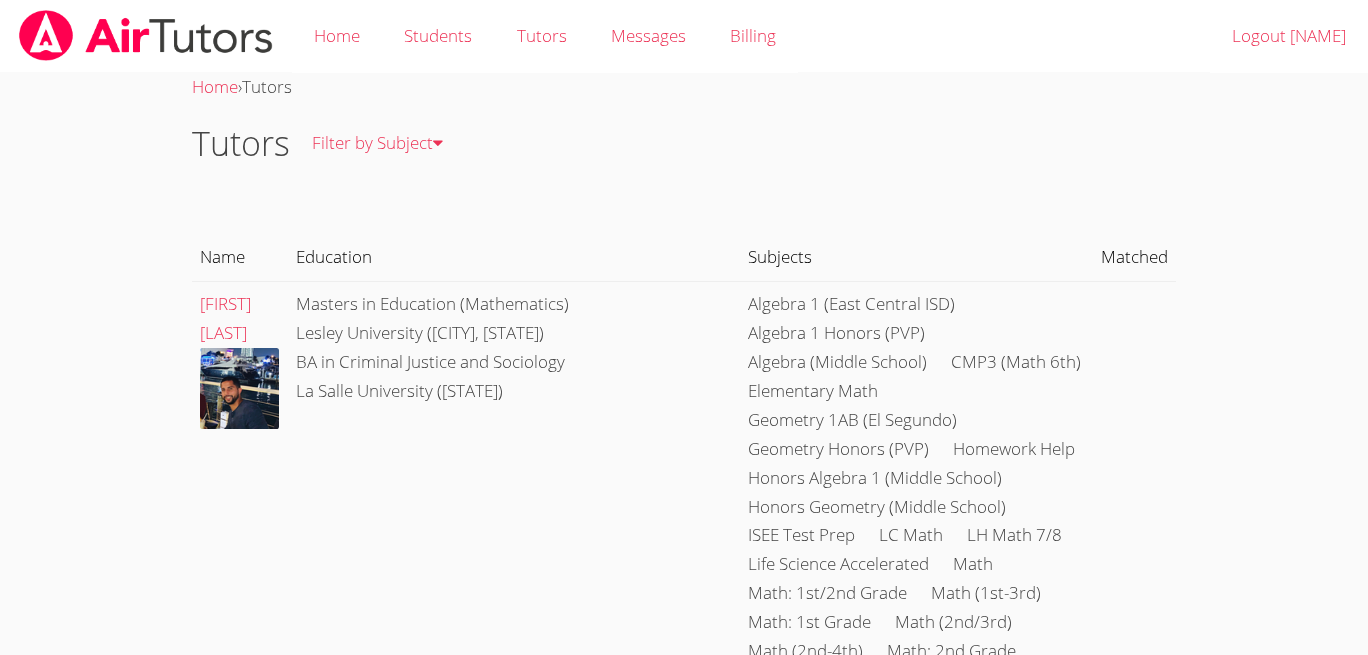 click at bounding box center [239, 388] 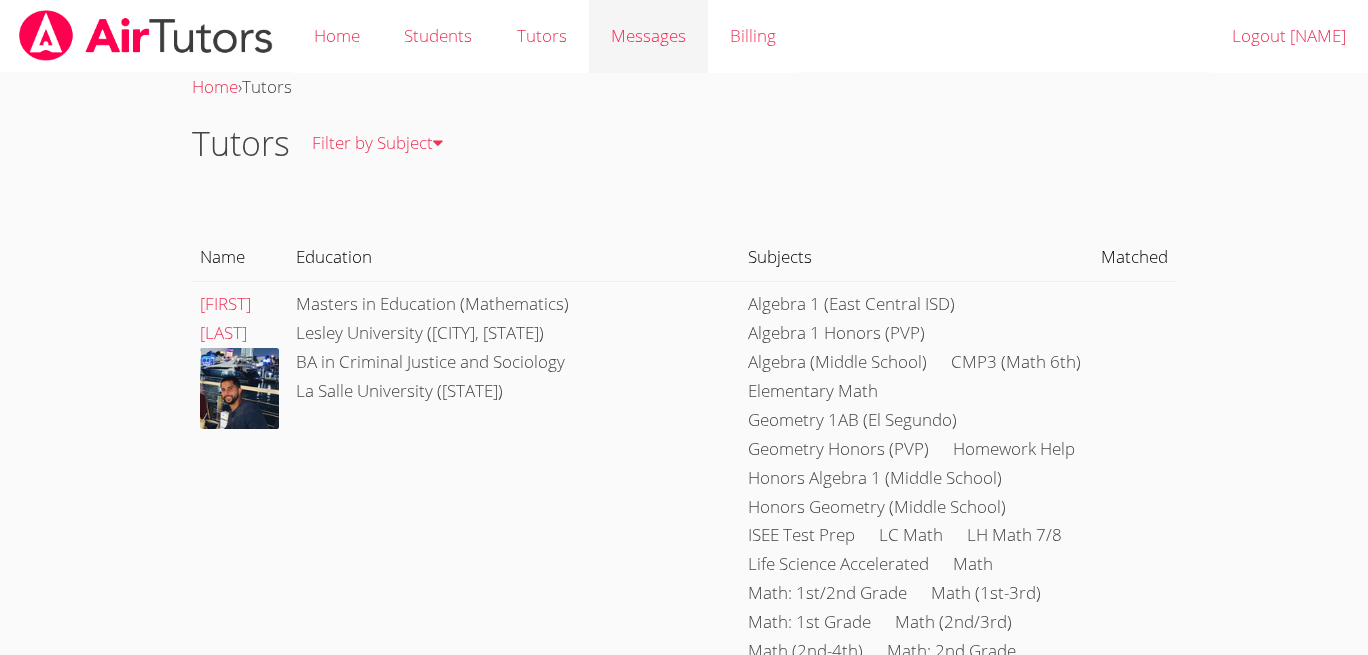 click on "Messages" at bounding box center (648, 35) 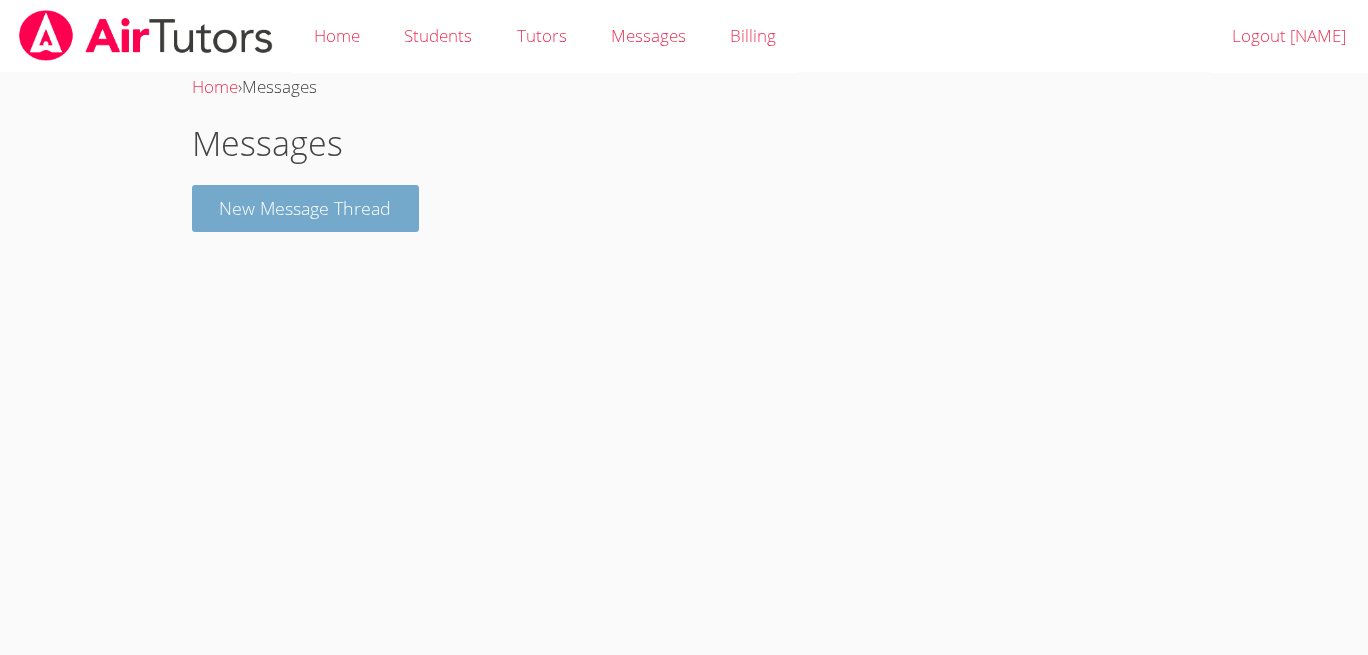 click on "New Message Thread" at bounding box center (306, 208) 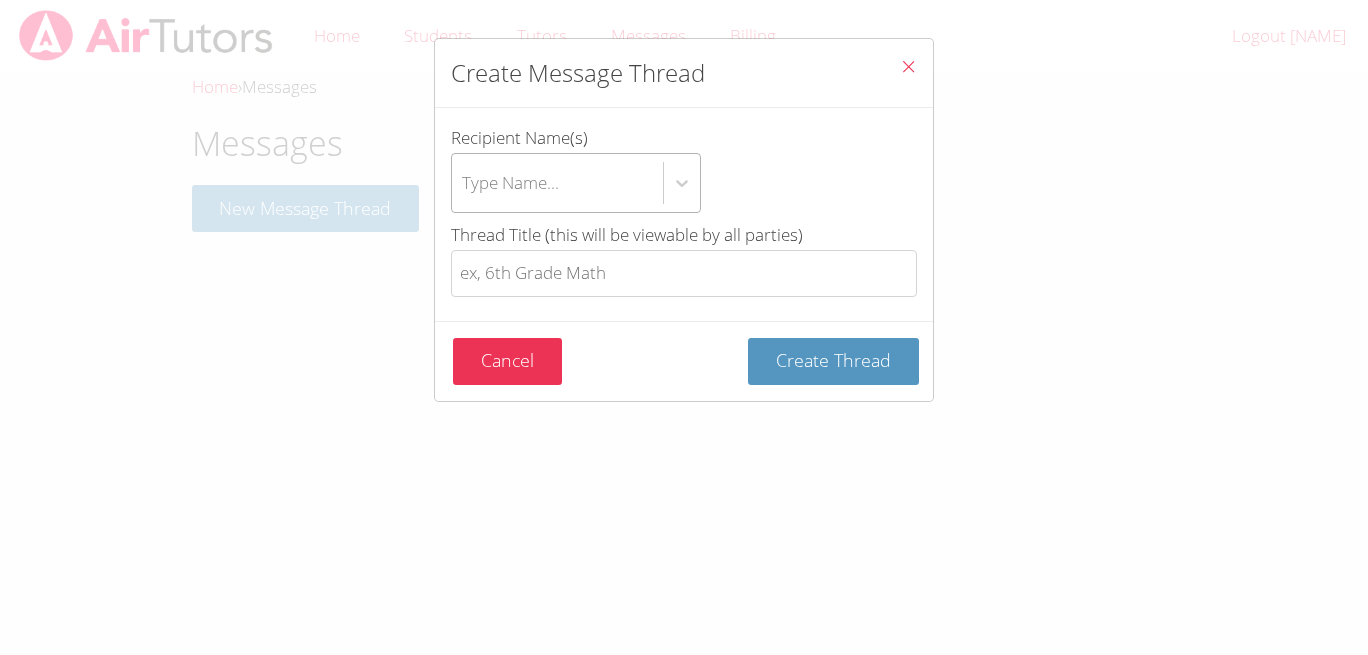 click on "Type Name..." at bounding box center (510, 182) 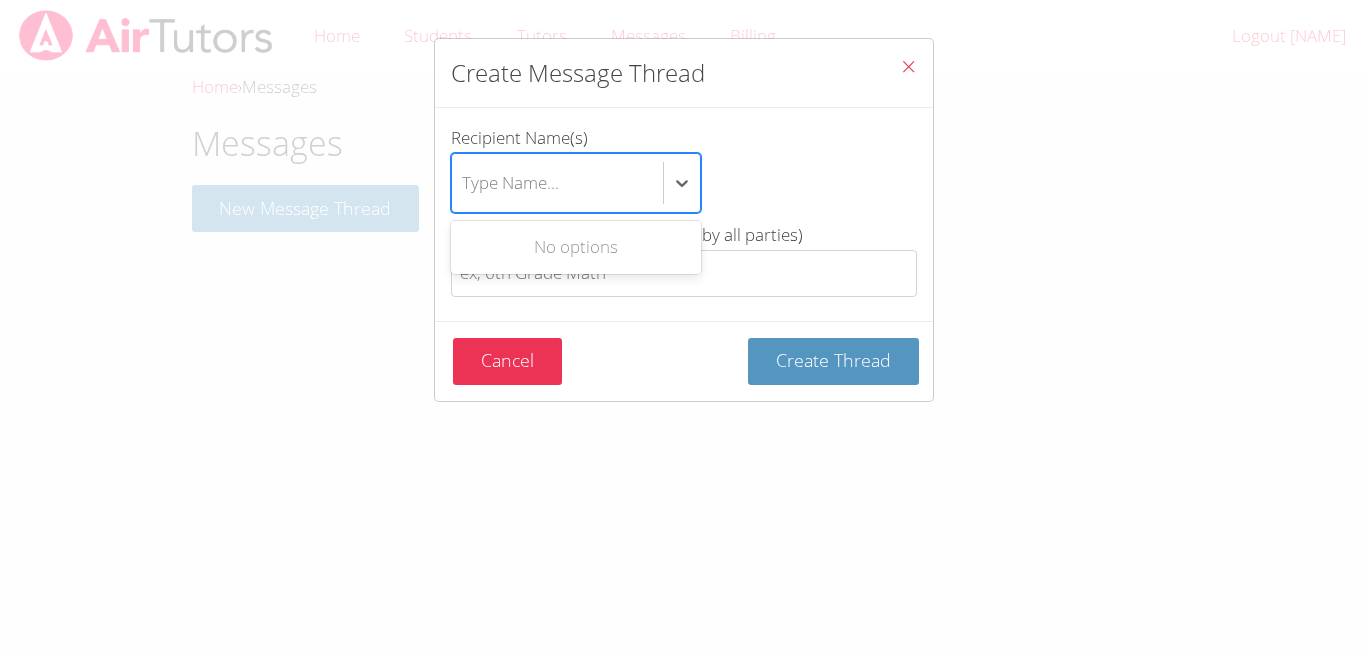 type on "a" 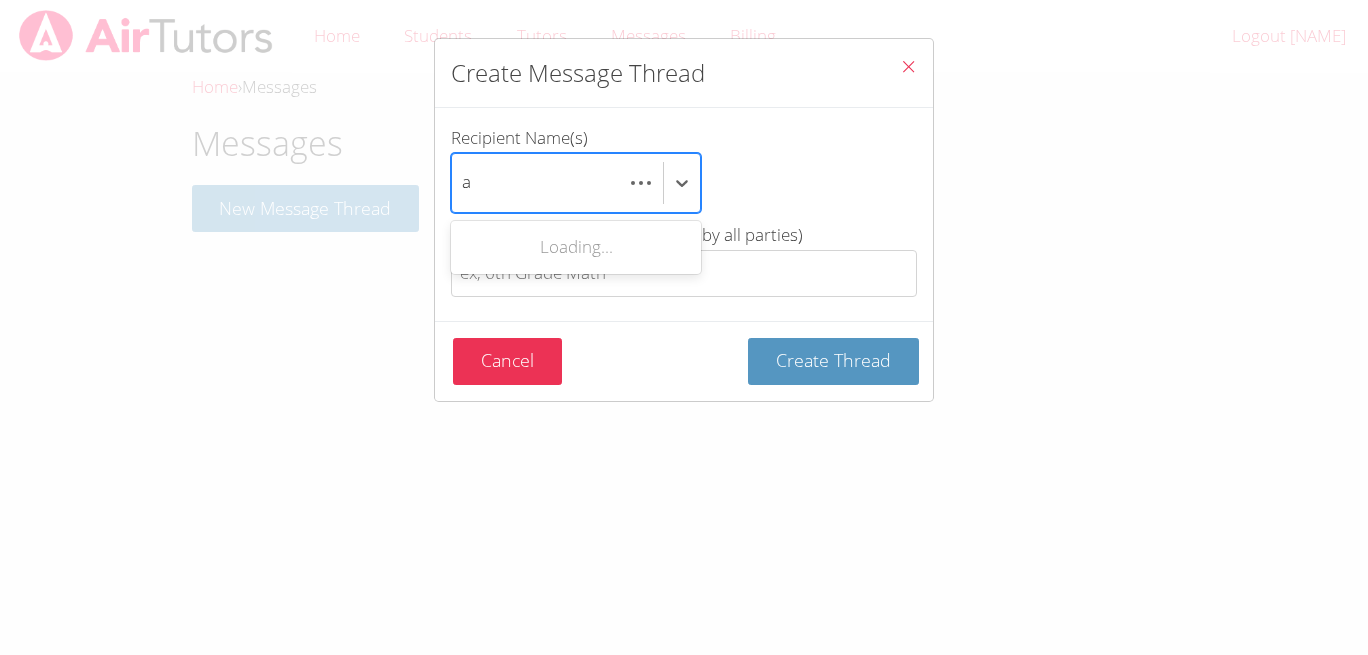 scroll, scrollTop: 0, scrollLeft: 0, axis: both 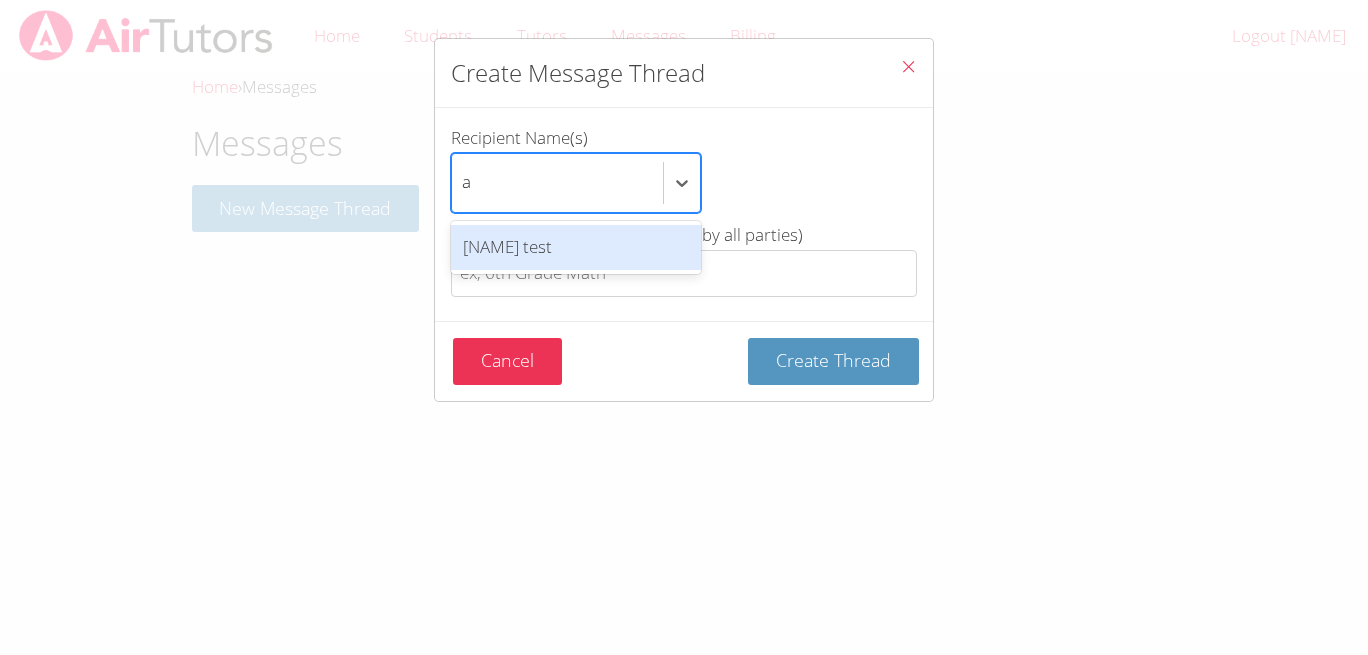 click on "alice test" at bounding box center [576, 247] 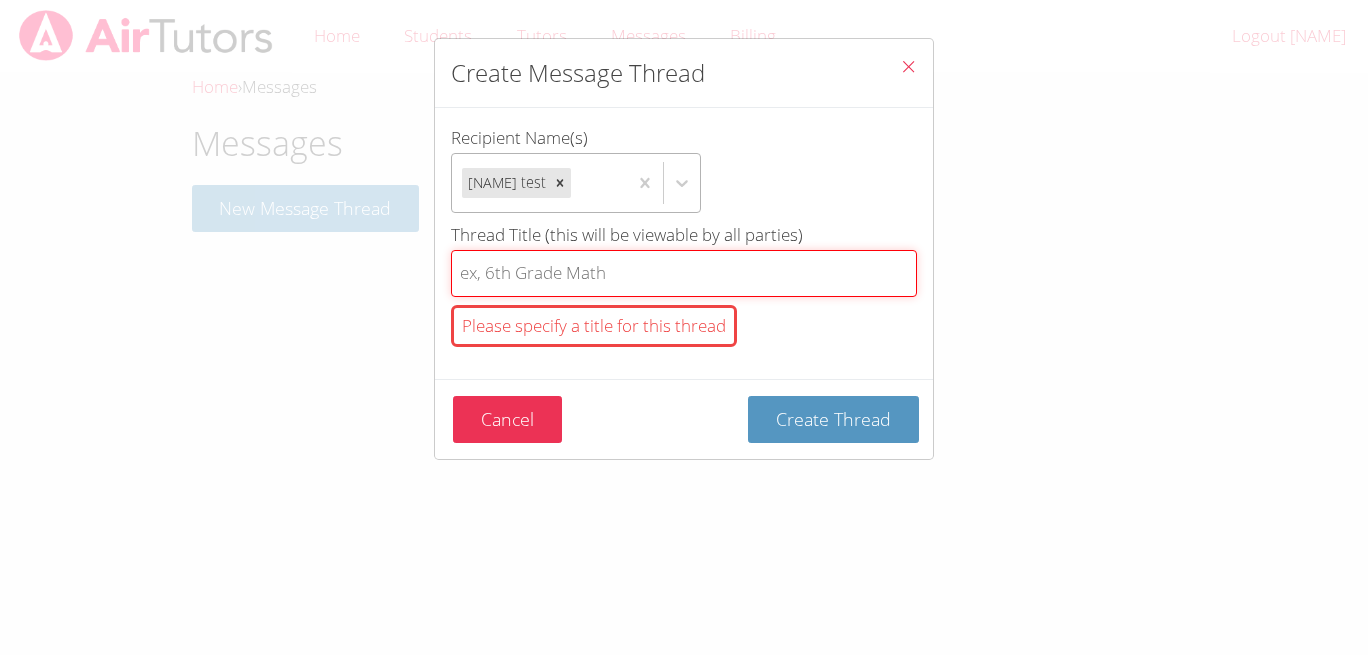click on "Thread Title (this will be viewable by all parties) Please specify a title for this thread" at bounding box center [684, 273] 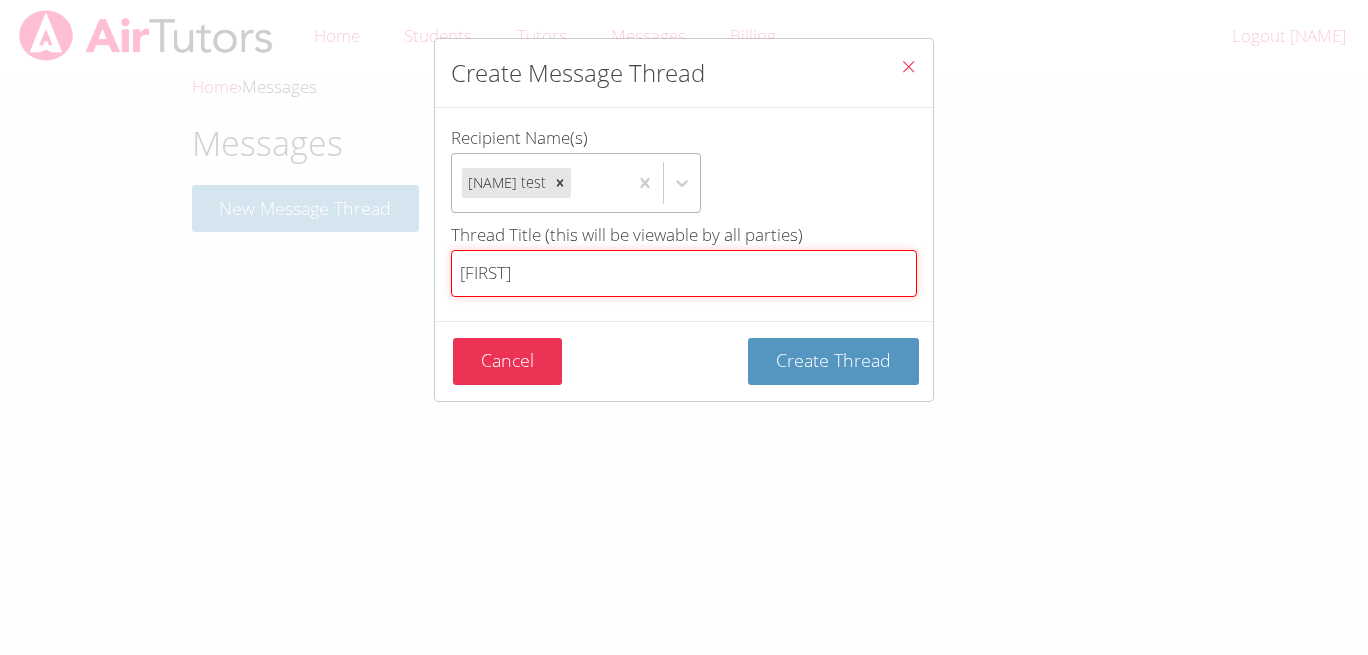type on "Alice" 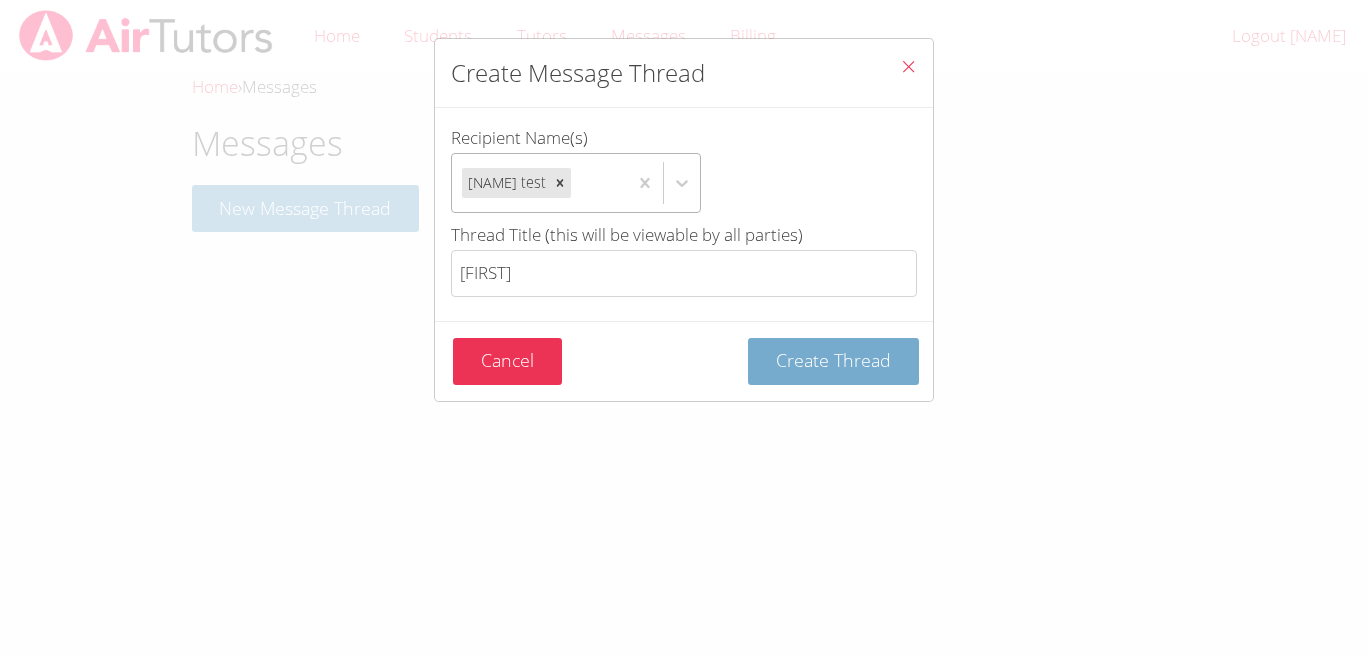 click on "Create Thread" at bounding box center [833, 360] 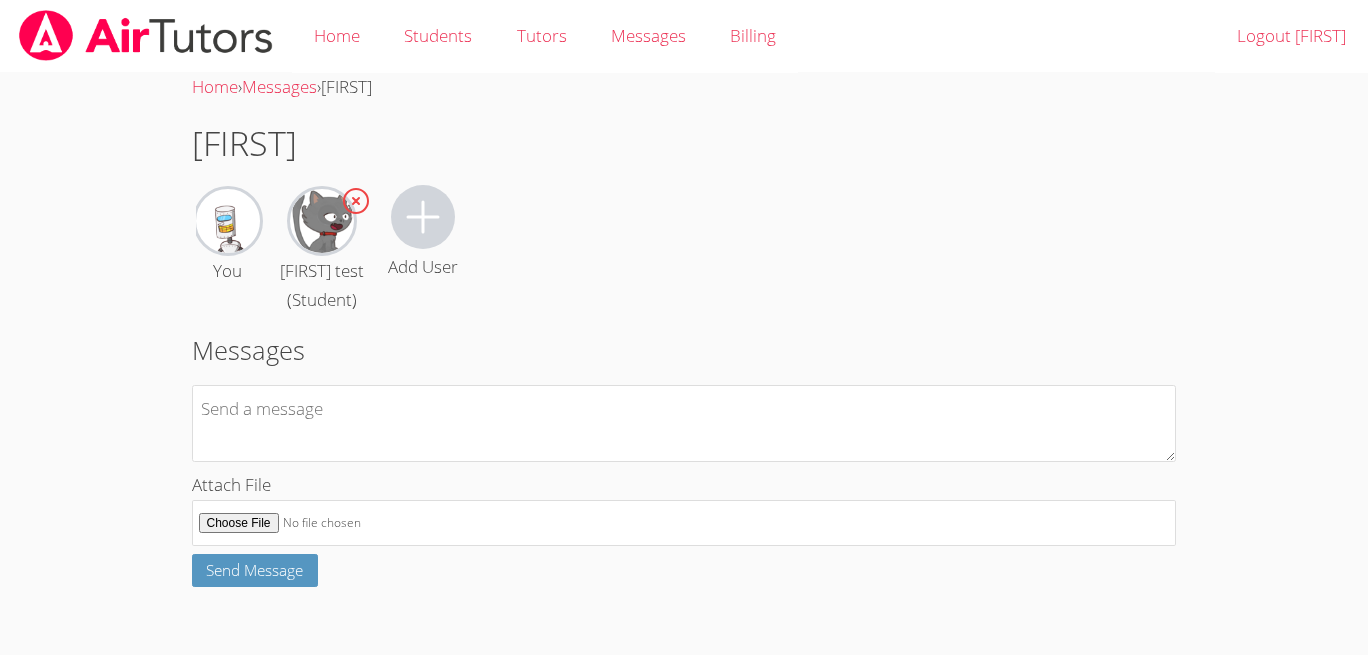 scroll, scrollTop: 0, scrollLeft: 0, axis: both 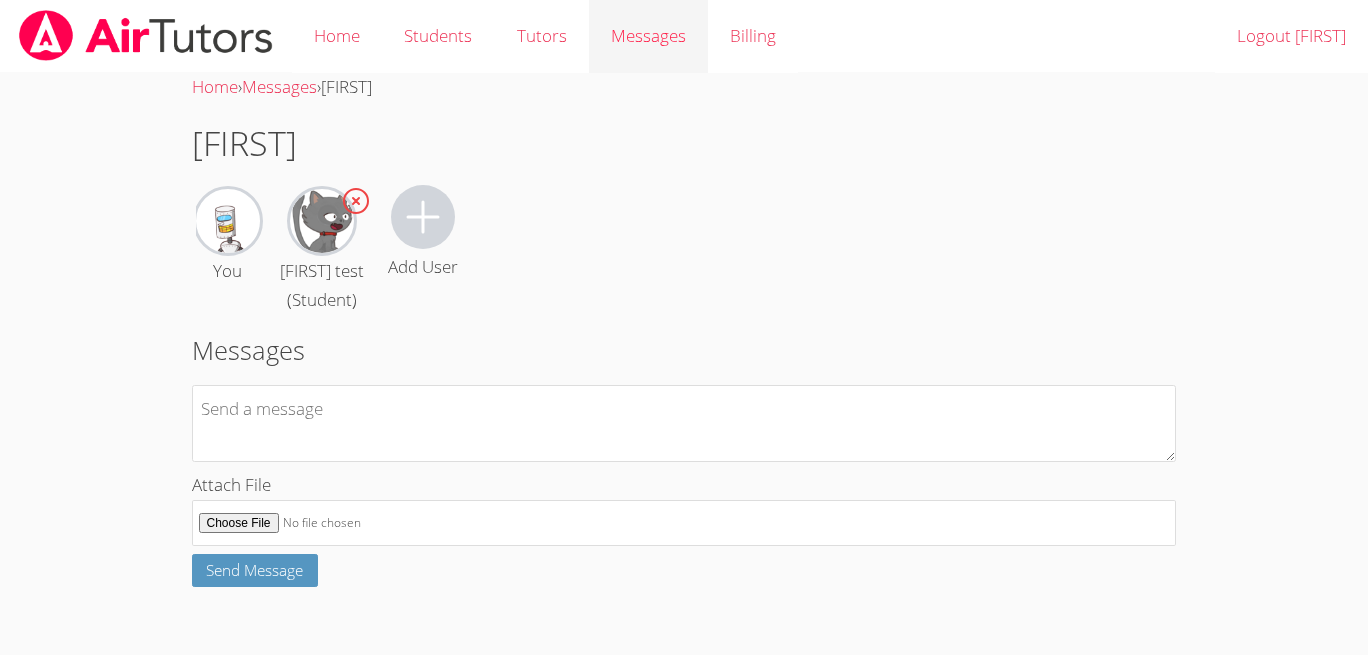 click on "Messages" at bounding box center [648, 35] 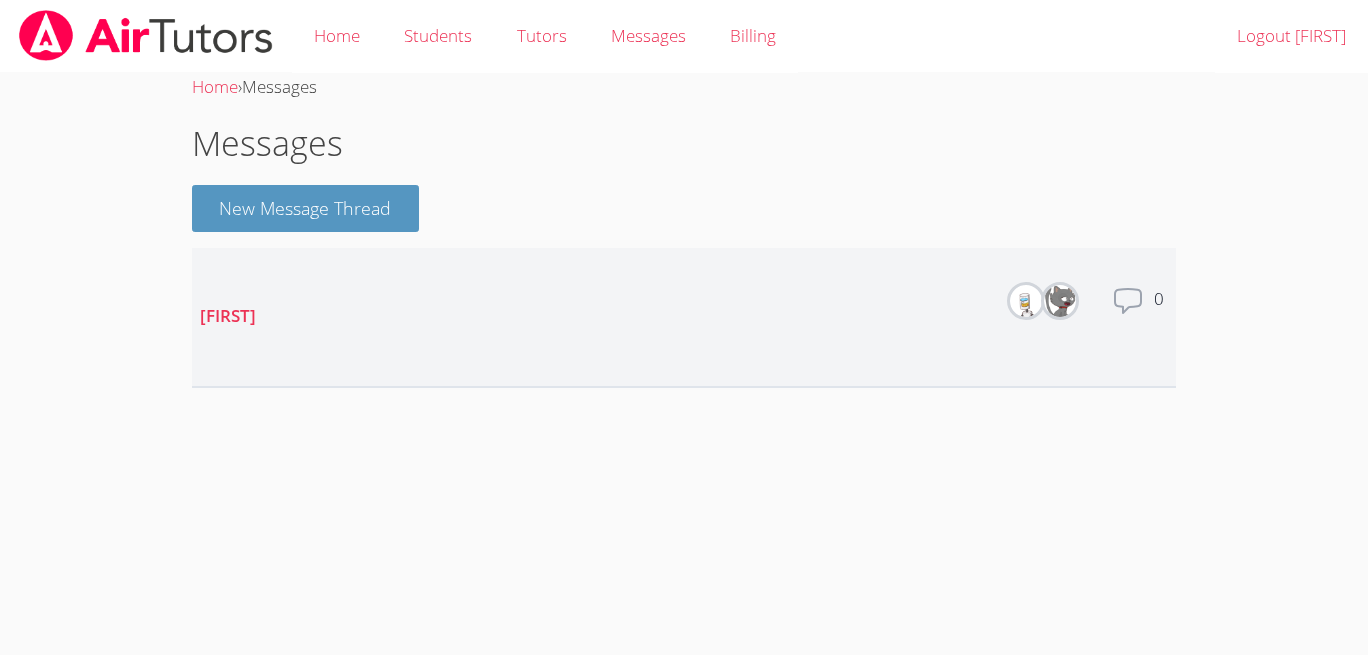 click on "[FIRST] Members Total messages 0" at bounding box center (684, 318) 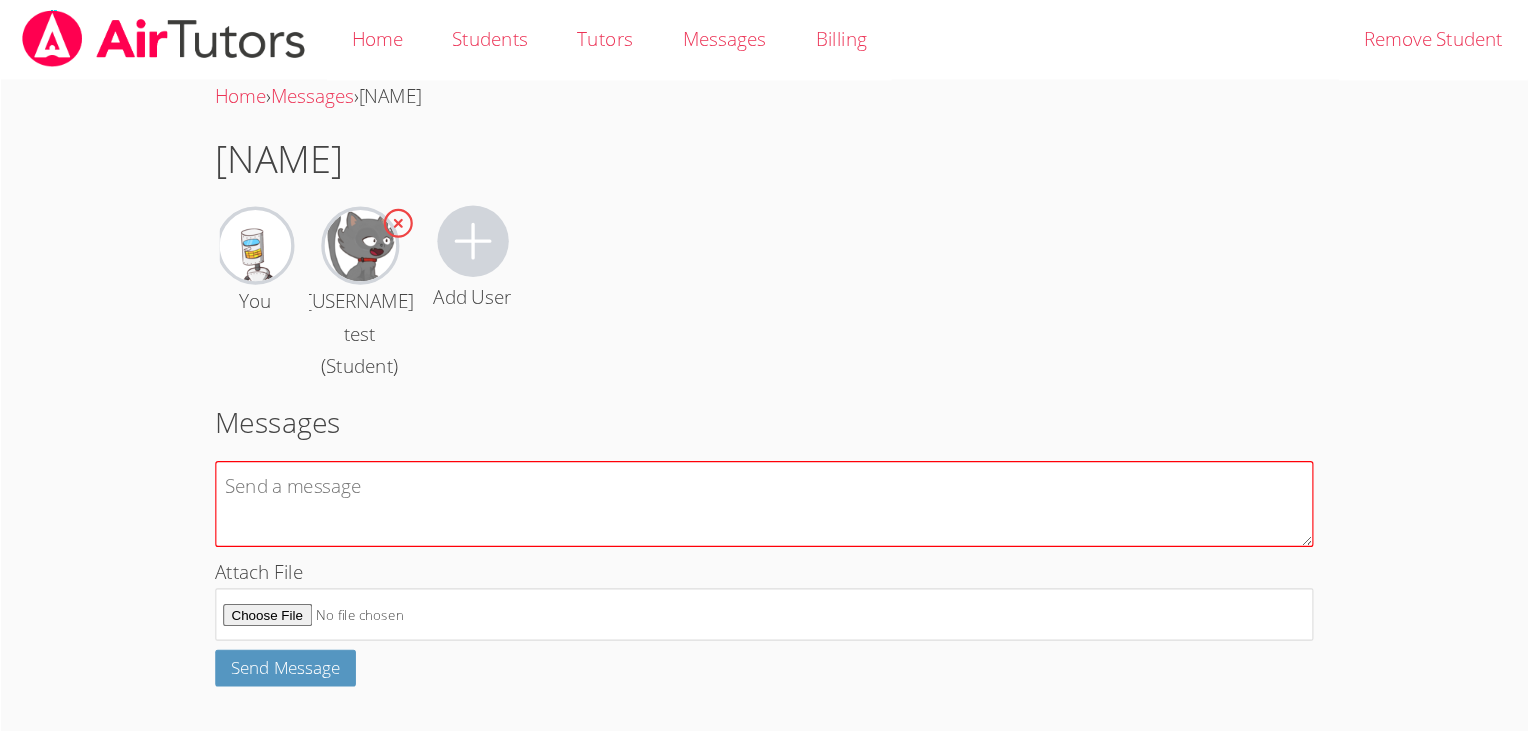 scroll, scrollTop: 0, scrollLeft: 0, axis: both 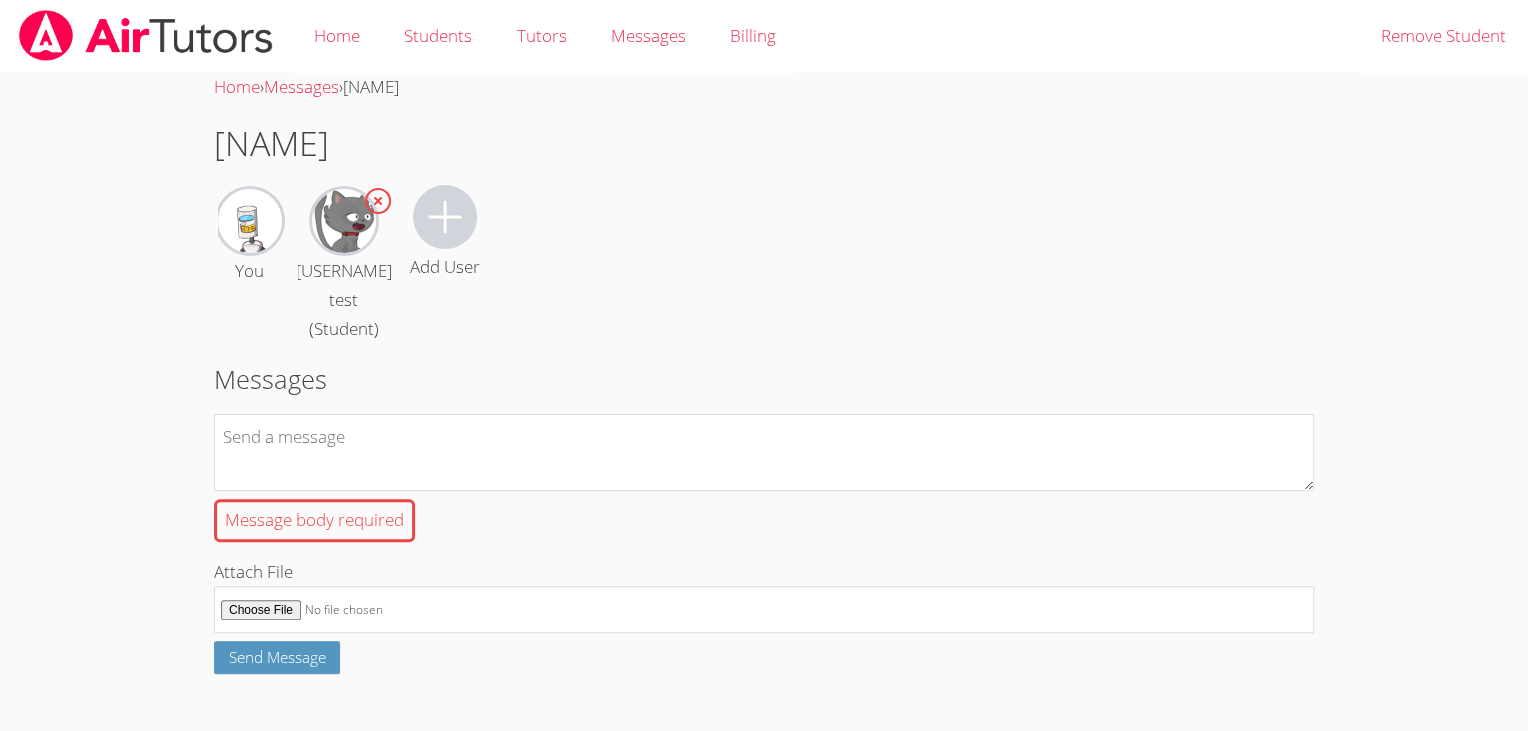 click on "You alice test (Student) Add User" at bounding box center [764, 264] 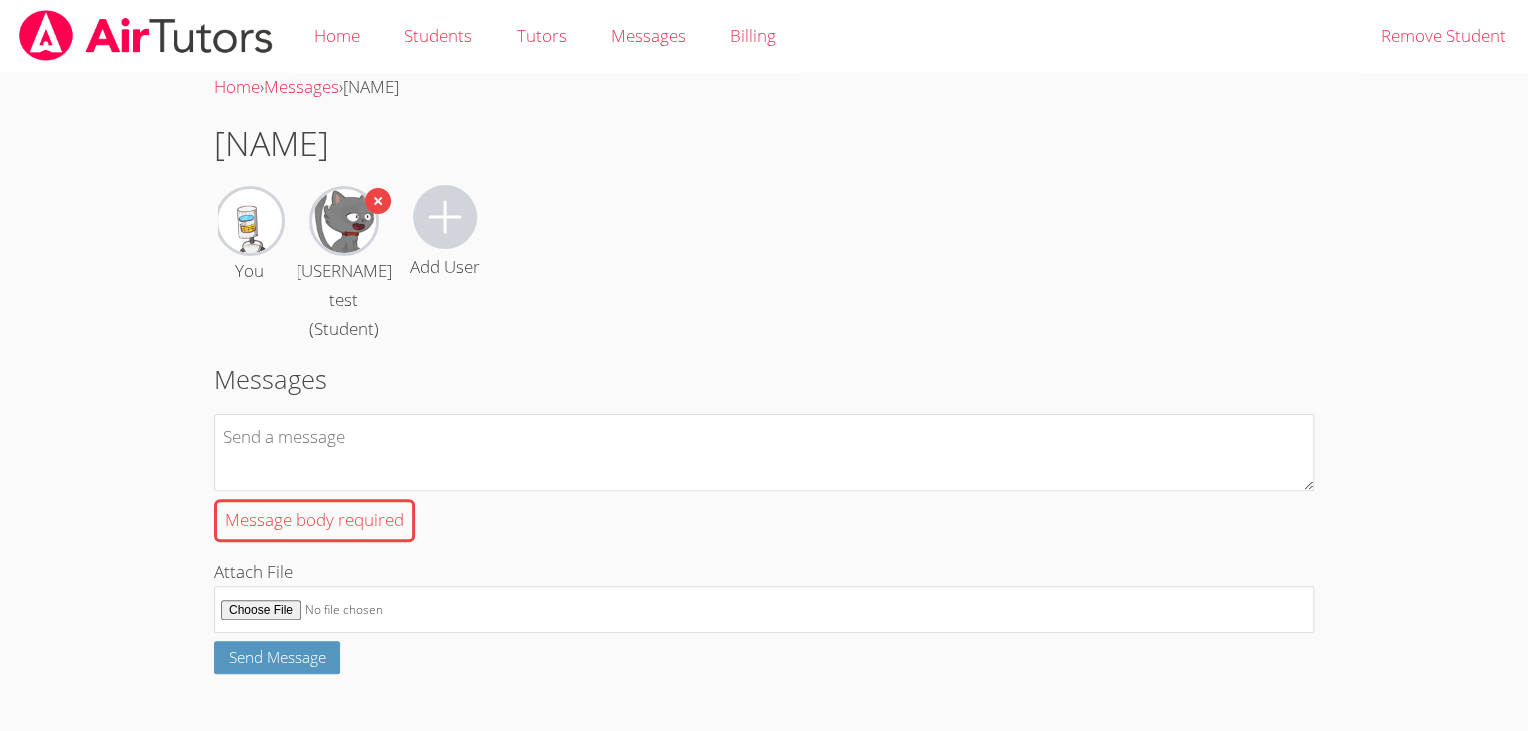 click 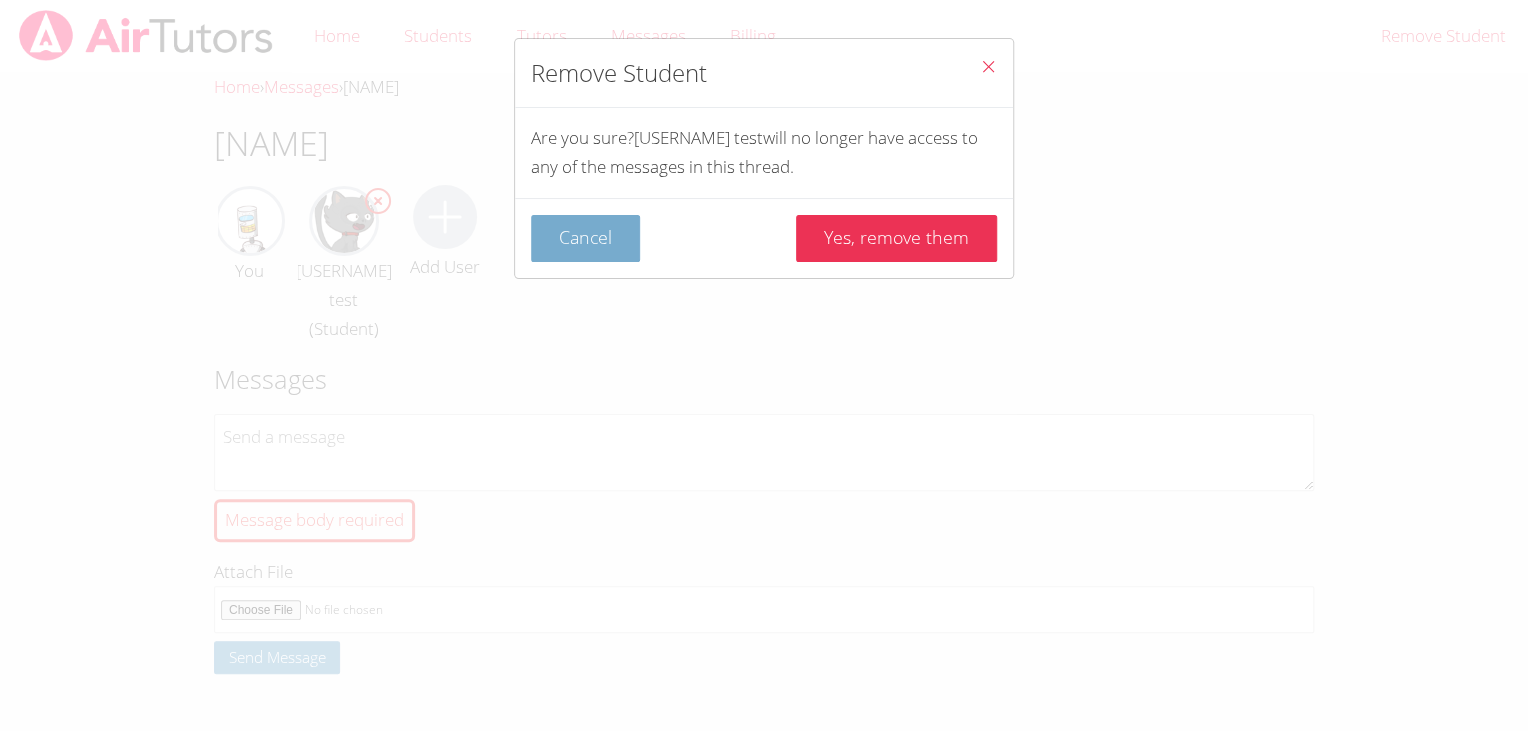 click on "Cancel" at bounding box center (585, 238) 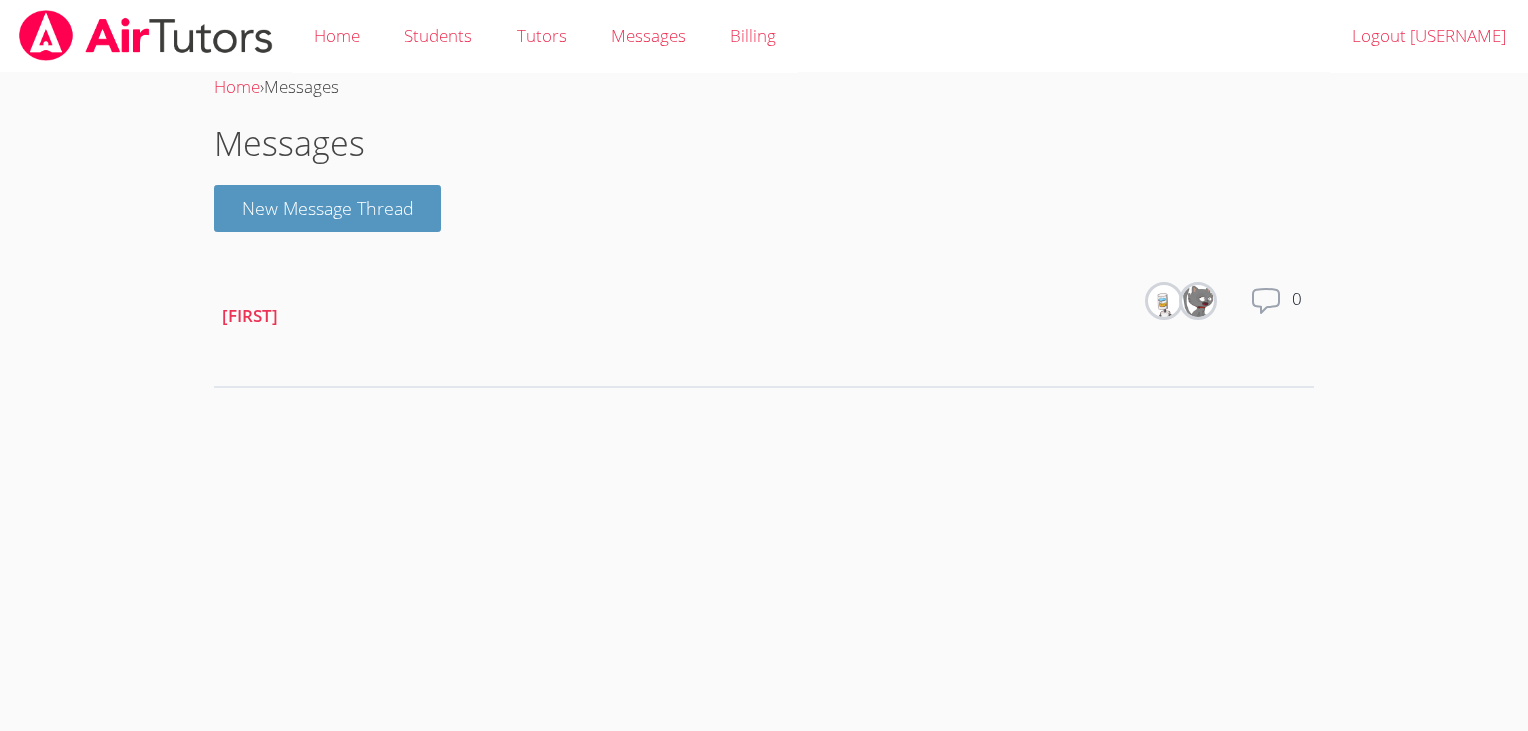 scroll, scrollTop: 0, scrollLeft: 0, axis: both 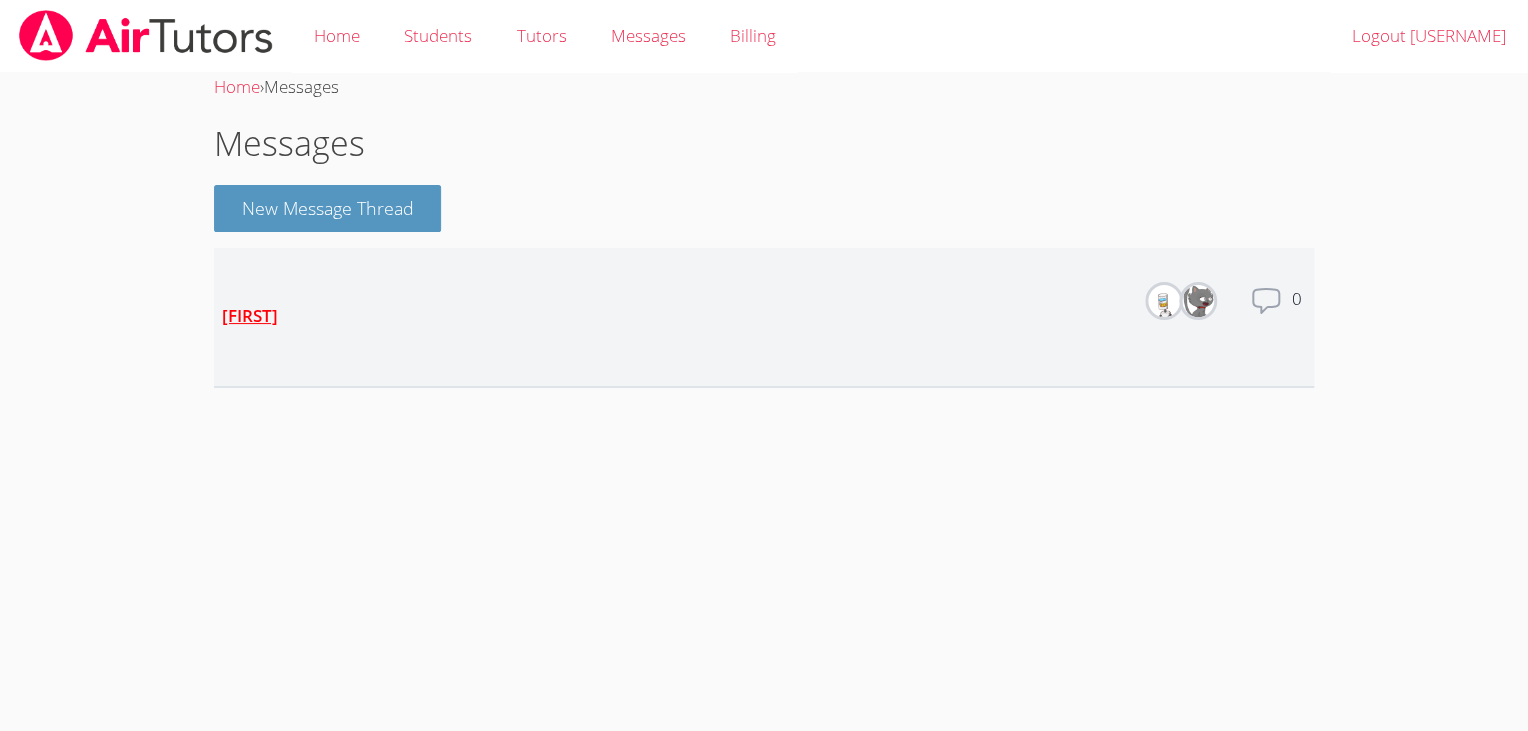 click on "[FIRST]" at bounding box center [250, 315] 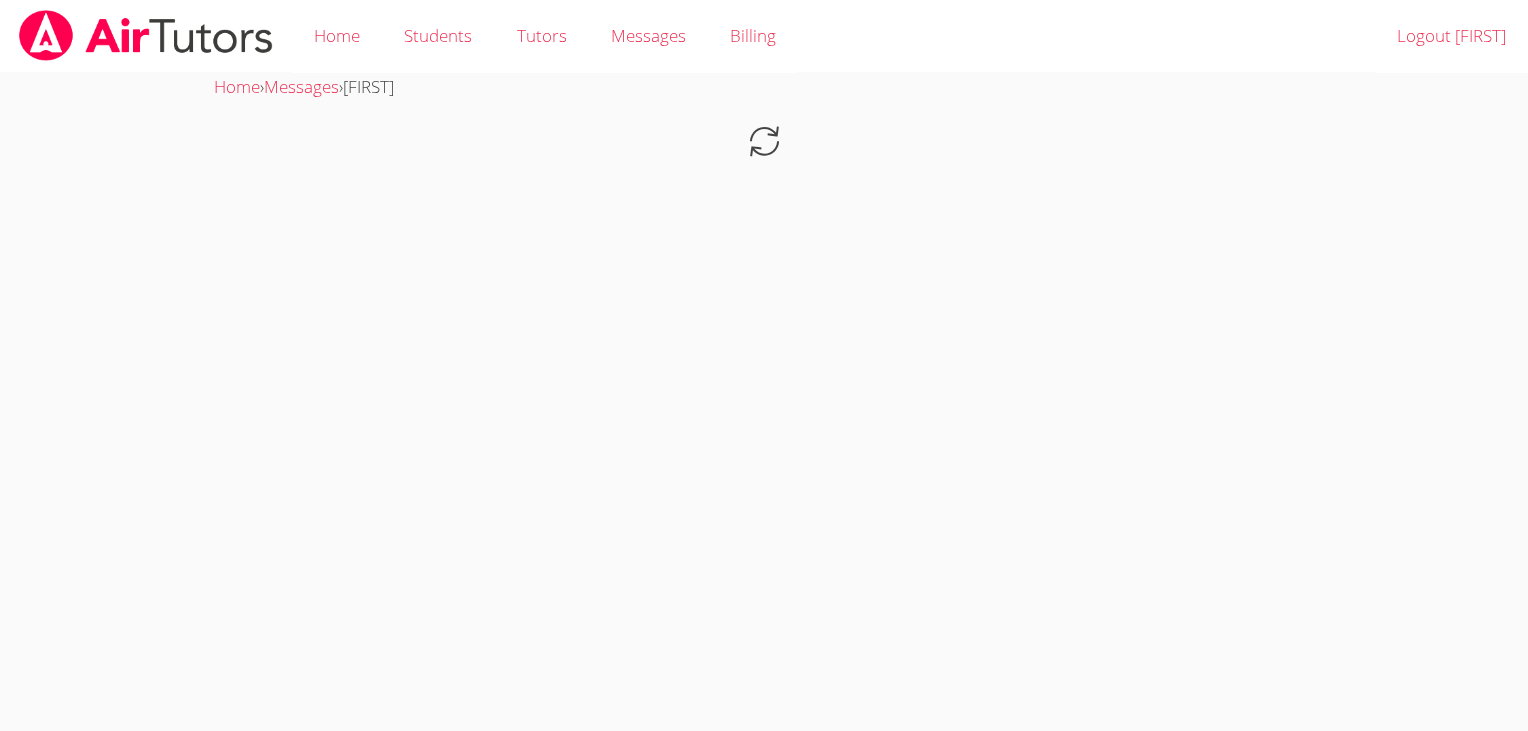 scroll, scrollTop: 0, scrollLeft: 0, axis: both 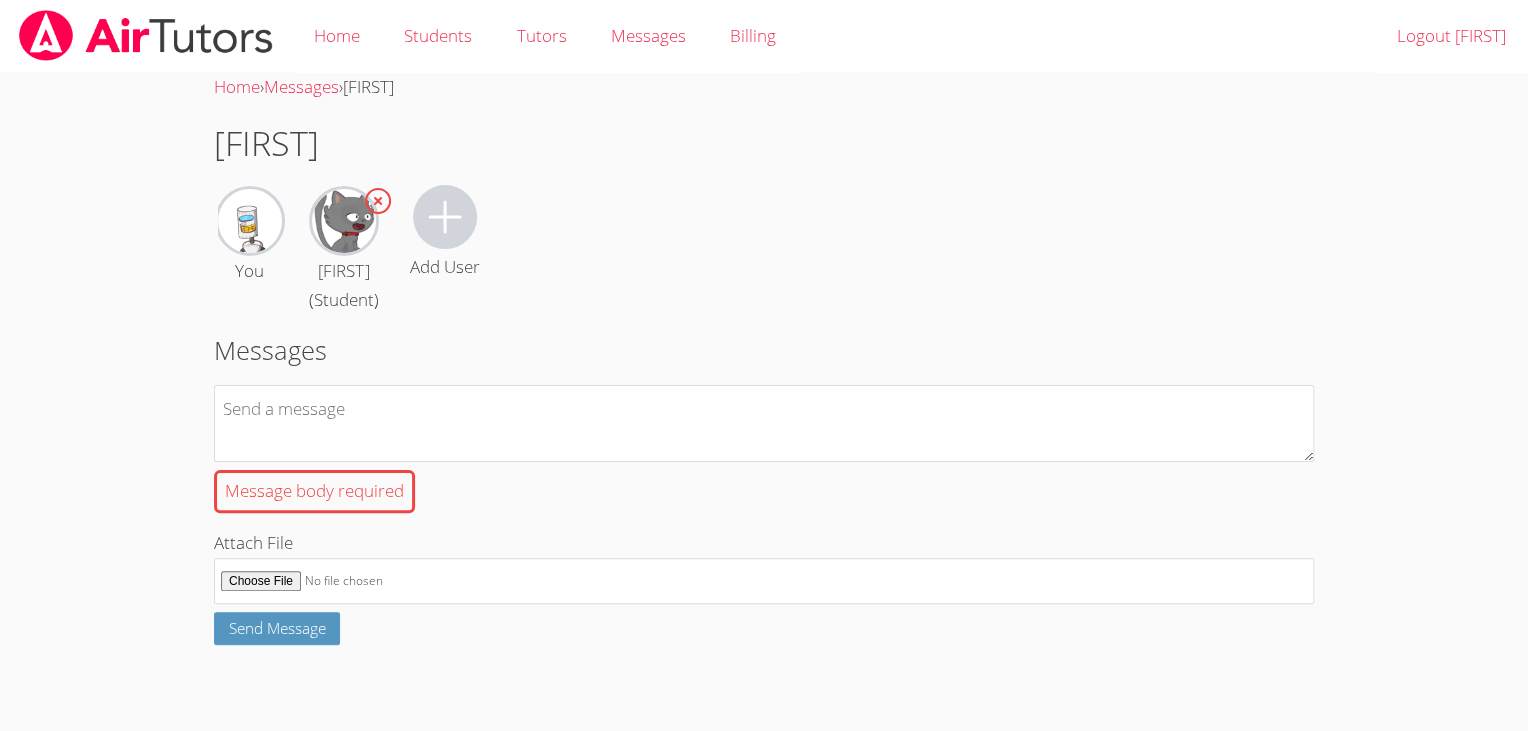 click on "You [FIRST] test (Student) Add User" at bounding box center [764, 250] 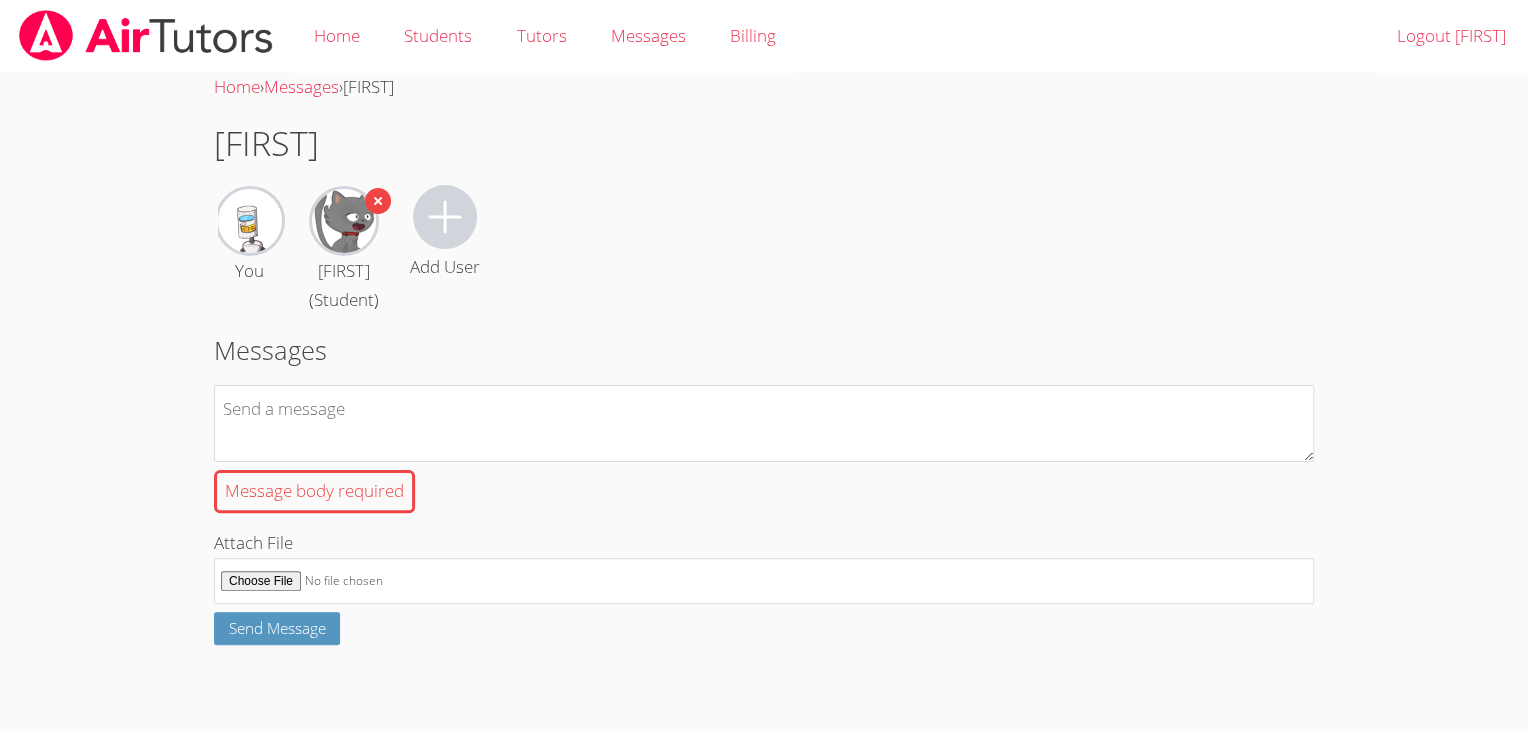 click 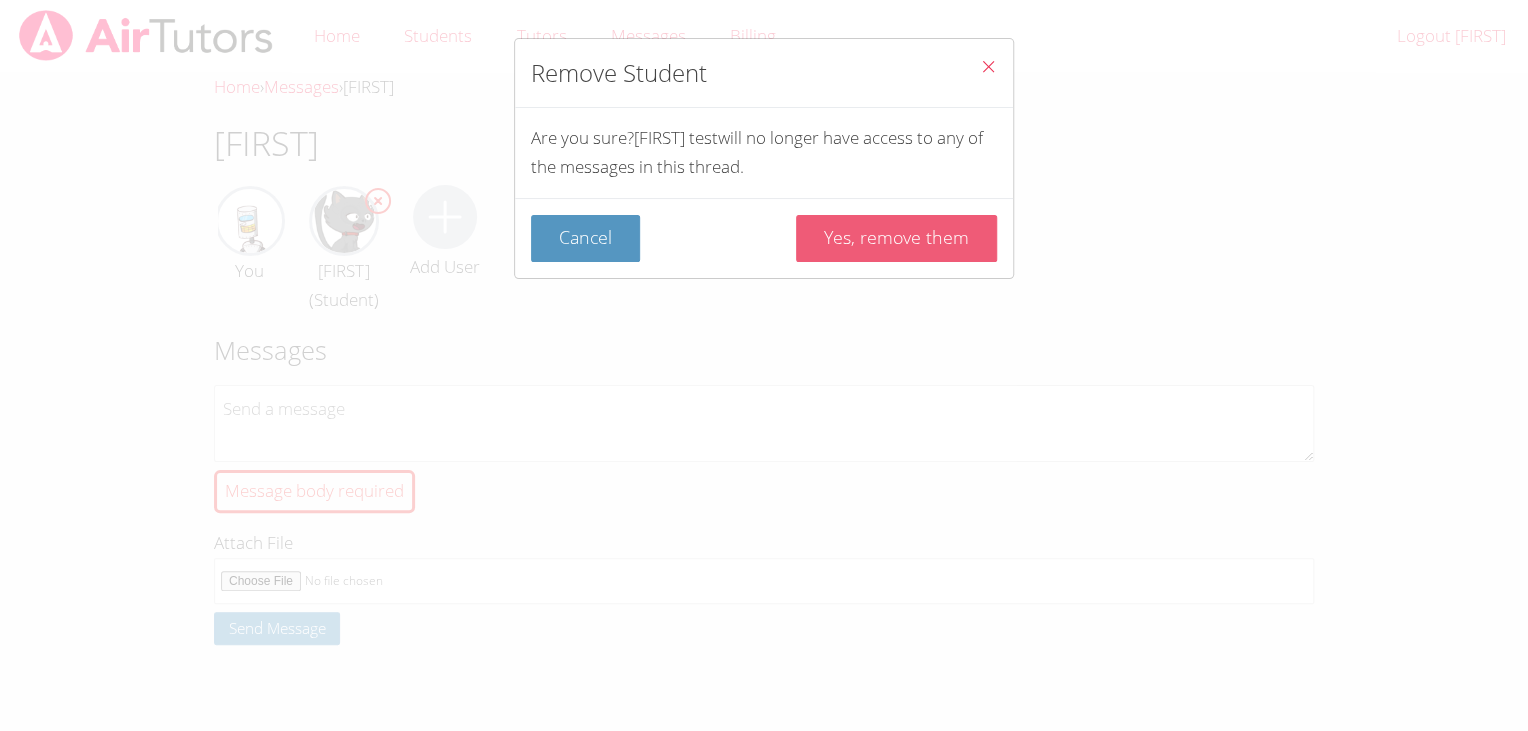 click on "Yes, remove them" at bounding box center (896, 238) 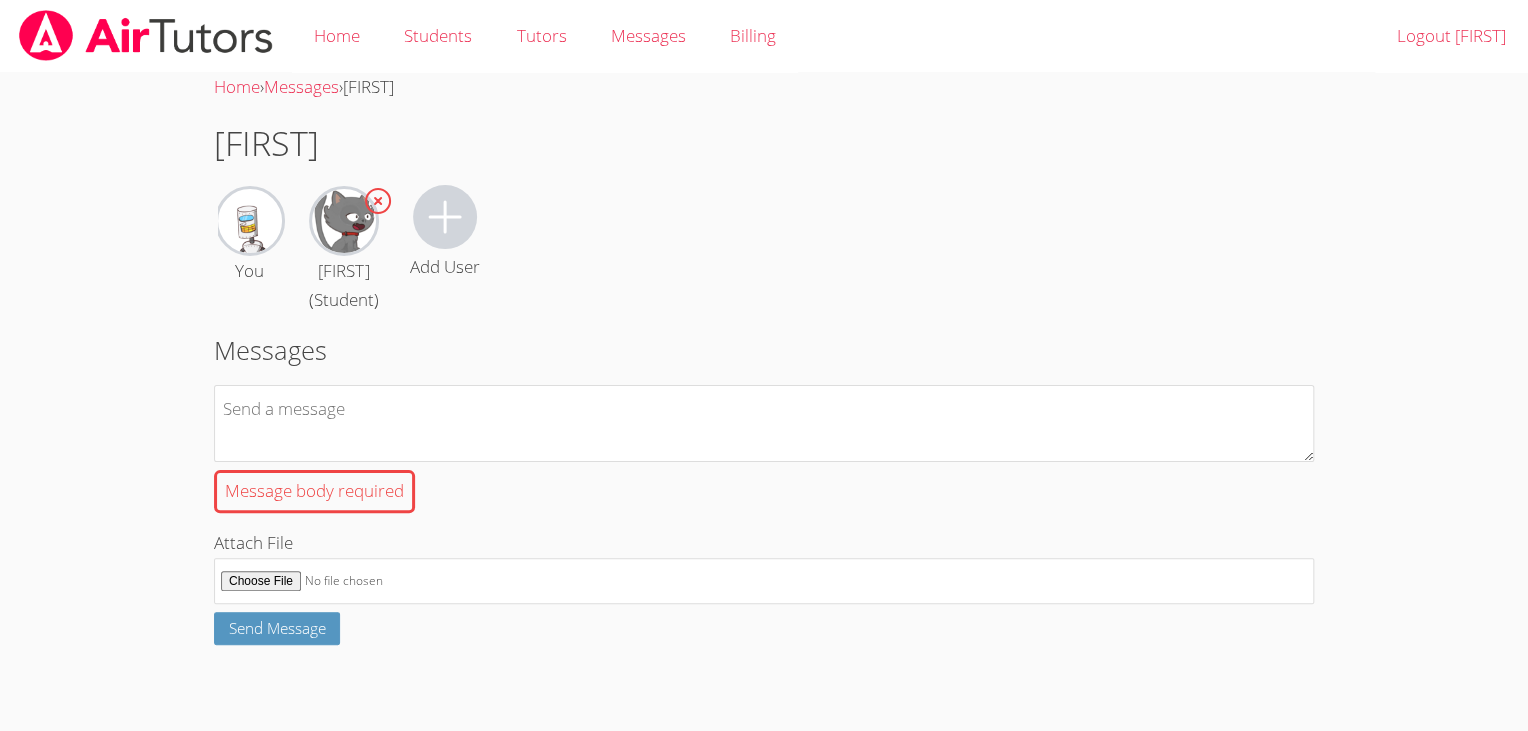 type 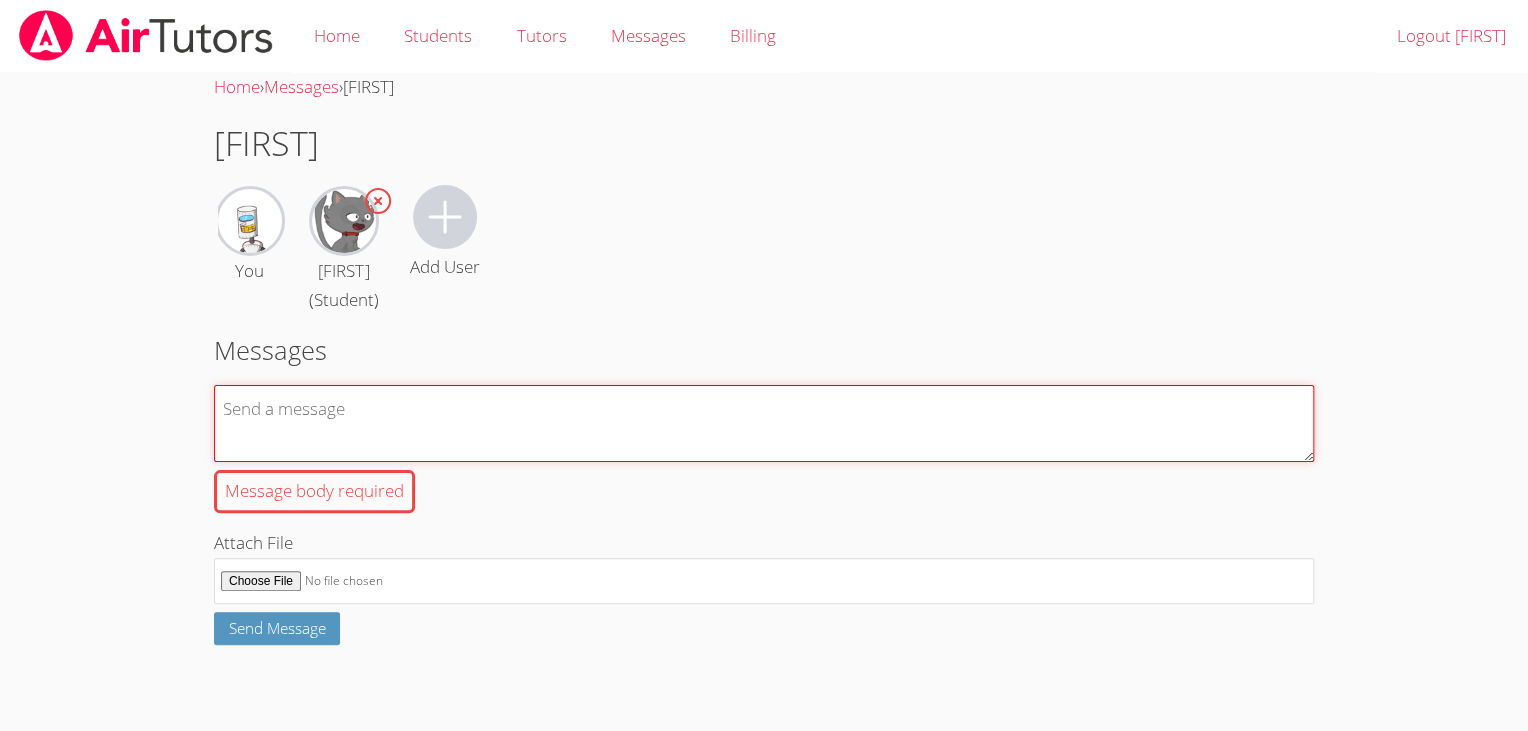 click on "Message body required" at bounding box center (764, 423) 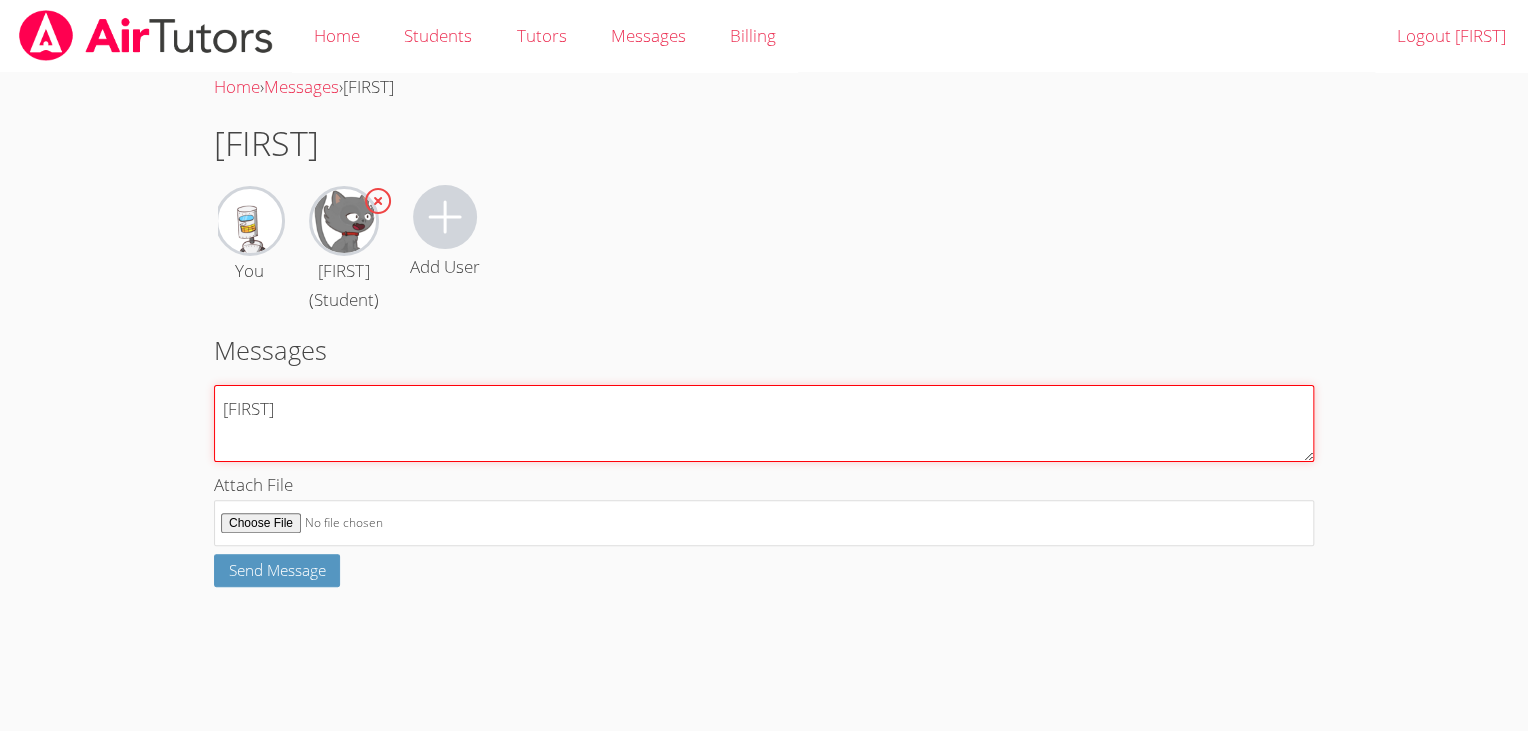 type on "[FIRST]" 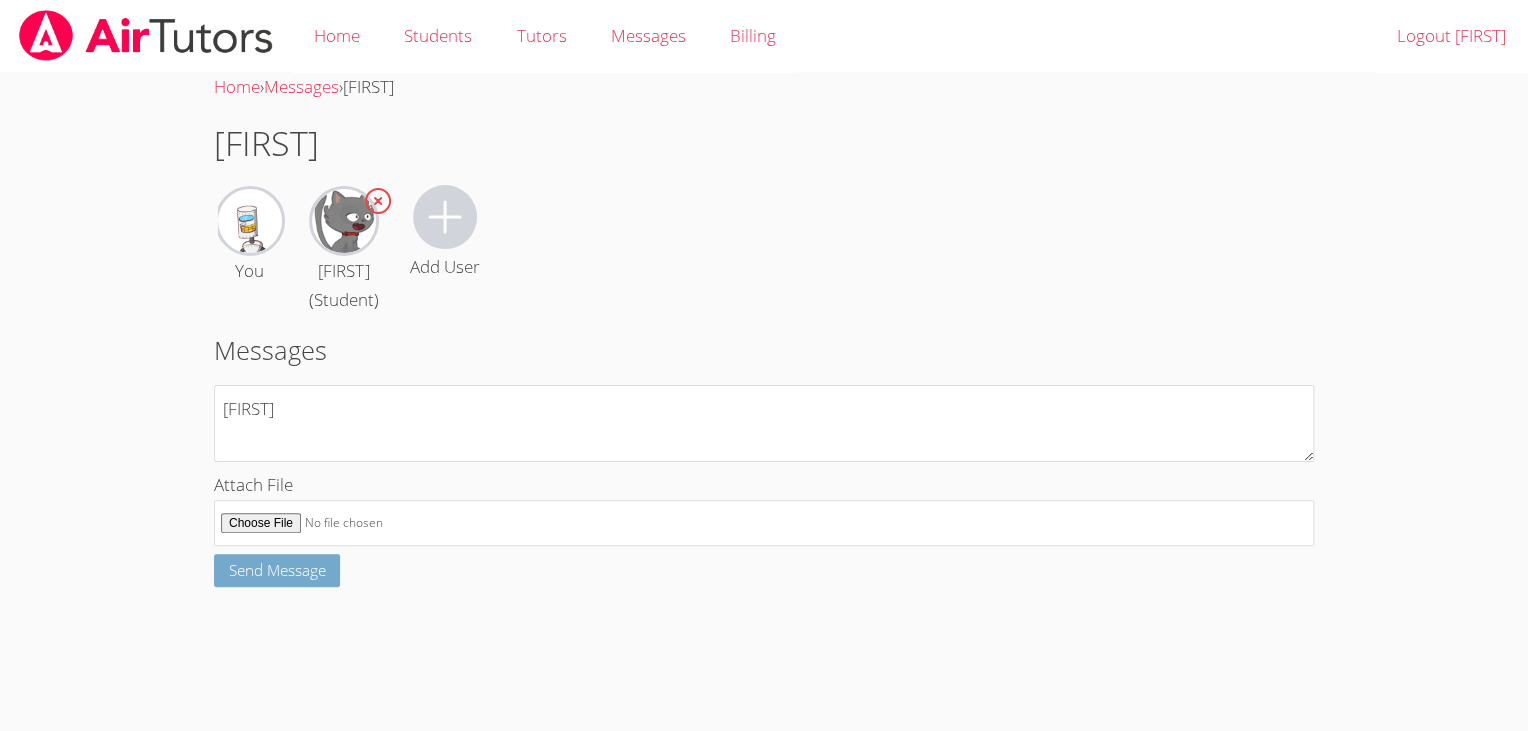 click on "Send Message" at bounding box center (277, 570) 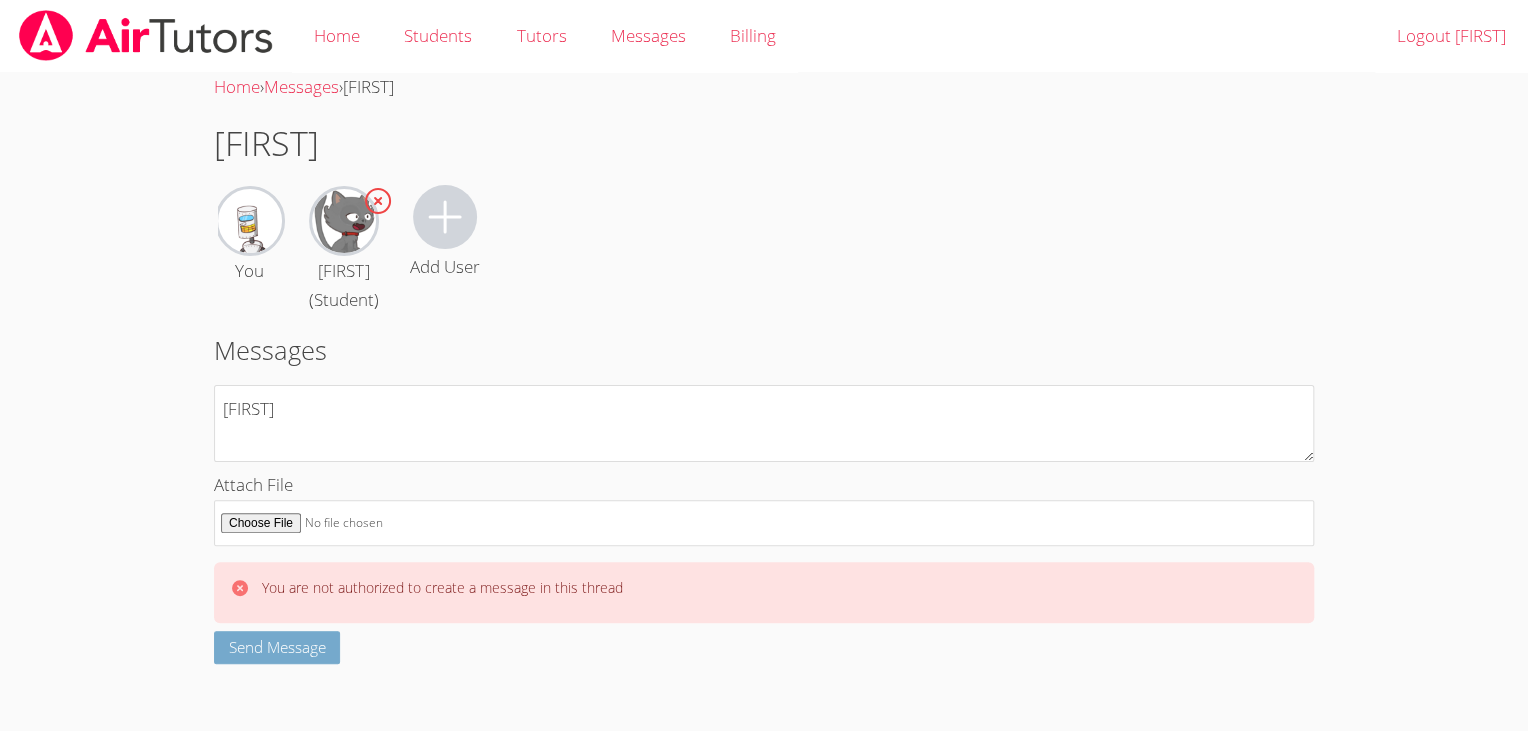 click on "Send Message" at bounding box center (277, 647) 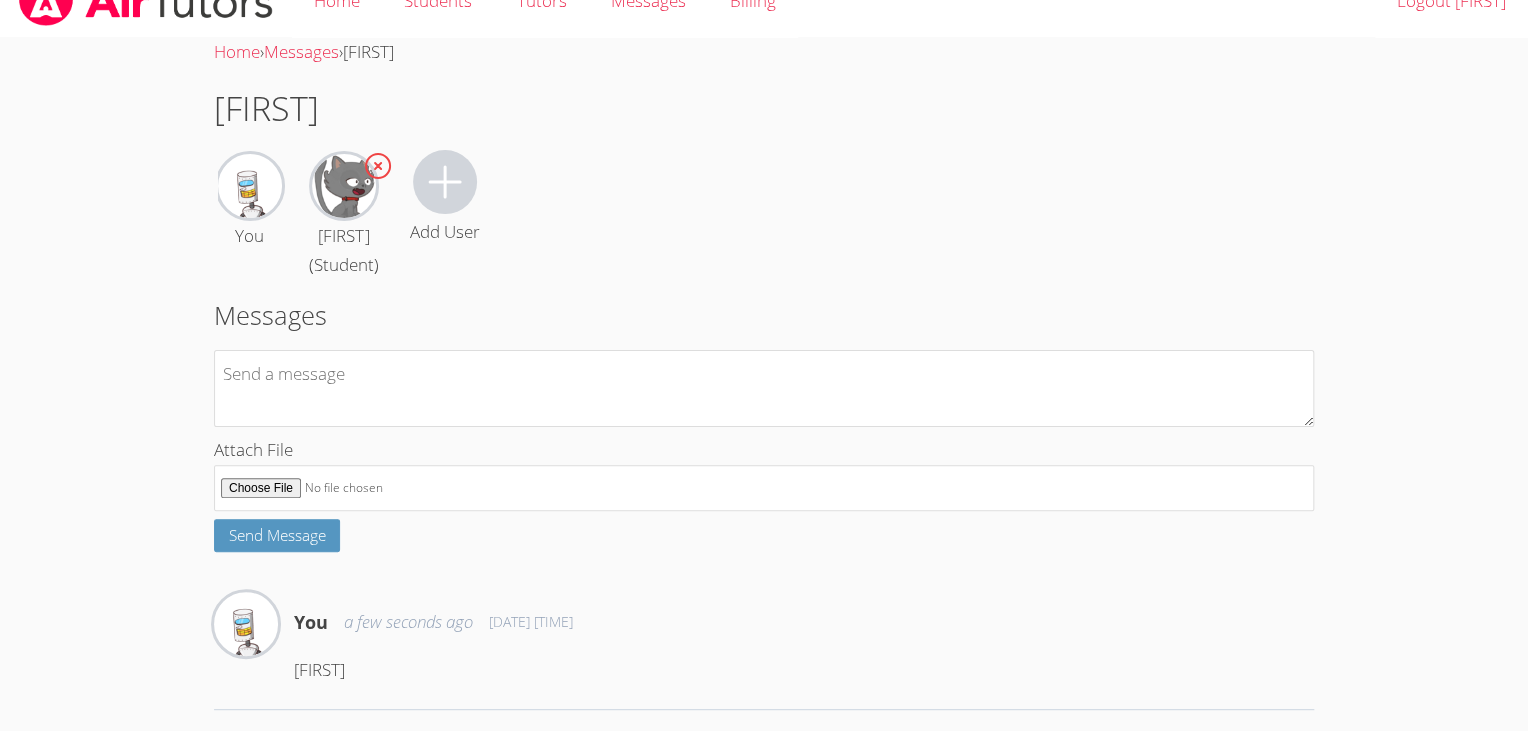 scroll, scrollTop: 67, scrollLeft: 0, axis: vertical 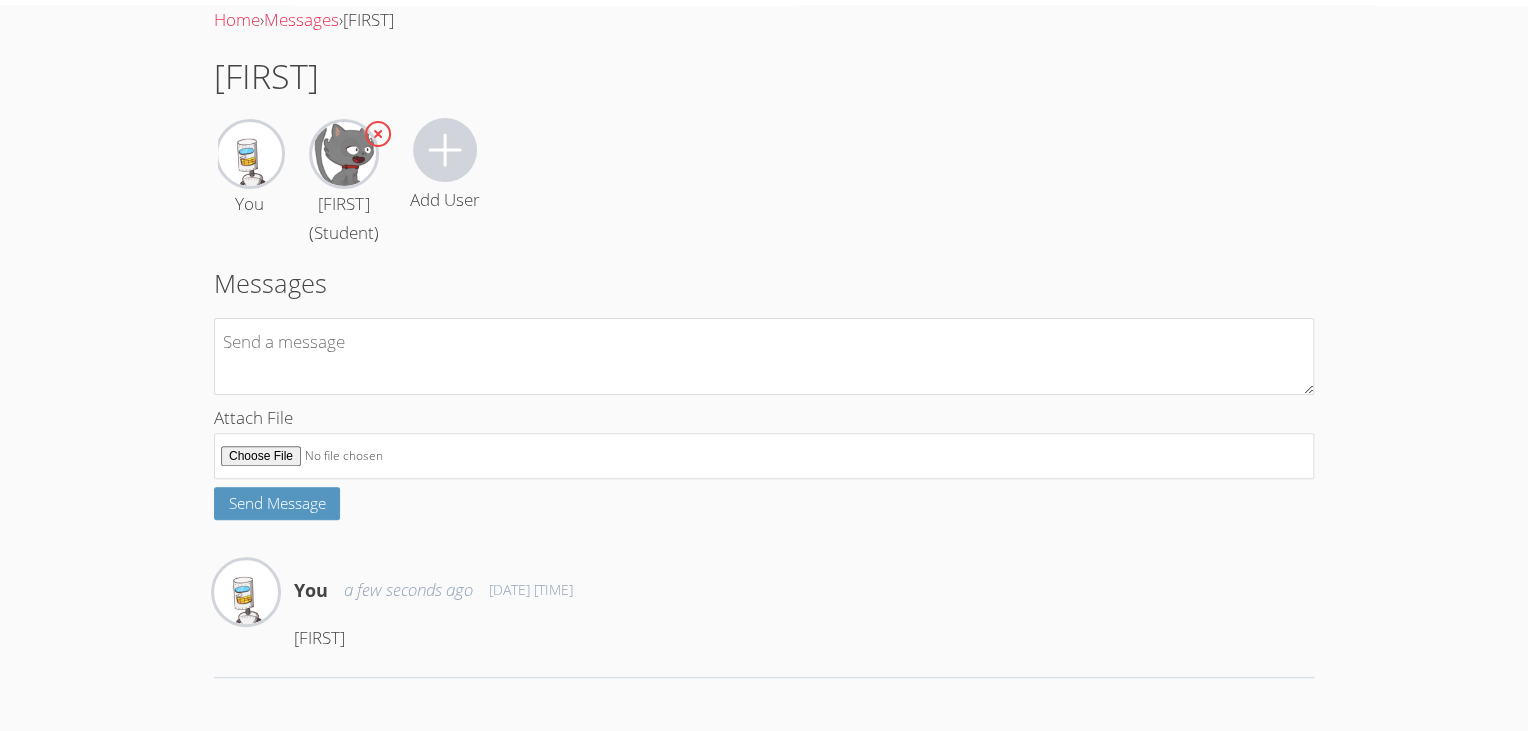 click on "[FIRST]" at bounding box center [804, 638] 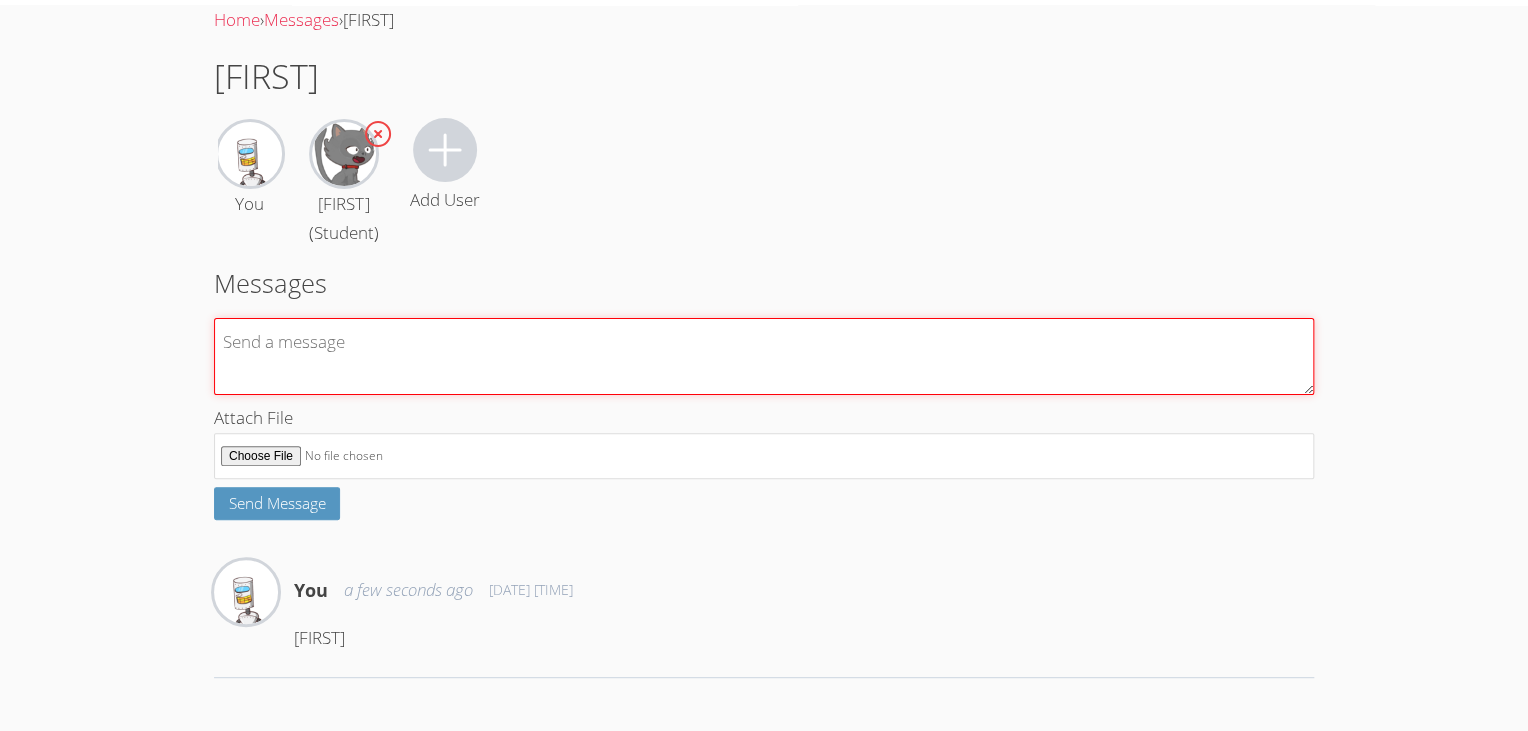 click at bounding box center [764, 356] 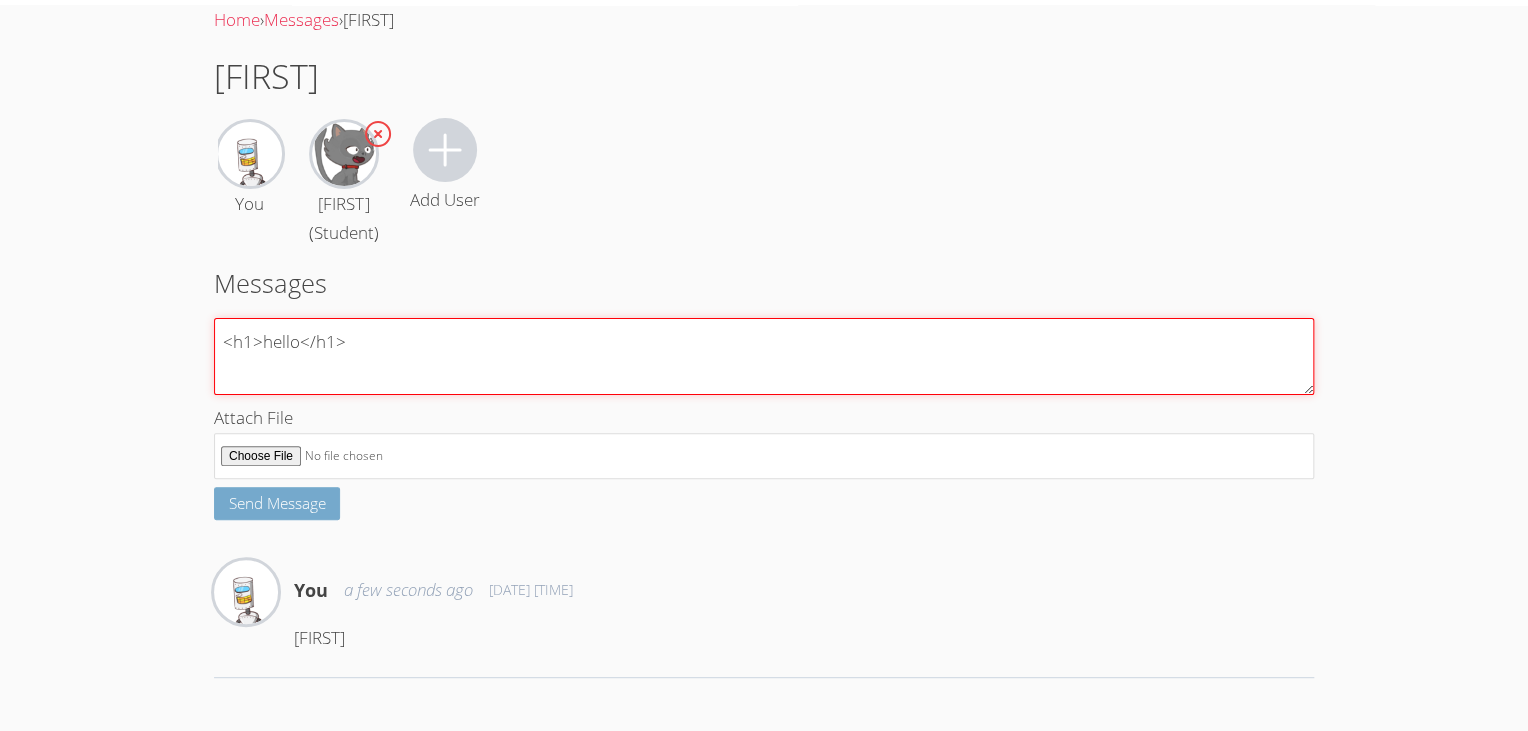 type on "<h1>hello</h1>" 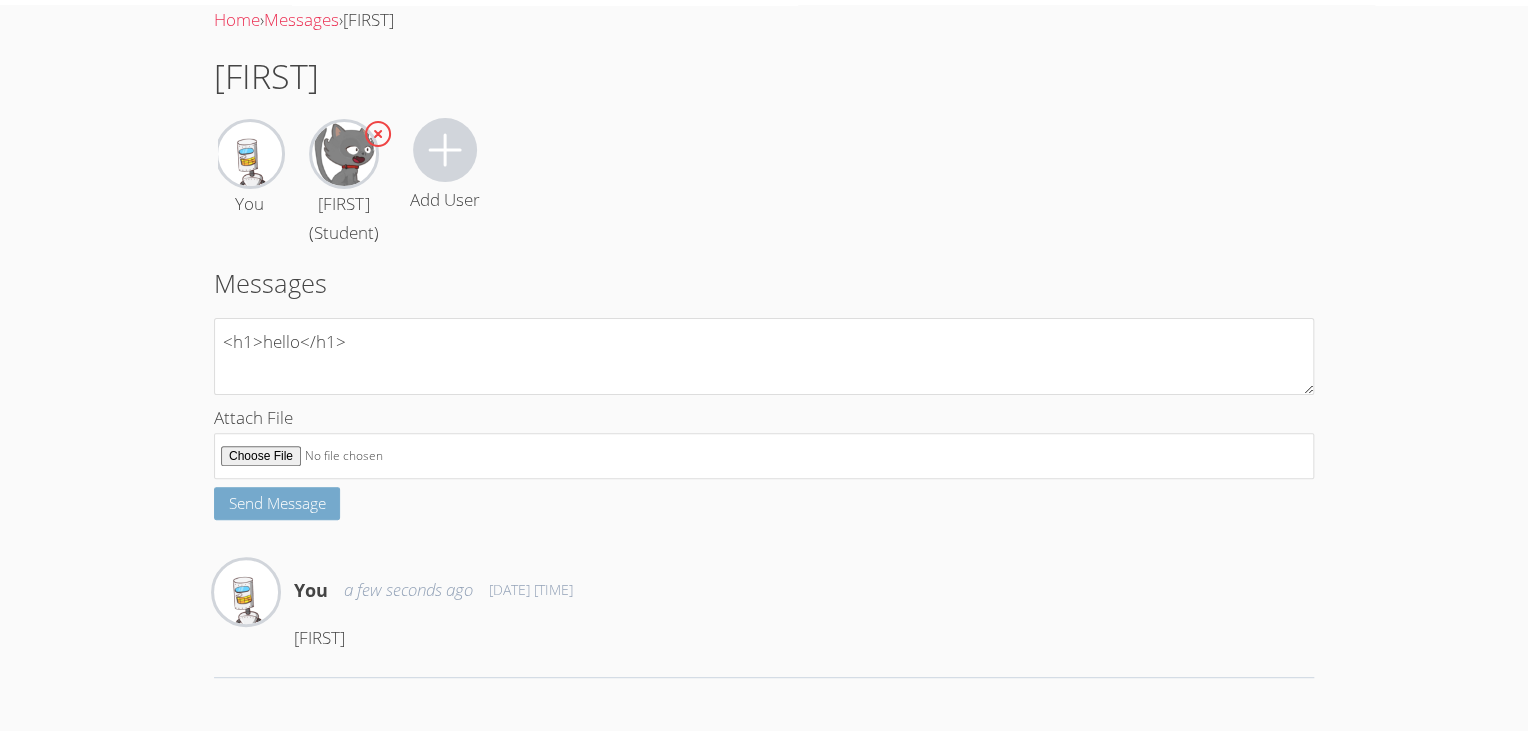 click on "Send Message" at bounding box center [277, 503] 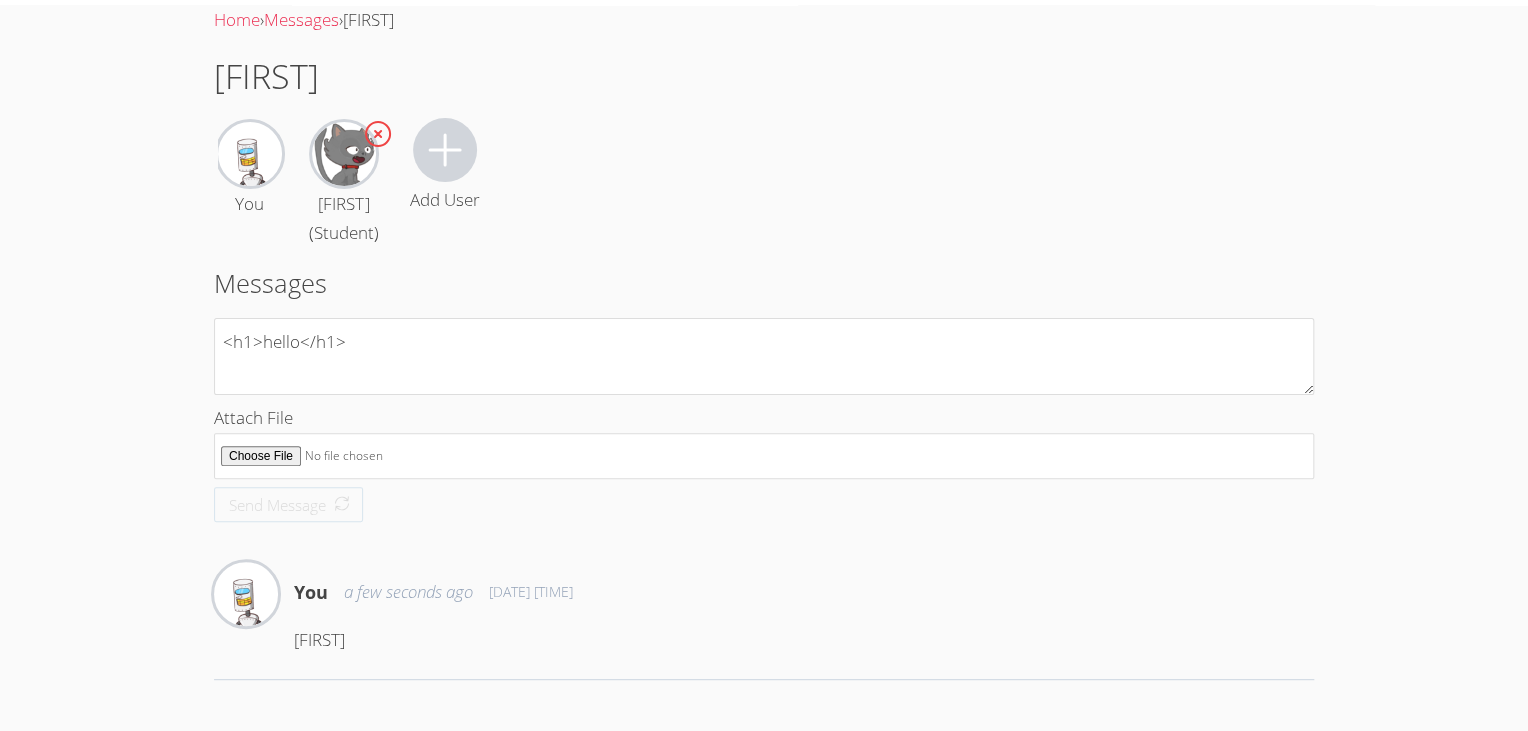 type 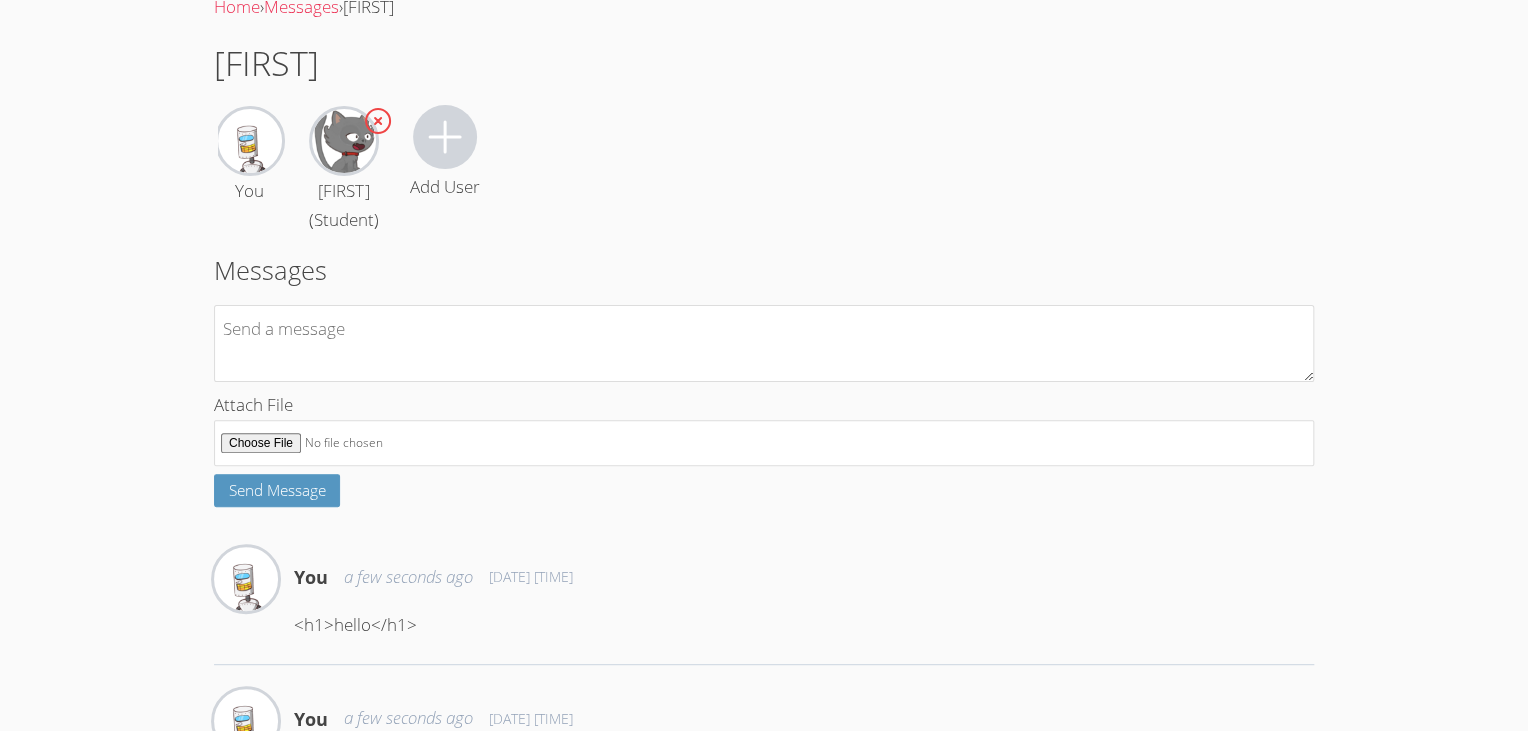 scroll, scrollTop: 208, scrollLeft: 0, axis: vertical 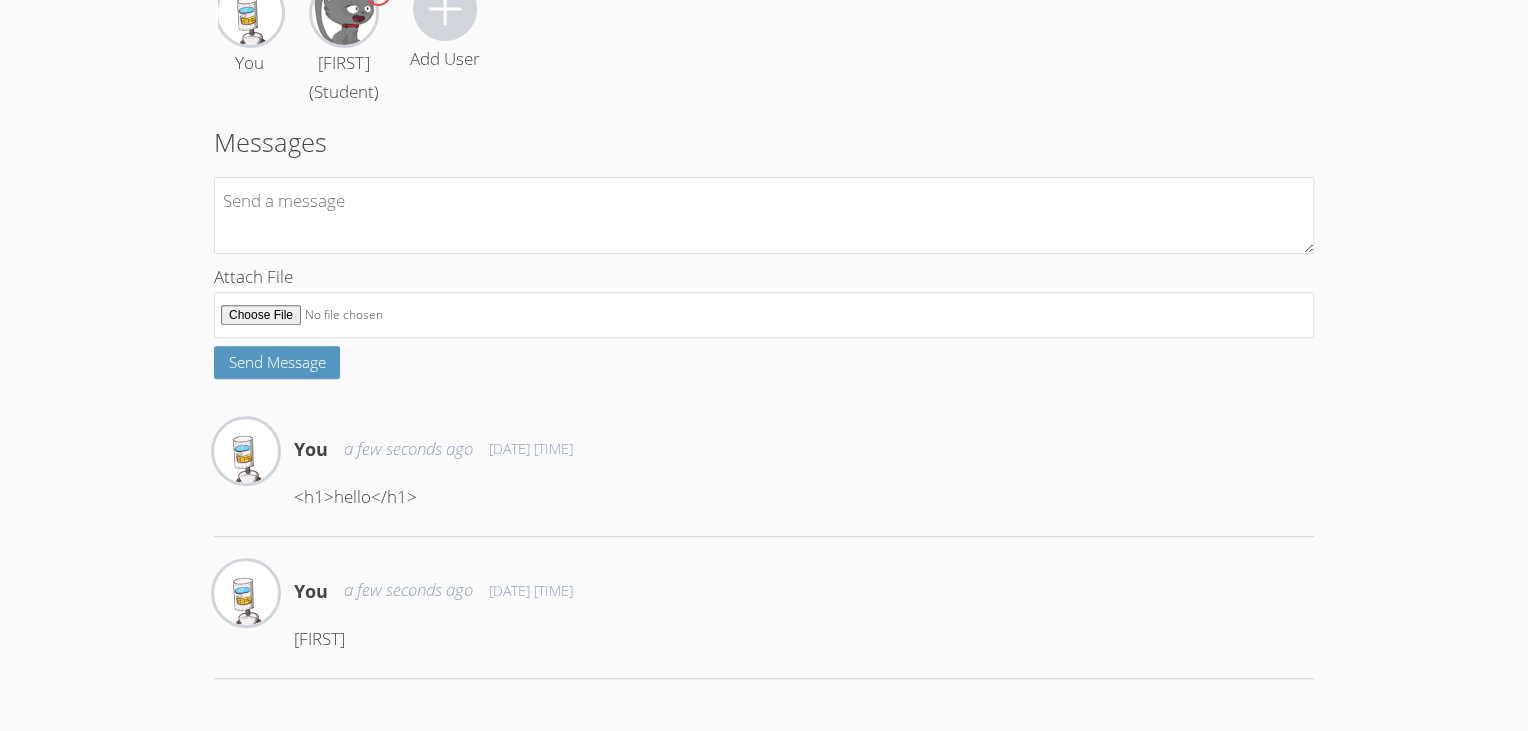click on "<h1>hello</h1>" at bounding box center [804, 497] 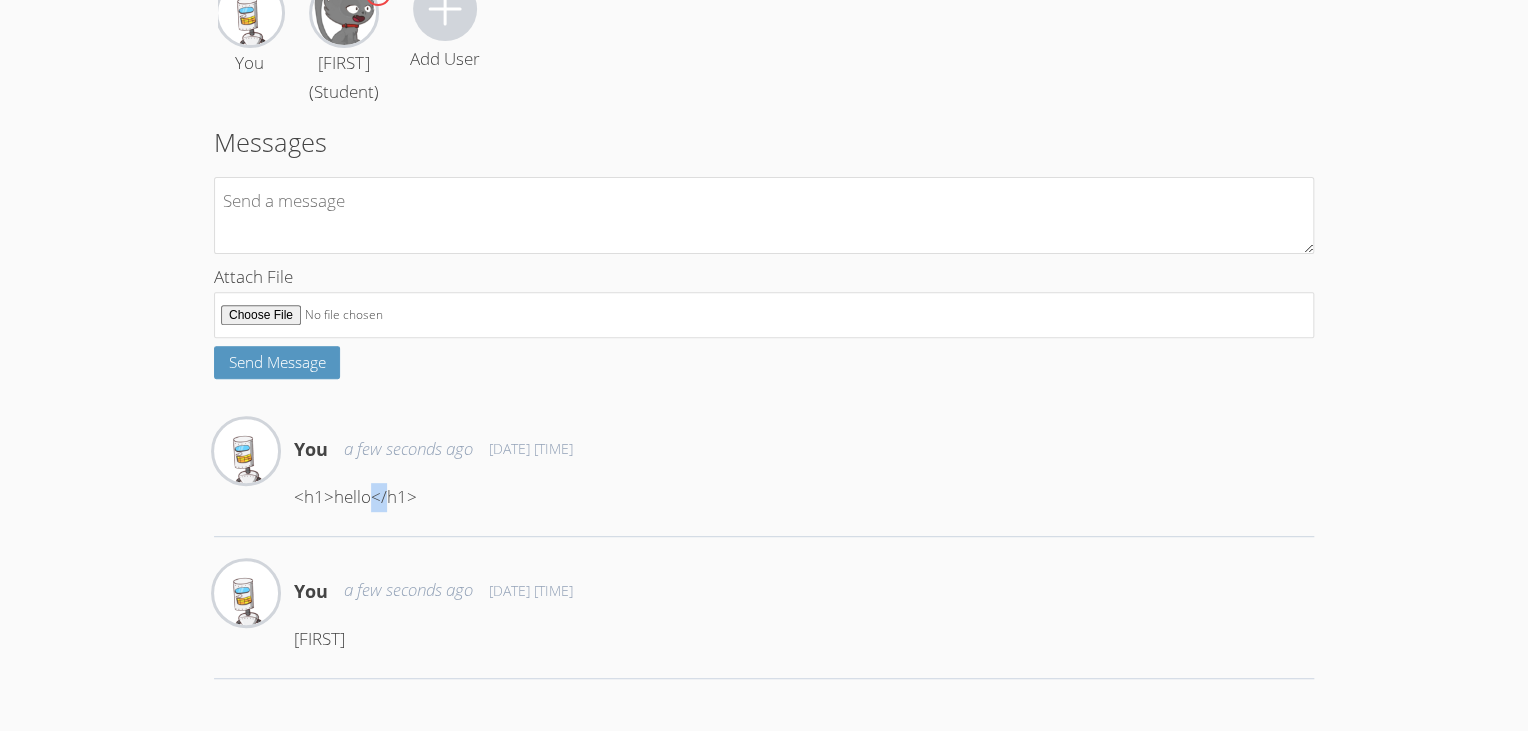 click on "<h1>hello</h1>" at bounding box center (804, 497) 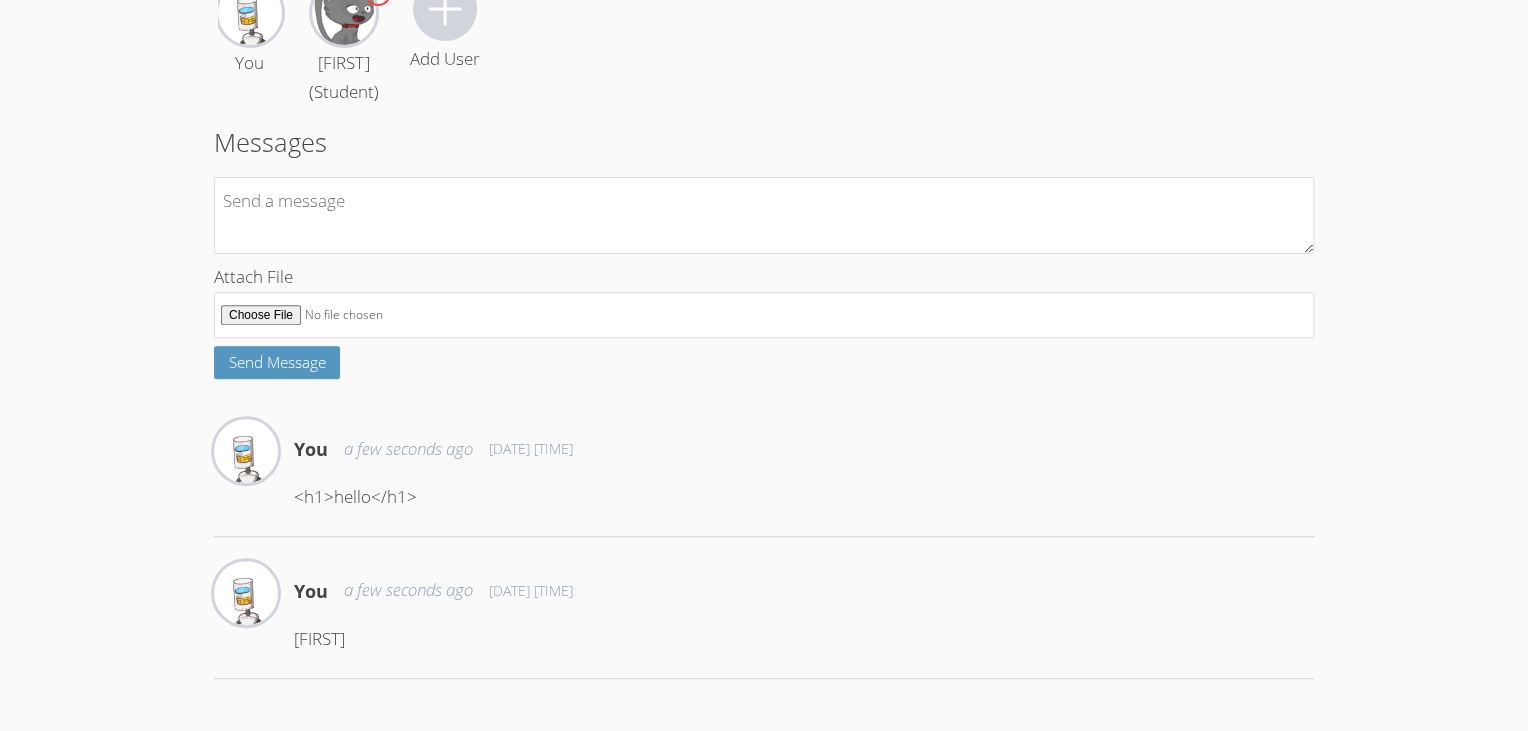 click on "You a few seconds ago Aug 8, 2025 11:30 AM" at bounding box center (804, 449) 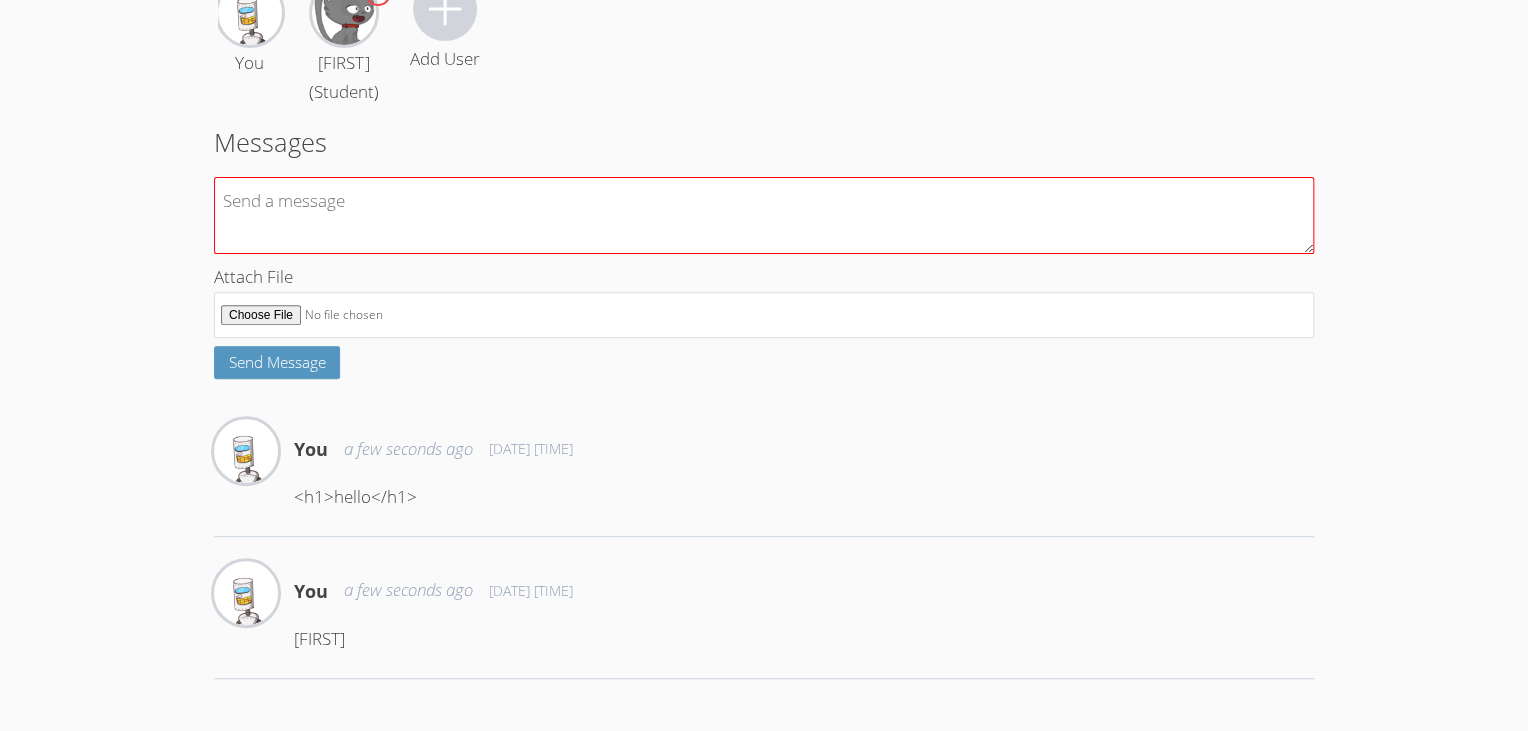 scroll, scrollTop: 0, scrollLeft: 0, axis: both 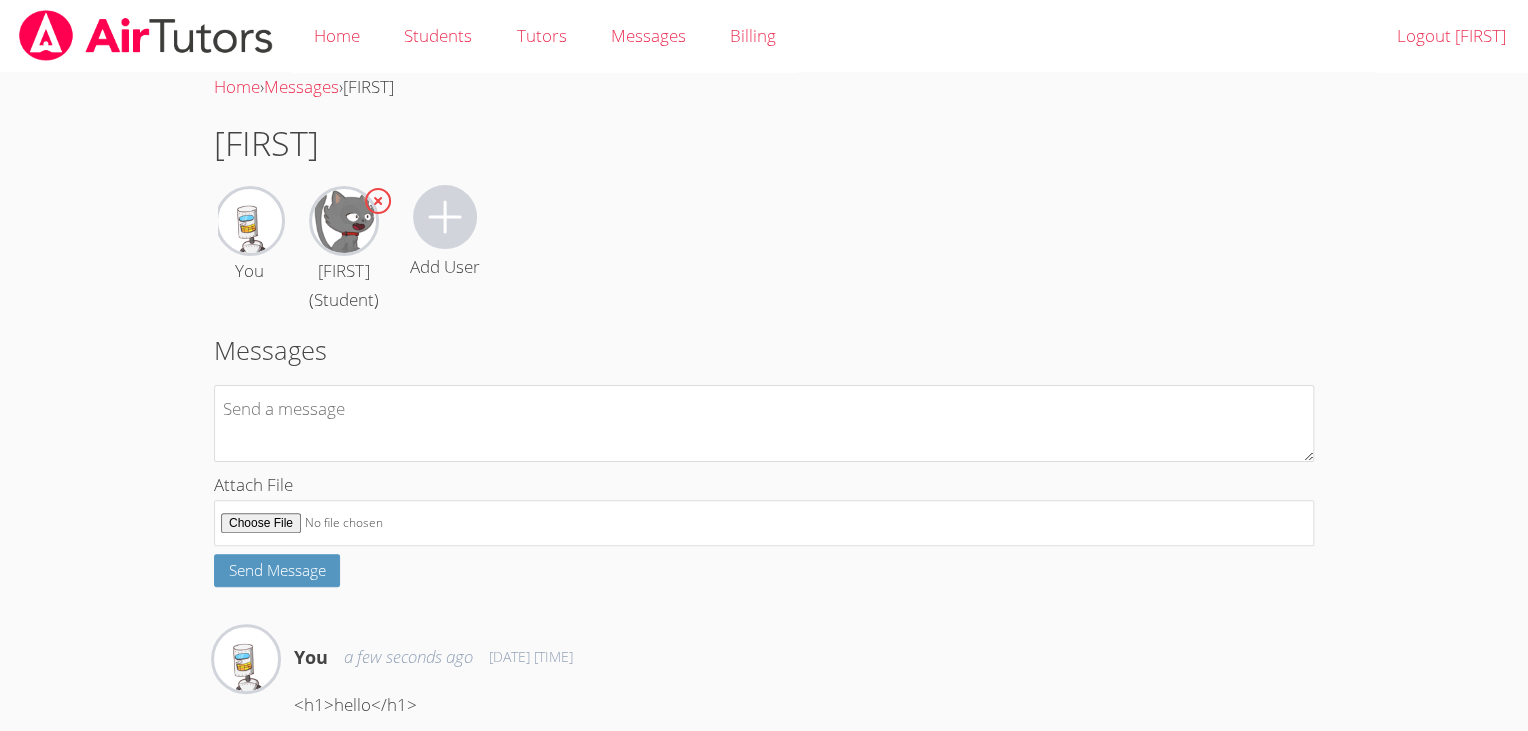 click 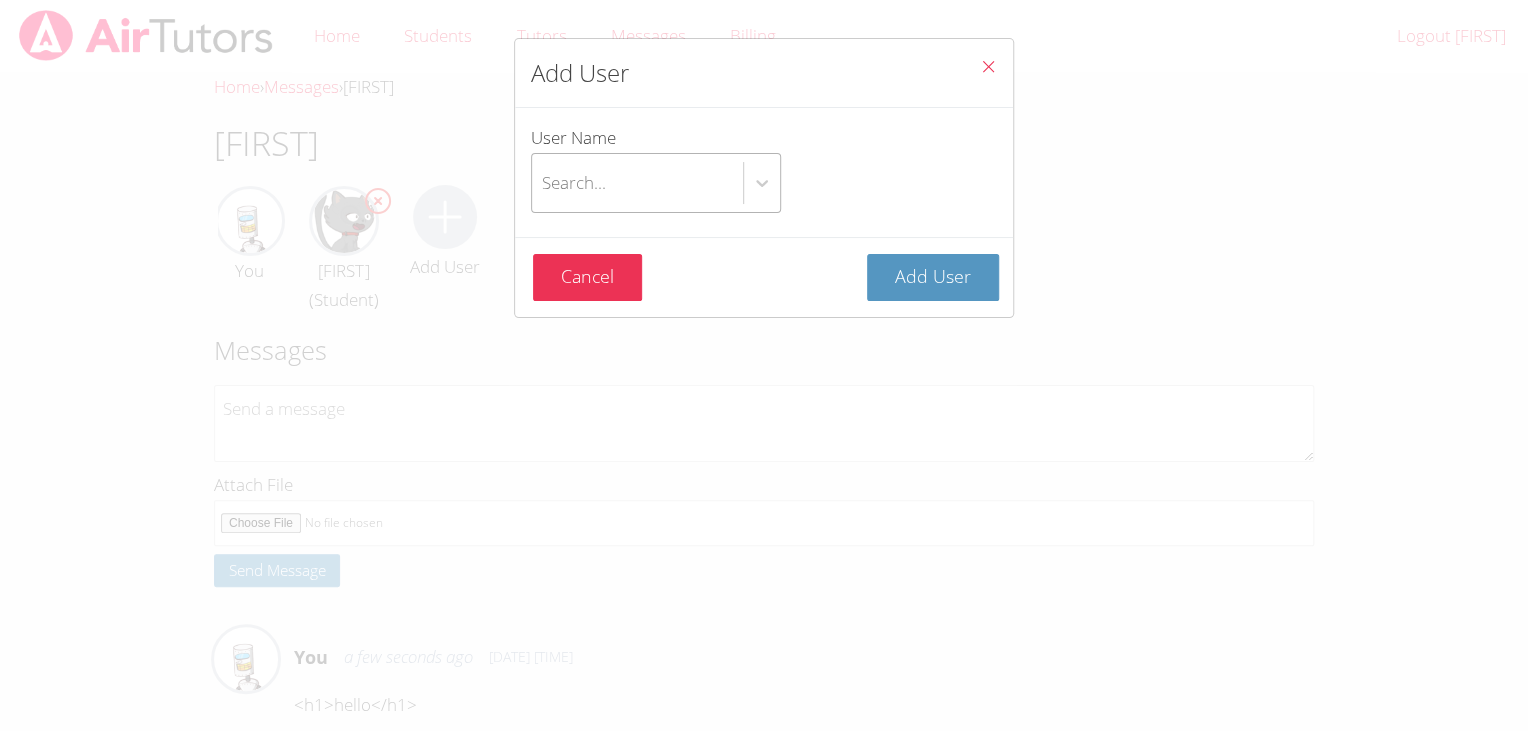 click on "Search..." at bounding box center [574, 182] 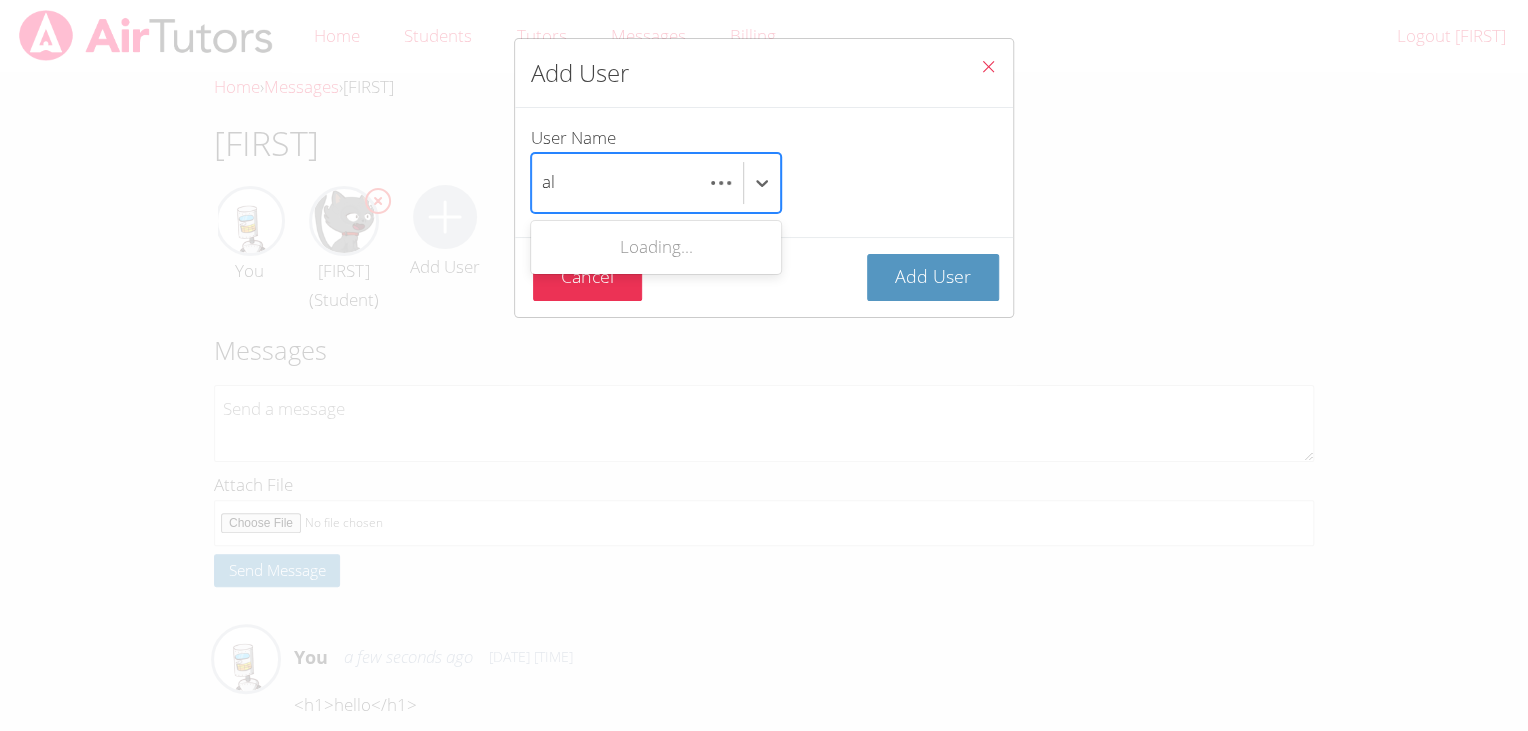 scroll, scrollTop: 0, scrollLeft: 6, axis: horizontal 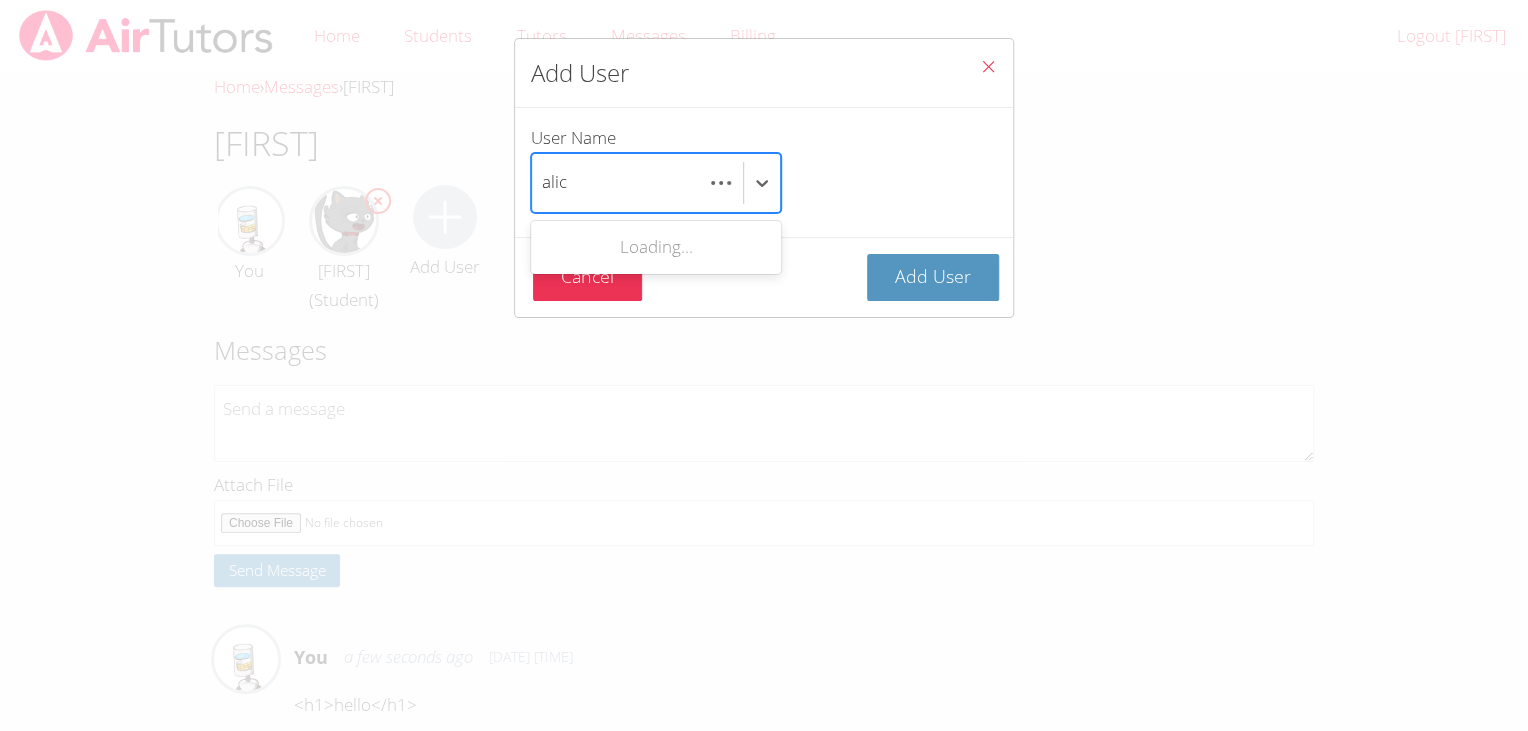 type on "[USER]" 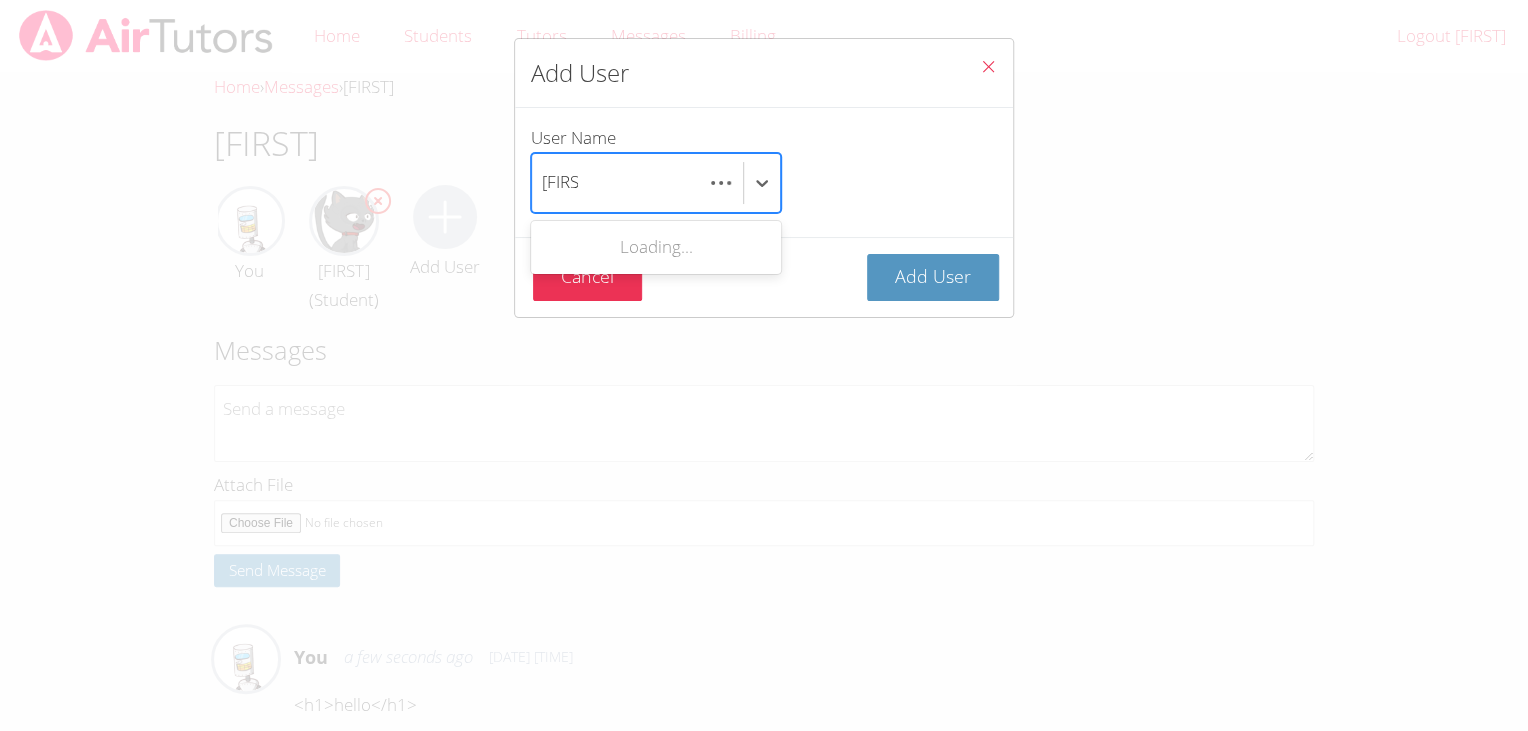 scroll, scrollTop: 0, scrollLeft: 0, axis: both 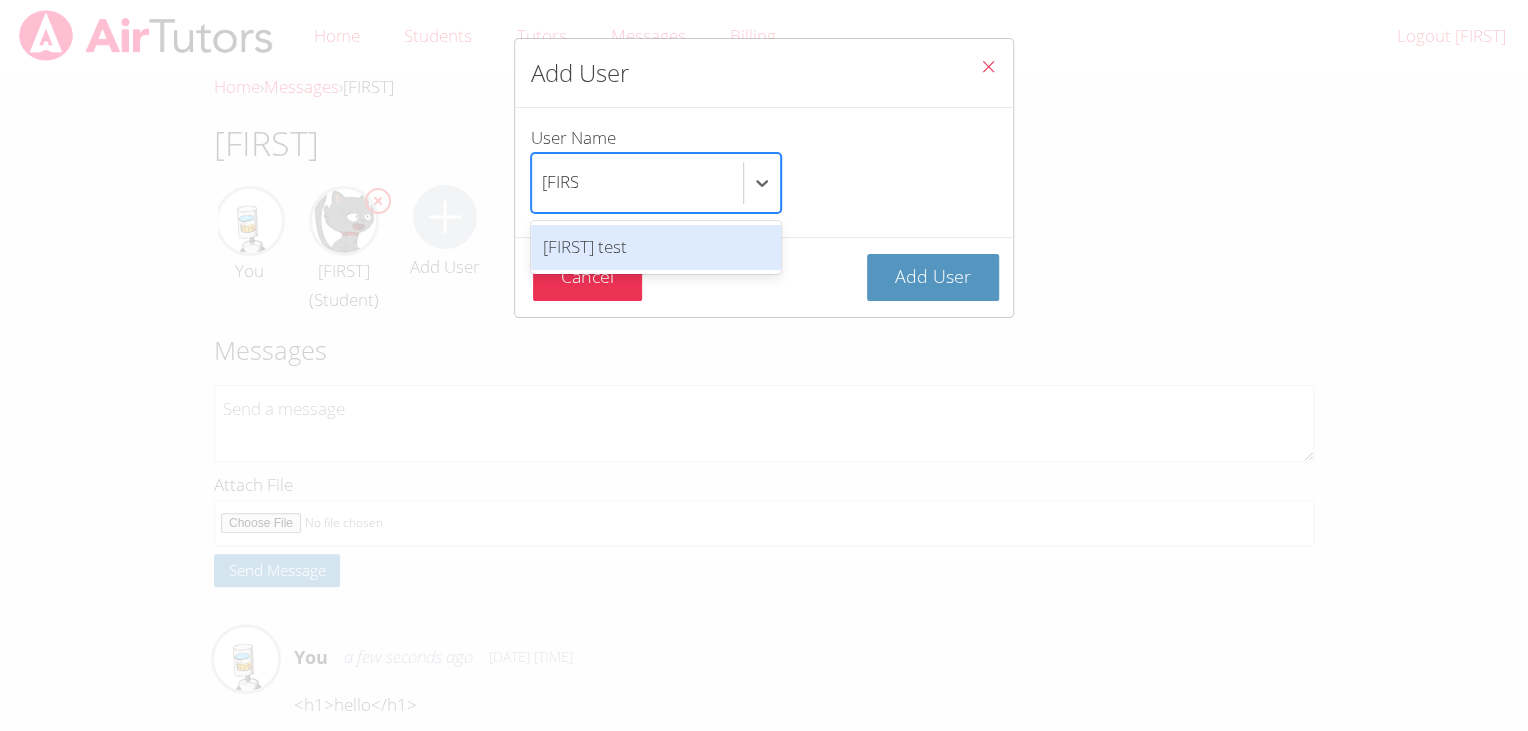 click on "alice test" at bounding box center [656, 247] 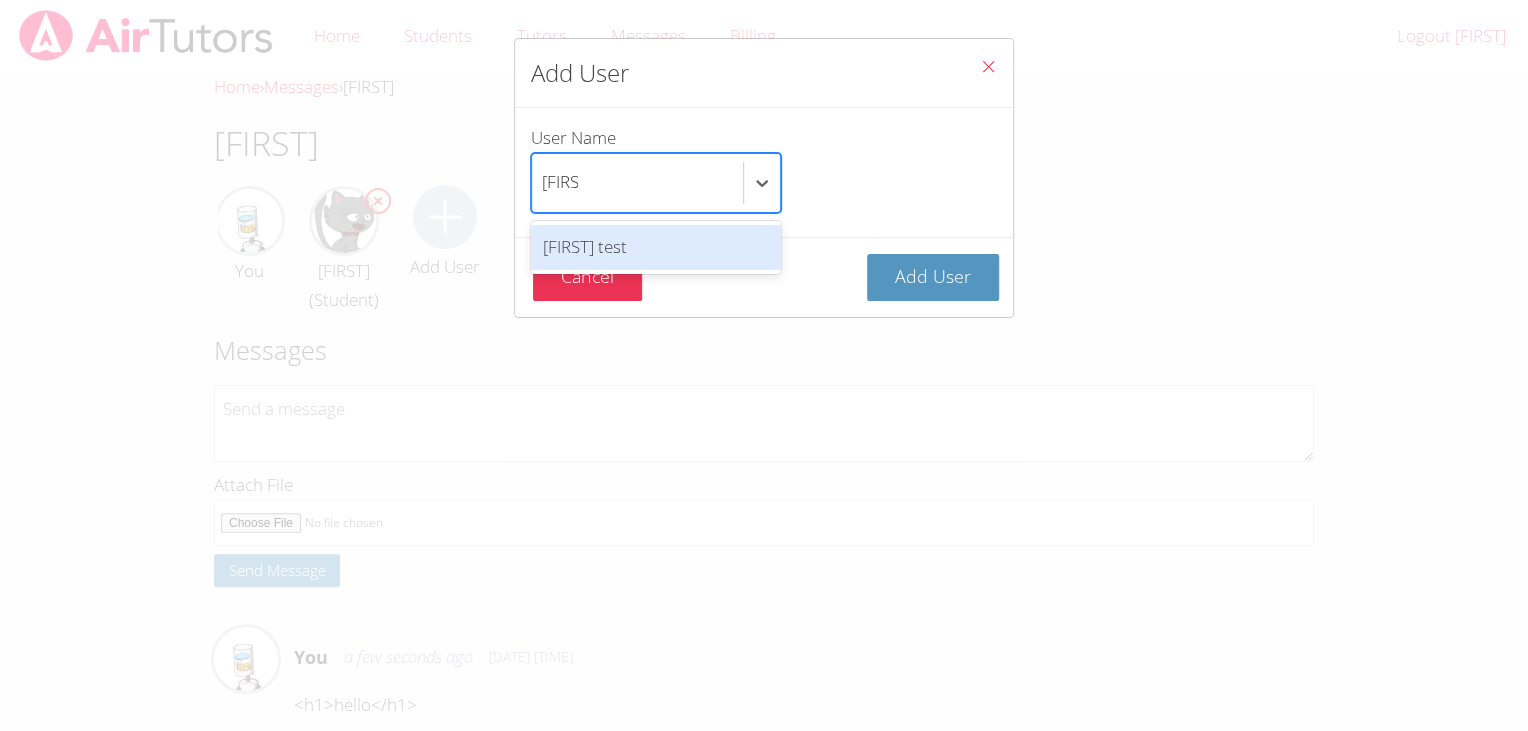 type 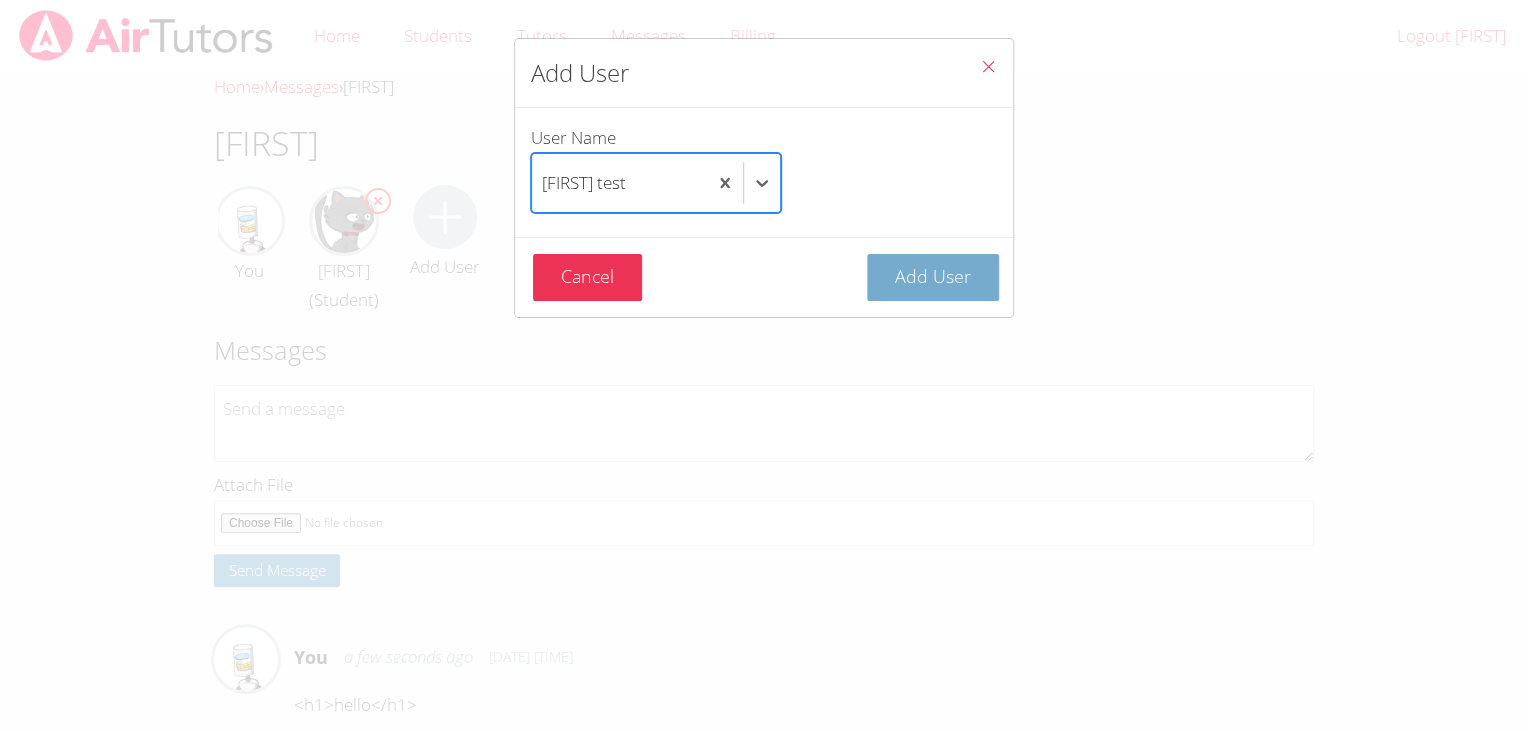 click on "Add User" at bounding box center [933, 276] 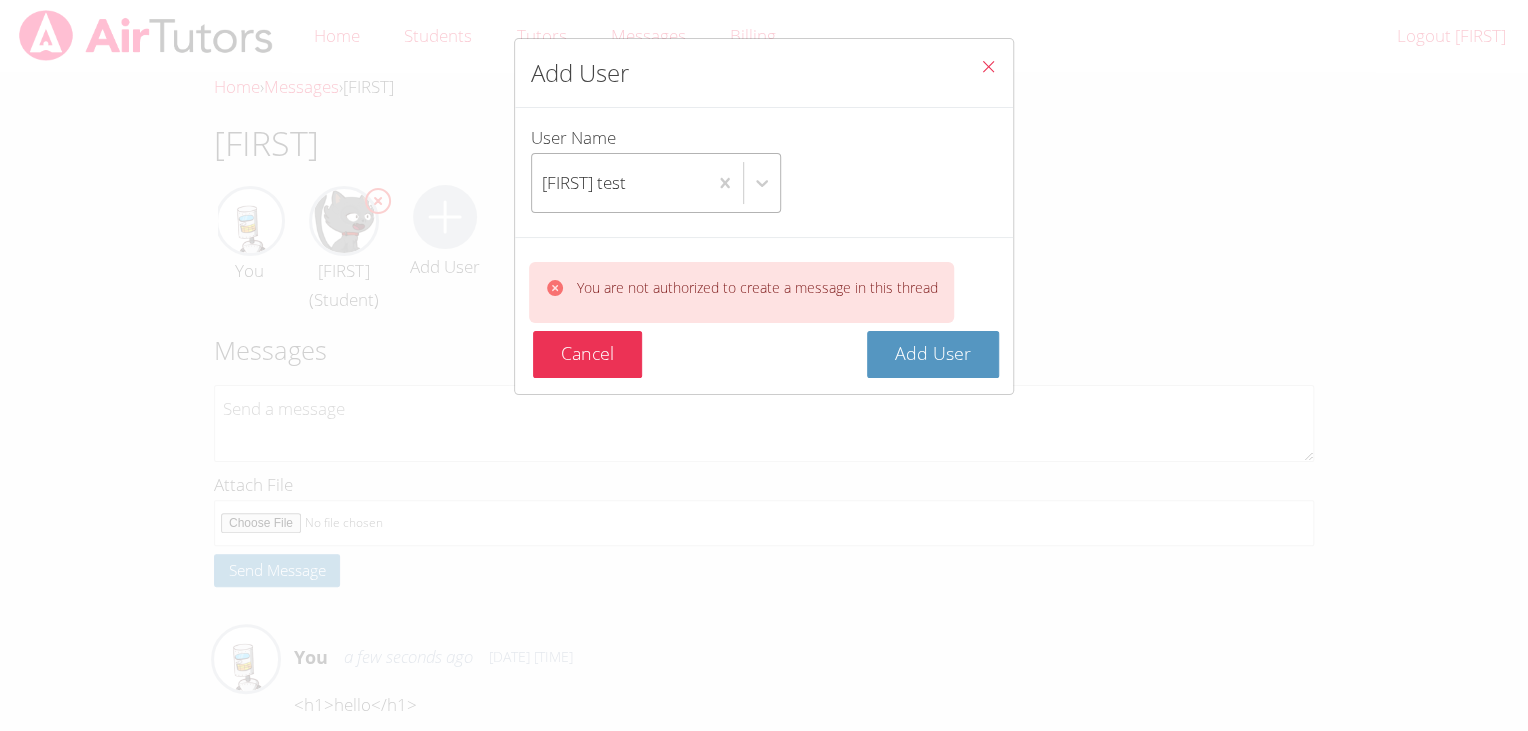 click at bounding box center (988, 69) 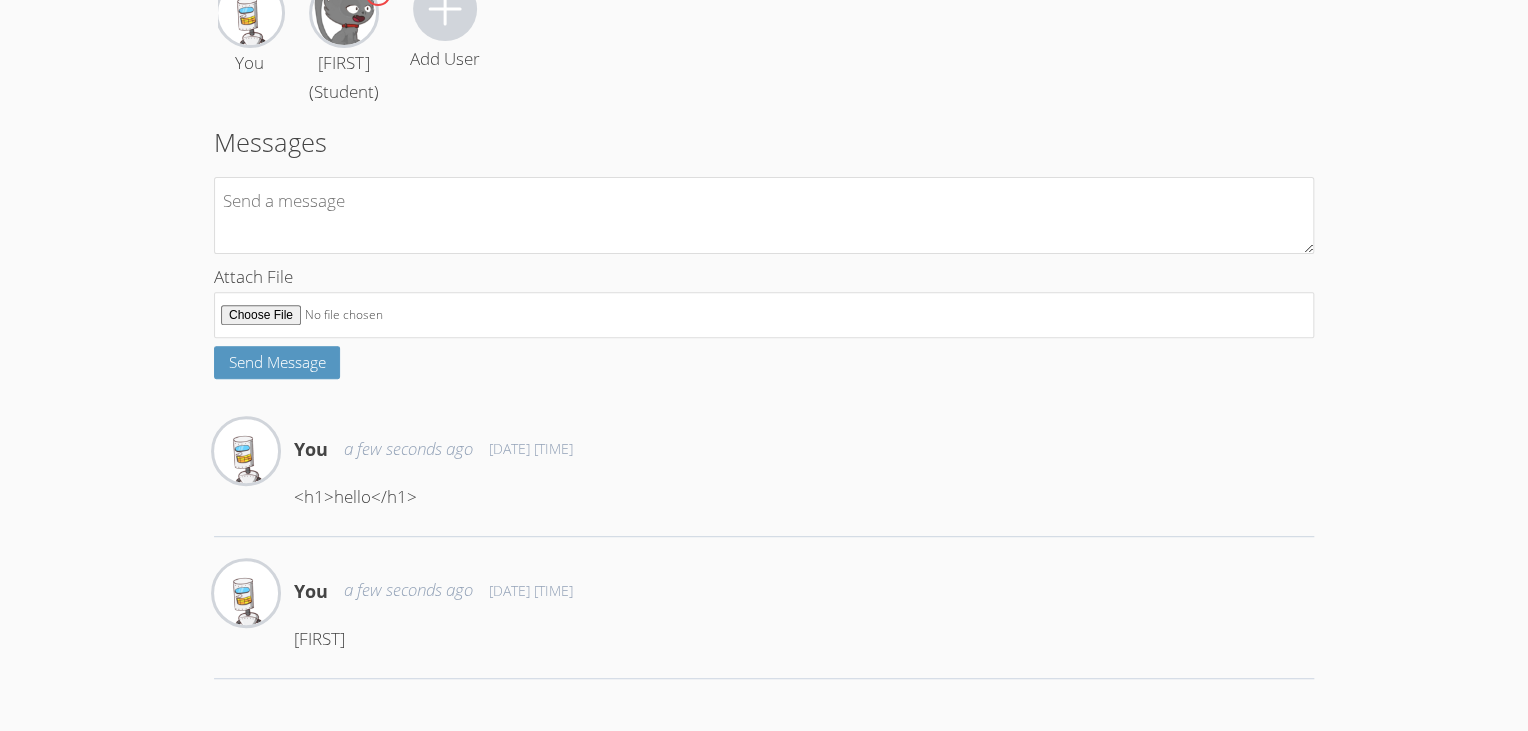 scroll, scrollTop: 0, scrollLeft: 0, axis: both 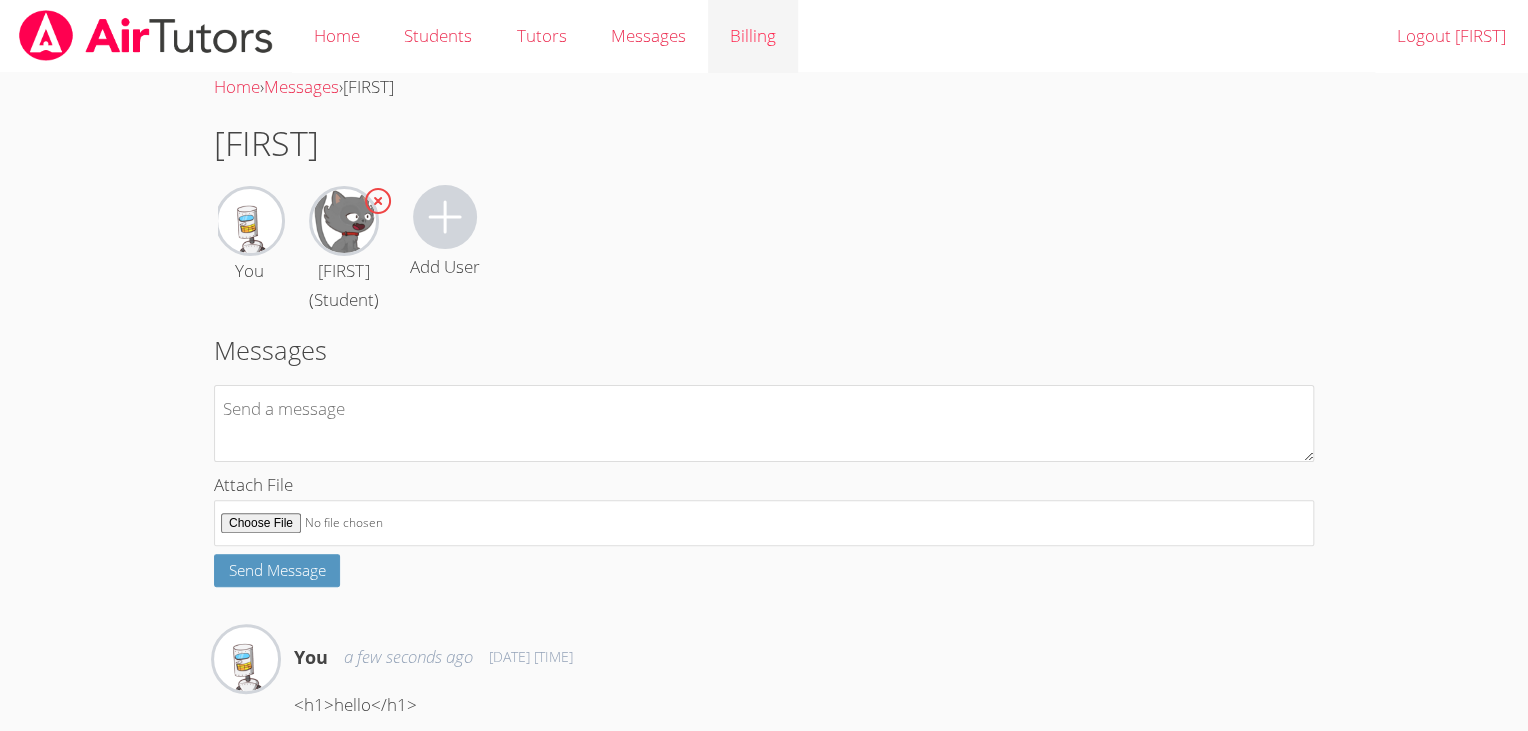 click on "Billing" at bounding box center [753, 36] 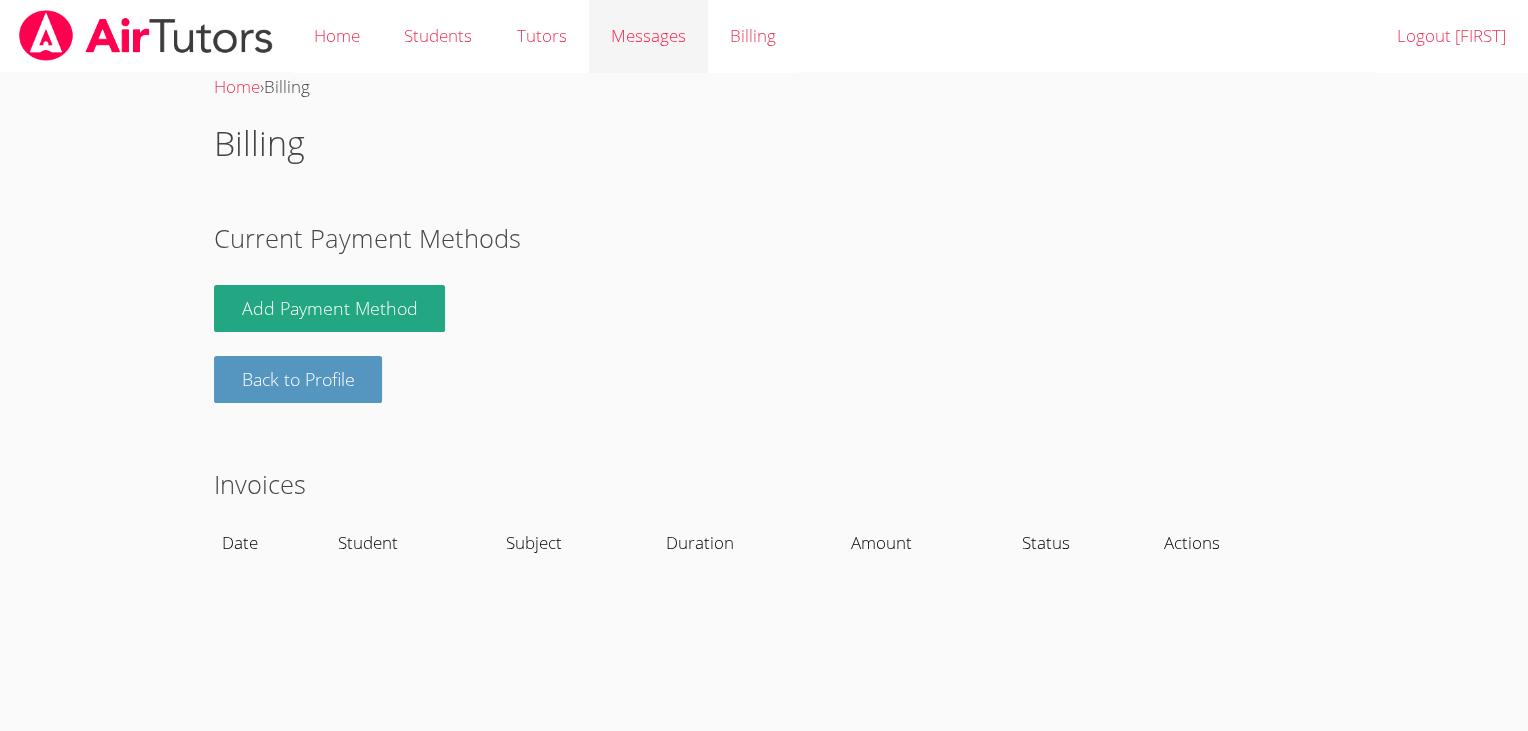 click on "Messages" at bounding box center [648, 35] 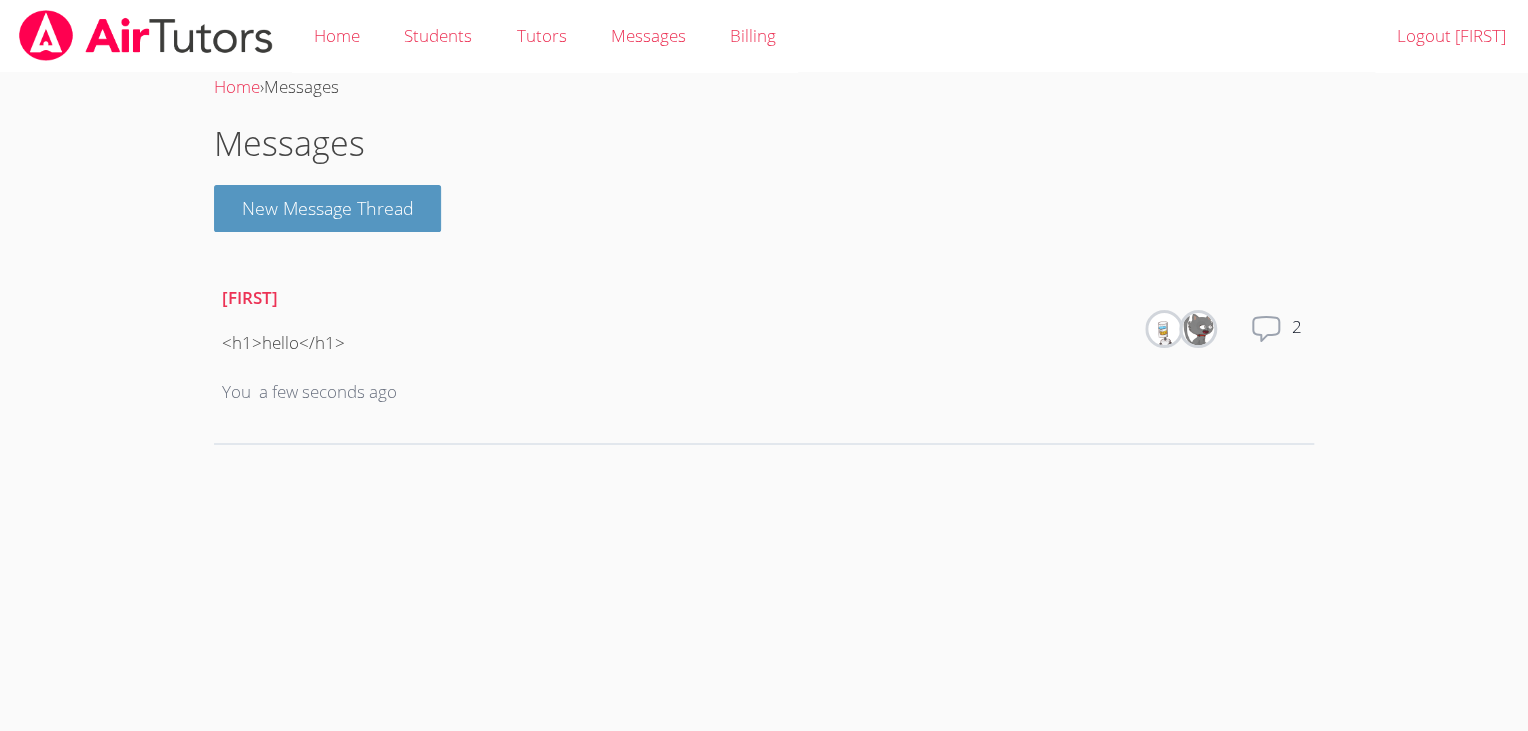 click on "Home Students Tutors Messages Billing Logout alice Home  ›  Messages Messages New Message Thread Alice <h1>hello</h1> You a few seconds ago Members Total messages 2" at bounding box center [764, 365] 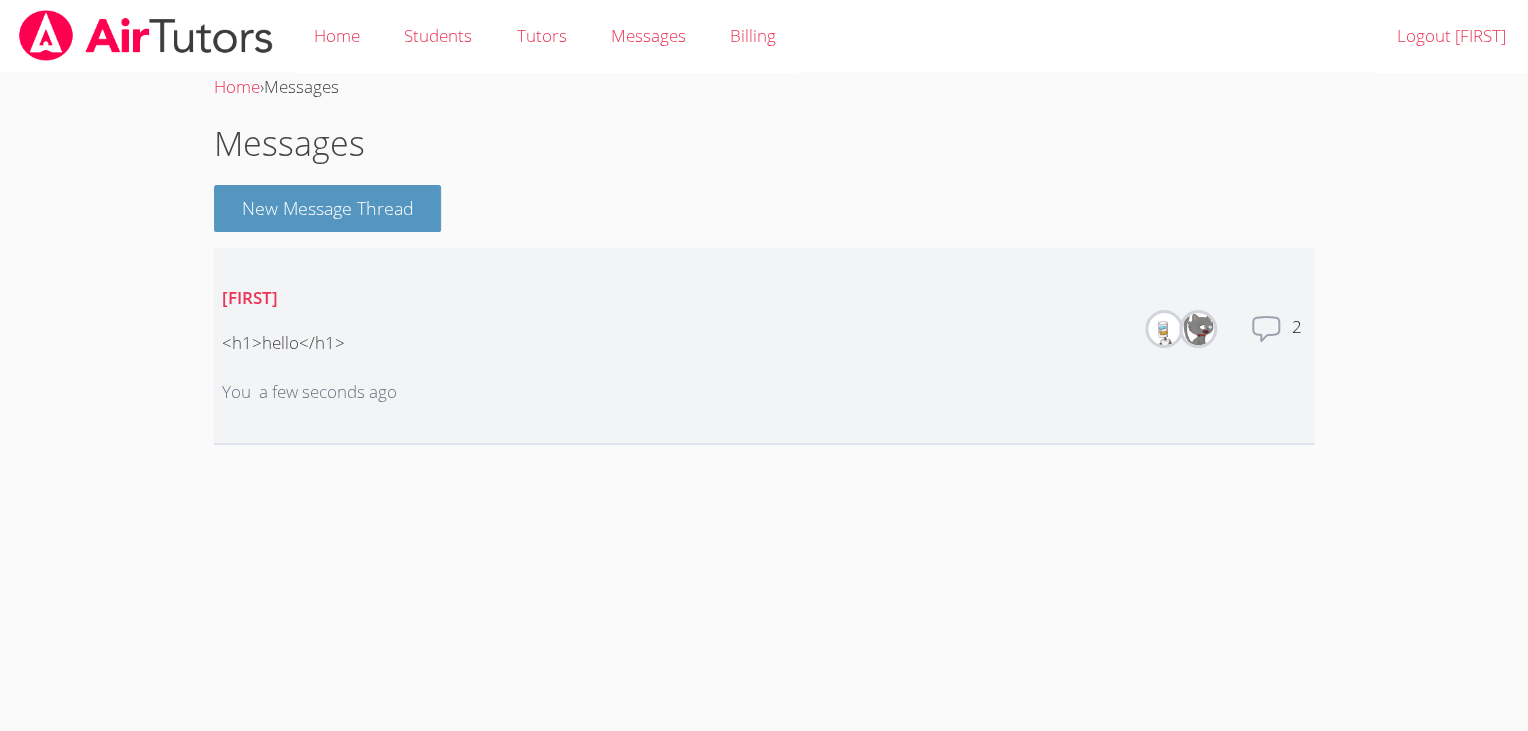 click on "Total messages 2" at bounding box center [1278, 345] 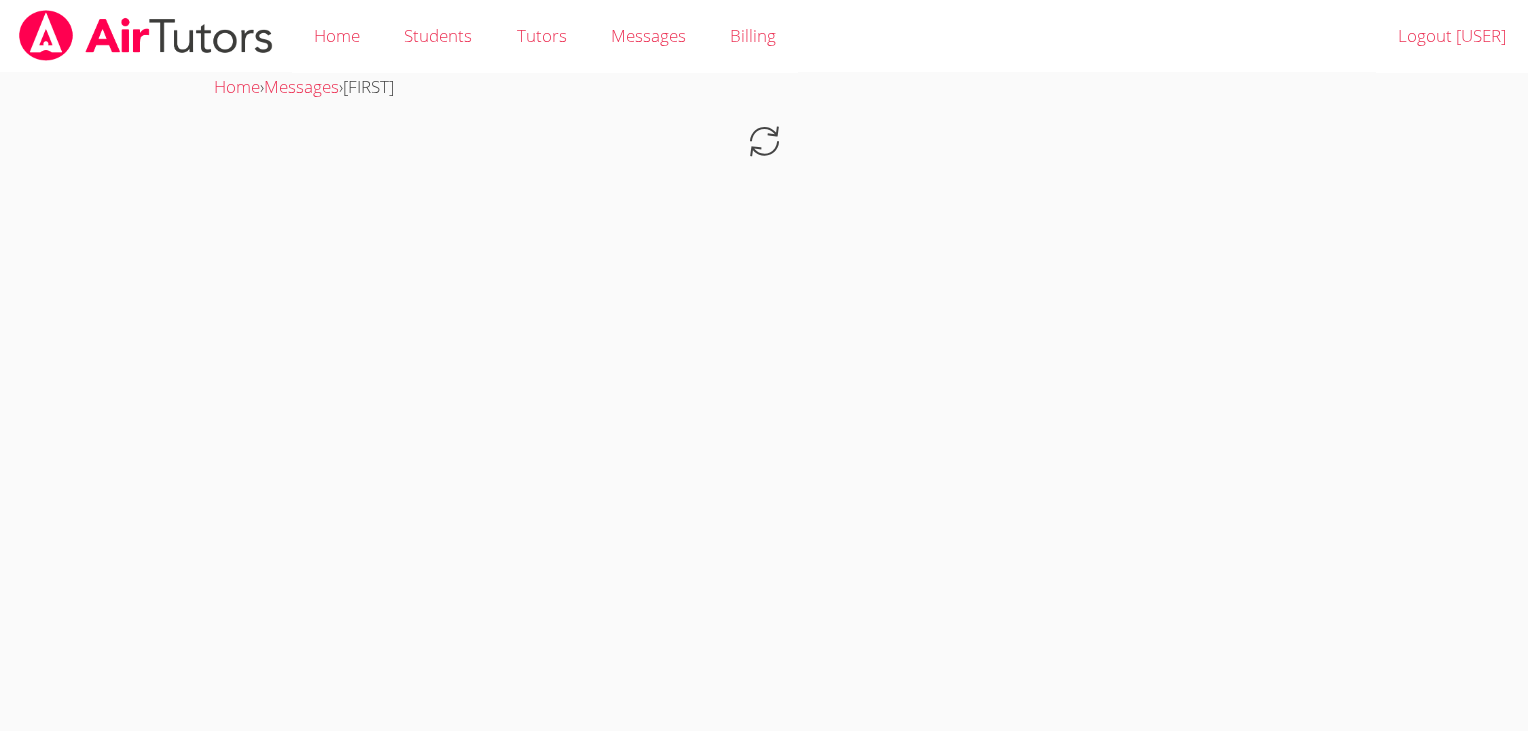 scroll, scrollTop: 0, scrollLeft: 0, axis: both 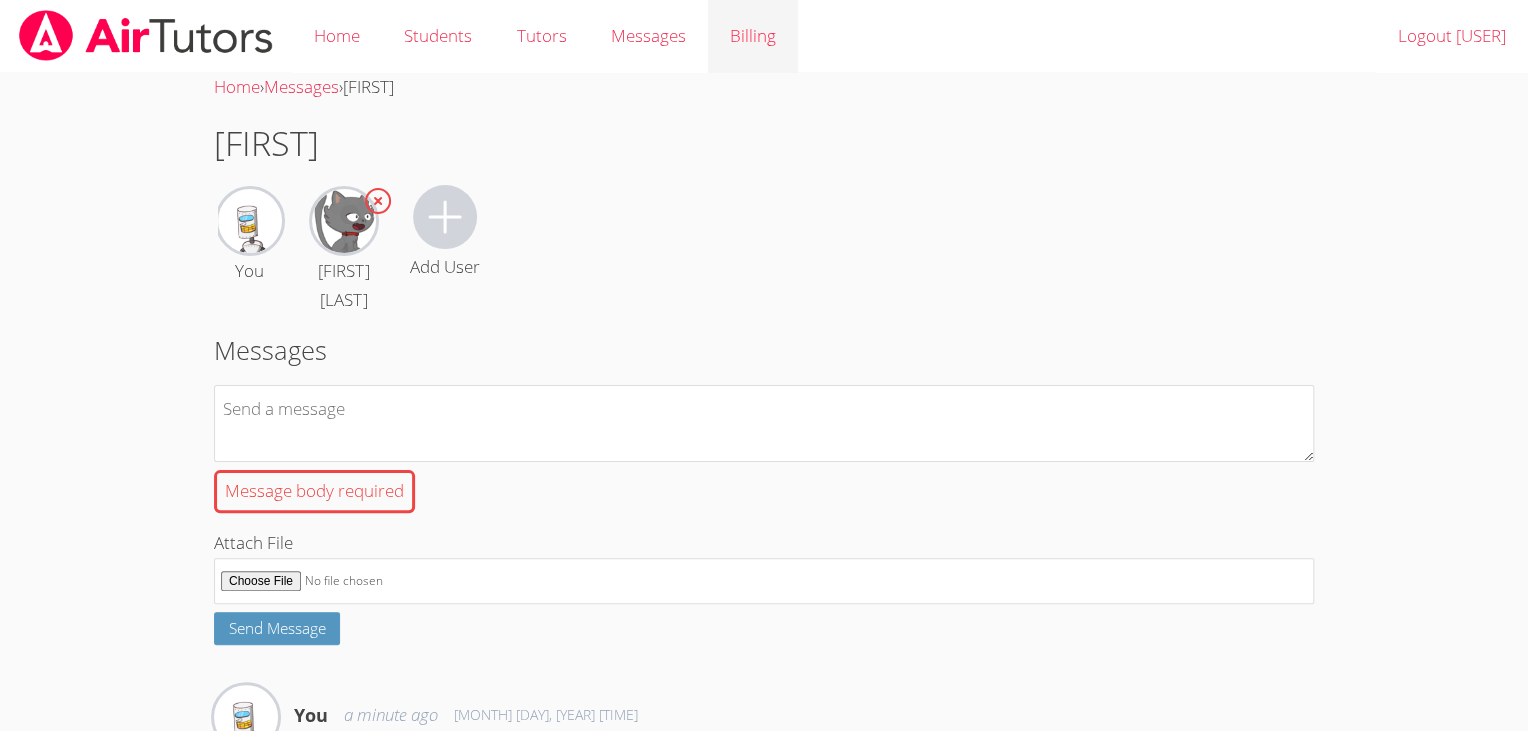 click on "Billing" at bounding box center [753, 36] 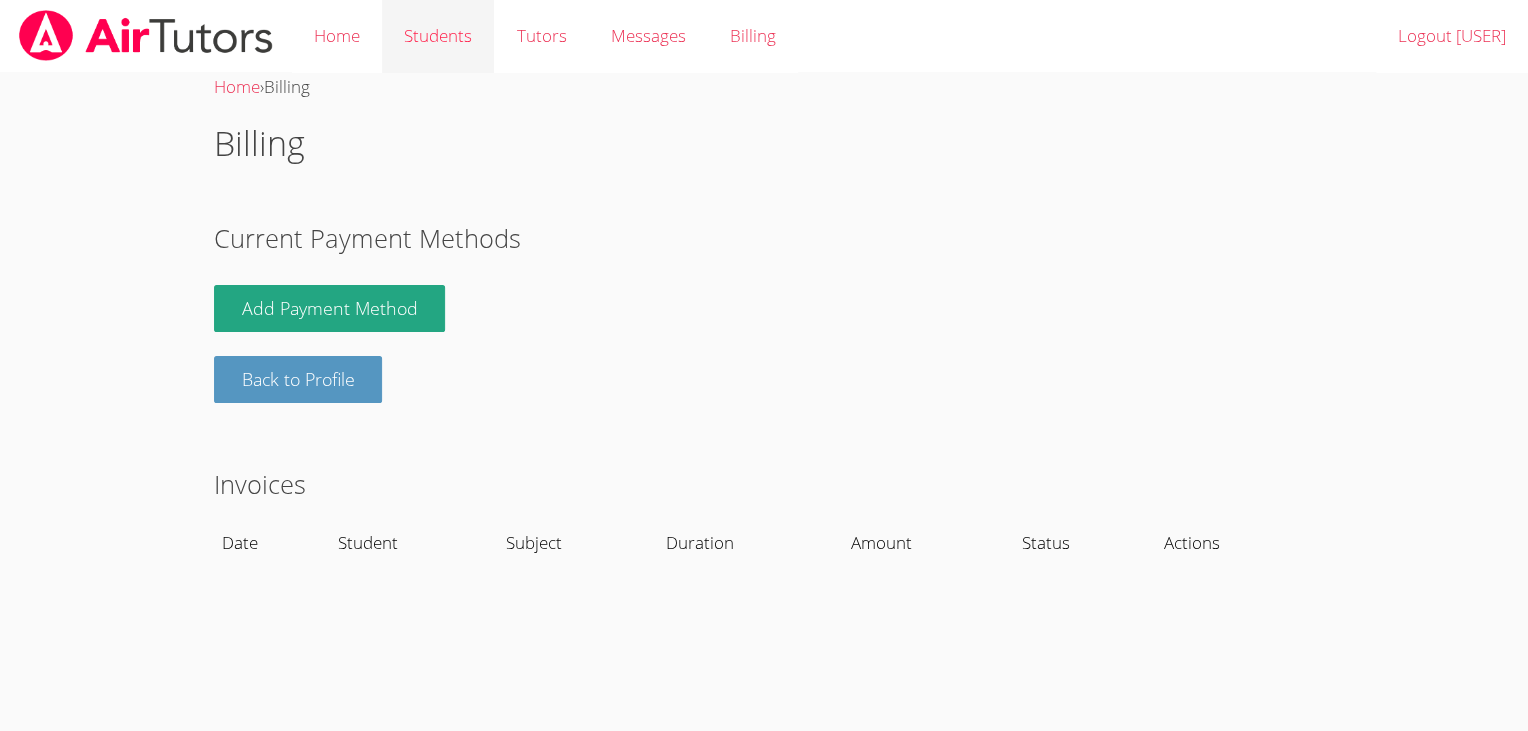 click on "Students" at bounding box center [438, 36] 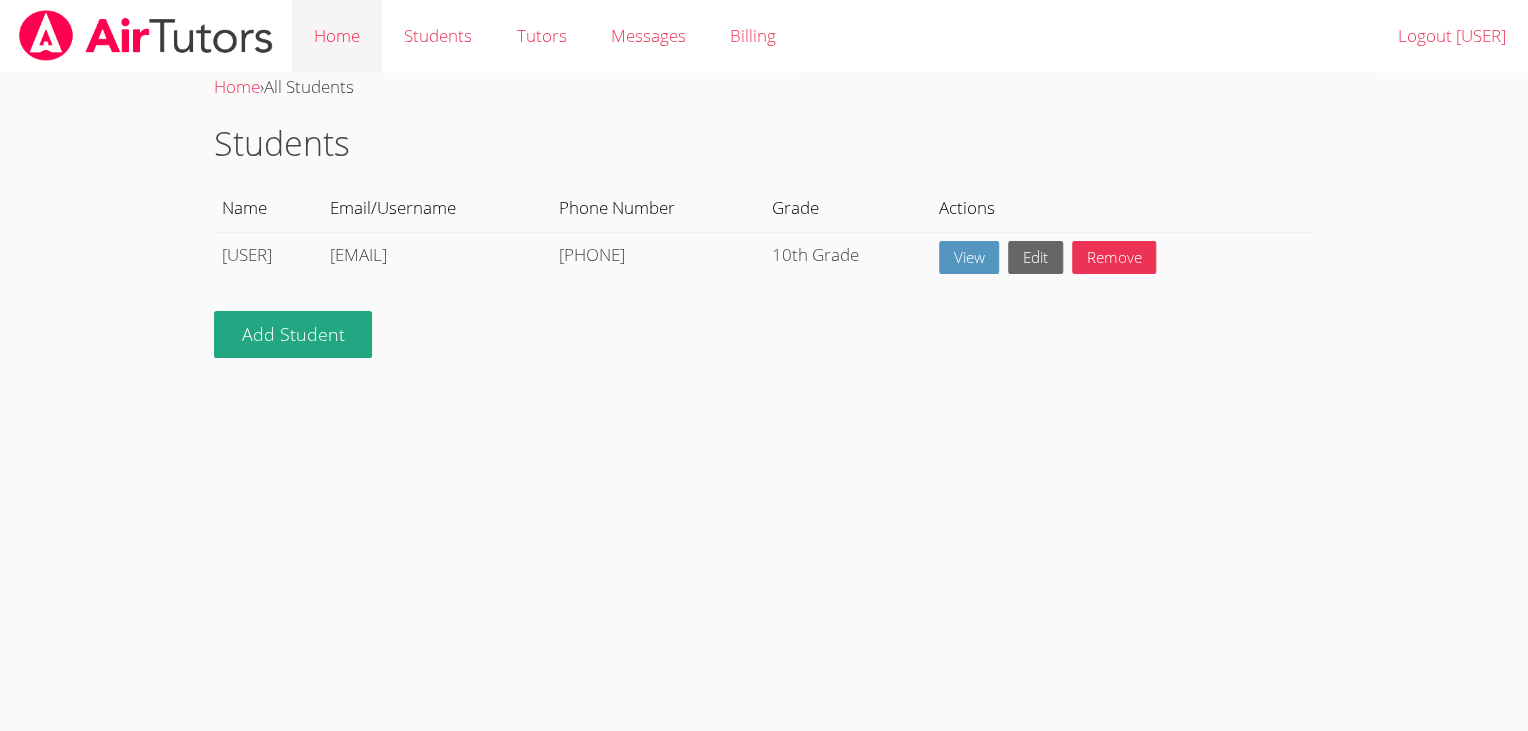 click on "Home" at bounding box center (337, 36) 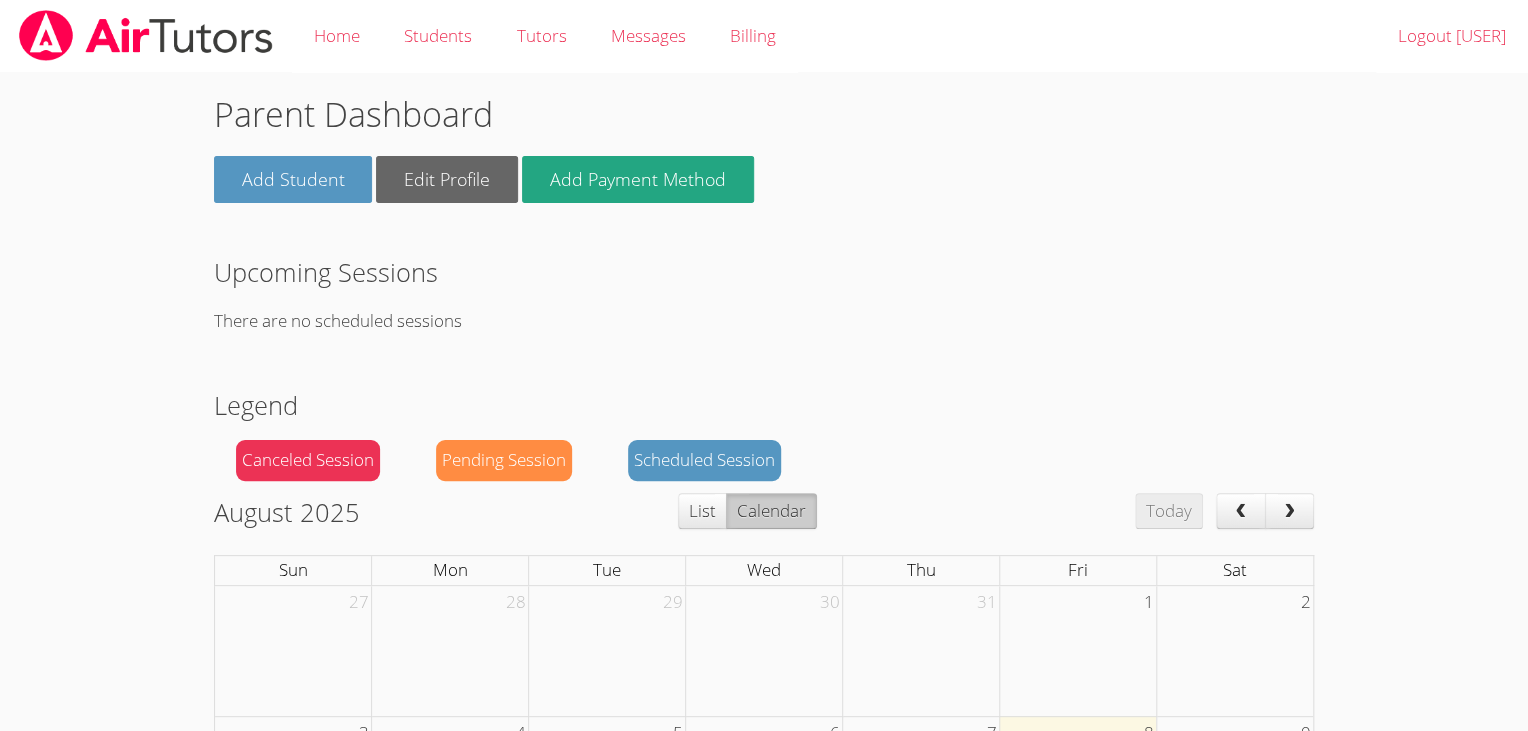 scroll, scrollTop: 482, scrollLeft: 0, axis: vertical 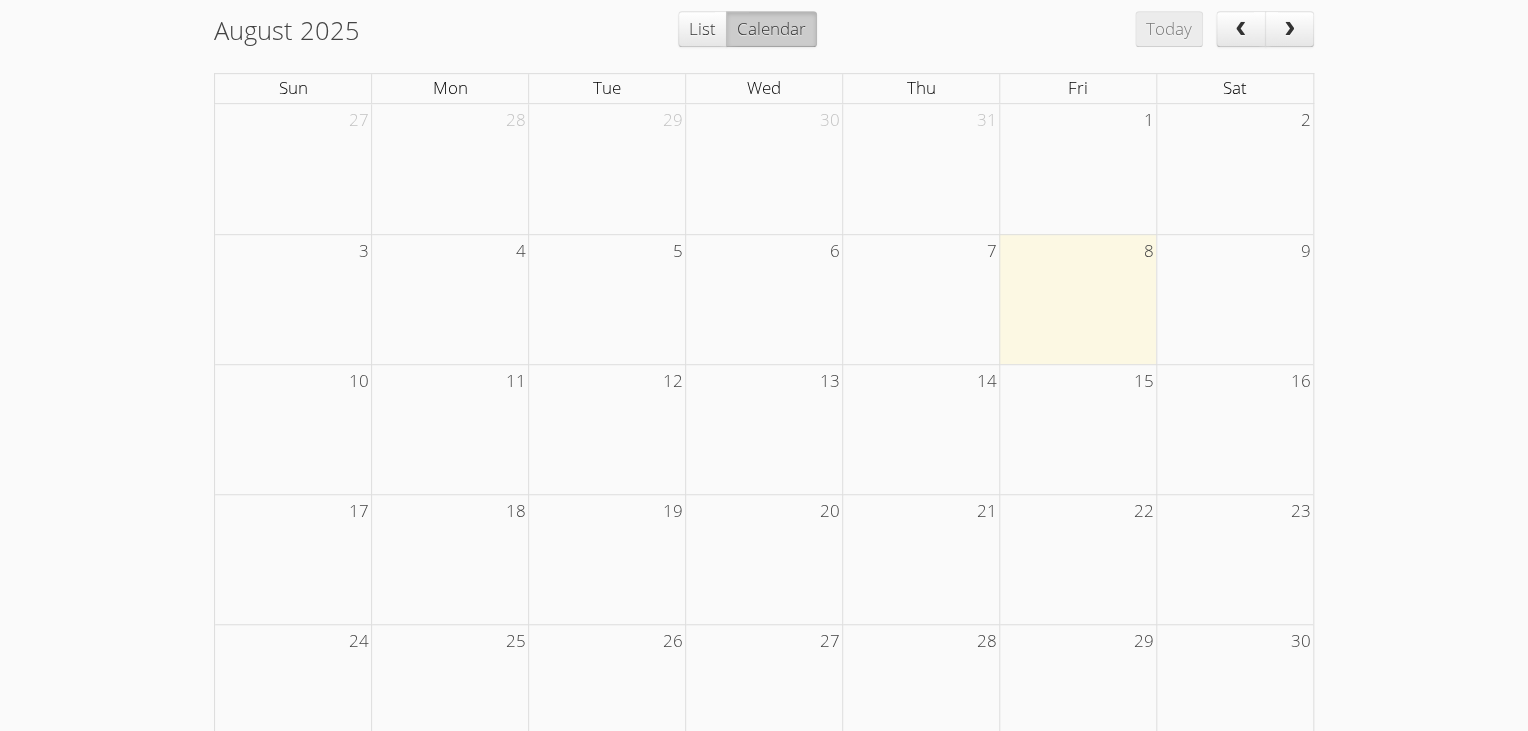 click at bounding box center (607, 429) 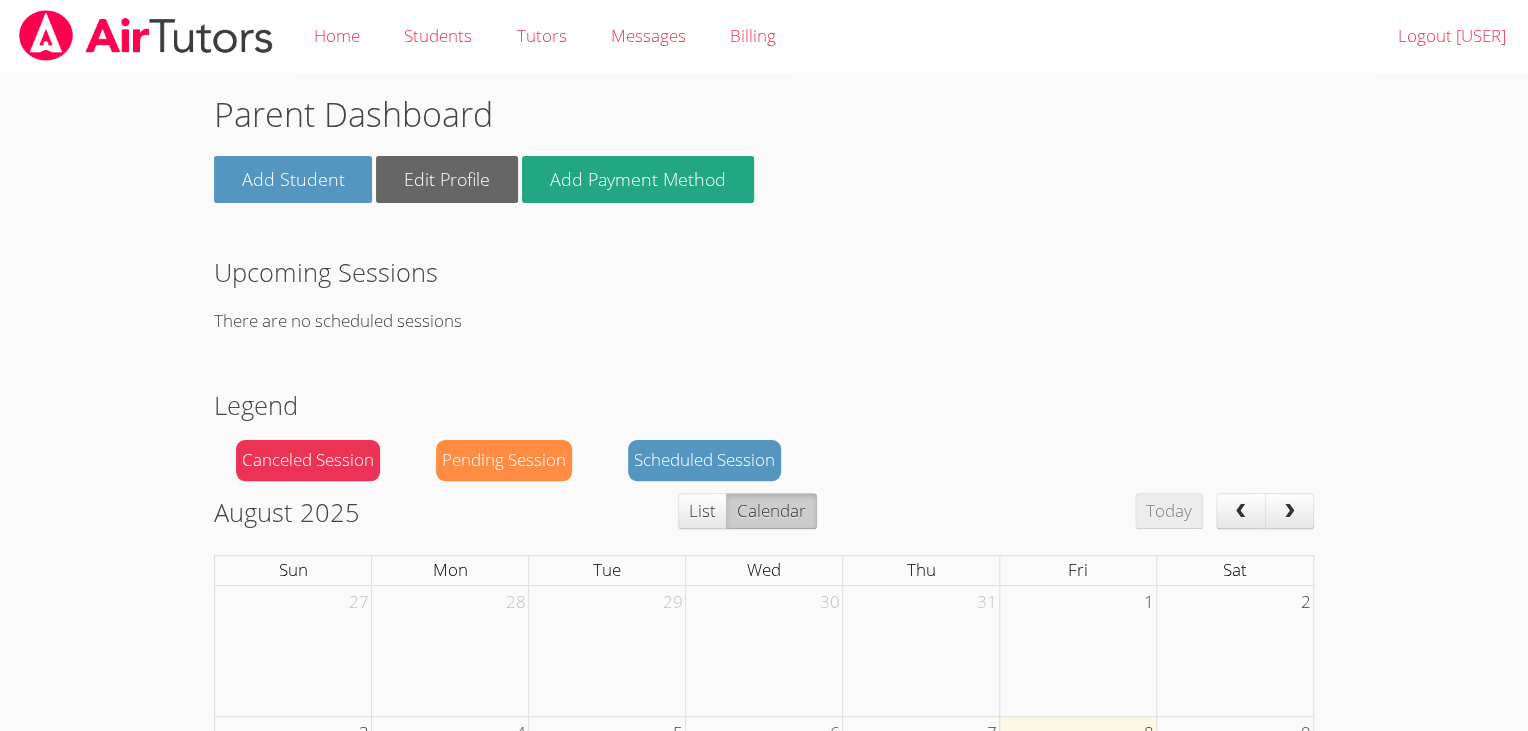 click at bounding box center [146, 35] 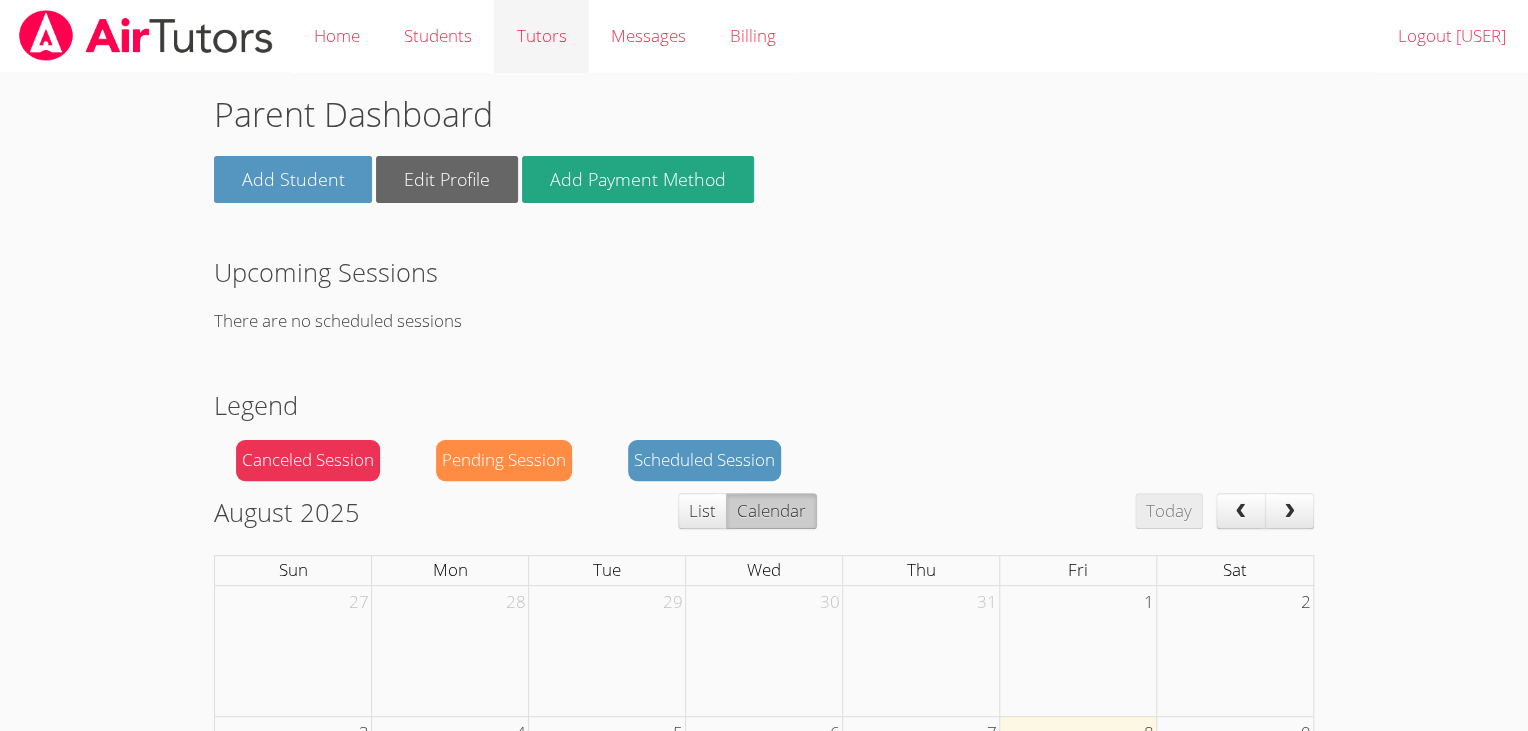 click on "Tutors" at bounding box center (541, 36) 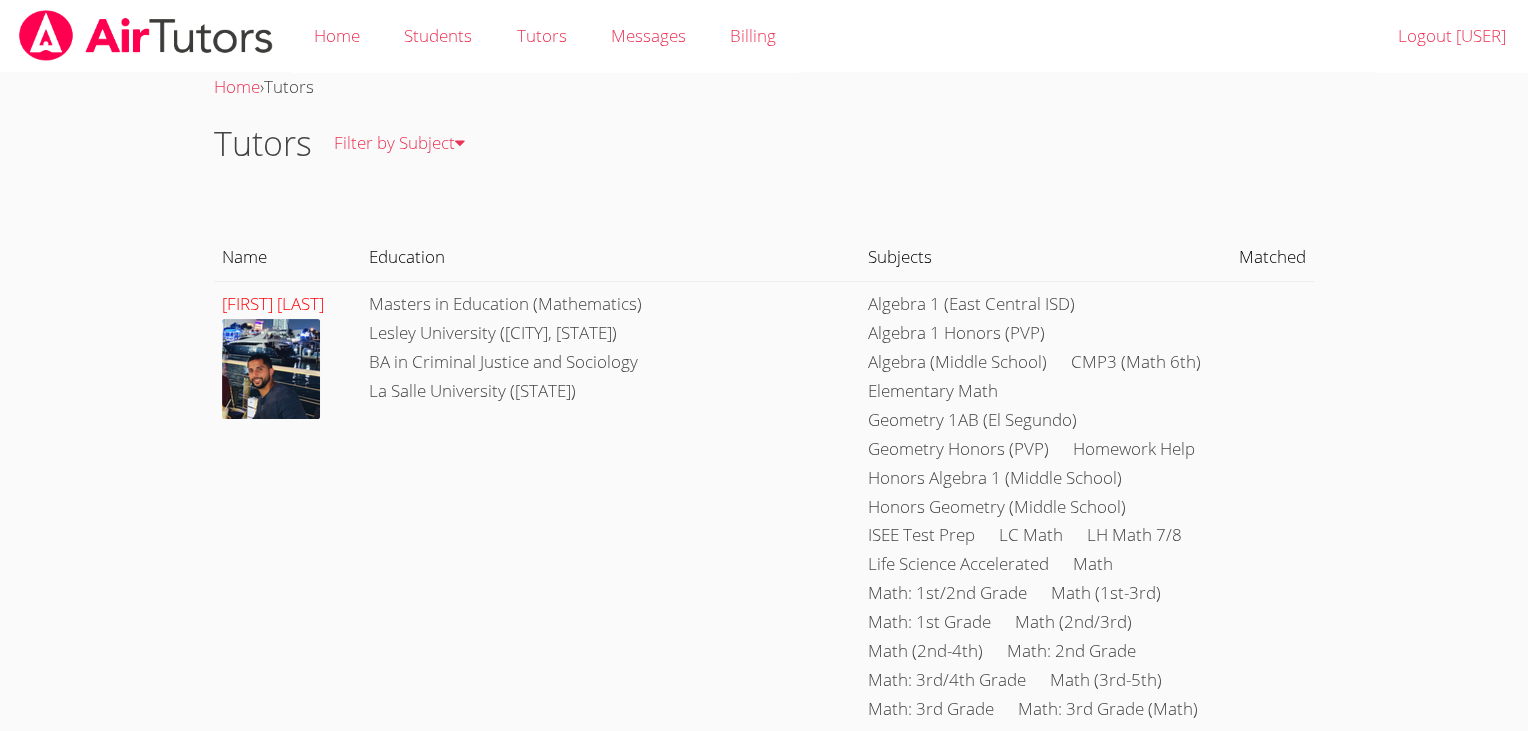 click on "[FIRST] [LAST]" at bounding box center (273, 303) 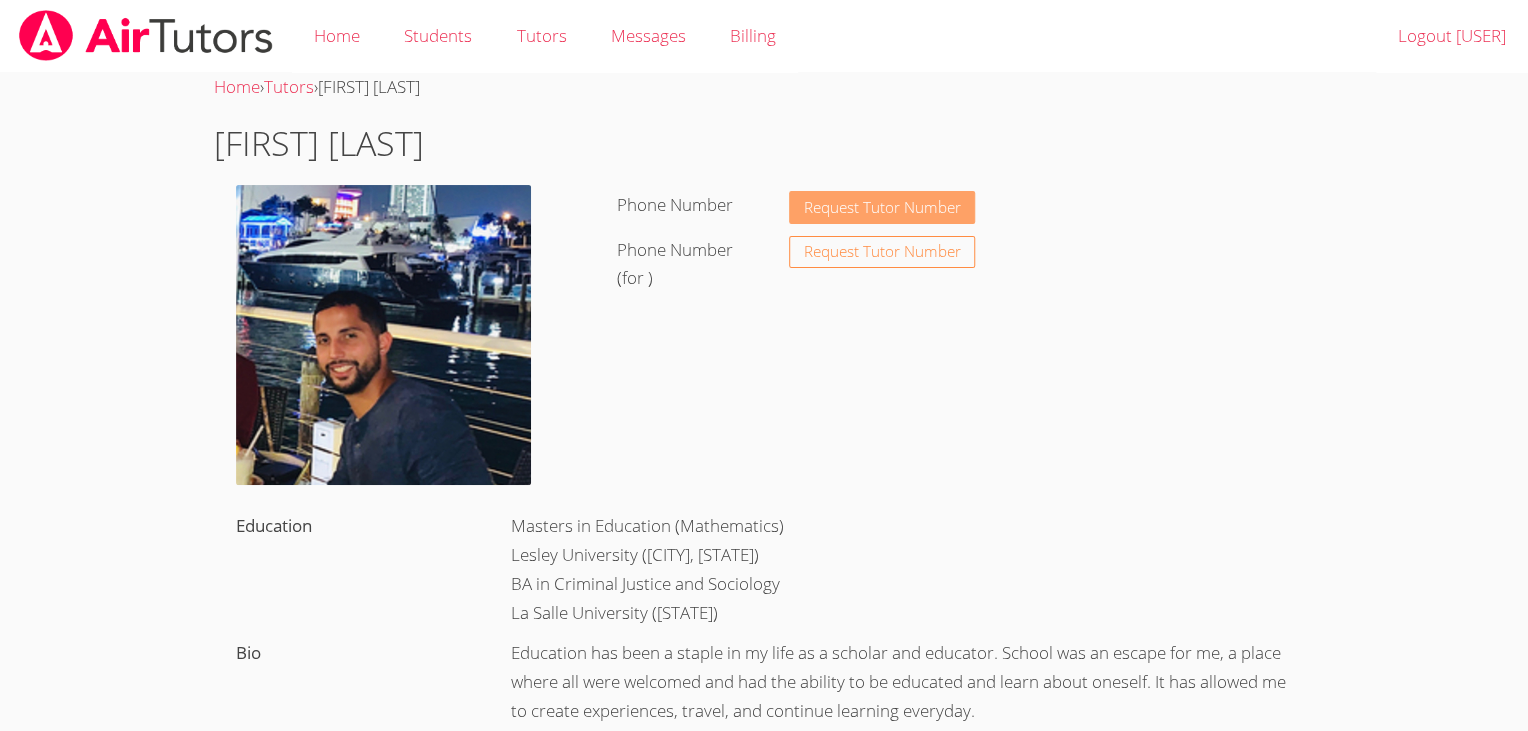 click on "Request Tutor Number" at bounding box center [881, 207] 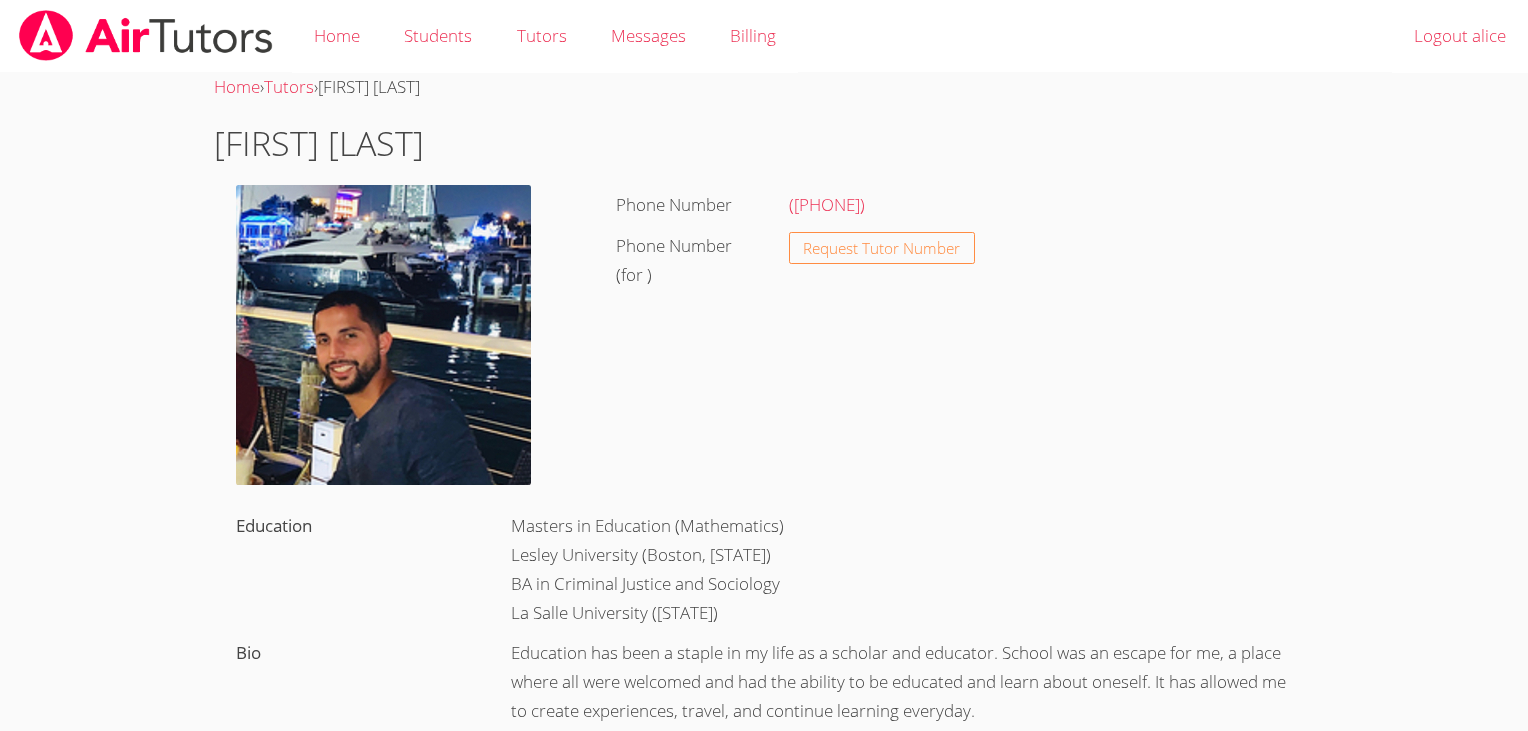 scroll, scrollTop: 0, scrollLeft: 0, axis: both 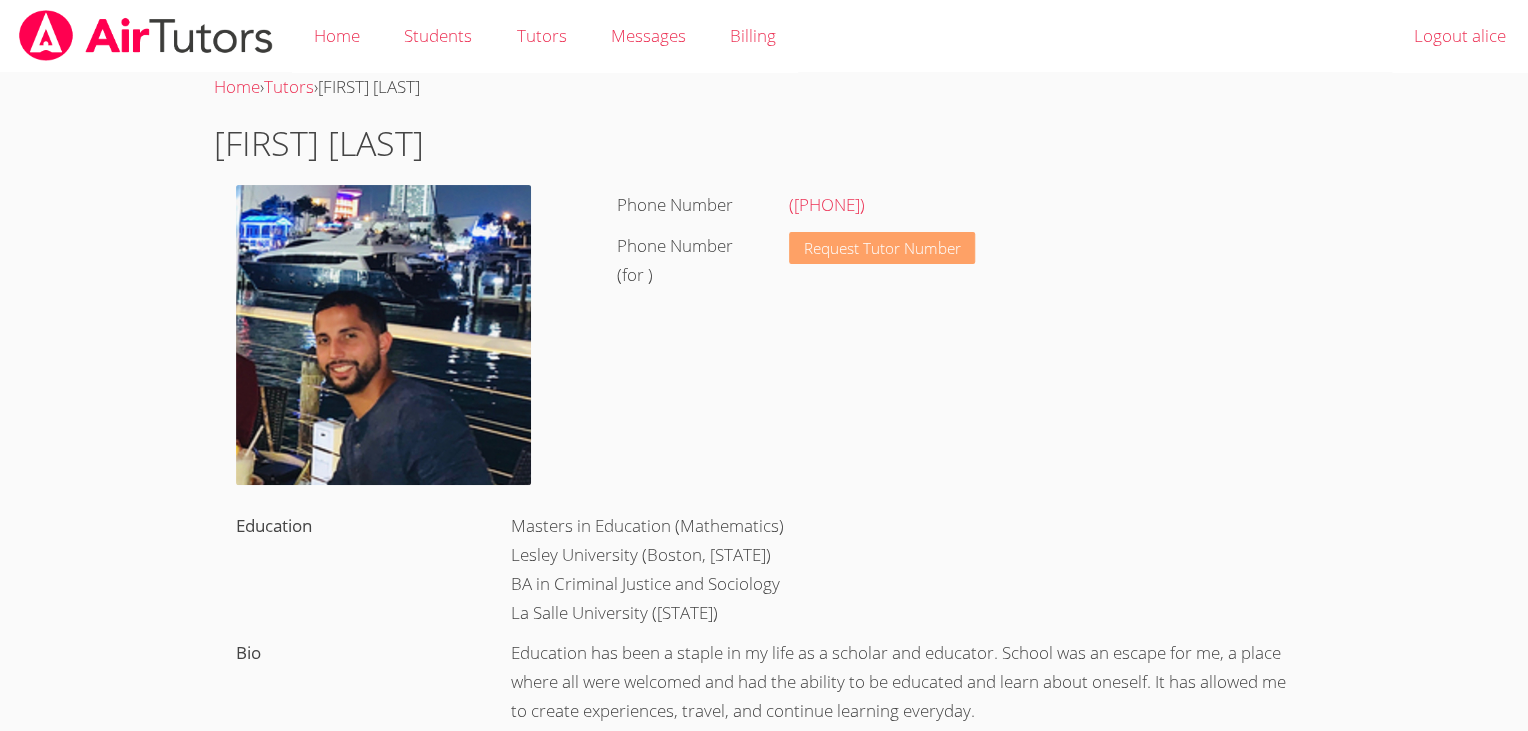 click on "Request Tutor Number" at bounding box center (881, 248) 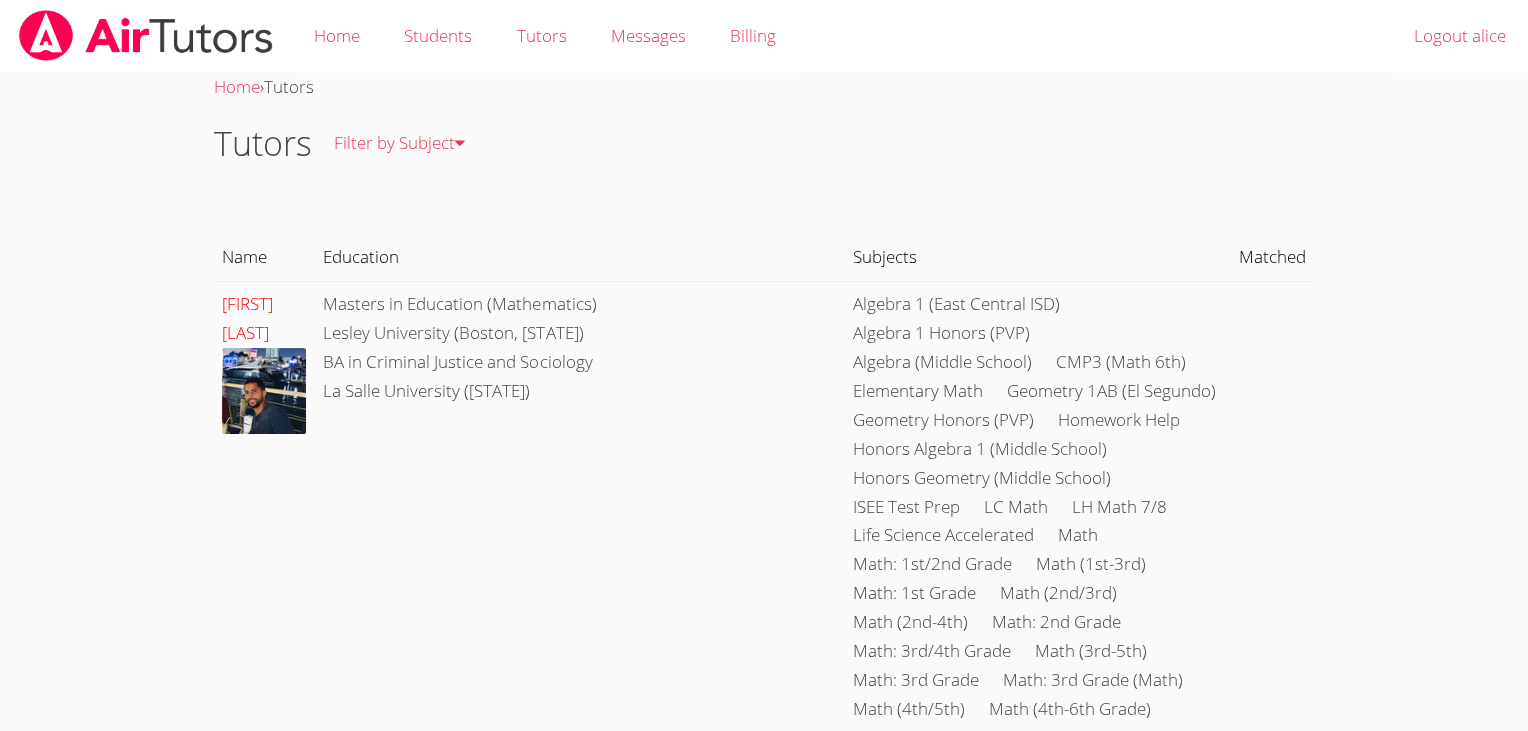 click on "[FIRST] [LAST]" at bounding box center (247, 318) 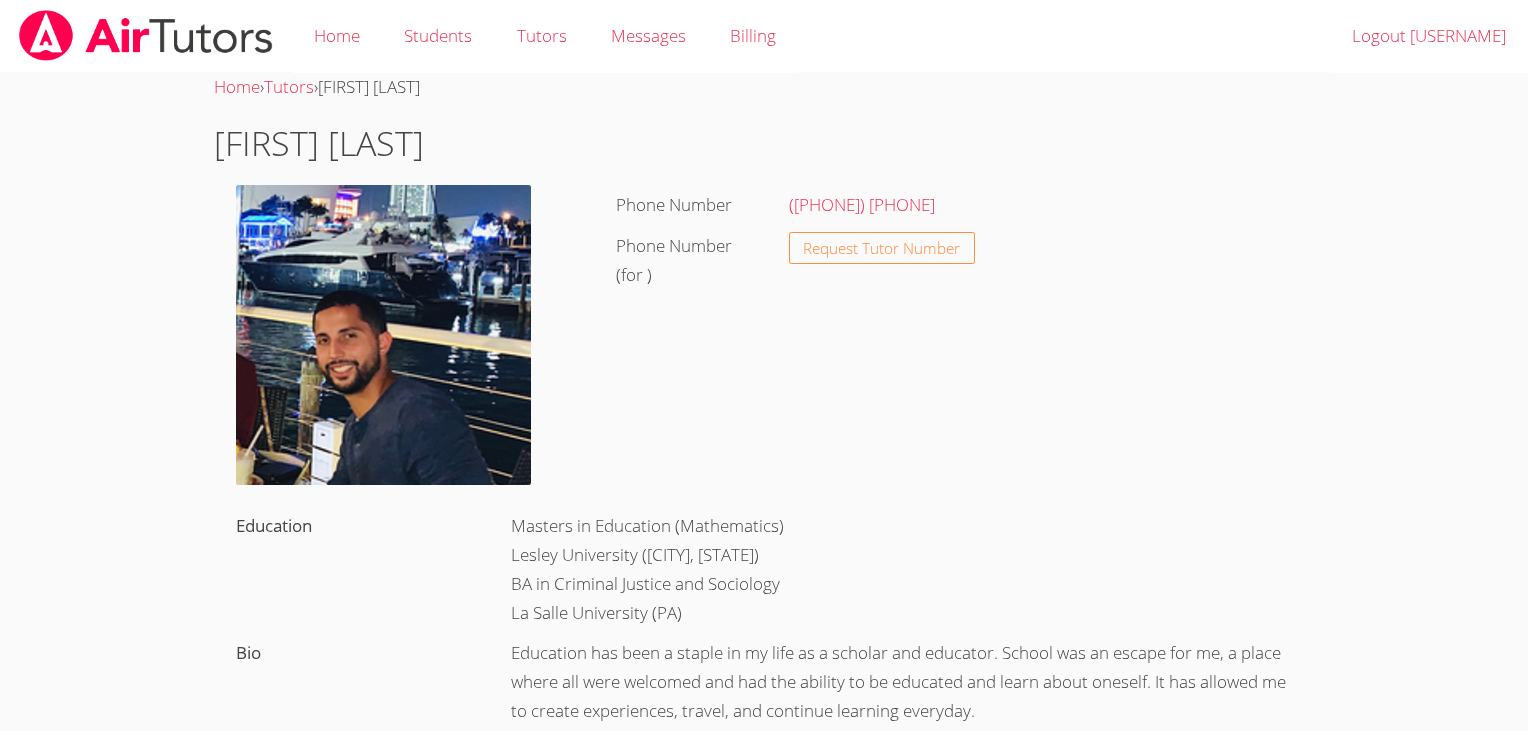 scroll, scrollTop: 0, scrollLeft: 0, axis: both 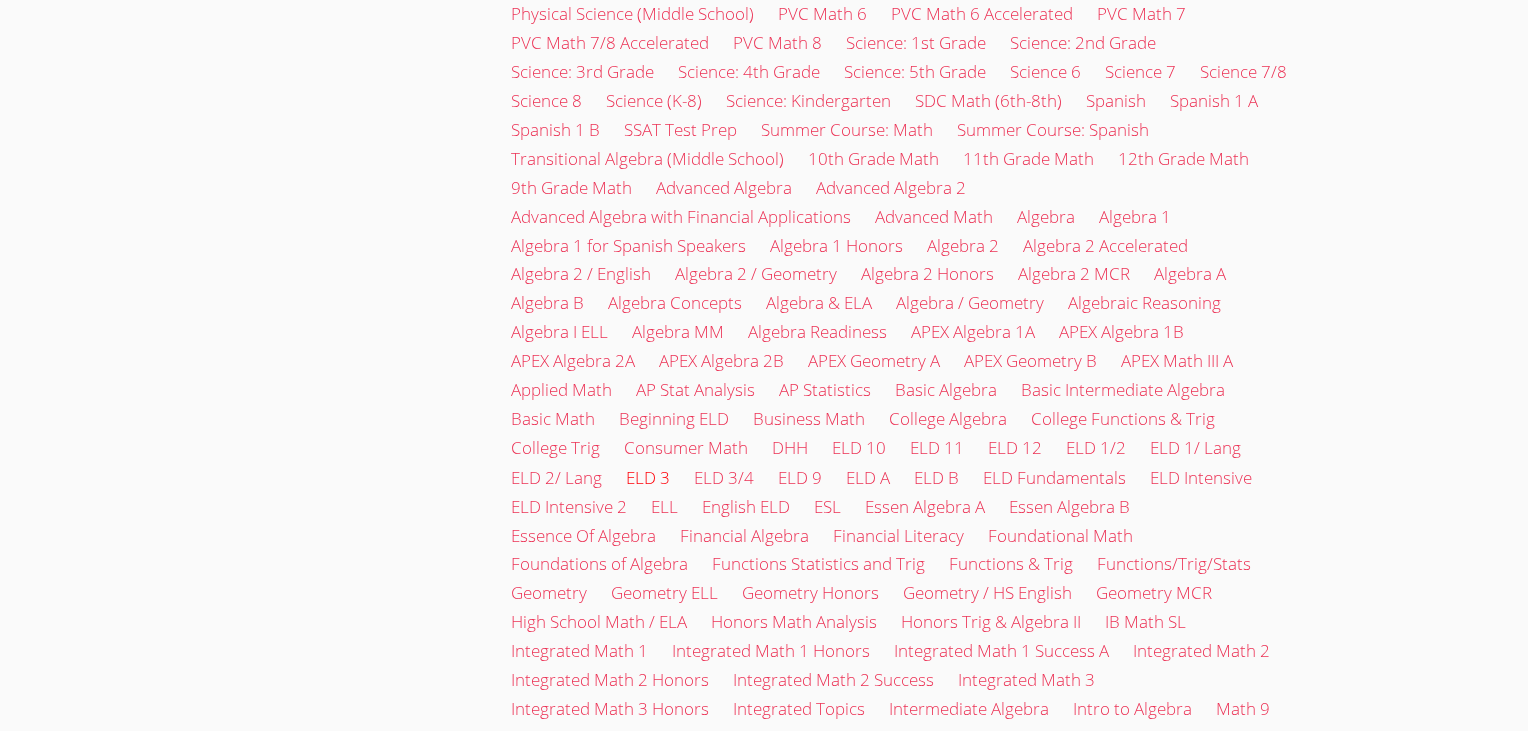 click on "ELD 3" at bounding box center (648, 476) 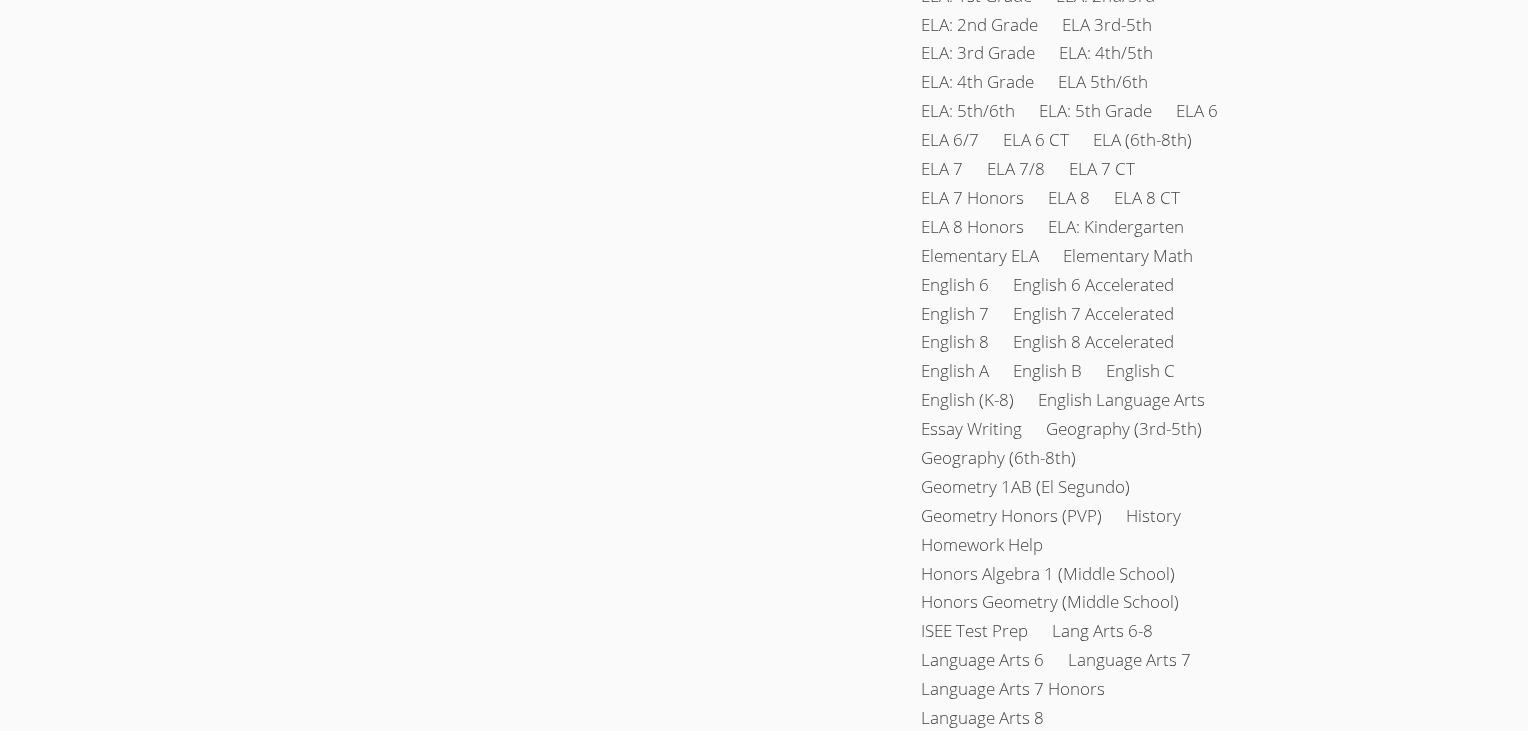 scroll, scrollTop: 0, scrollLeft: 0, axis: both 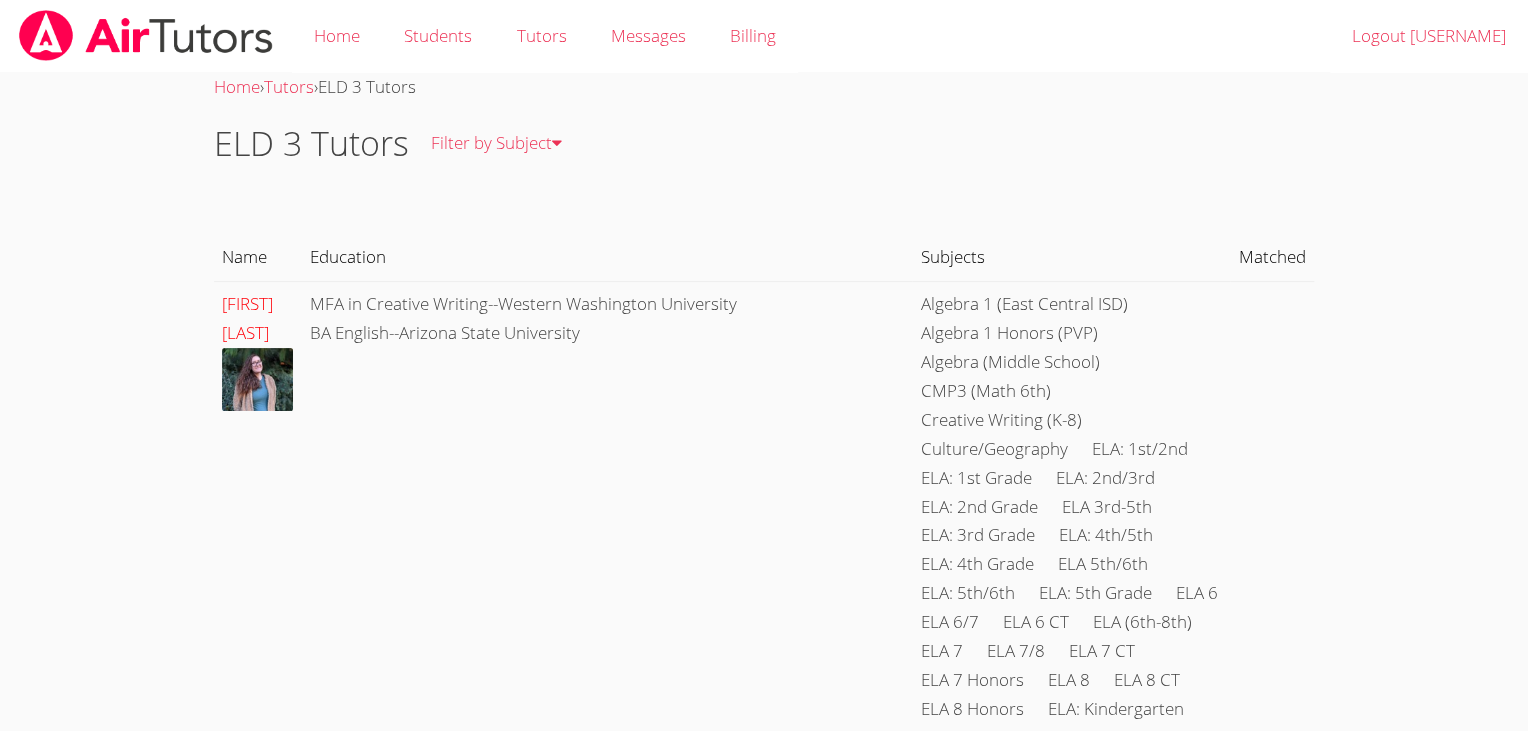 click on "Katherine Abdallah" at bounding box center (247, 318) 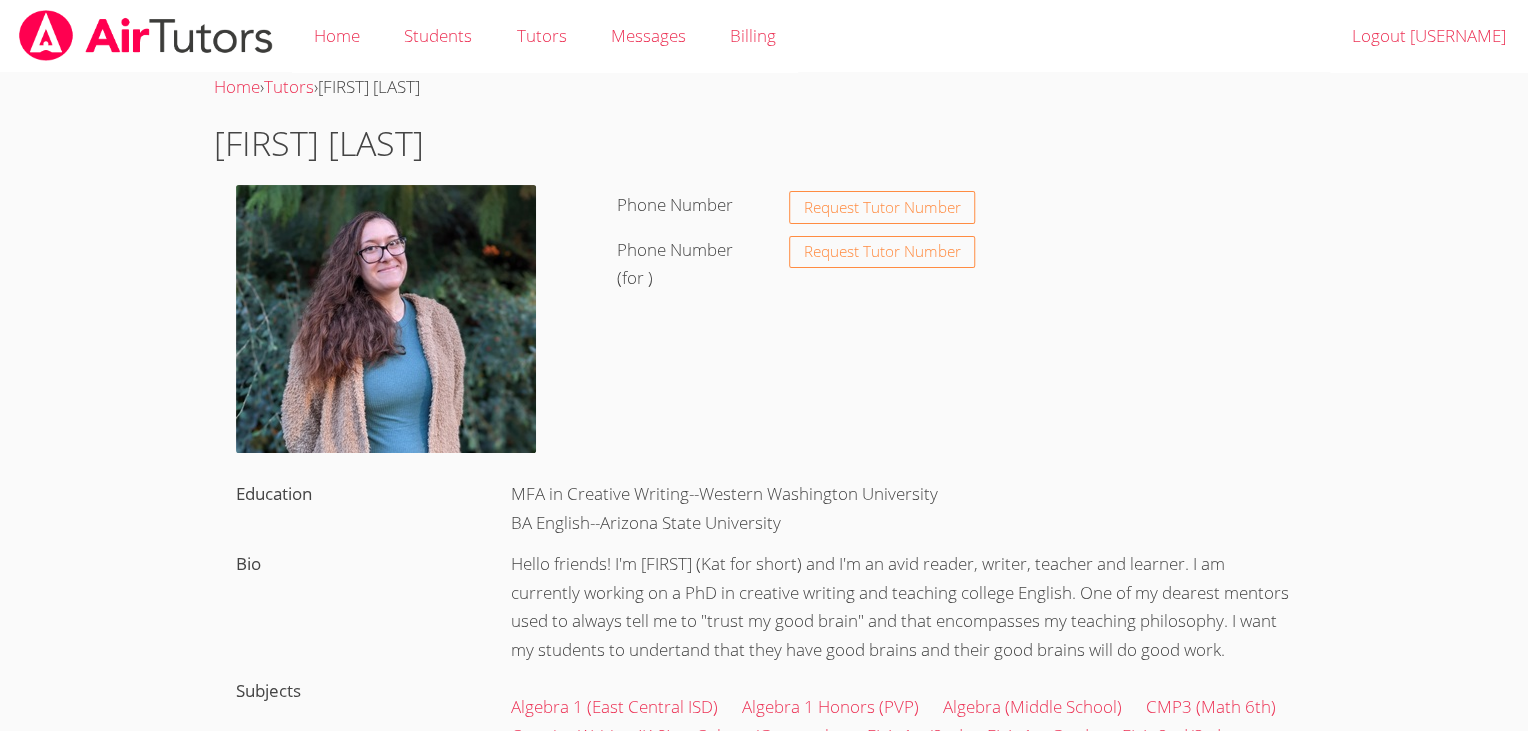 click at bounding box center [146, 35] 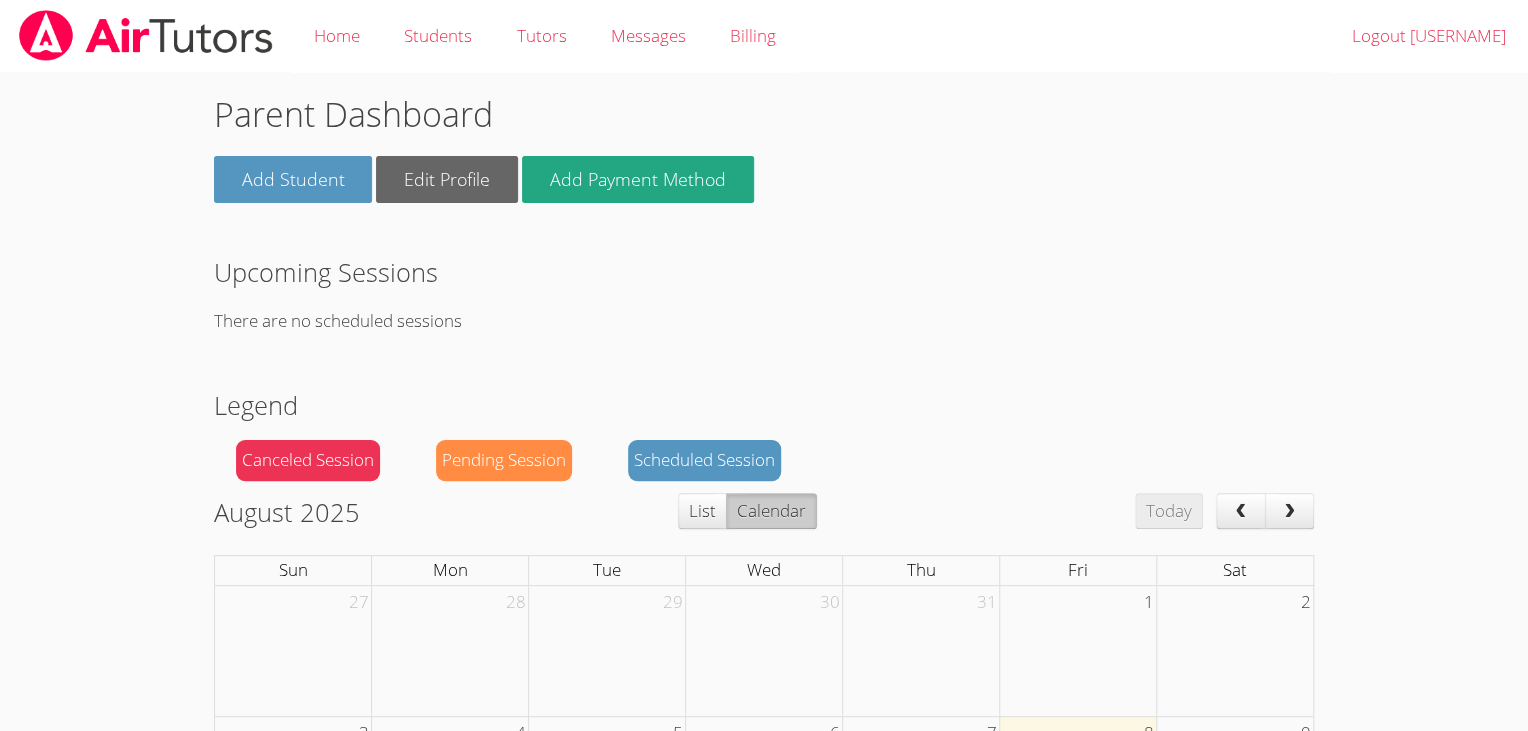 click on "Canceled Session" at bounding box center (308, 460) 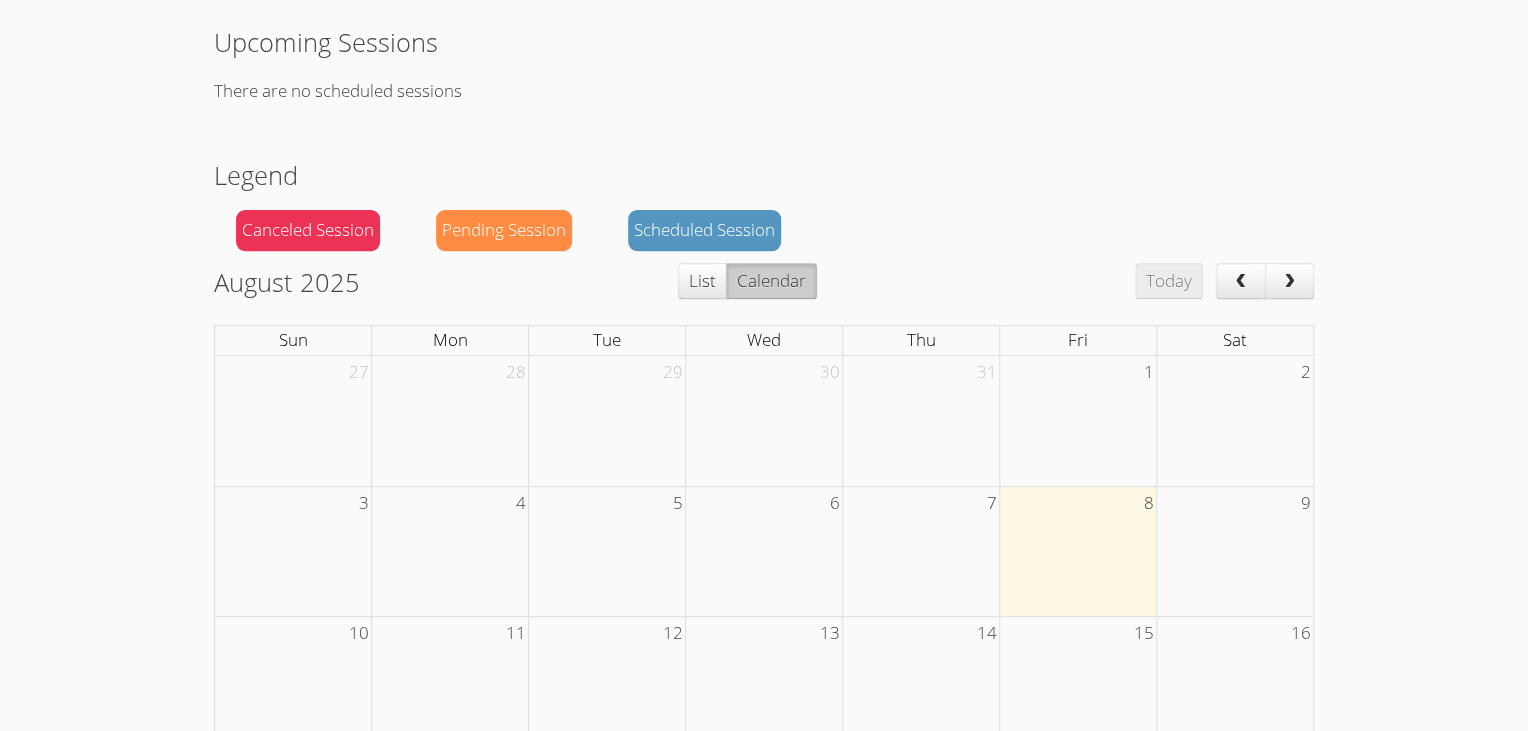 scroll, scrollTop: 361, scrollLeft: 0, axis: vertical 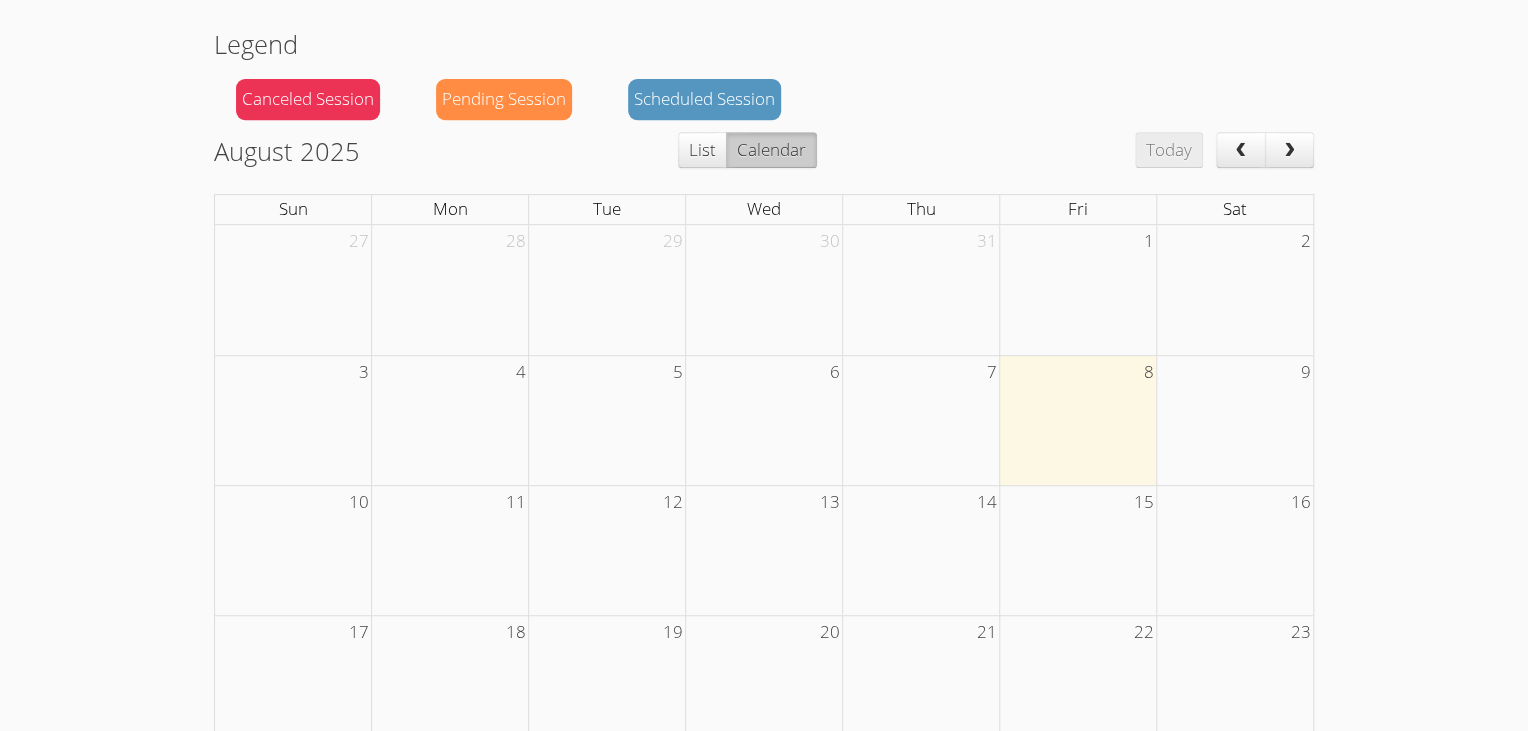 click on "5" at bounding box center [607, 371] 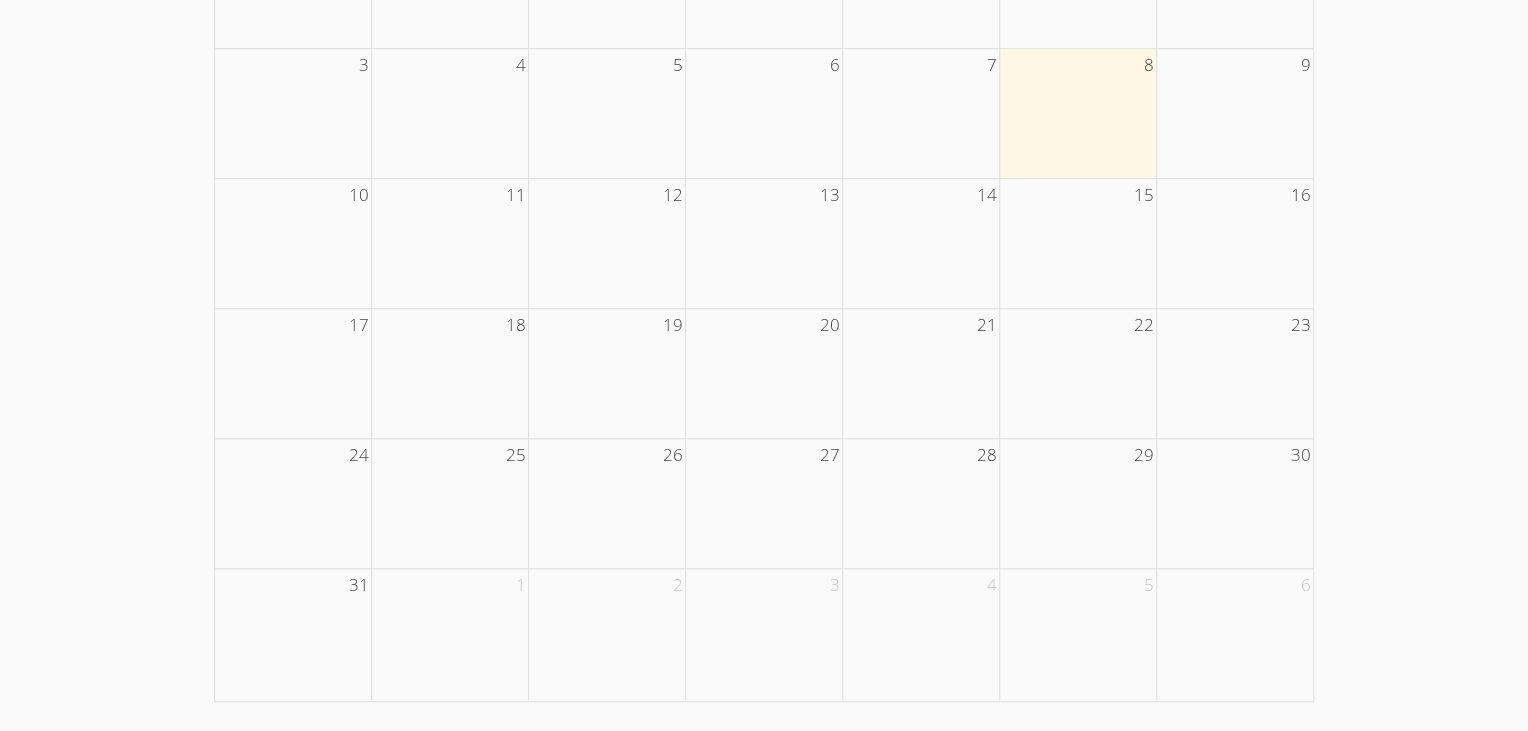 scroll, scrollTop: 0, scrollLeft: 0, axis: both 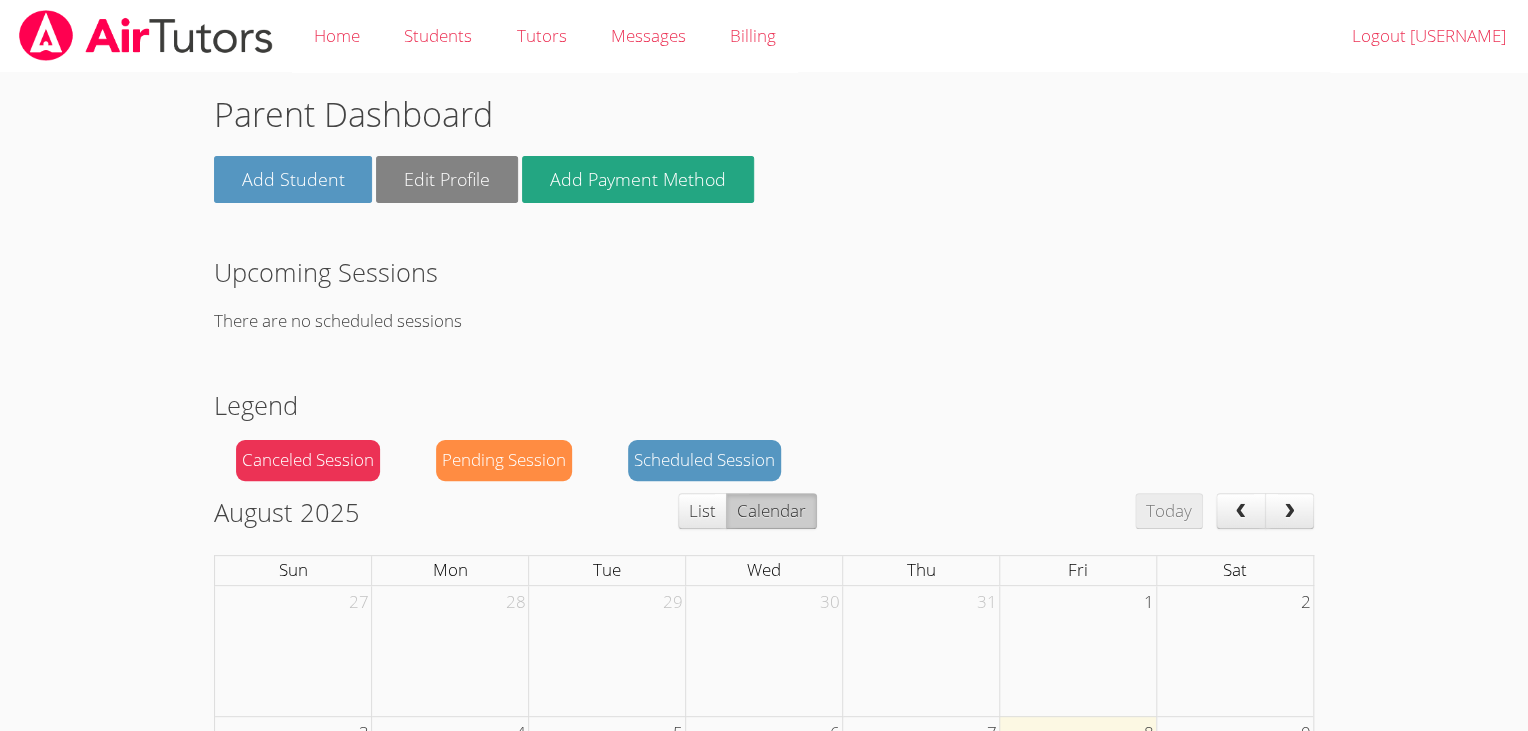 click on "Edit Profile" at bounding box center (447, 179) 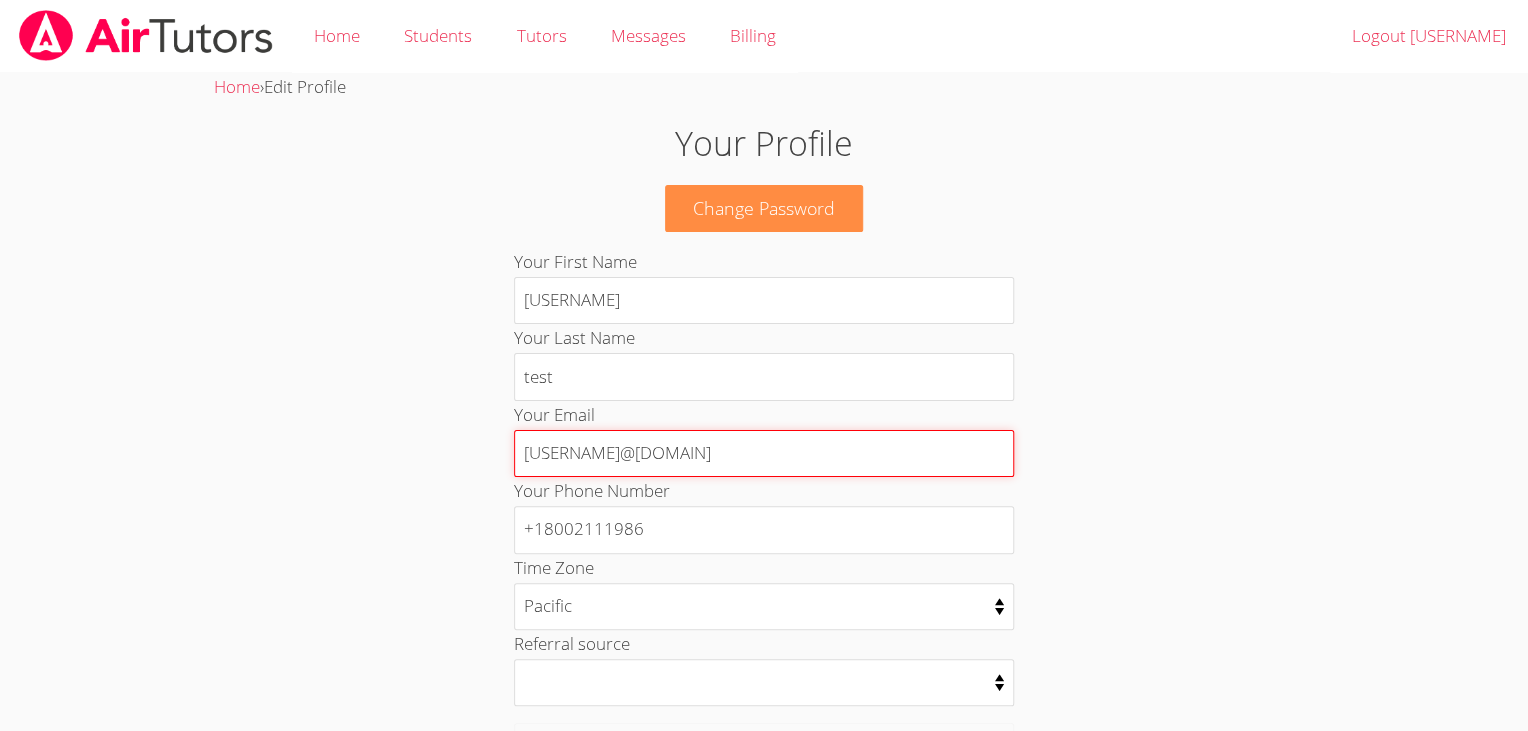 click on "alice890@yopmail.com" at bounding box center [764, 454] 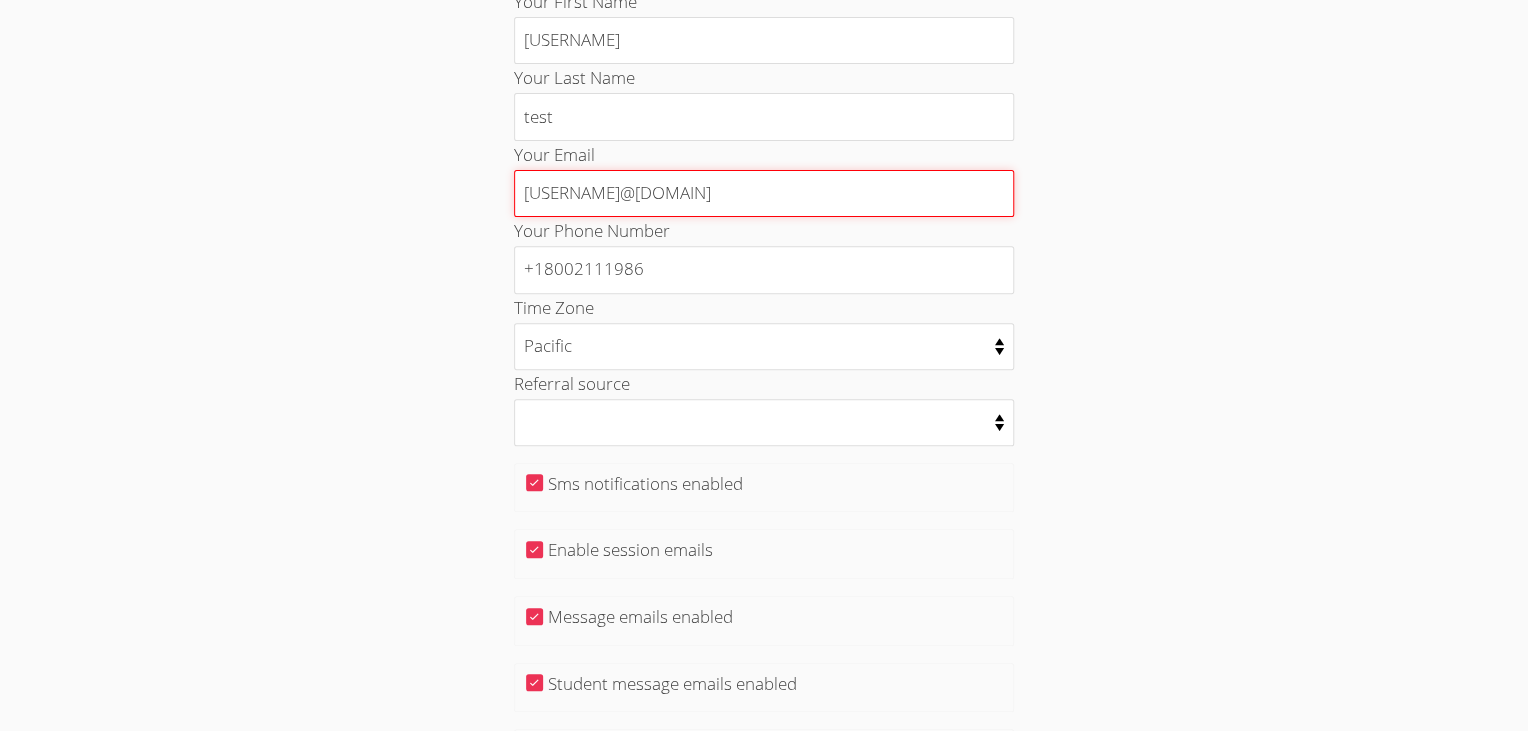 scroll, scrollTop: 482, scrollLeft: 0, axis: vertical 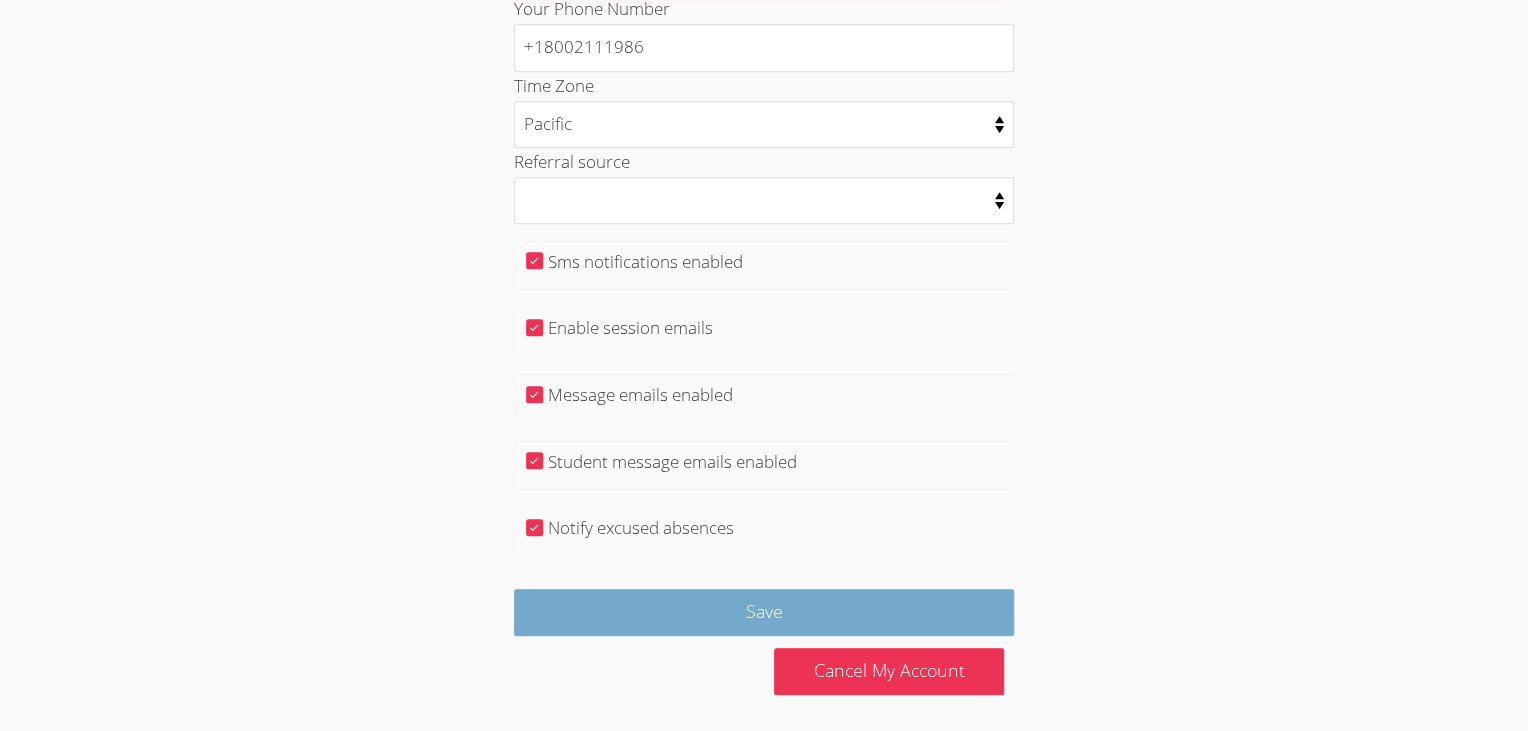 type on "[EMAIL]" 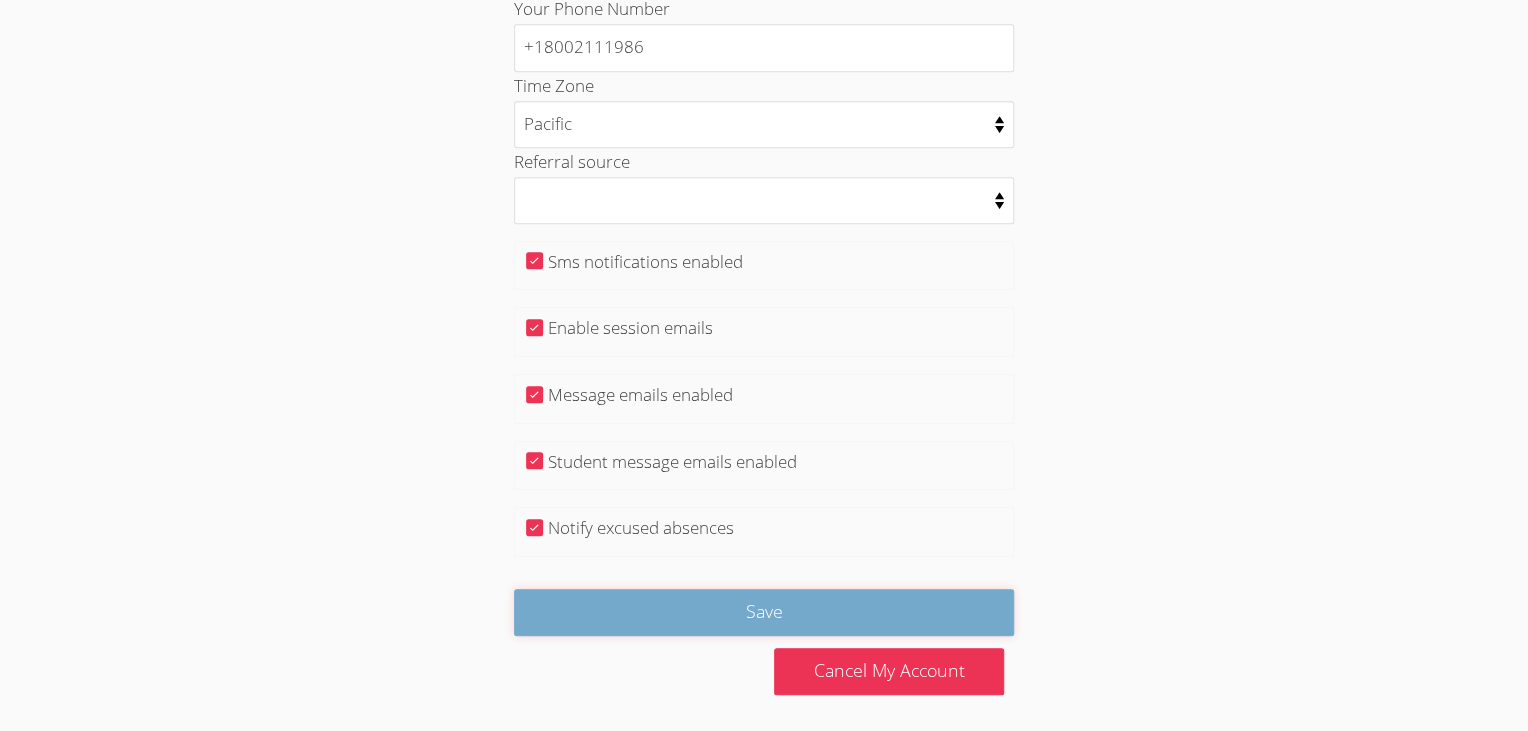 click on "Save" at bounding box center [764, 612] 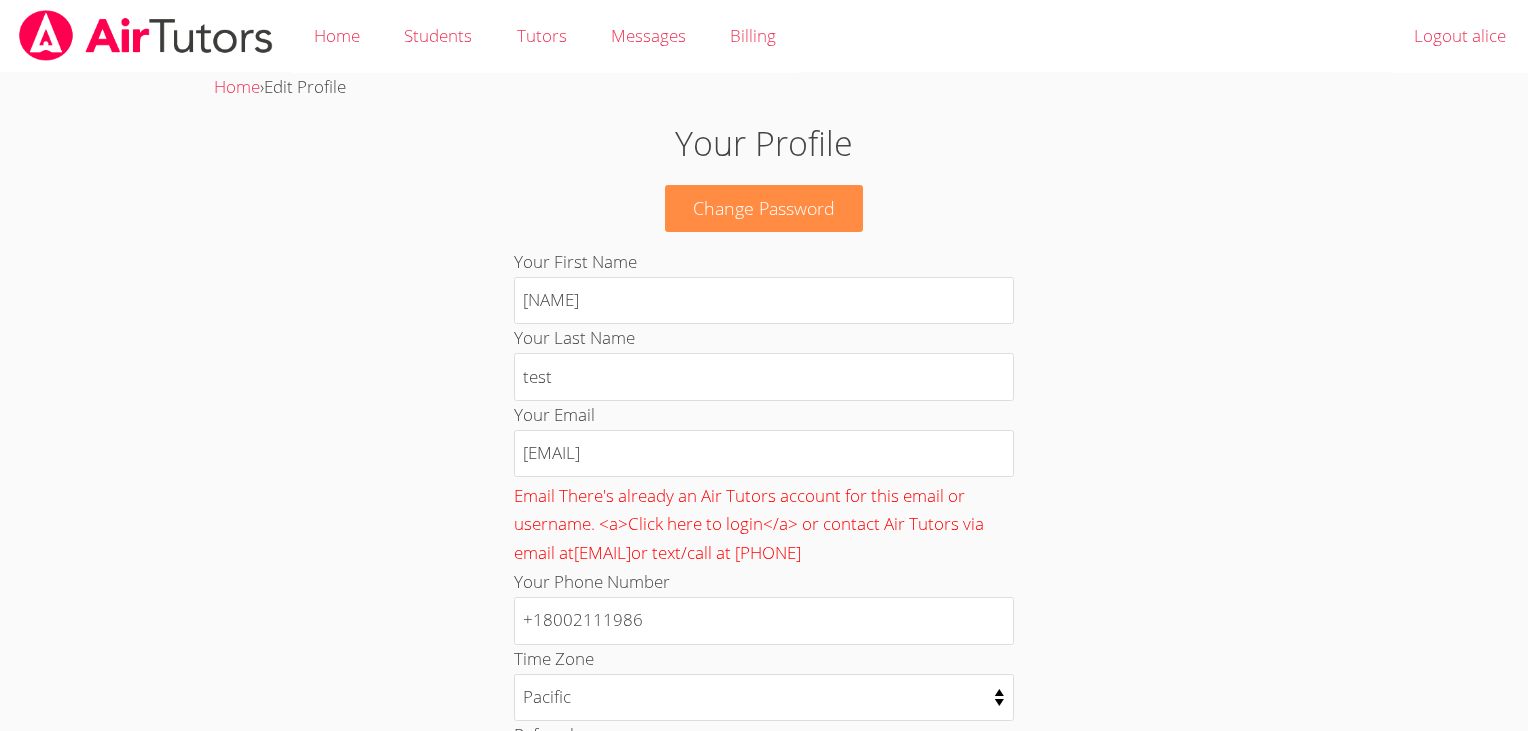 scroll, scrollTop: 0, scrollLeft: 0, axis: both 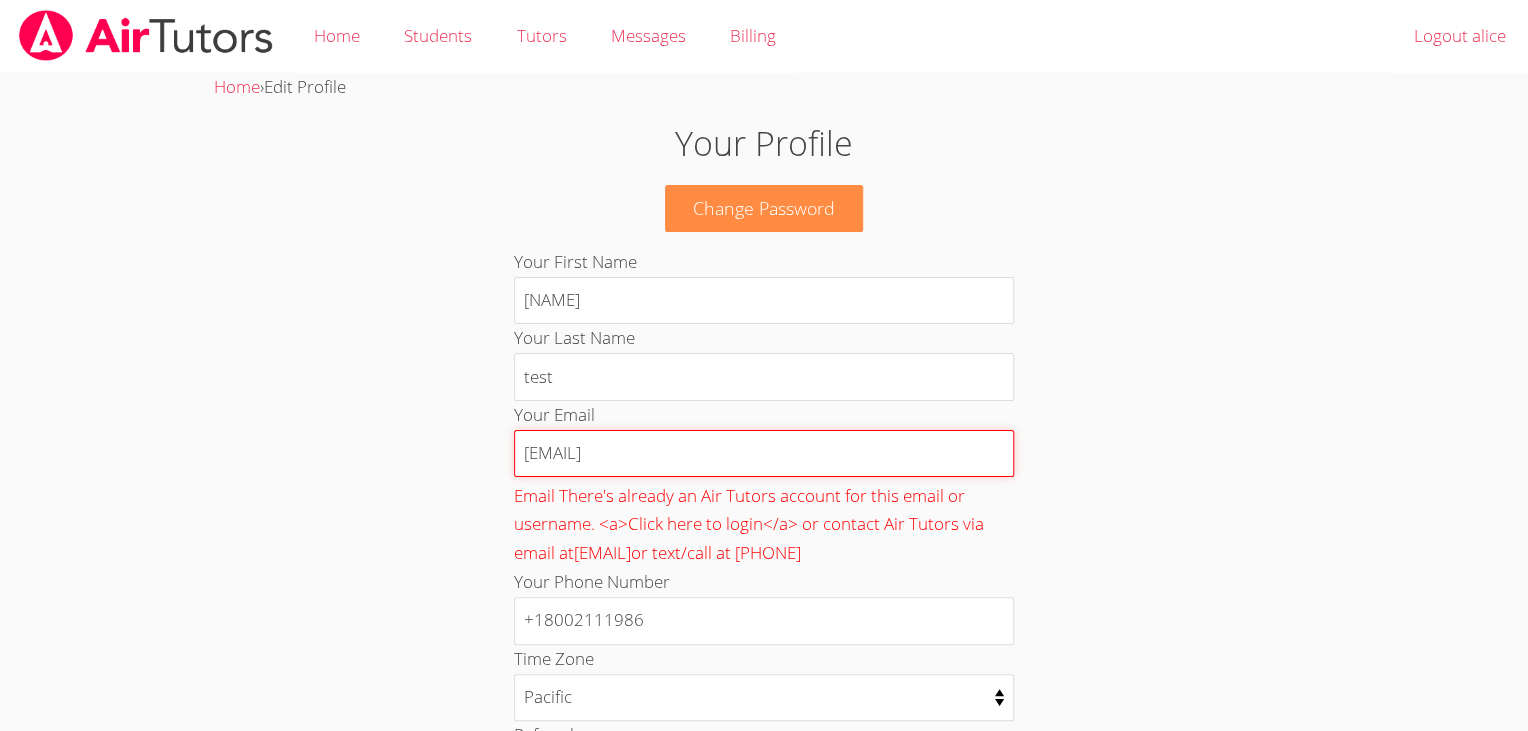 click on "[EMAIL]" at bounding box center [764, 454] 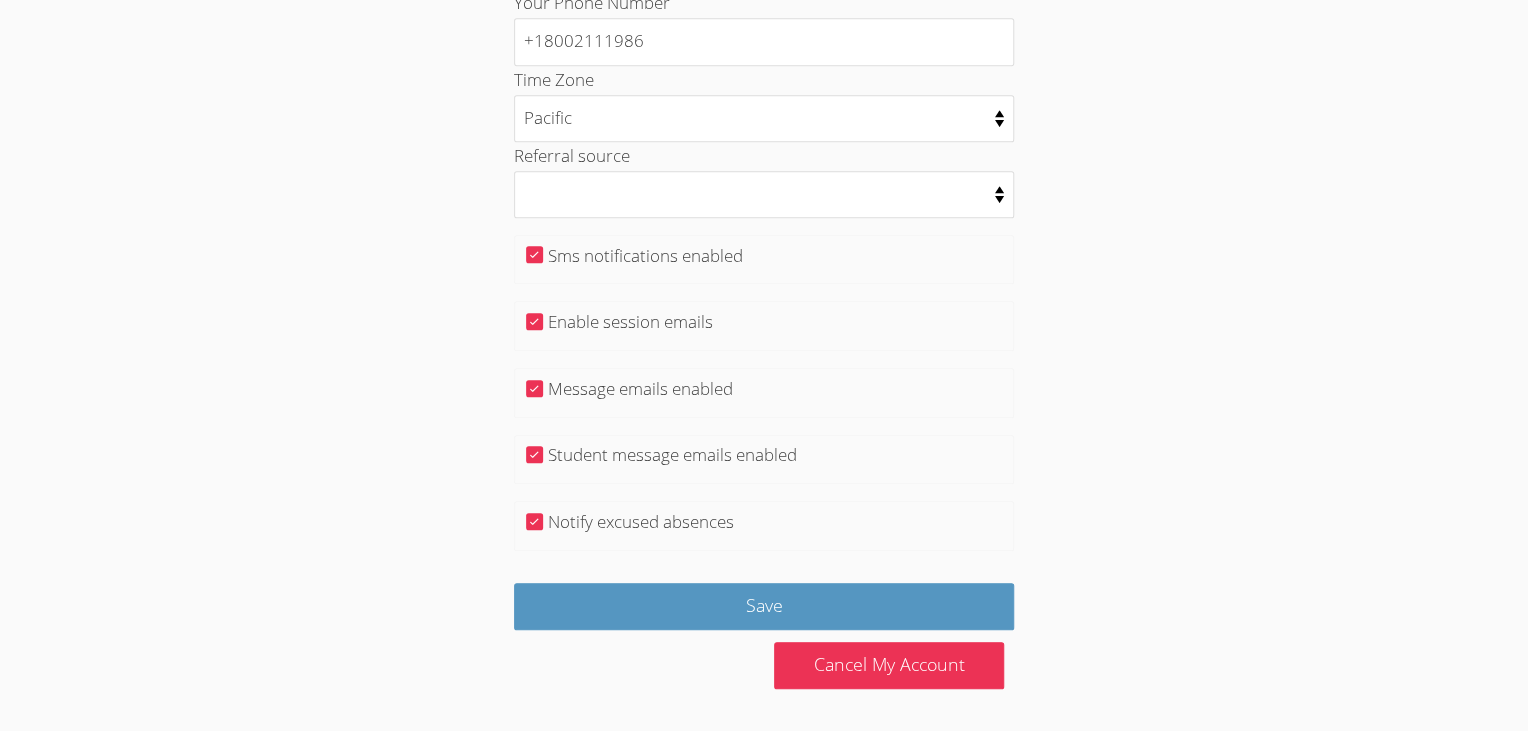 scroll, scrollTop: 609, scrollLeft: 0, axis: vertical 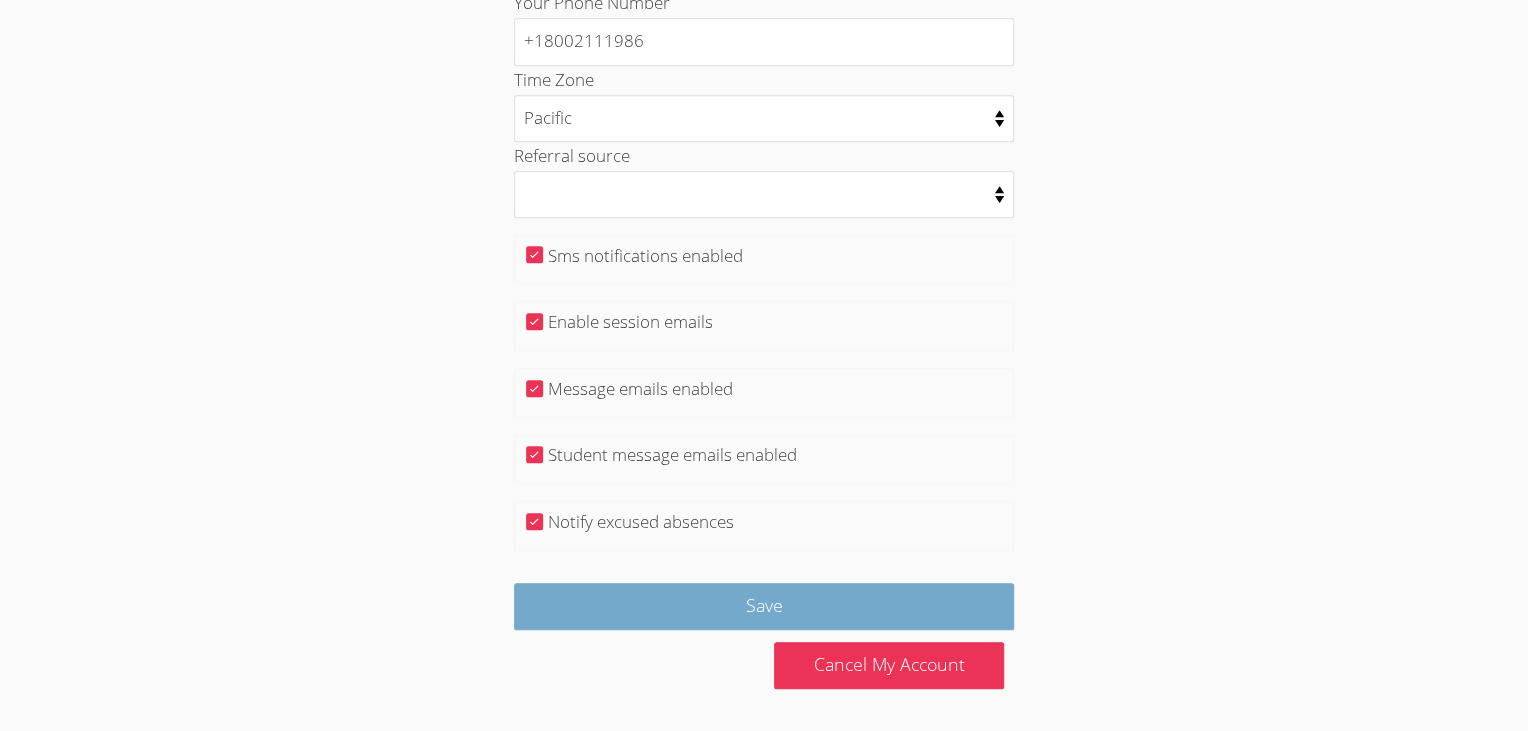 type on "[EMAIL]" 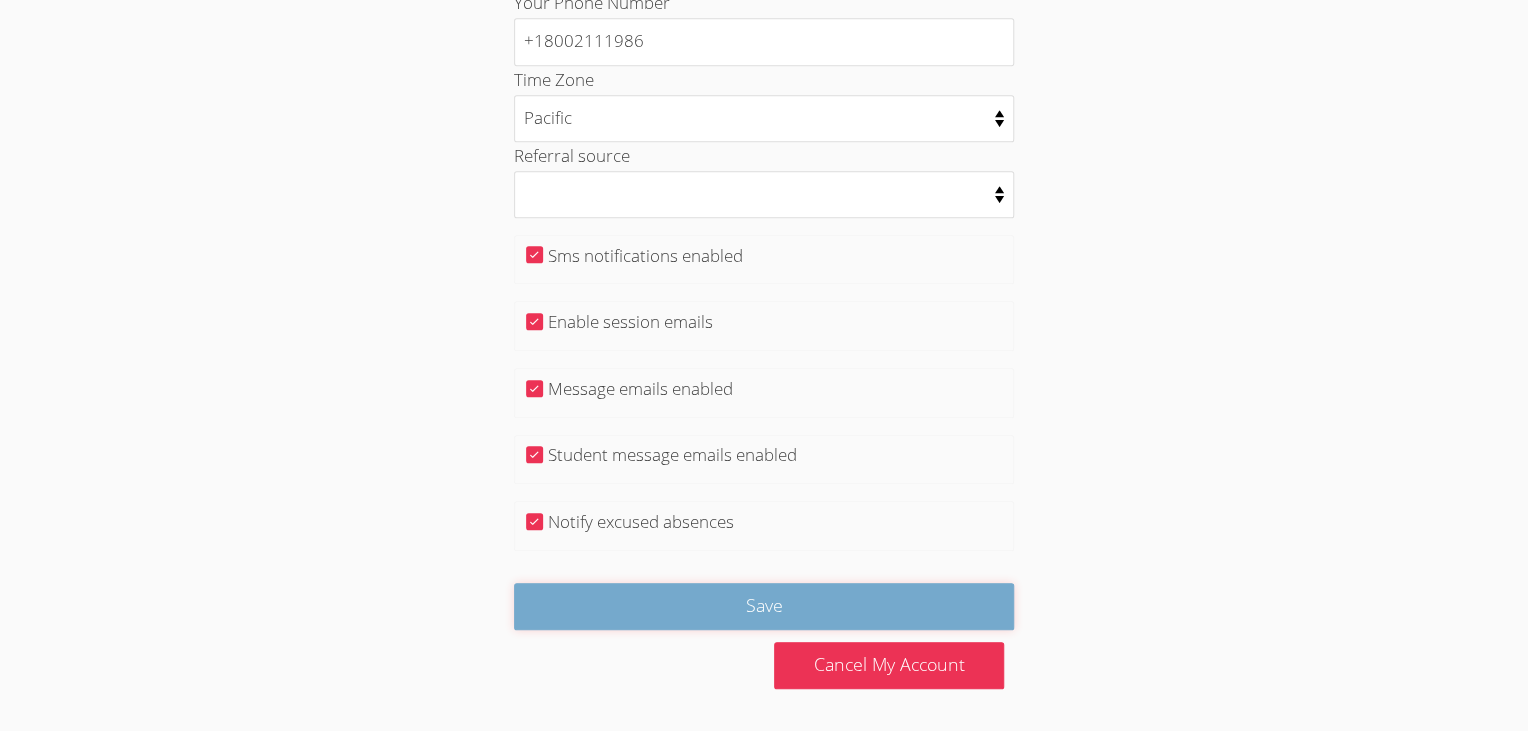 click on "Save" at bounding box center [764, 606] 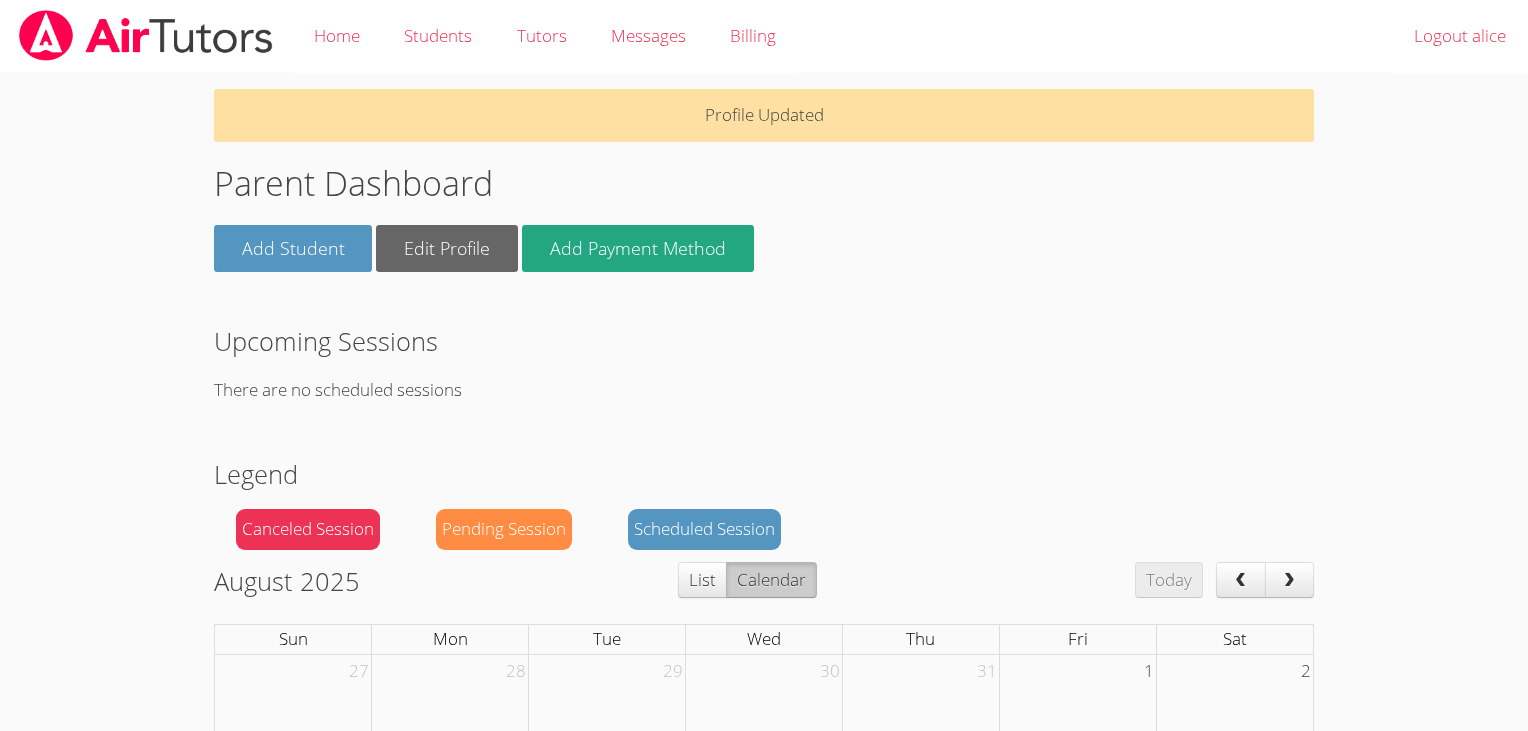 scroll, scrollTop: 0, scrollLeft: 0, axis: both 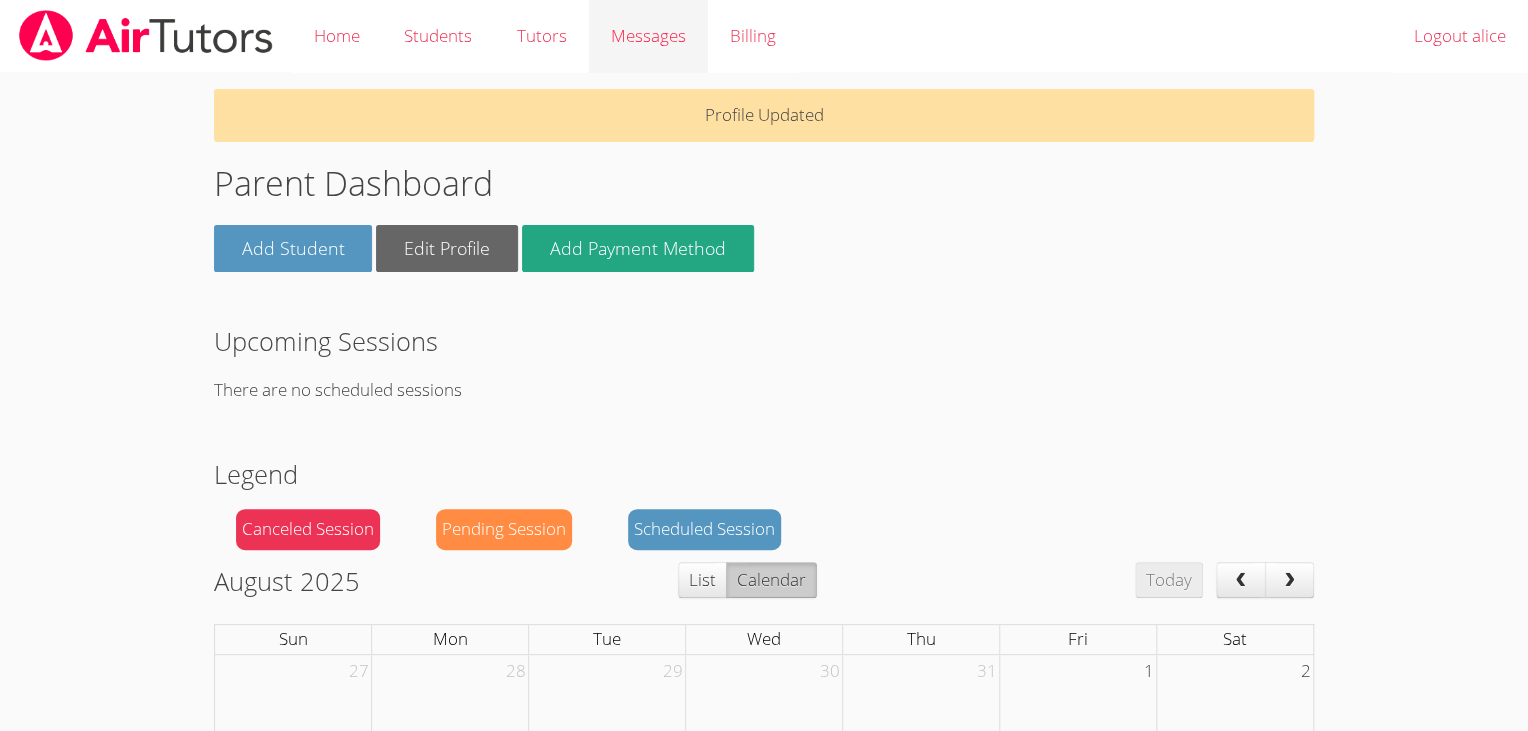 click on "Messages" at bounding box center (648, 36) 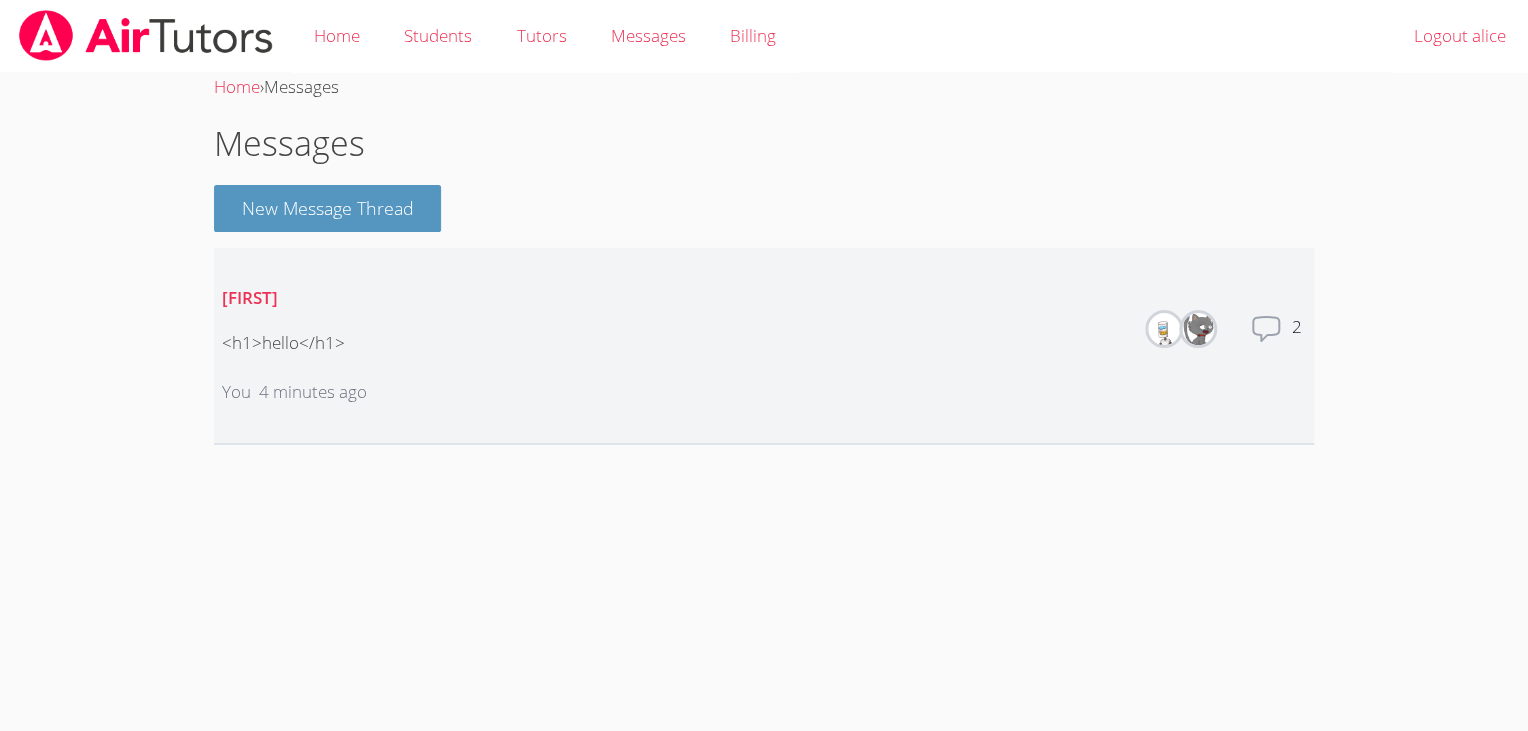 click on "You 4 minutes ago" at bounding box center [294, 392] 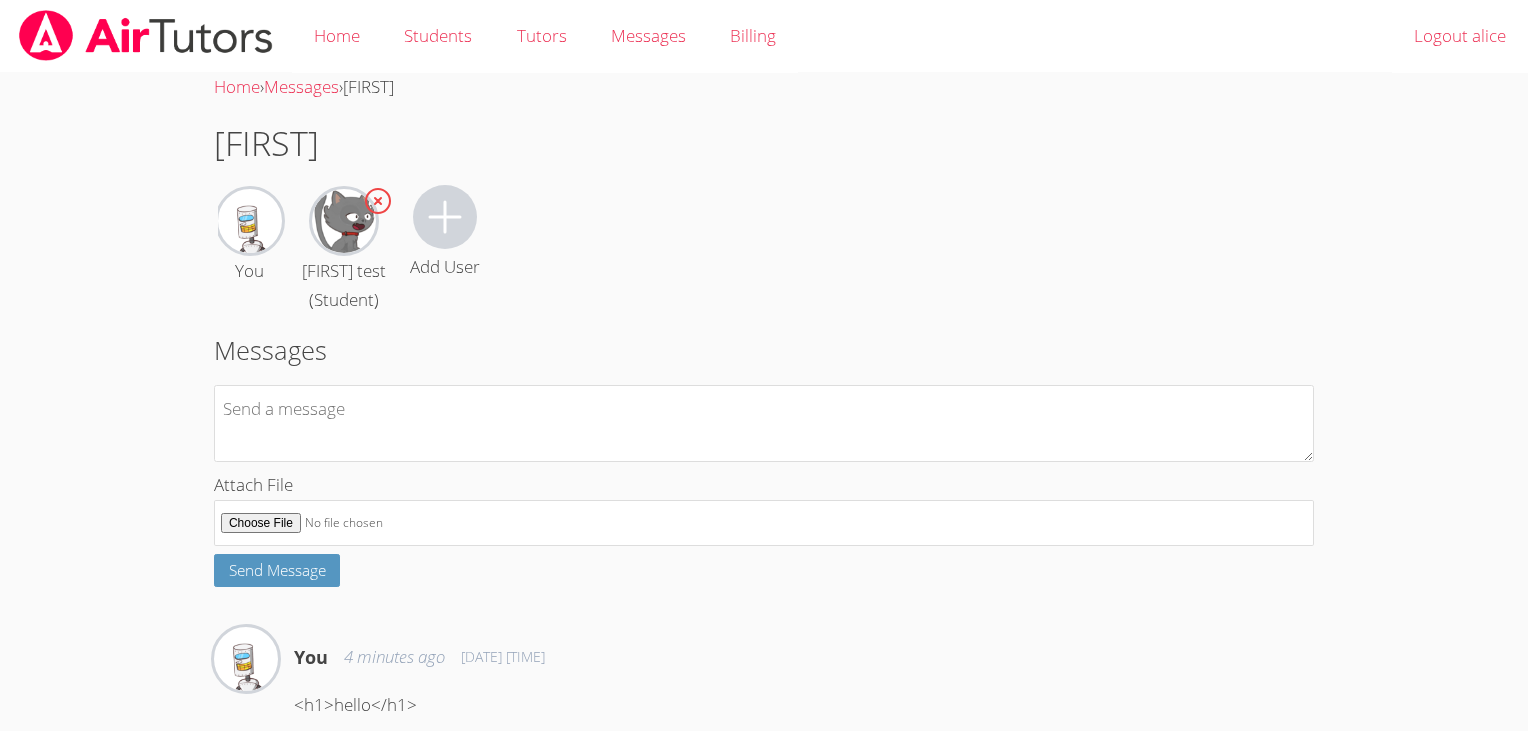 scroll, scrollTop: 0, scrollLeft: 0, axis: both 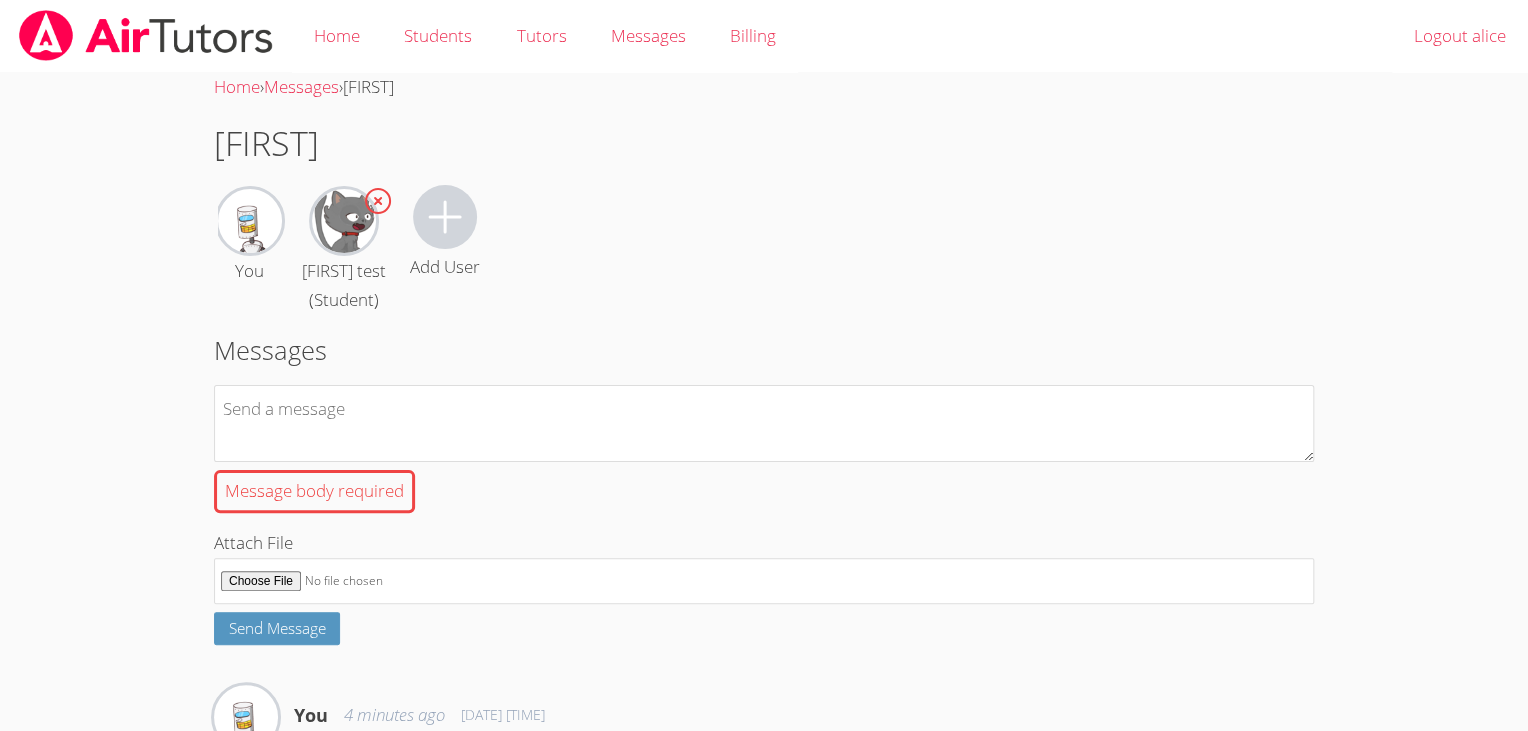 type 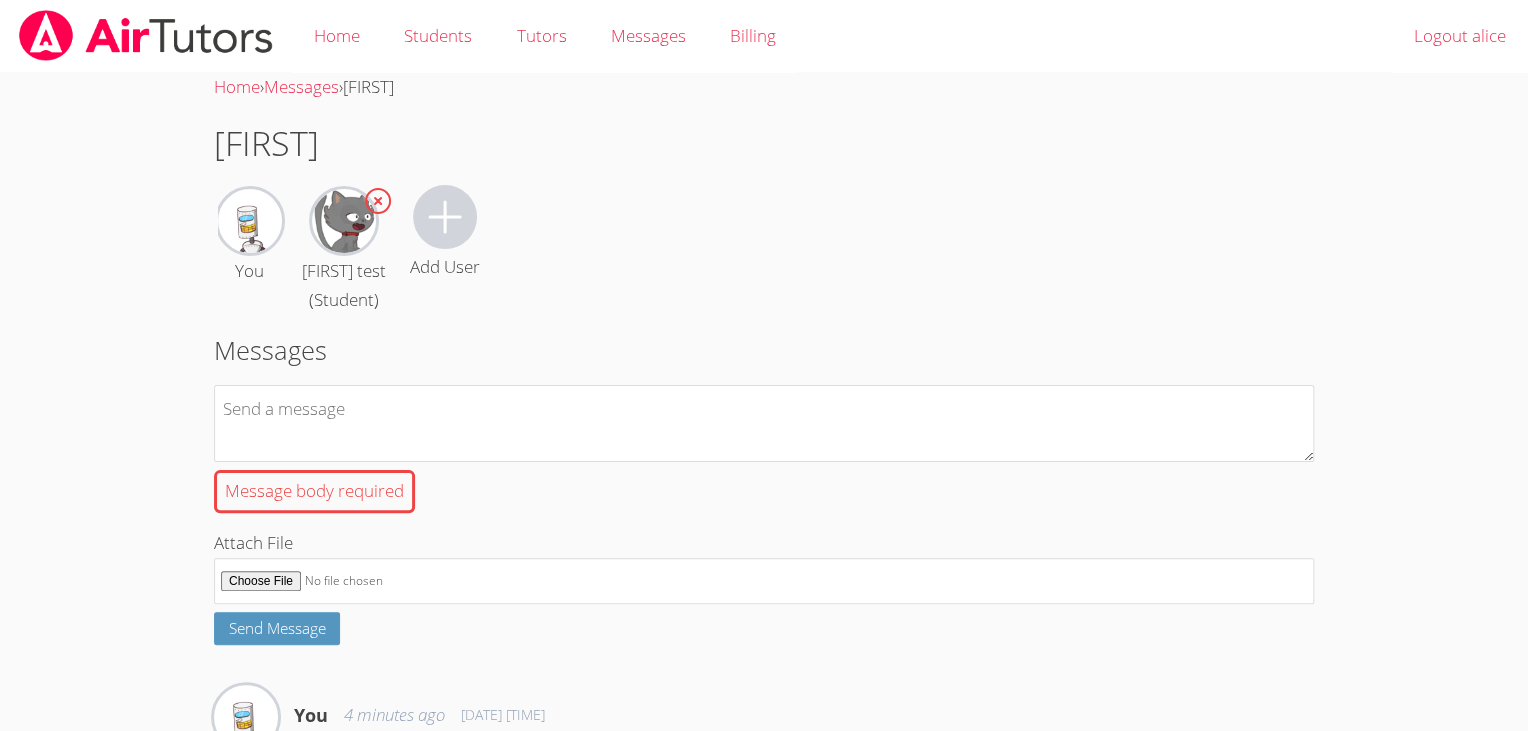 drag, startPoint x: 262, startPoint y: 228, endPoint x: 910, endPoint y: 221, distance: 648.0378 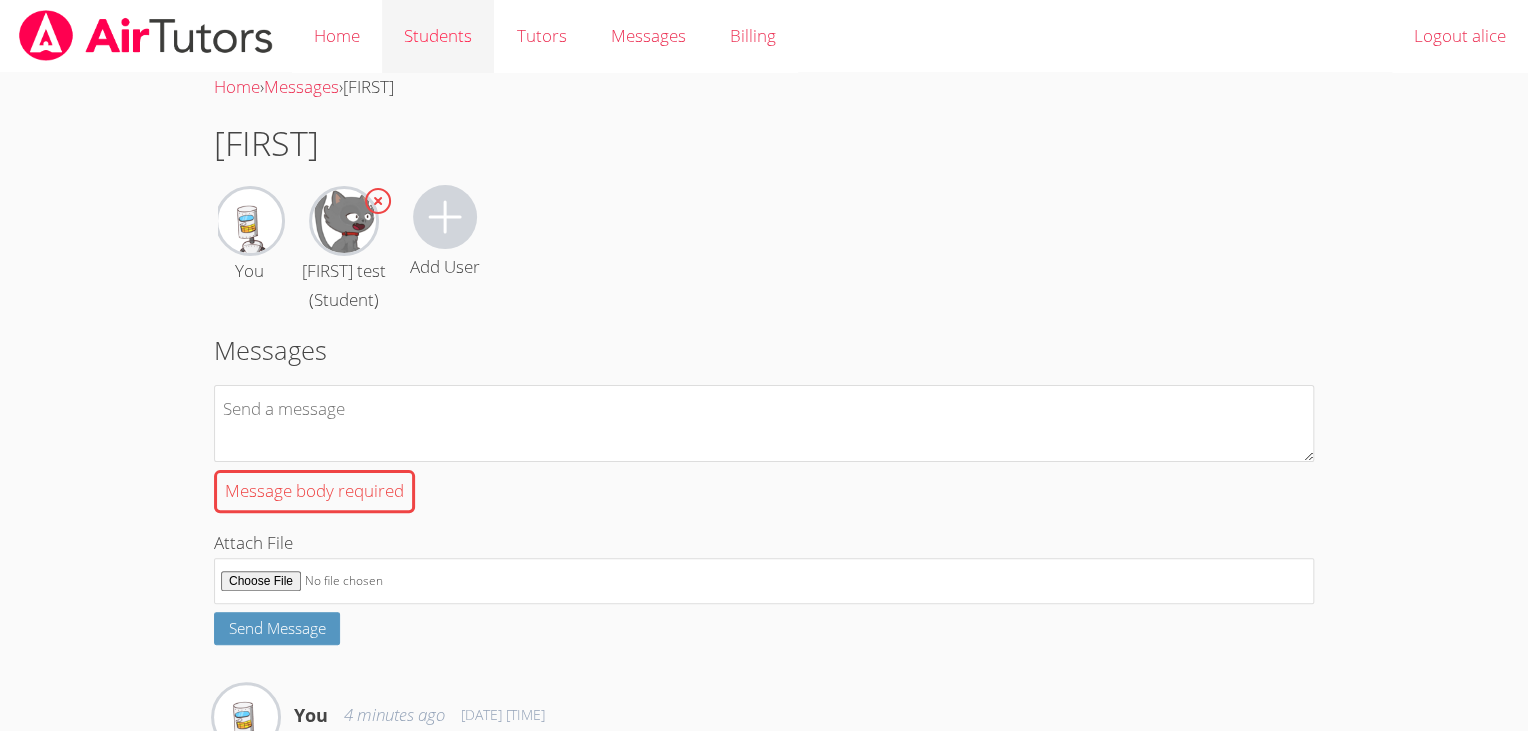 click on "Students" at bounding box center (438, 36) 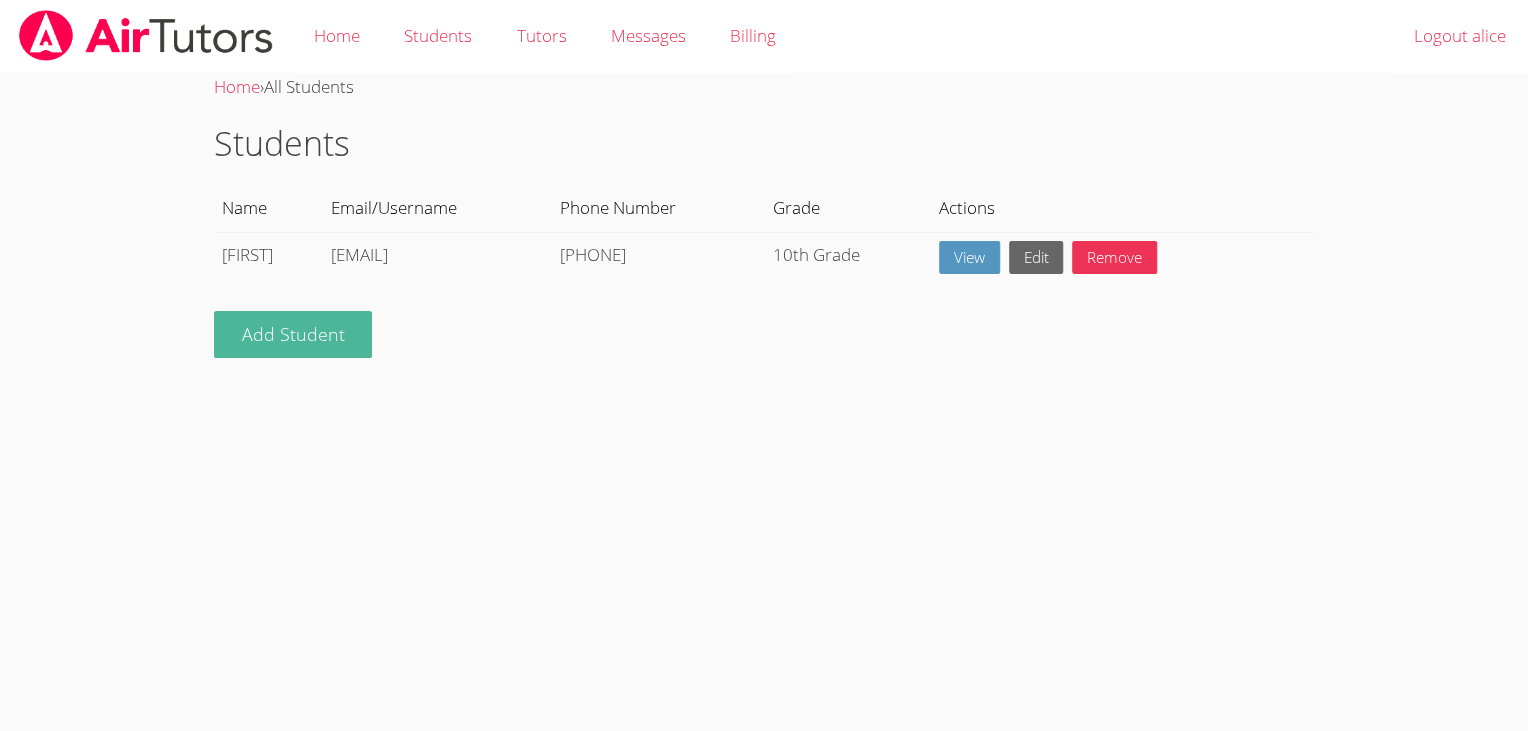 click on "Add Student" at bounding box center (293, 334) 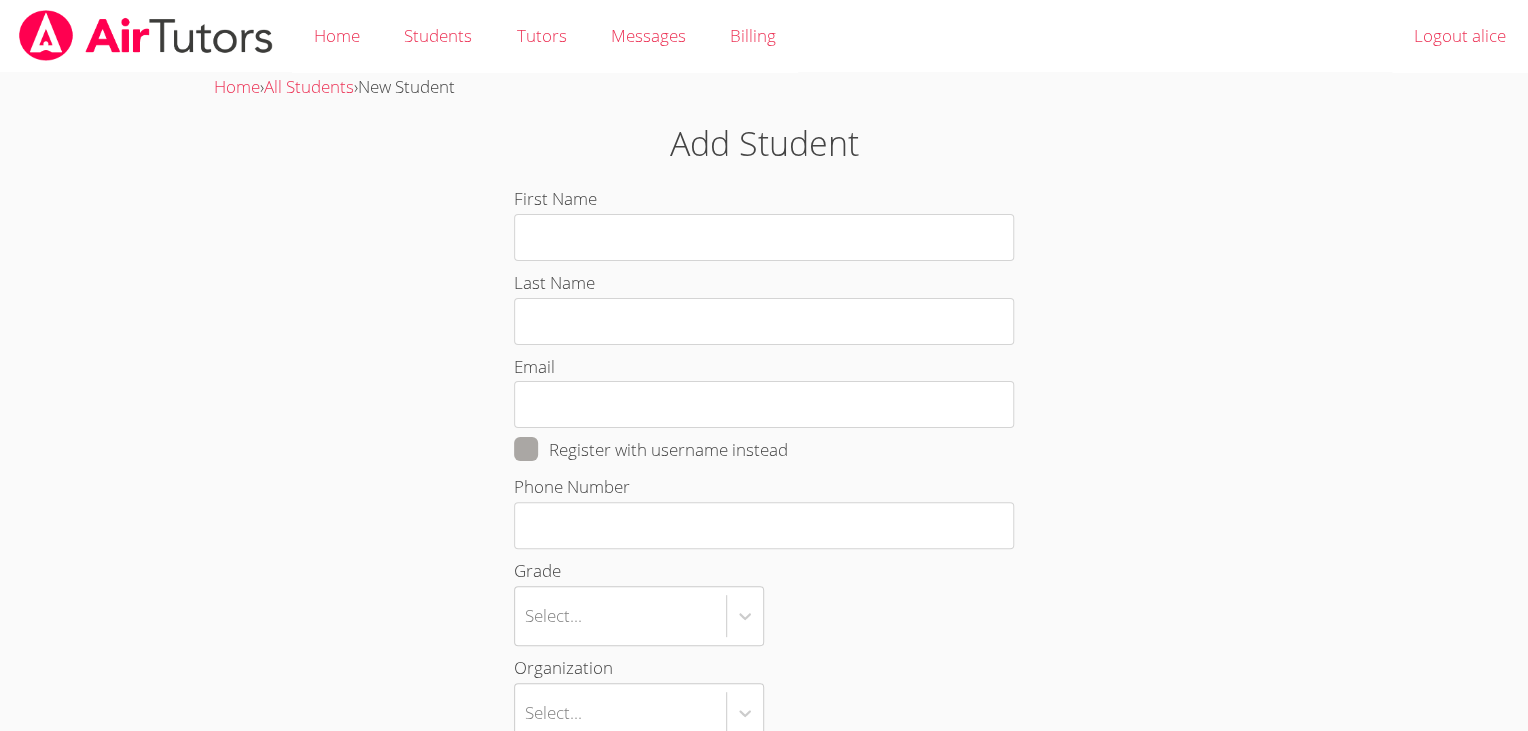 click on "Home  ›  All Students  ›  New Student Add Student First Name Last Name Email Register with username instead Phone Number Grade Select... Organization Select... Don't see your organization? Click here to contact us. School Time Zone Select... Avatar Password Confirm Password Notes Save" at bounding box center [764, 766] 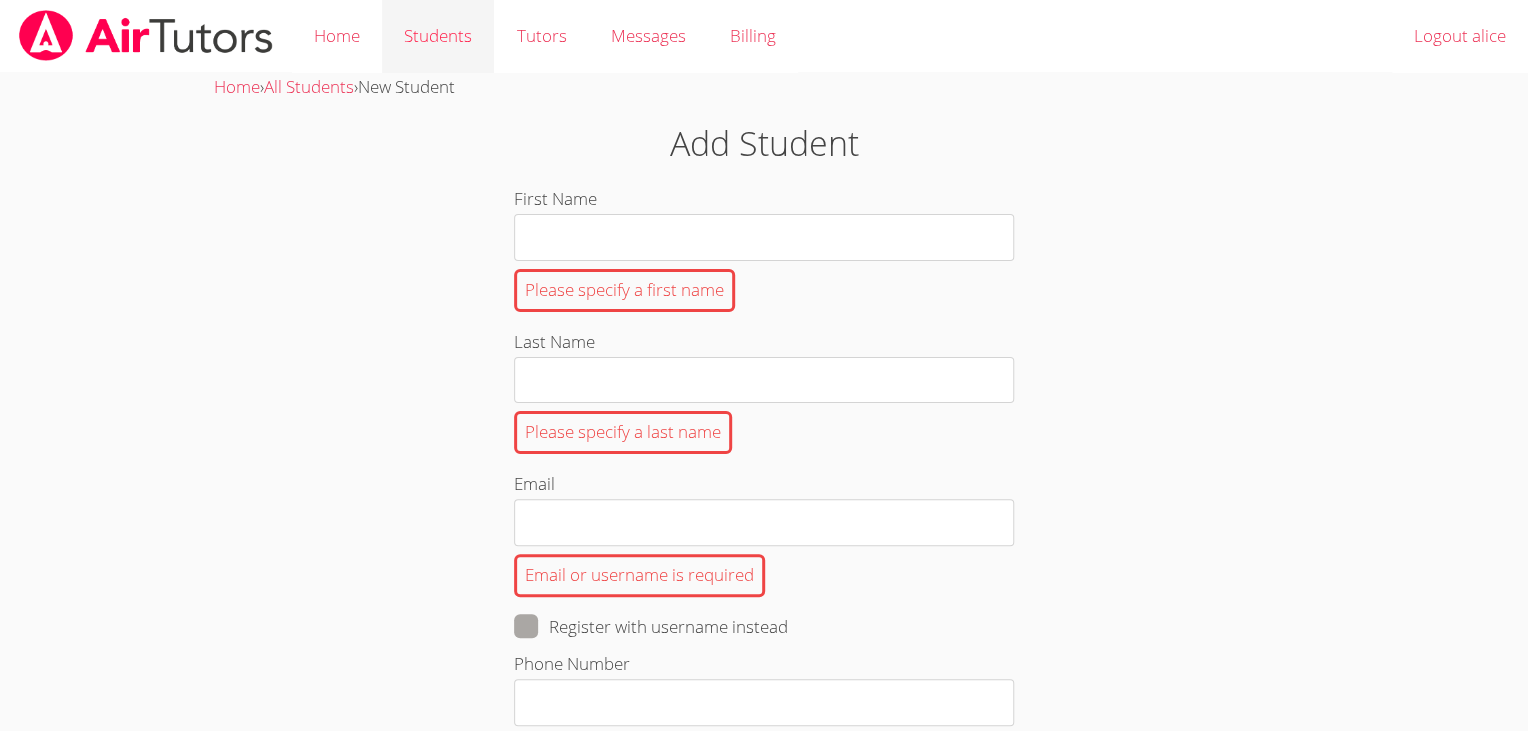 click on "Students" at bounding box center [438, 36] 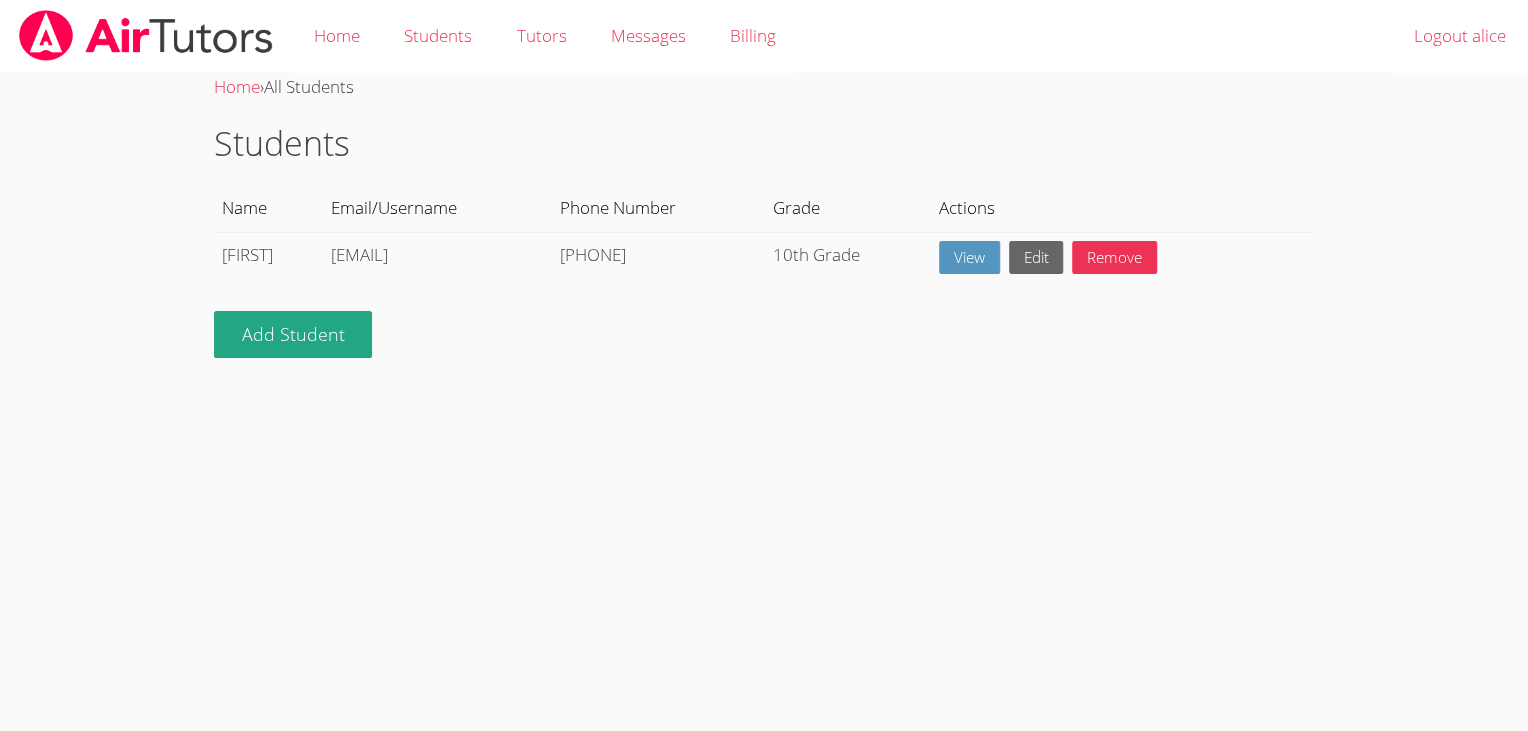drag, startPoint x: 312, startPoint y: 260, endPoint x: 514, endPoint y: 259, distance: 202.00247 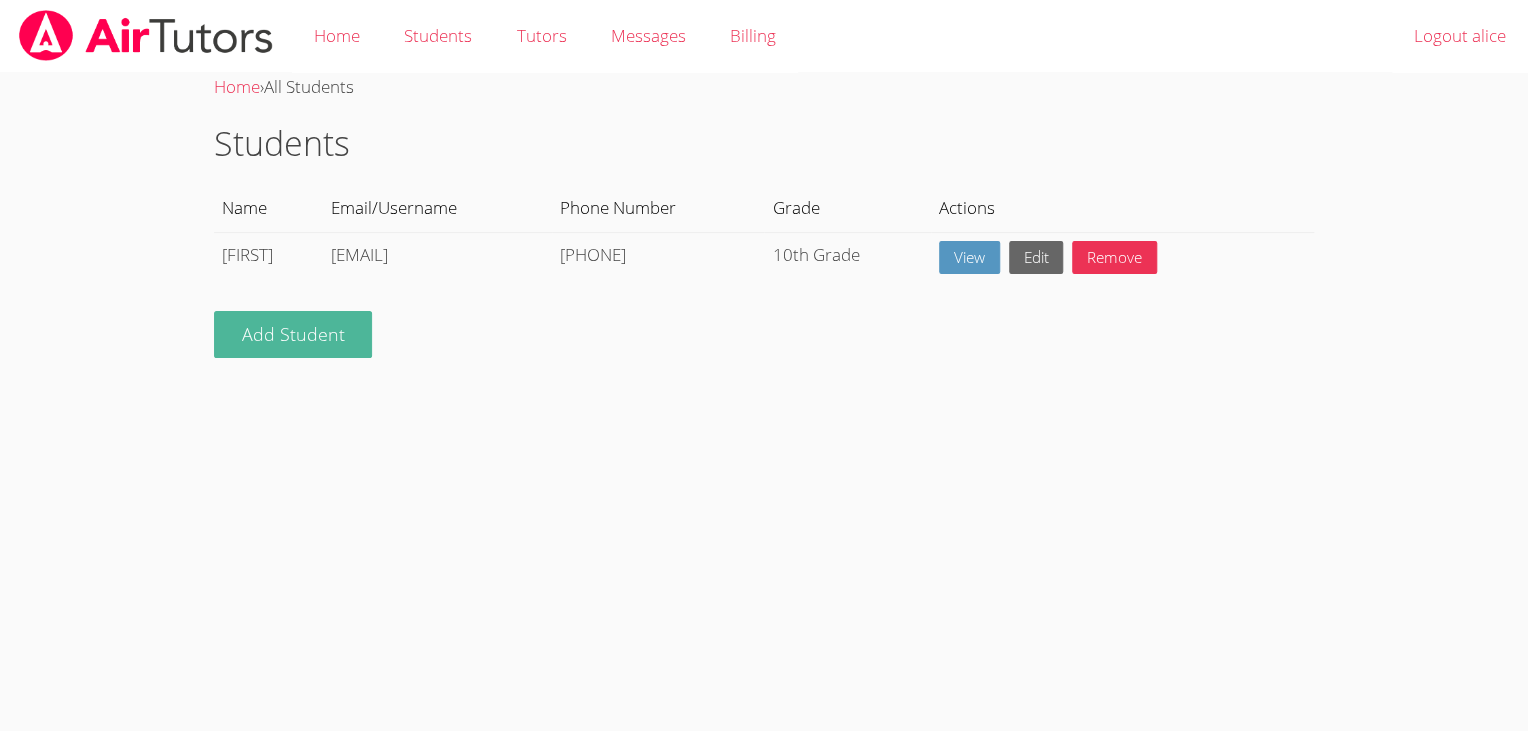 click on "Add Student" at bounding box center [293, 334] 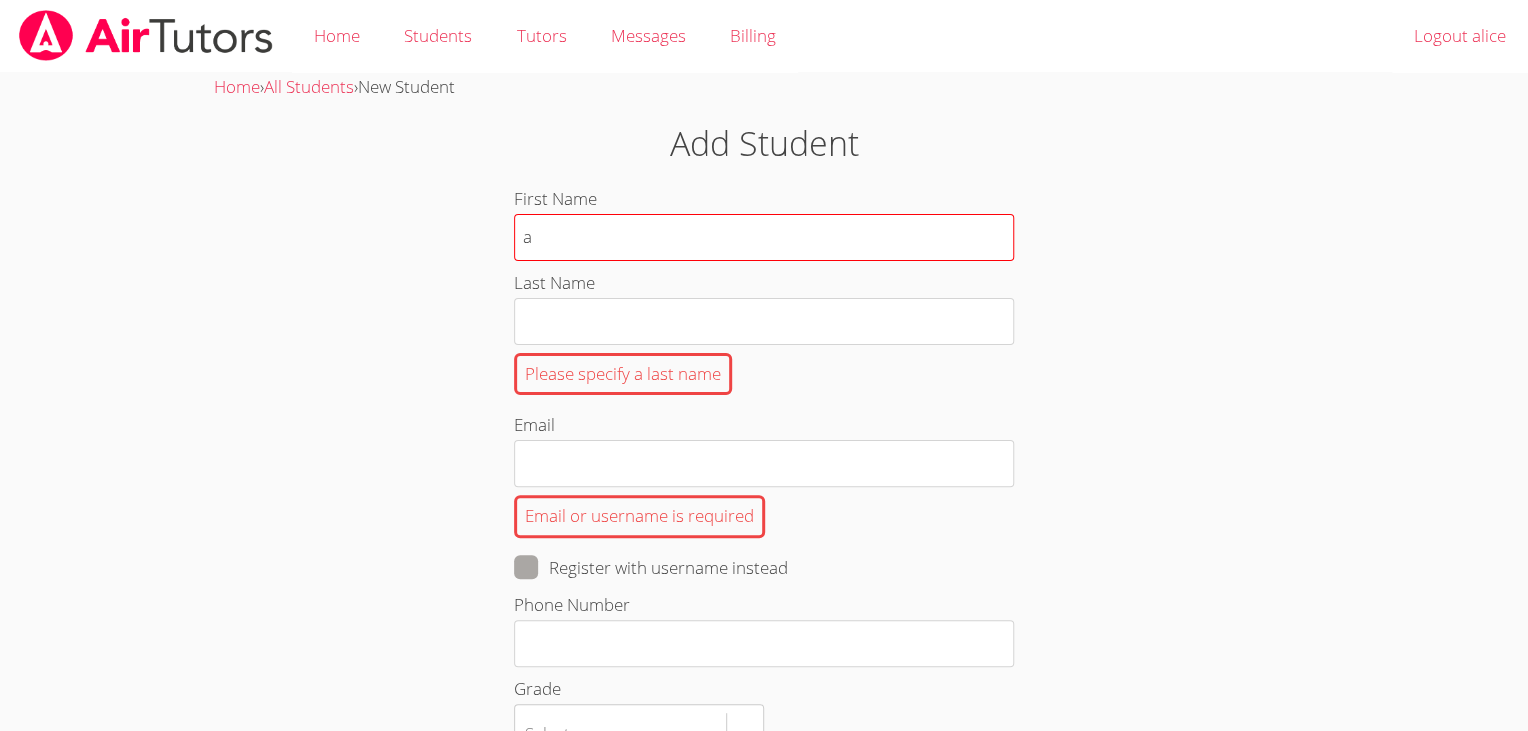 type on "a" 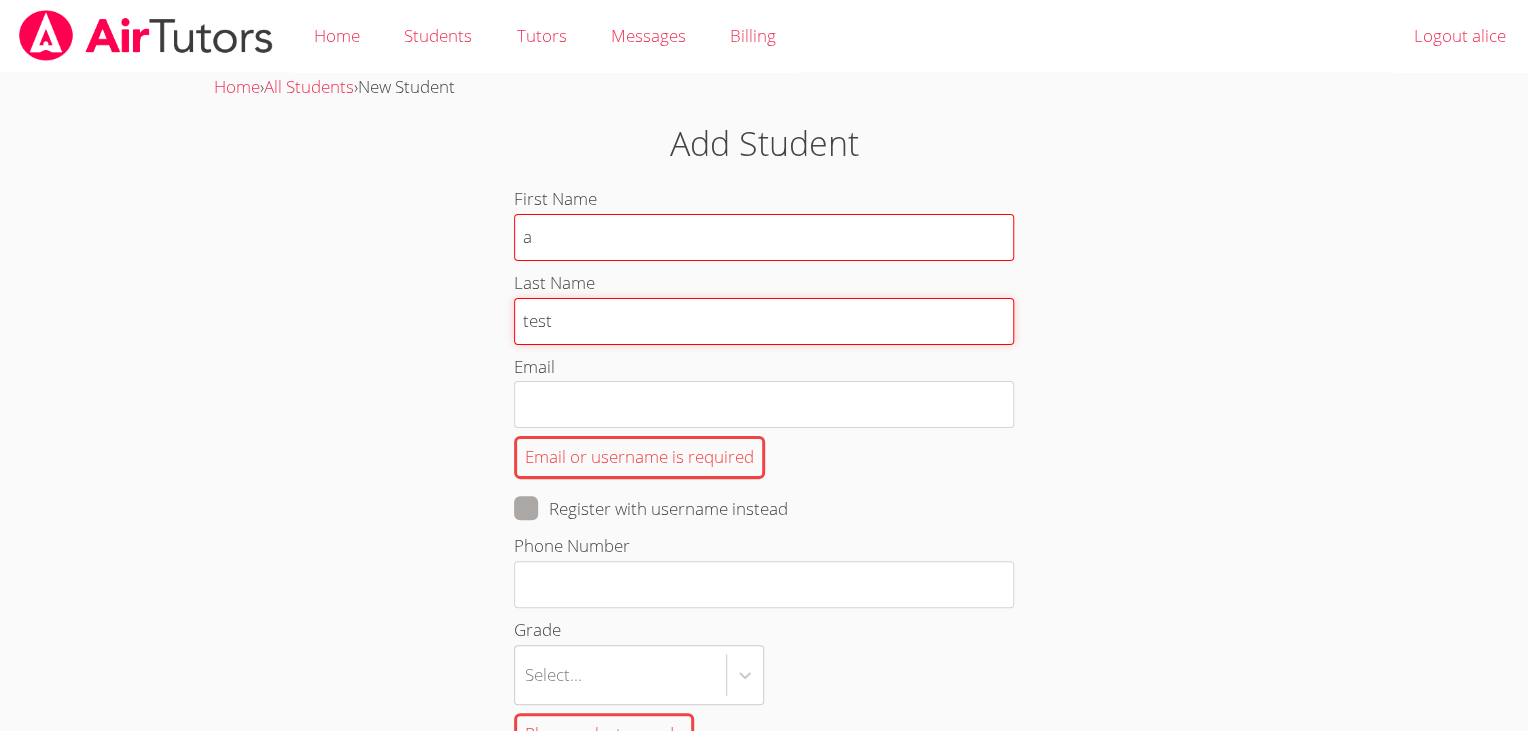 type on "test" 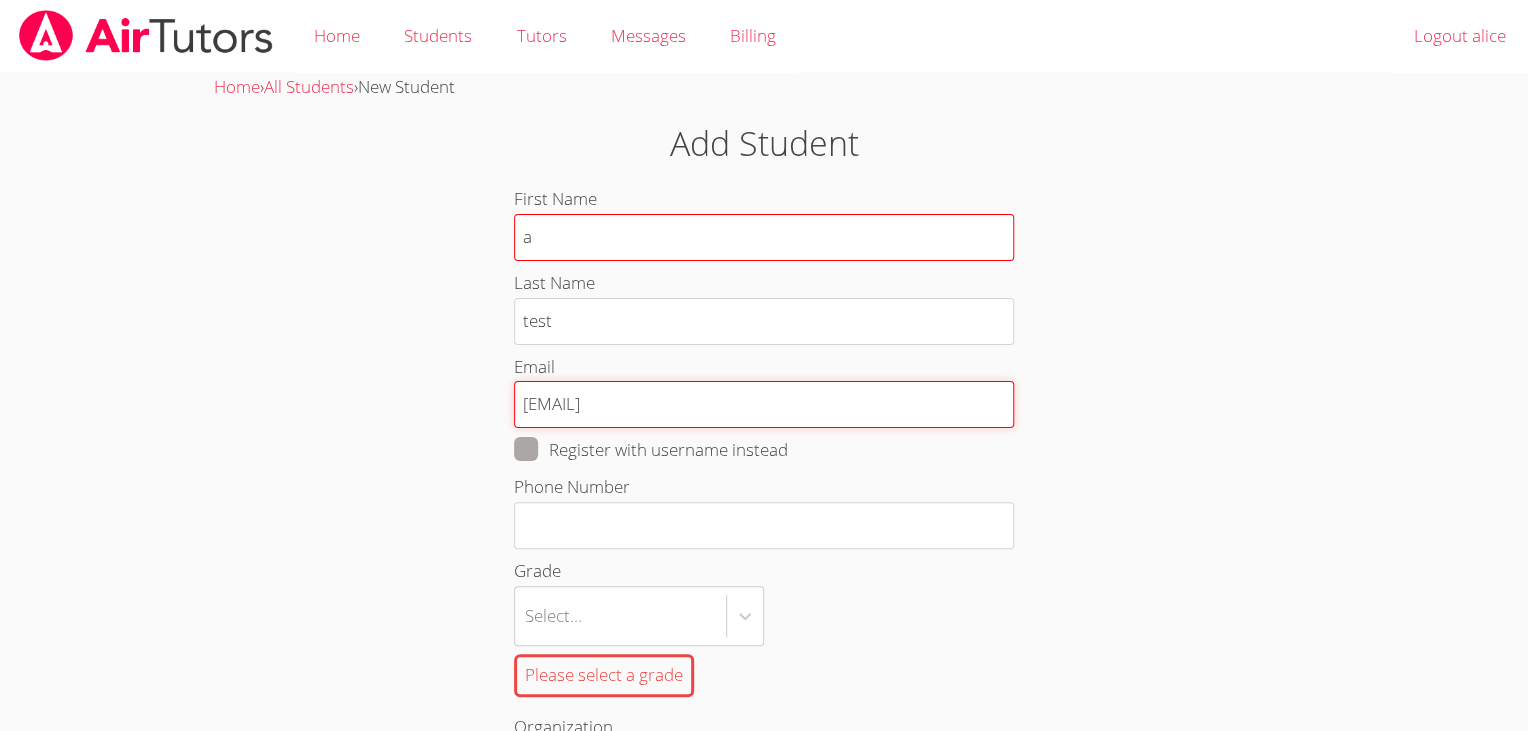 type on "[EMAIL]" 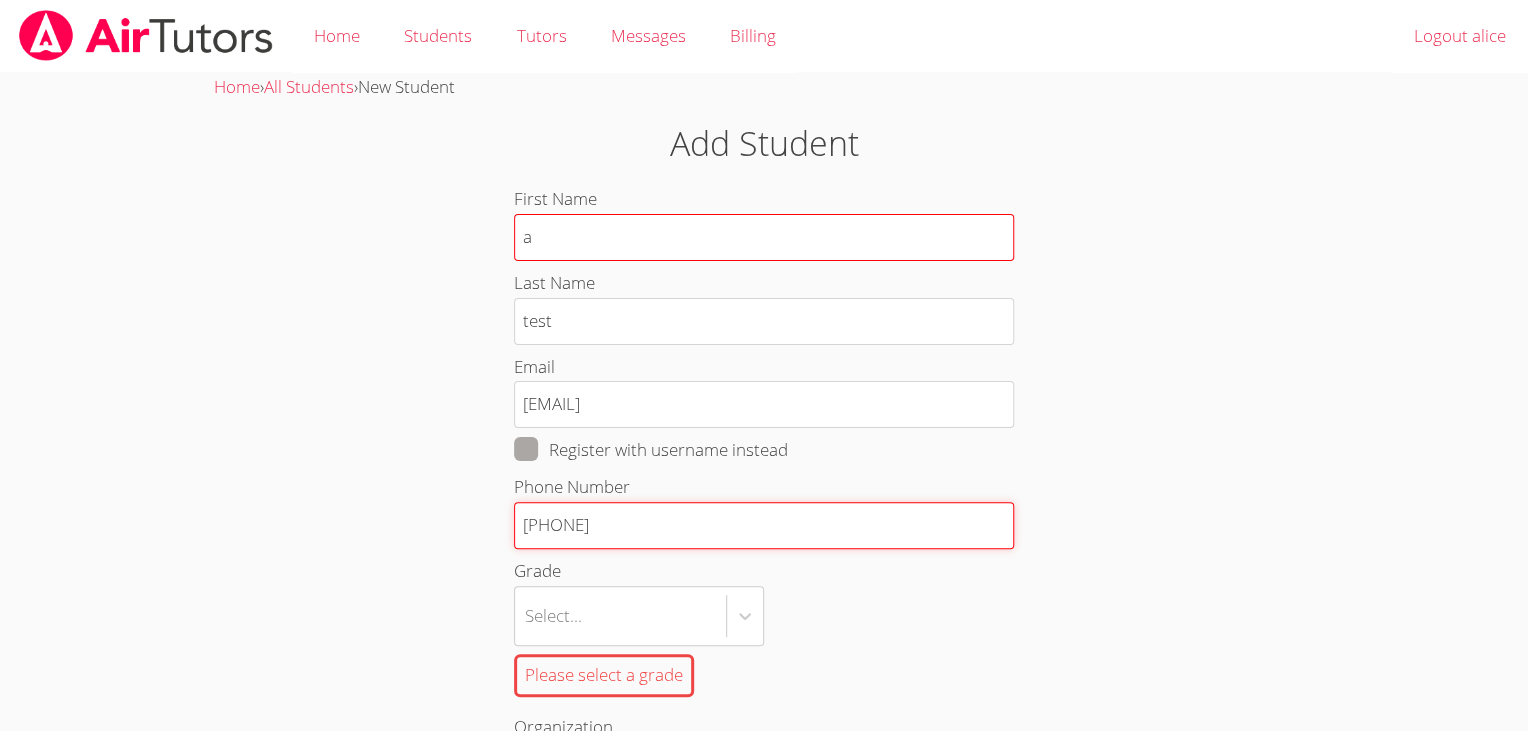 type on "[PHONE]" 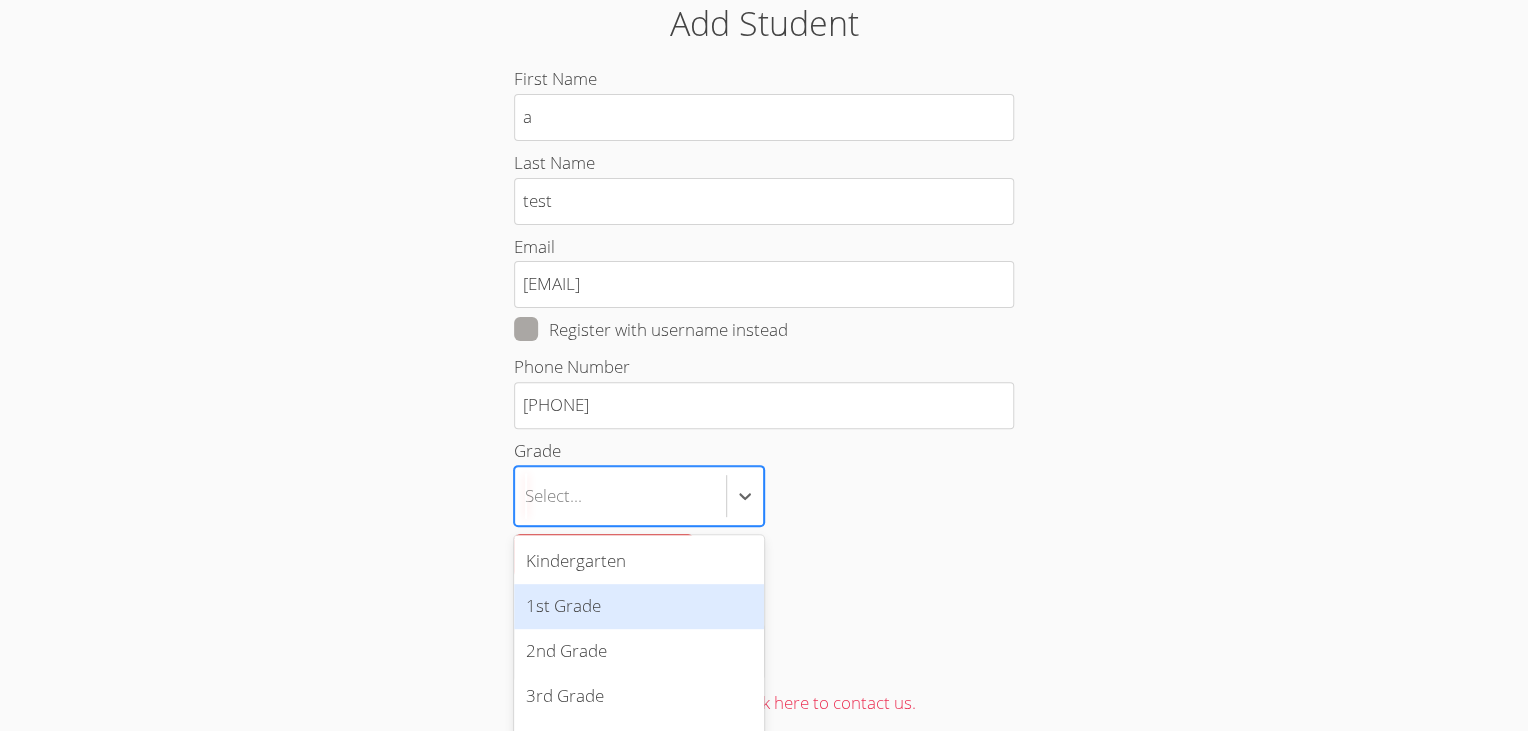scroll, scrollTop: 232, scrollLeft: 0, axis: vertical 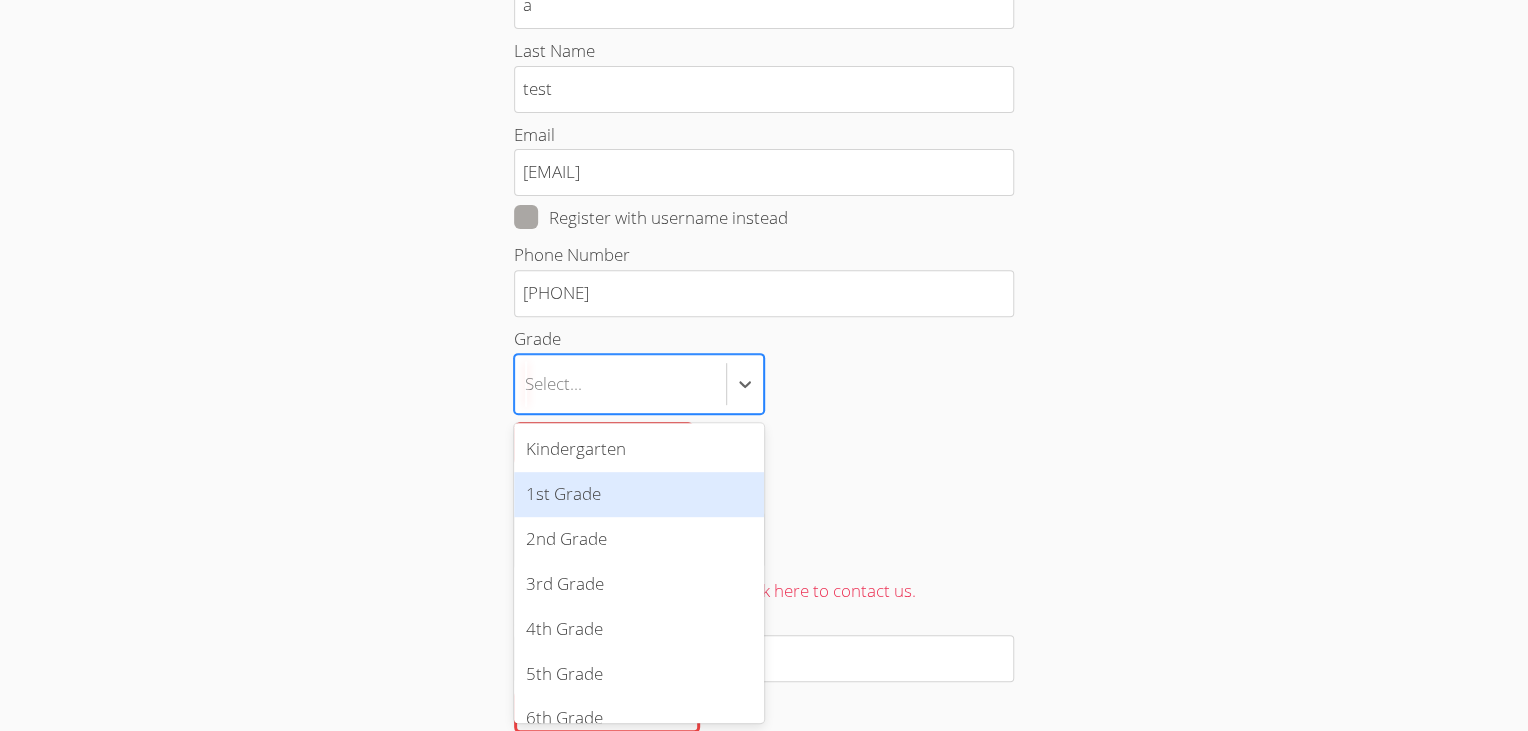 click on "Home Students Tutors Messages Billing Logout [FIRST] Home  ›  All Students  ›  New Student Add Student First Name [FIRST] Last Name test Email [EMAIL] Register with username instead Phone Number [PHONE] Grade option 1st Grade focused, 2 of 19. 19 results available. Use Up and Down to choose options, press Enter to select the currently focused option, press Escape to exit the menu, press Tab to select the option and exit the menu. Select... Please select a grade Organization Select... Don't see your organization? Click here to contact us. School Please select a school Time Zone Select... Please select a time zone Avatar Password Password is required Confirm Password Please confirm your password Notes Save Kindergarten 1st Grade 2nd Grade 3rd Grade 4th Grade 5th Grade 6th Grade 7th Grade 8th Grade 9th Grade 10th Grade 11th Grade 12th Grade College Freshman College Sophomore College Junior College Senior College Graduate Adult Learner" at bounding box center (764, 133) 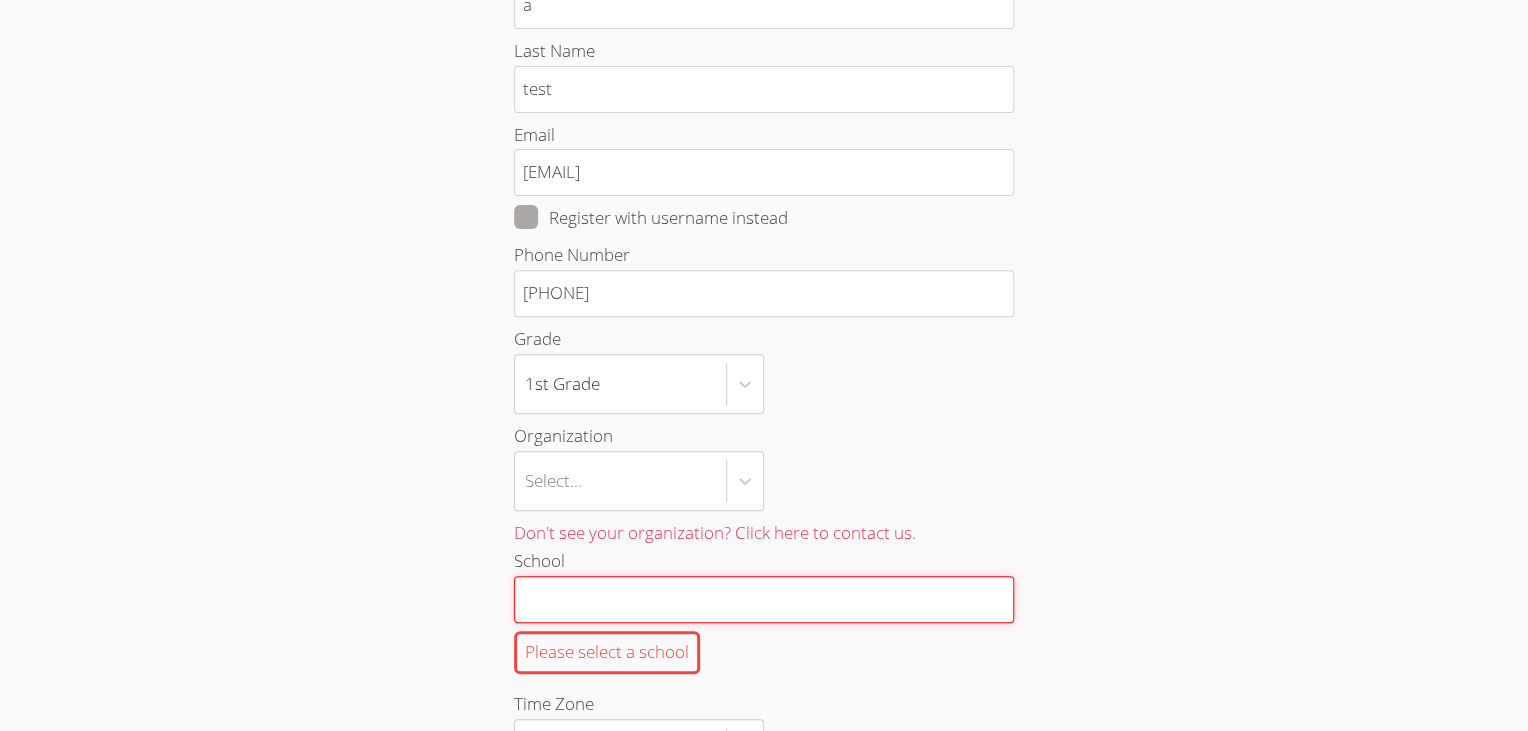 click on "School Please select a school" at bounding box center [764, 599] 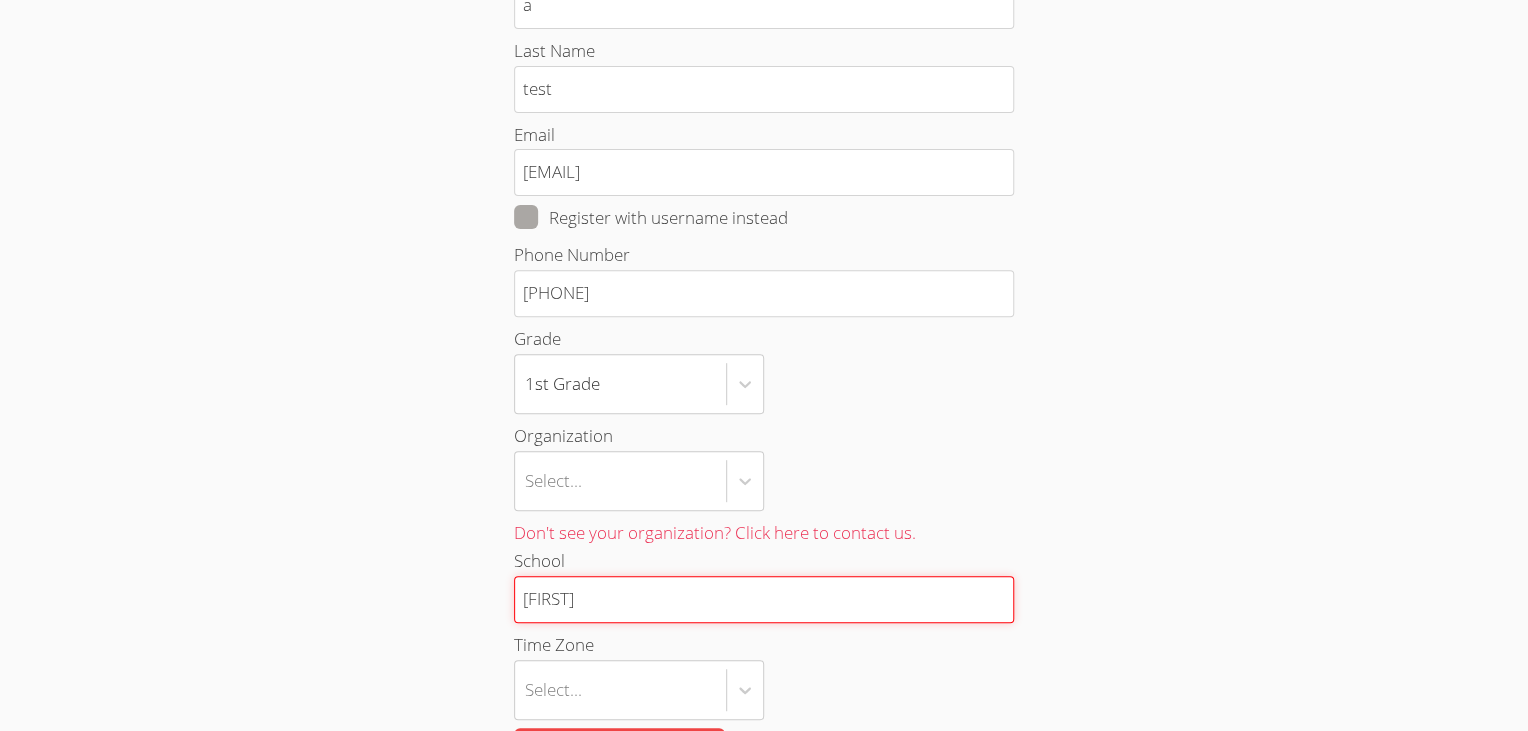 type on "[FIRST]" 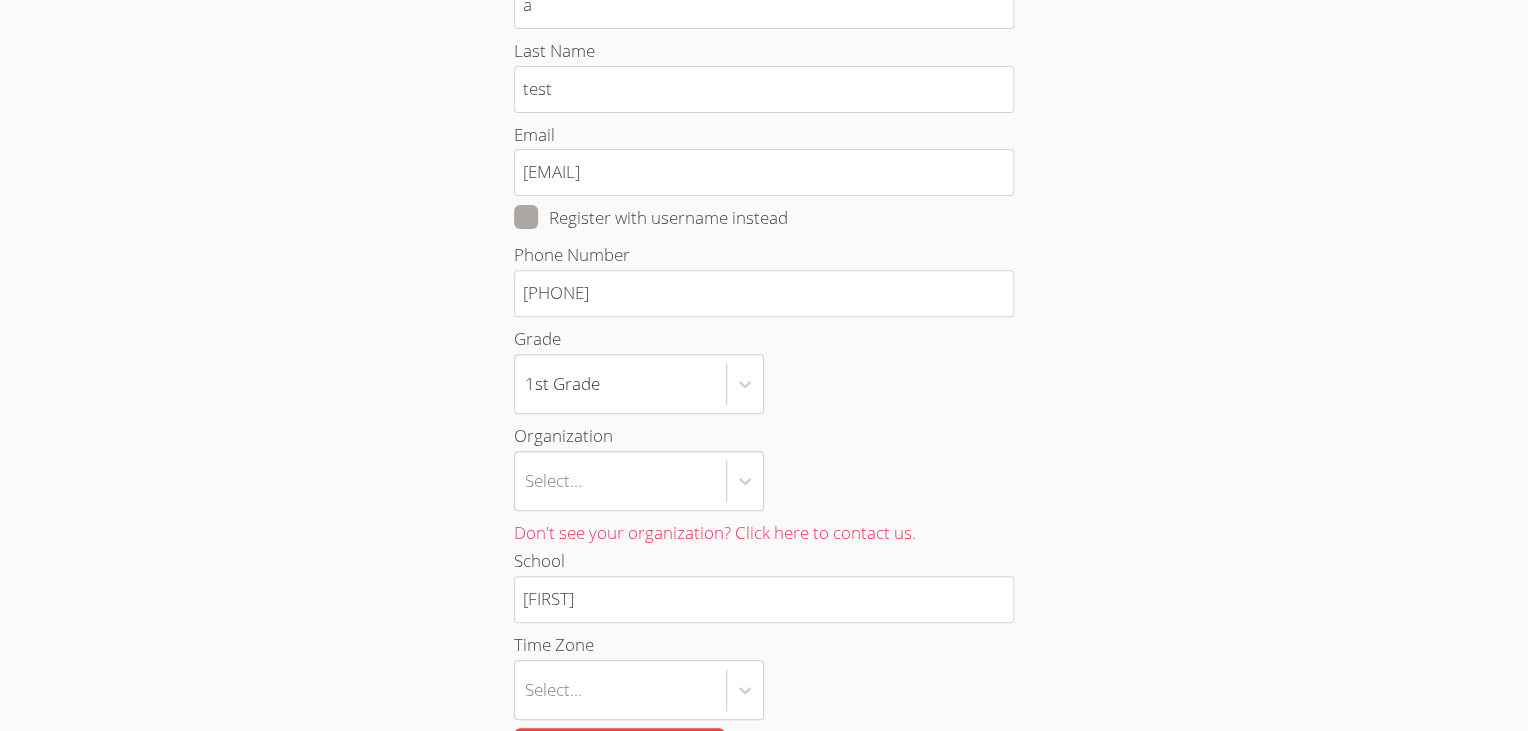 click on "Select..." at bounding box center (764, 481) 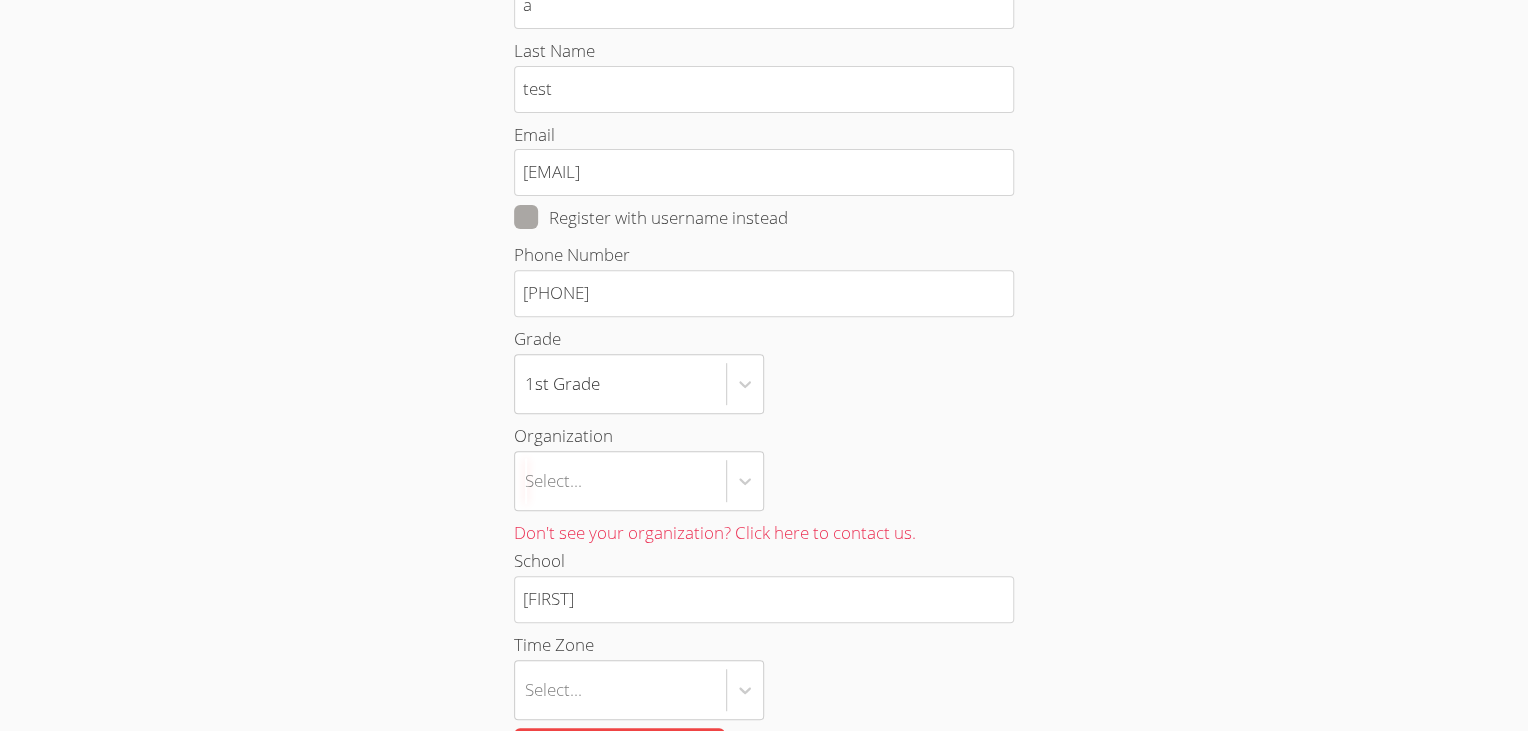 click on "Organization Select..." at bounding box center (526, 481) 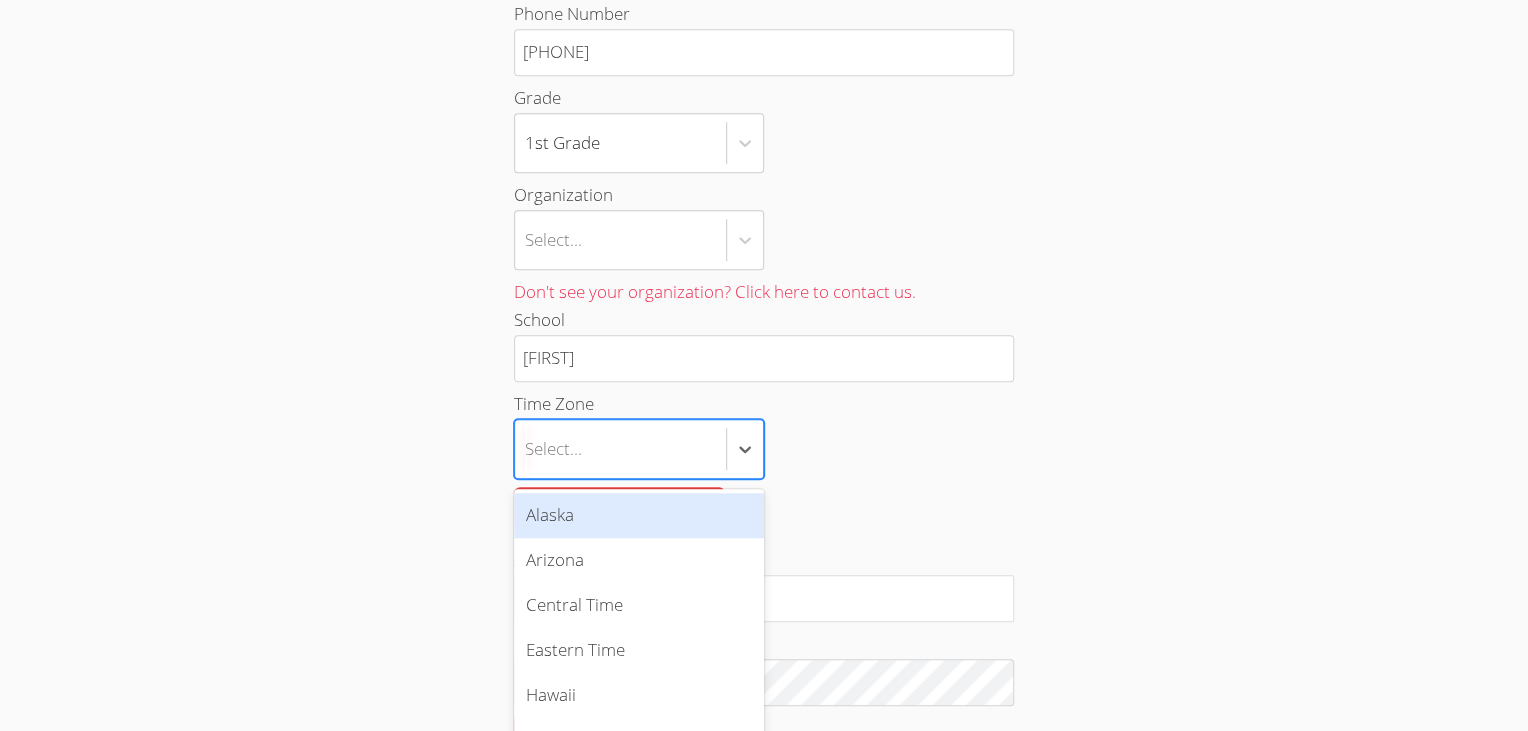 click on "Home Students Tutors Messages Billing Logout alice Home  ›  All Students  ›  New Student Add Student First Name a Last Name test Email a@a.com Register with username instead Phone Number 1234567890 Grade 1st Grade Organization Select... Don't see your organization? Click here to contact us. School bob Time Zone option Alaska focused, 1 of 7. 7 results available. Use Up and Down to choose options, press Enter to select the currently focused option, press Escape to exit the menu, press Tab to select the option and exit the menu. Select... Please select a time zone Avatar Password Password is required Confirm Password Please confirm your password Notes Save Alaska Arizona Central Time Eastern Time Hawaii Mountain Time Pacific Time" at bounding box center [764, -108] 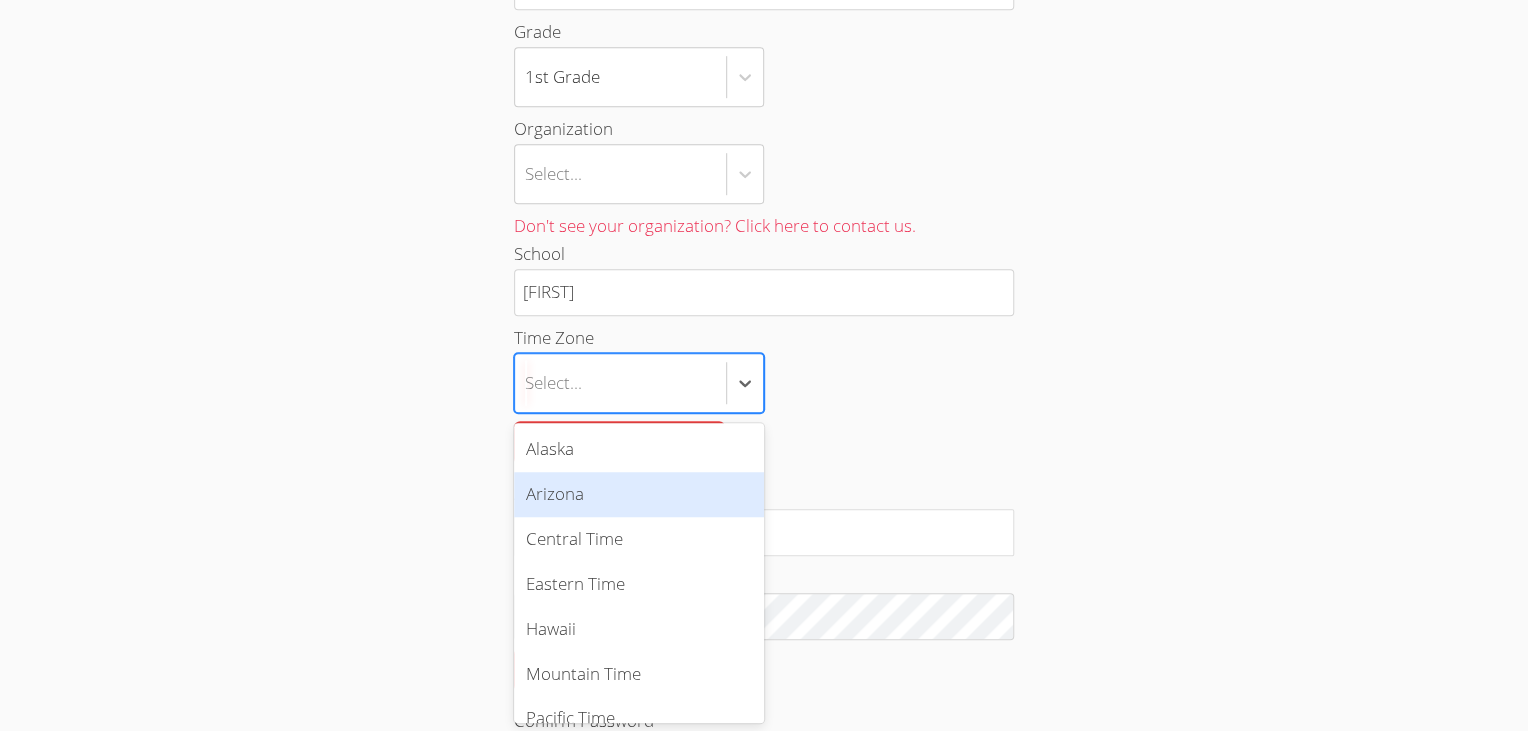 click on "Arizona" at bounding box center [639, 494] 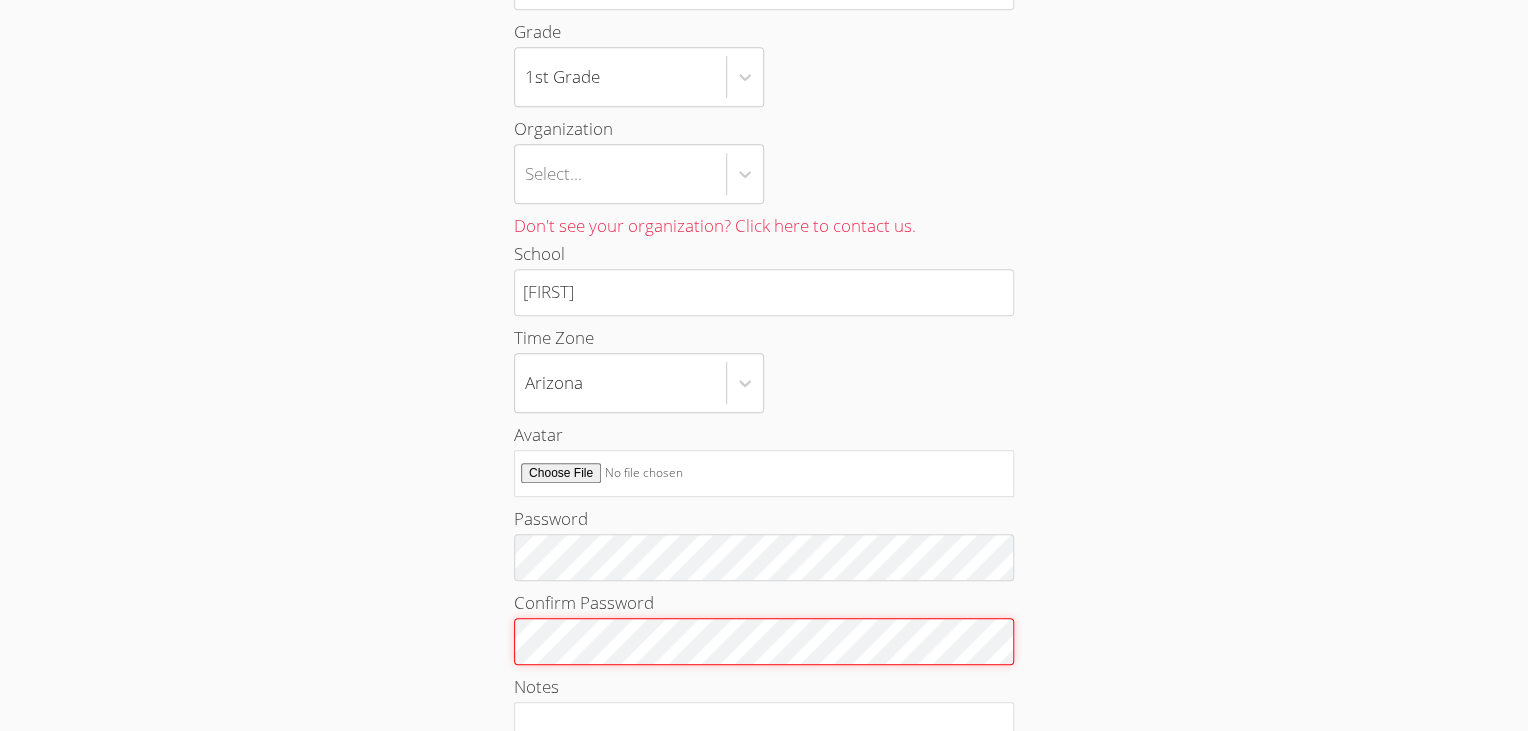scroll, scrollTop: 760, scrollLeft: 0, axis: vertical 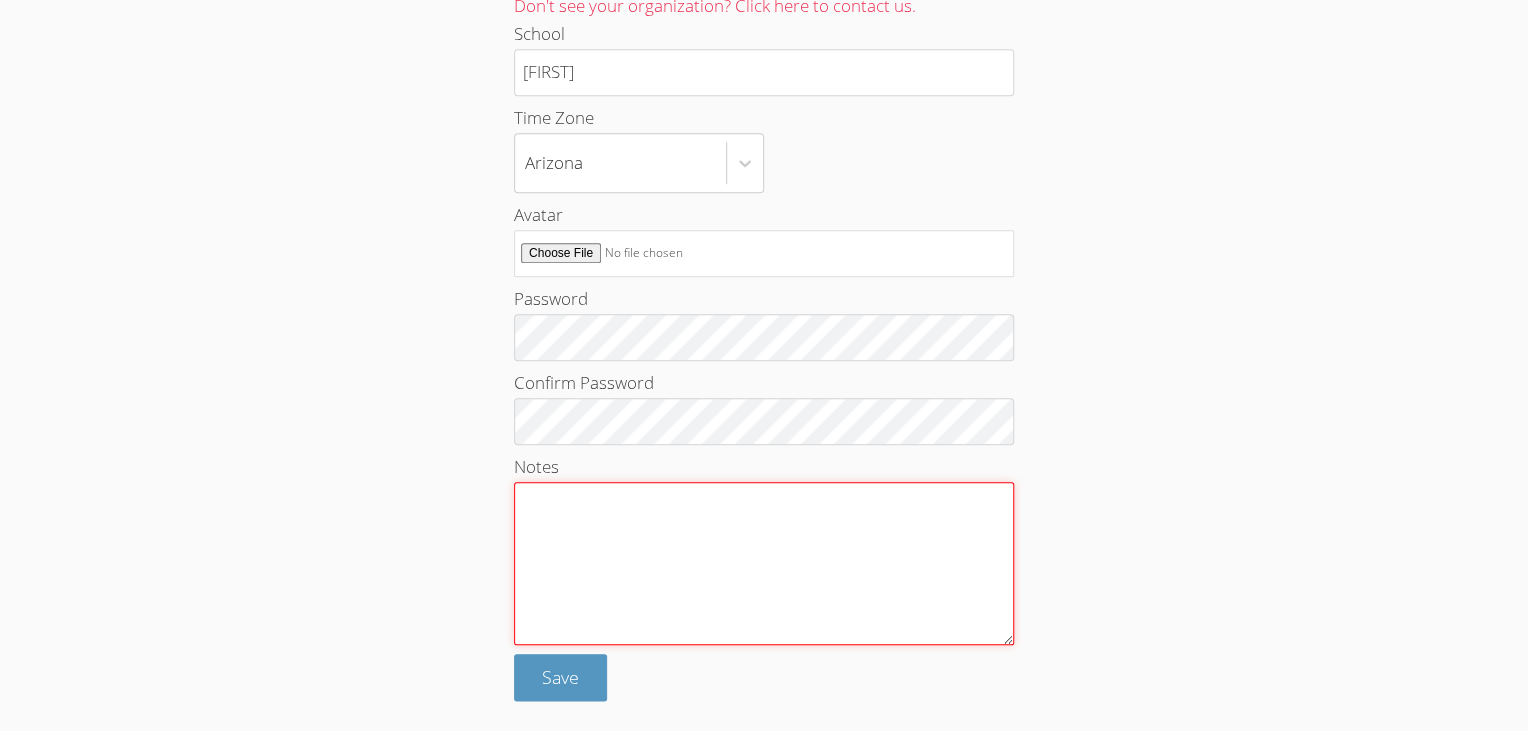 click on "Notes" at bounding box center [764, 563] 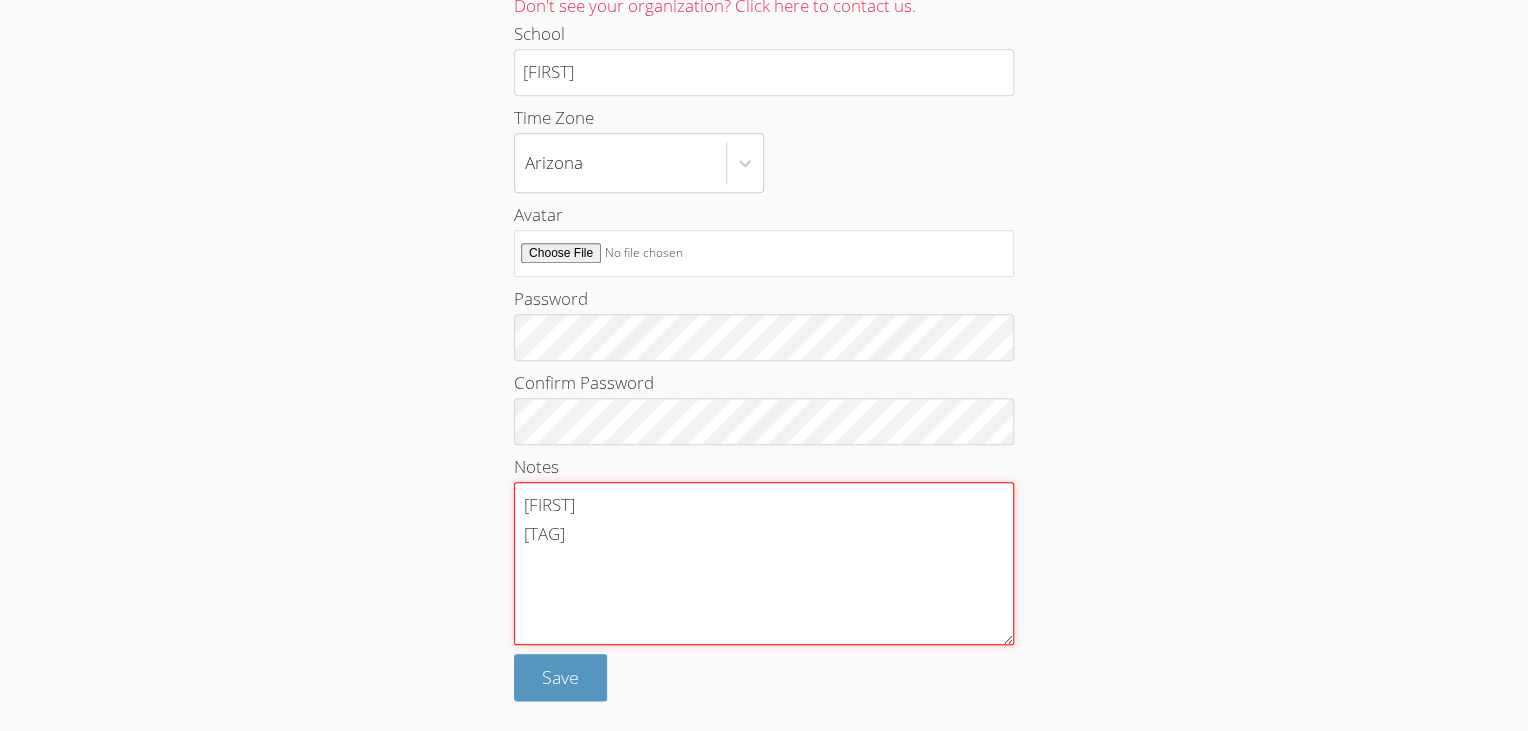 click on "Alice
<" at bounding box center [764, 563] 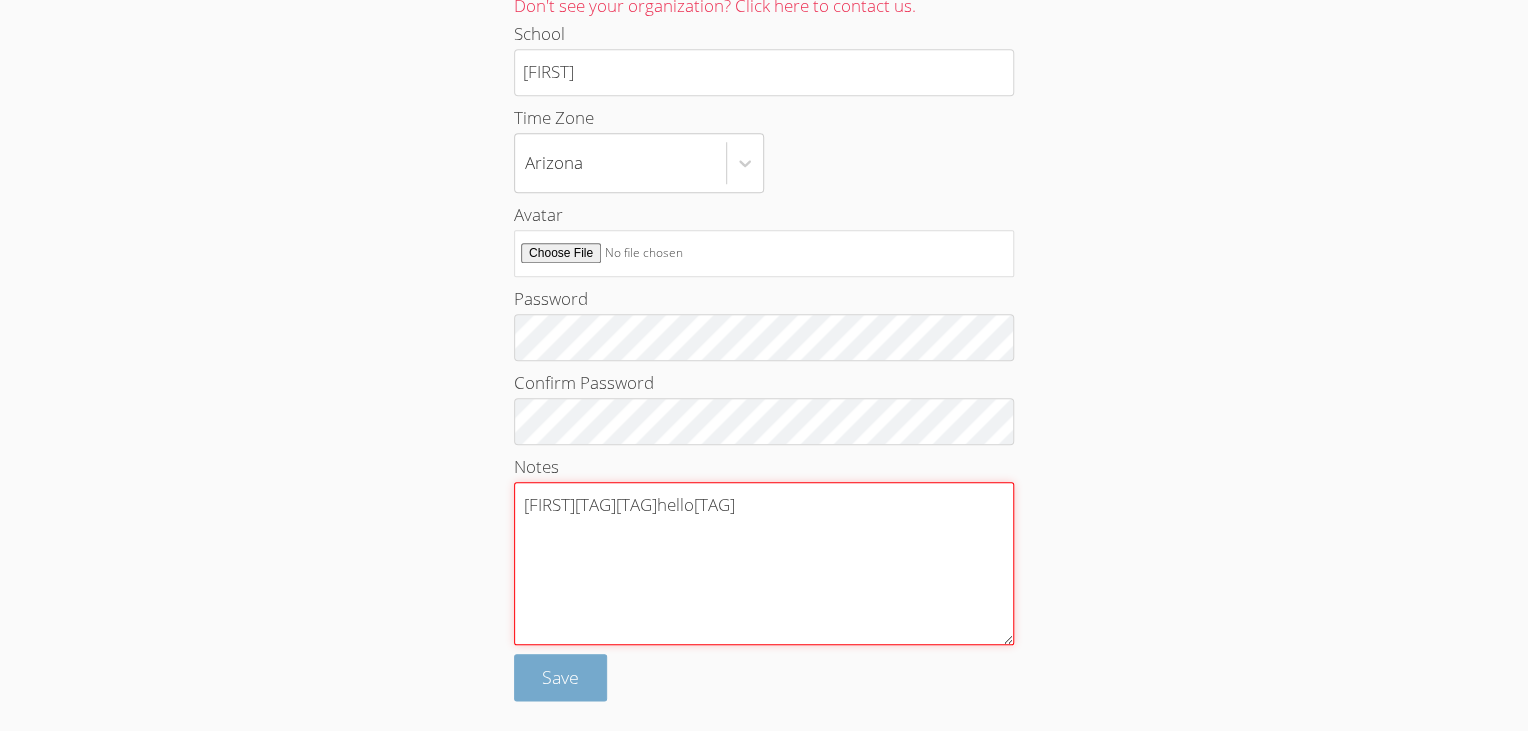 type on "Alice<h1>hello</h1>" 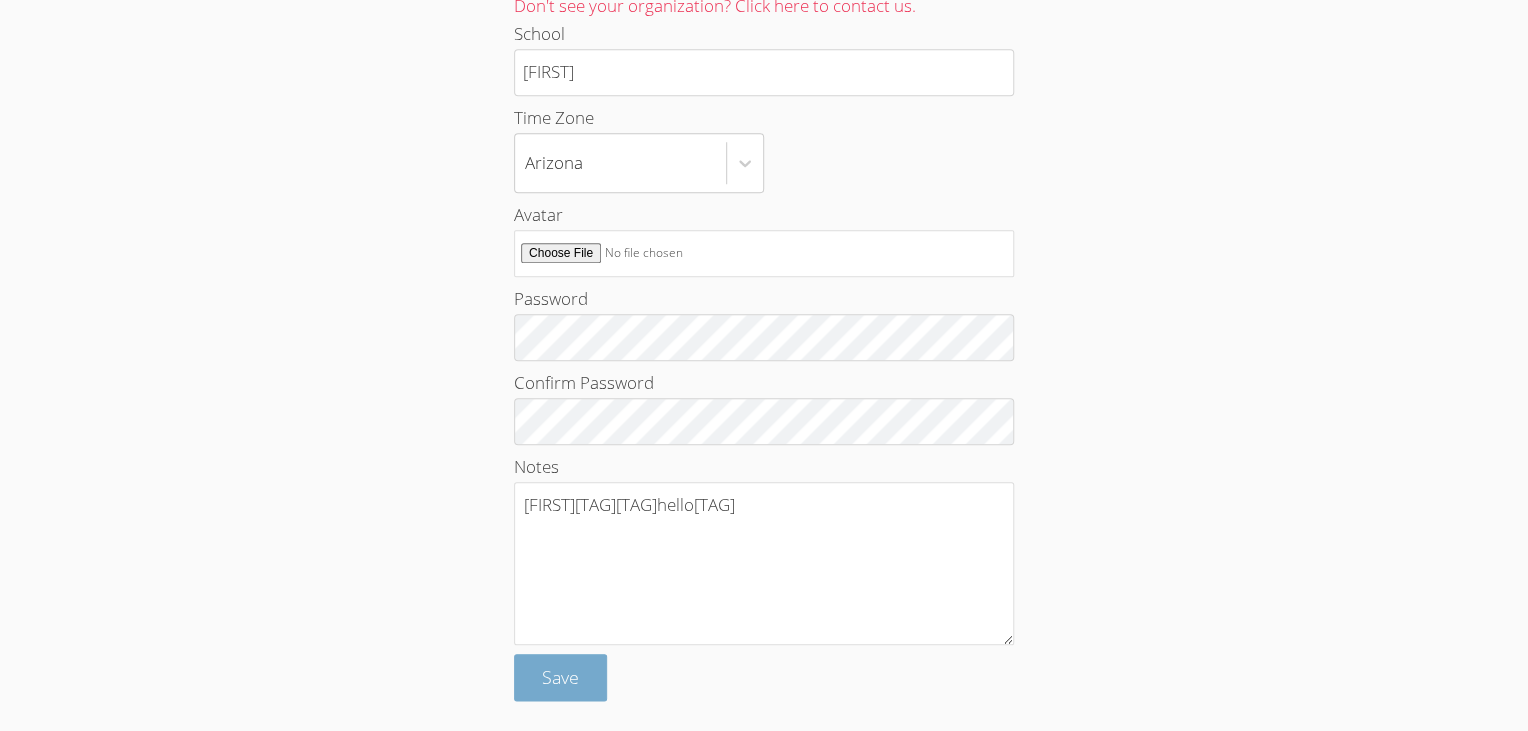 click on "Save" at bounding box center (560, 677) 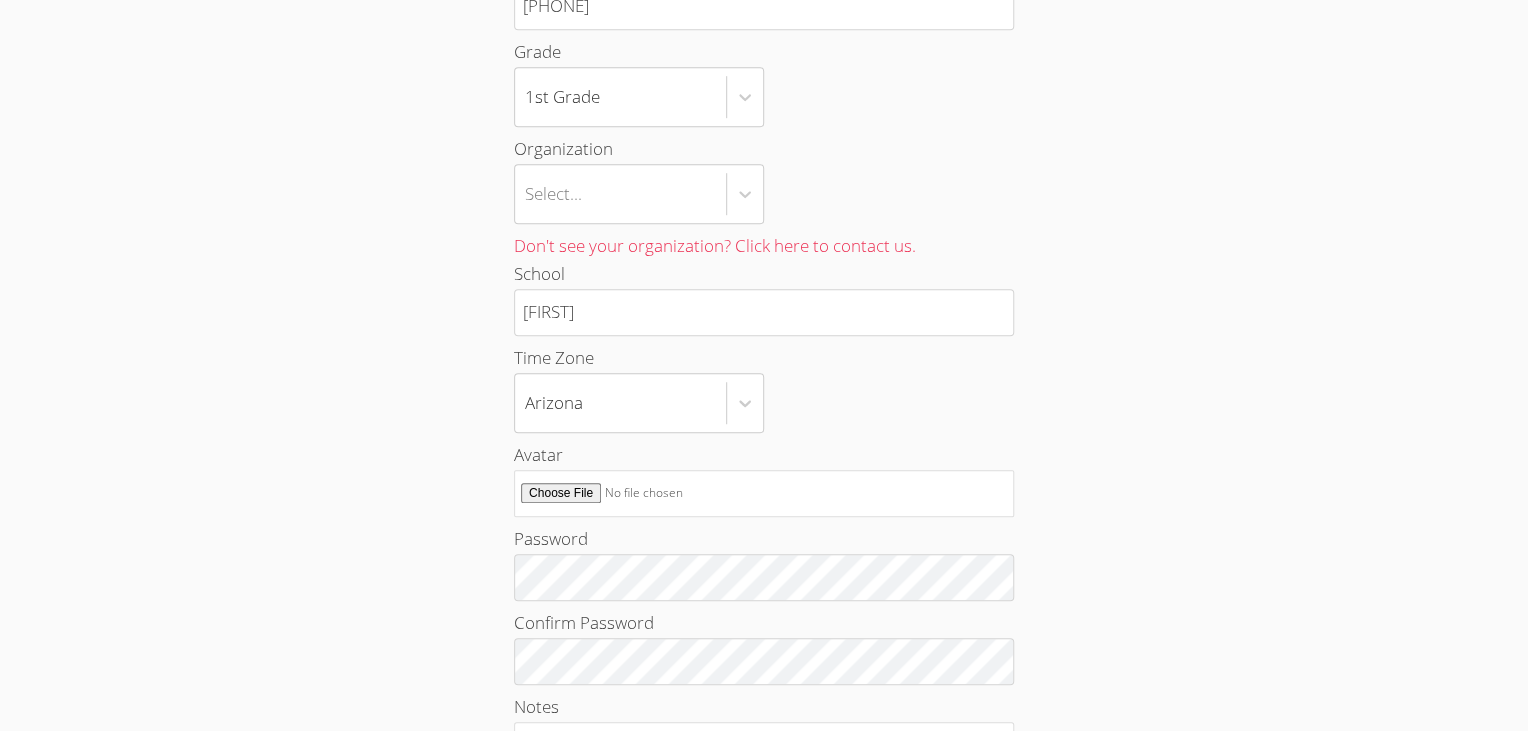 scroll, scrollTop: 837, scrollLeft: 0, axis: vertical 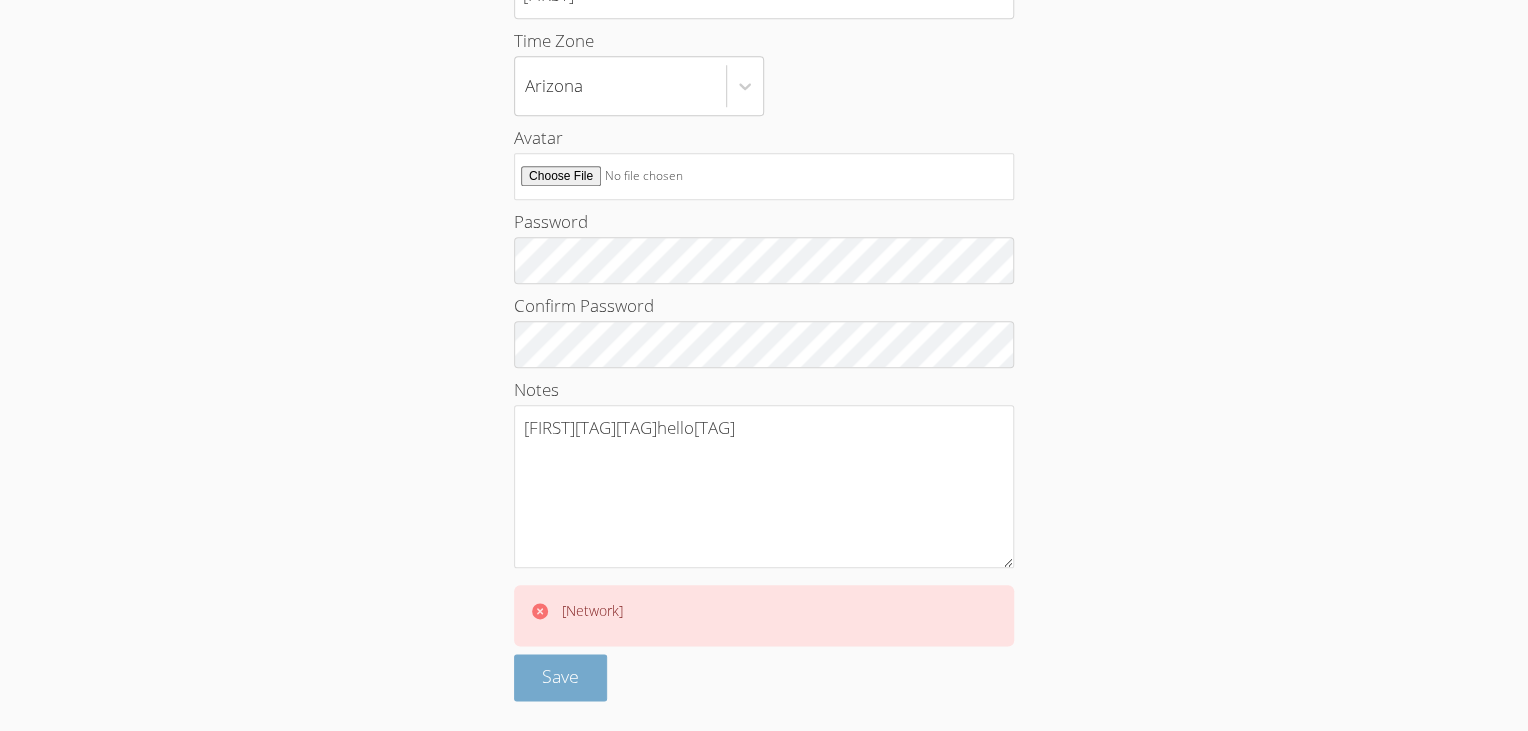 click on "Save" at bounding box center [560, 677] 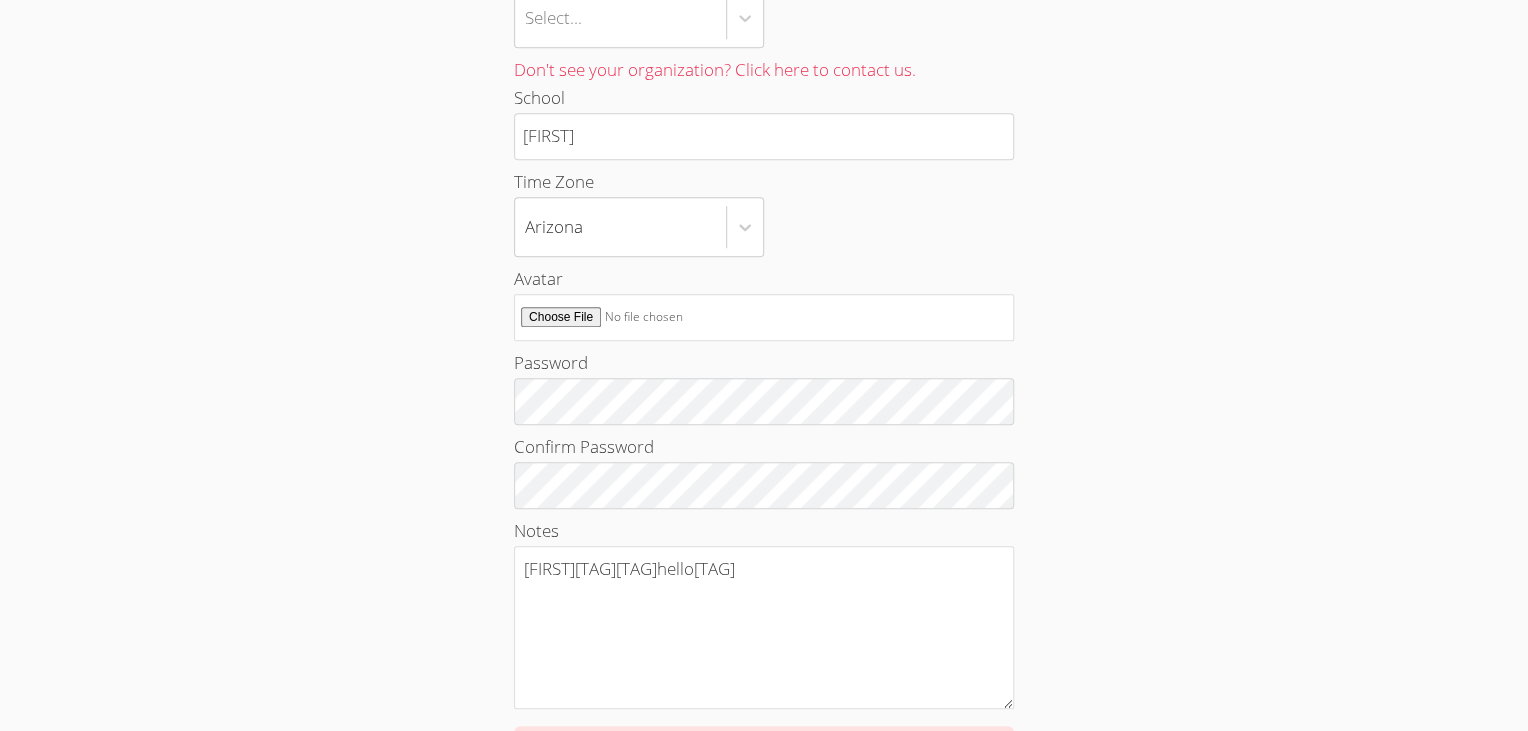 scroll, scrollTop: 596, scrollLeft: 0, axis: vertical 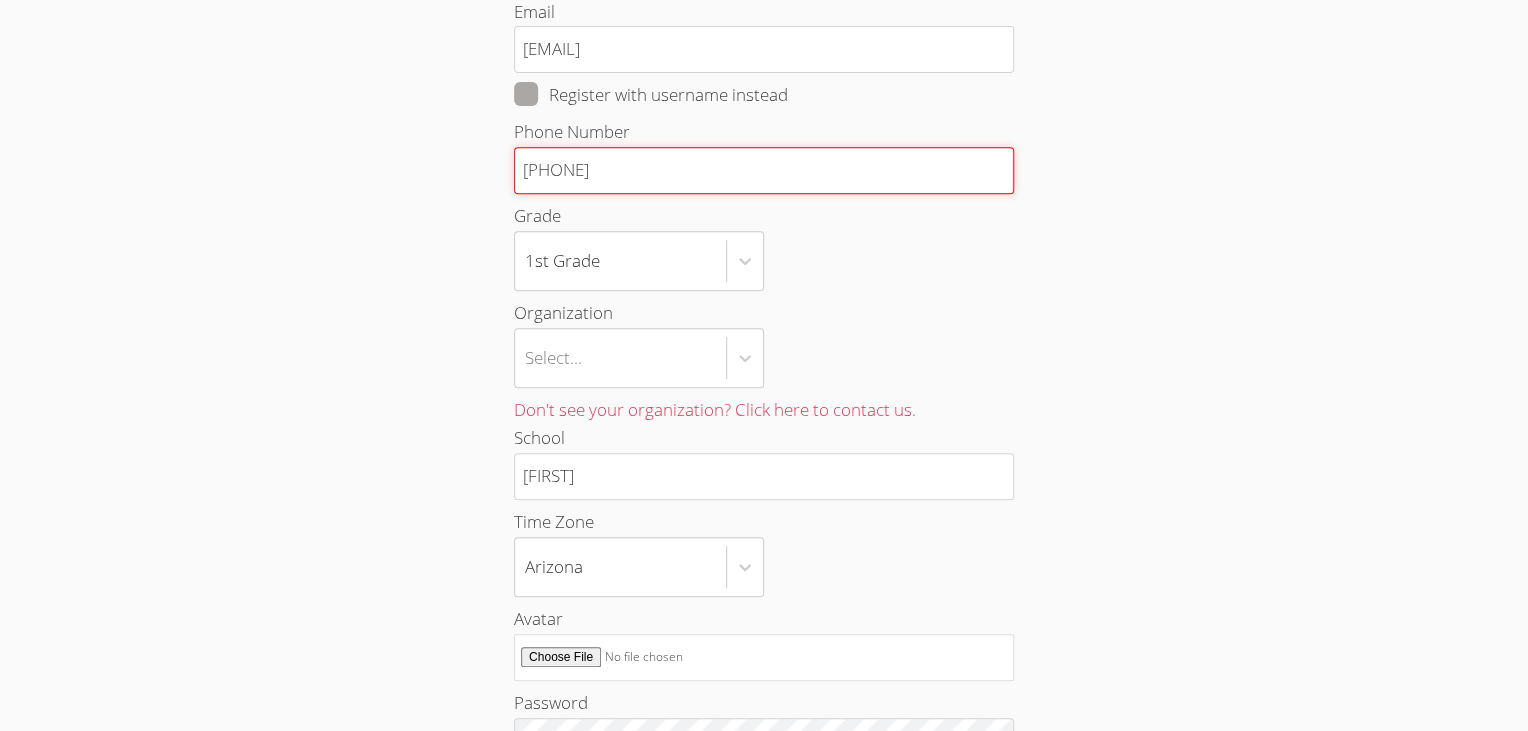 drag, startPoint x: 649, startPoint y: 166, endPoint x: 381, endPoint y: 107, distance: 274.41757 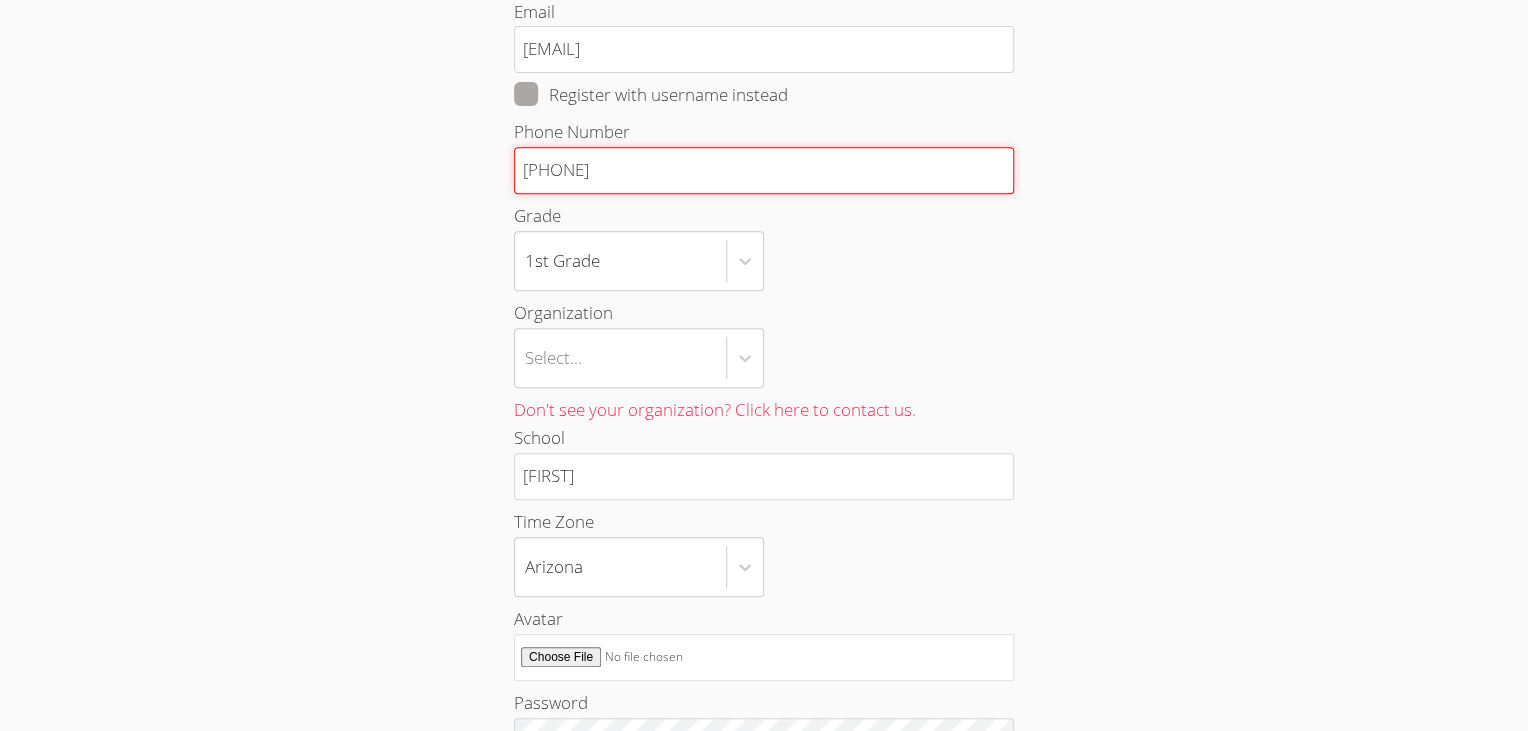 click on "1234567890" at bounding box center (764, 170) 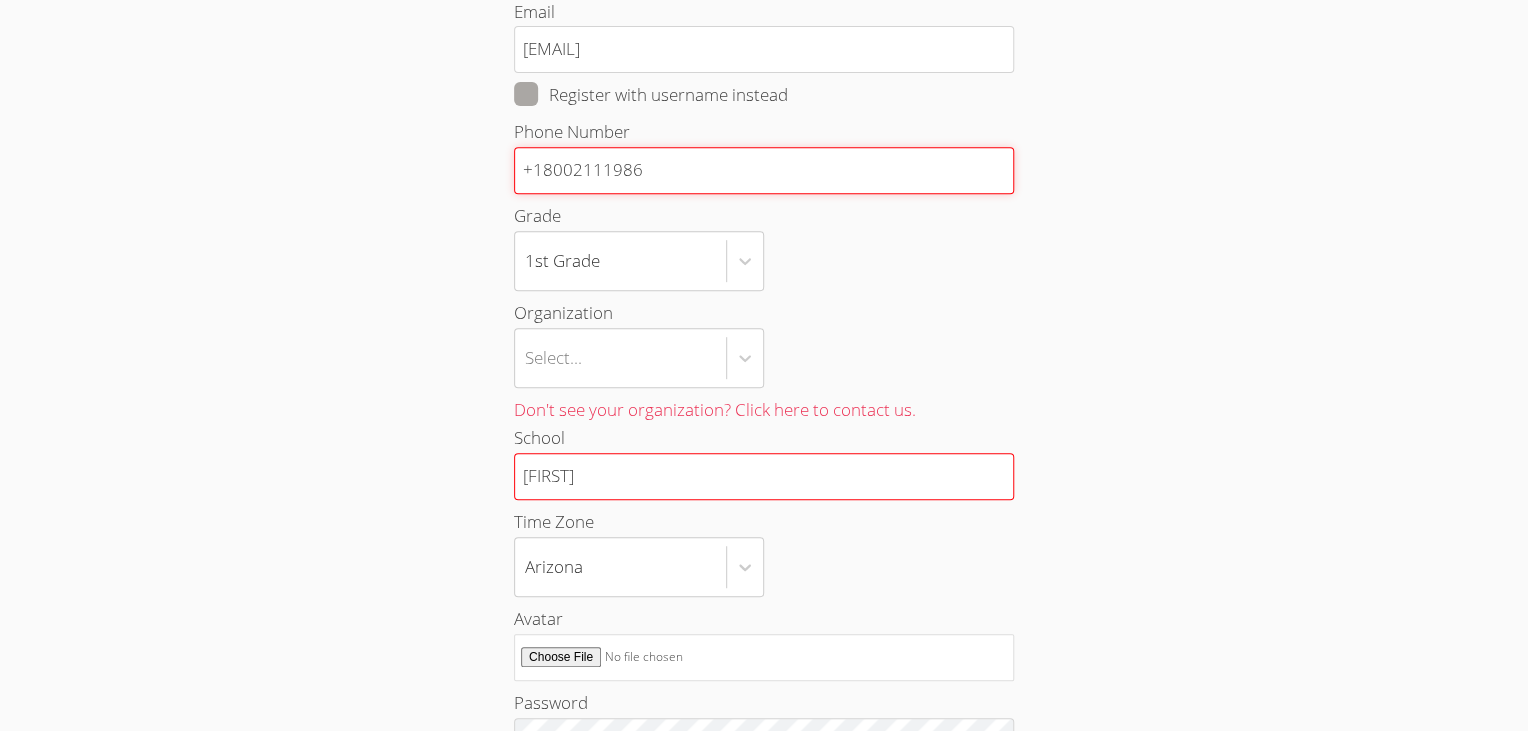 type on "+18002111986" 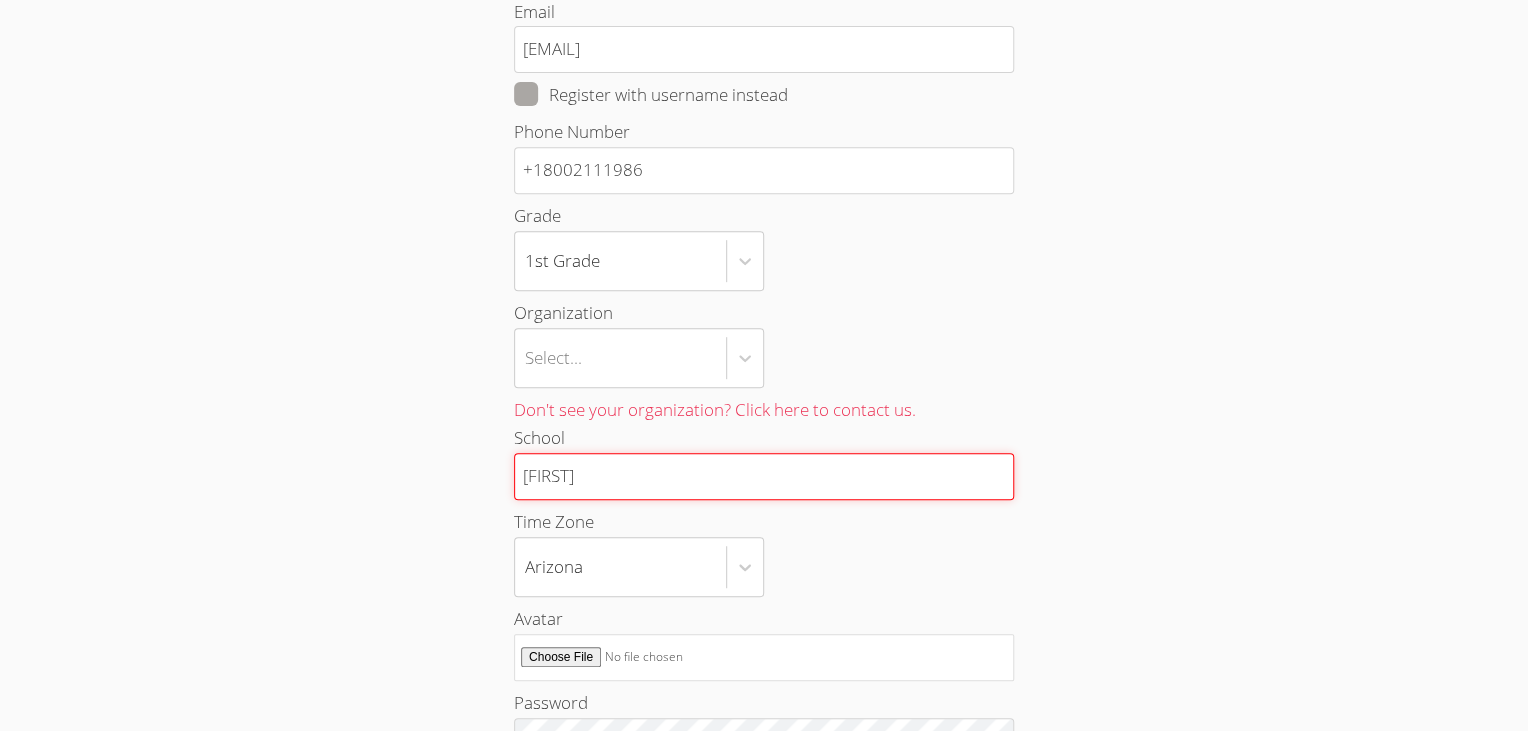 drag, startPoint x: 610, startPoint y: 479, endPoint x: 372, endPoint y: 439, distance: 241.33794 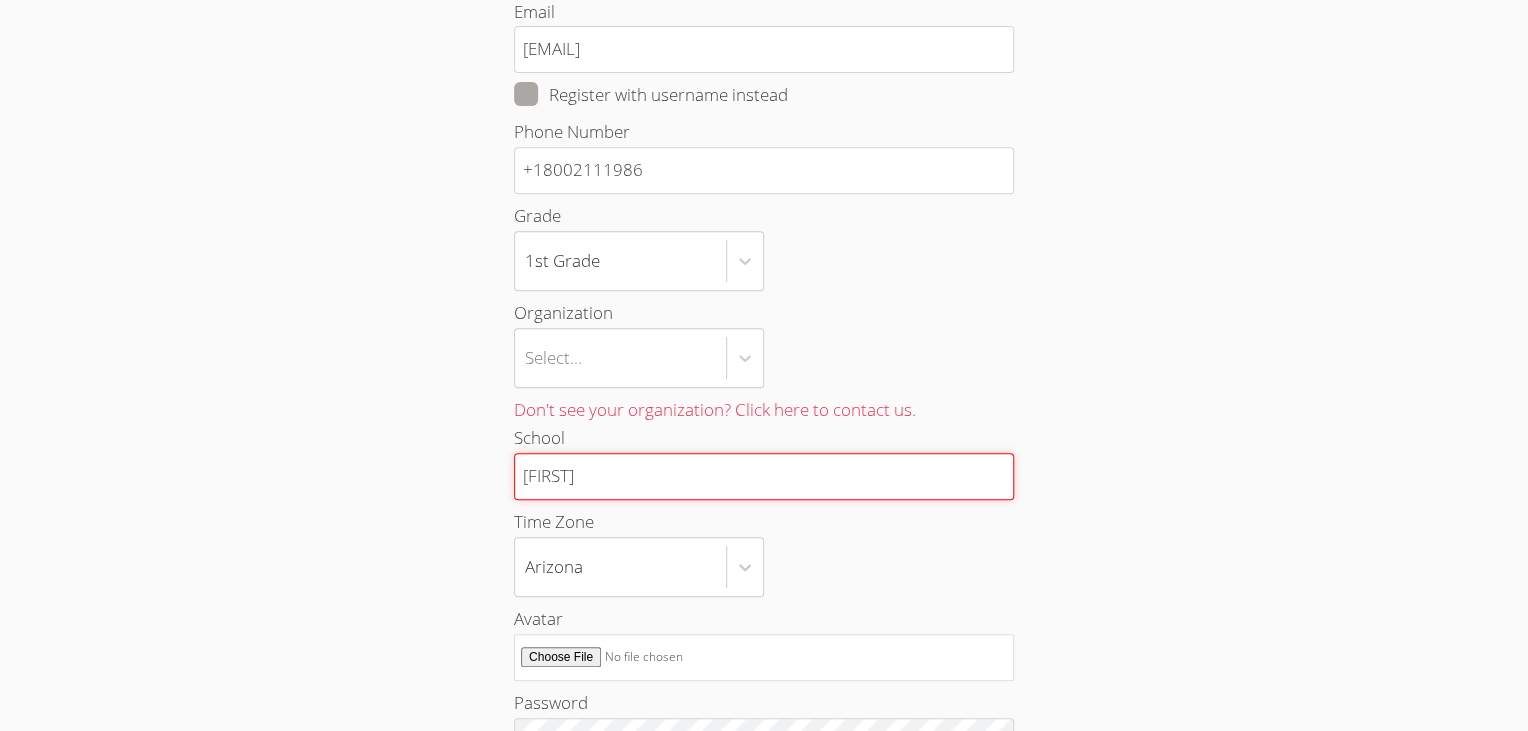 click on "bob" at bounding box center (764, 476) 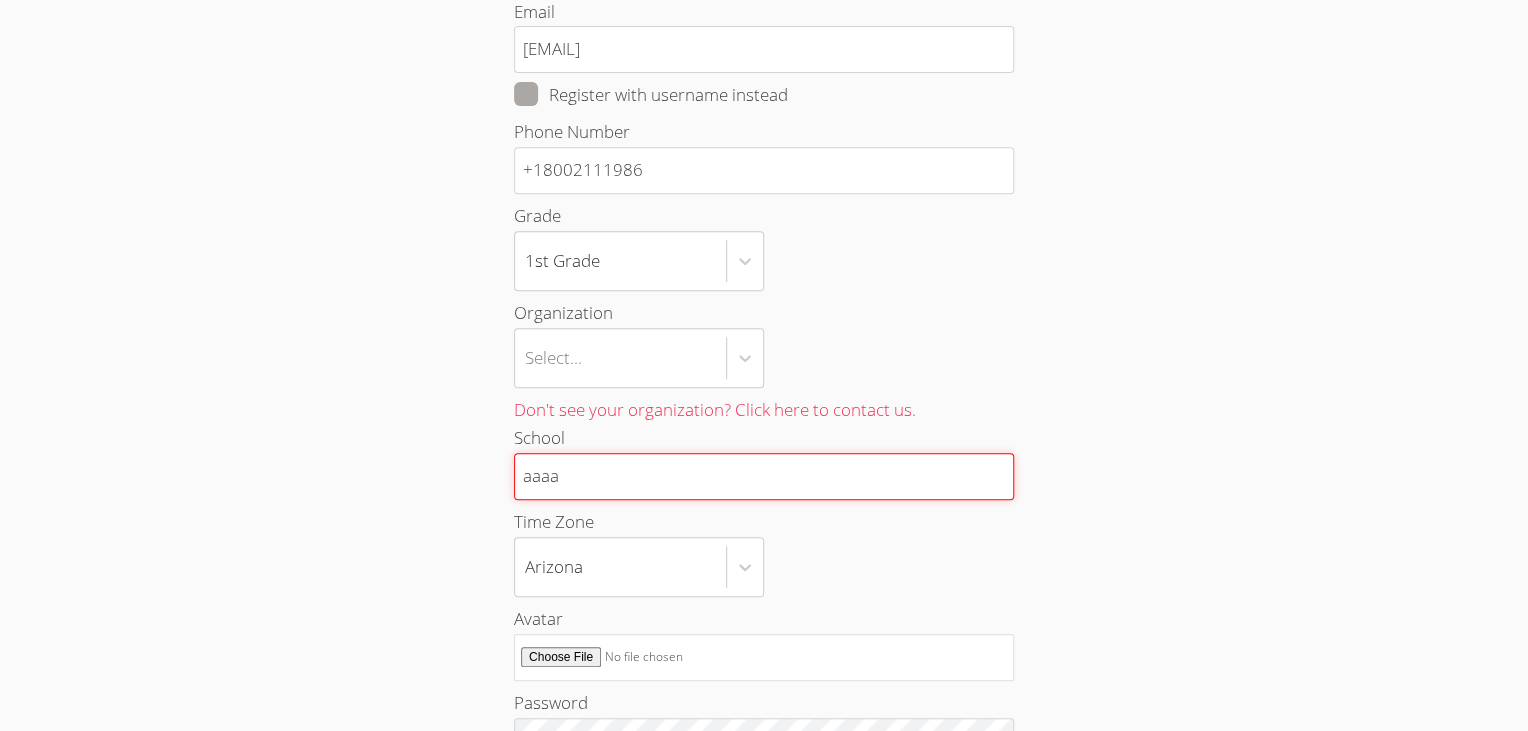 scroll, scrollTop: 837, scrollLeft: 0, axis: vertical 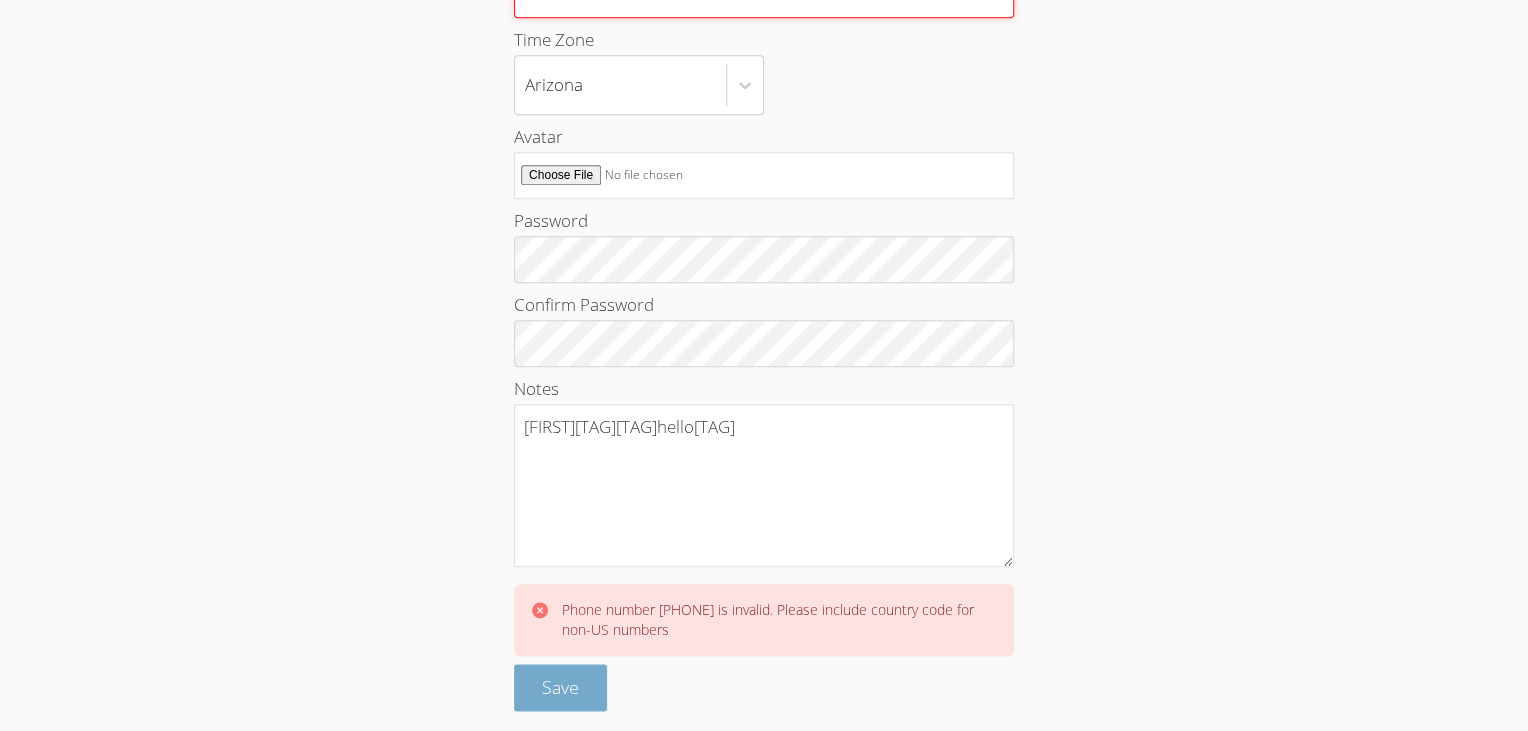 type on "aaaa" 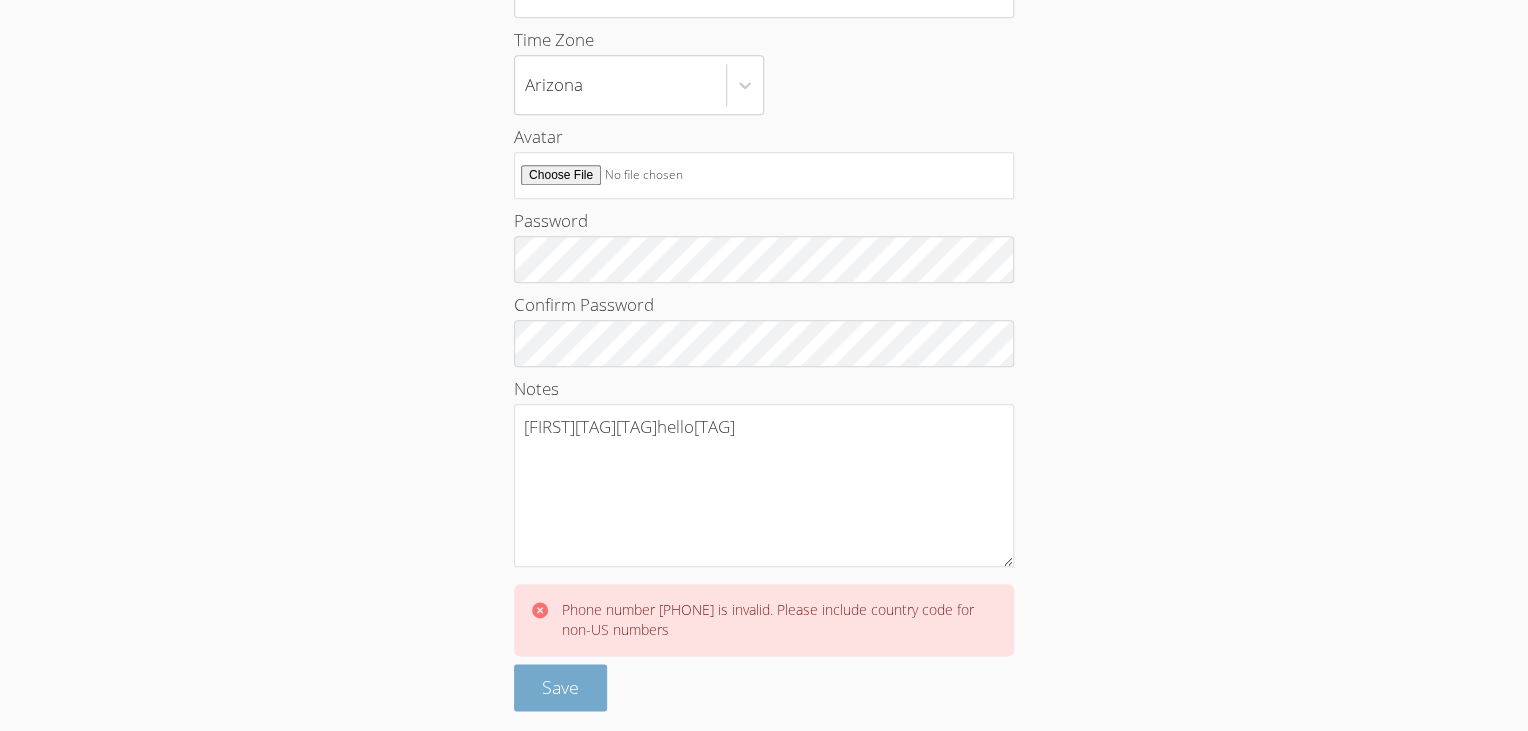 click on "Save" at bounding box center [560, 687] 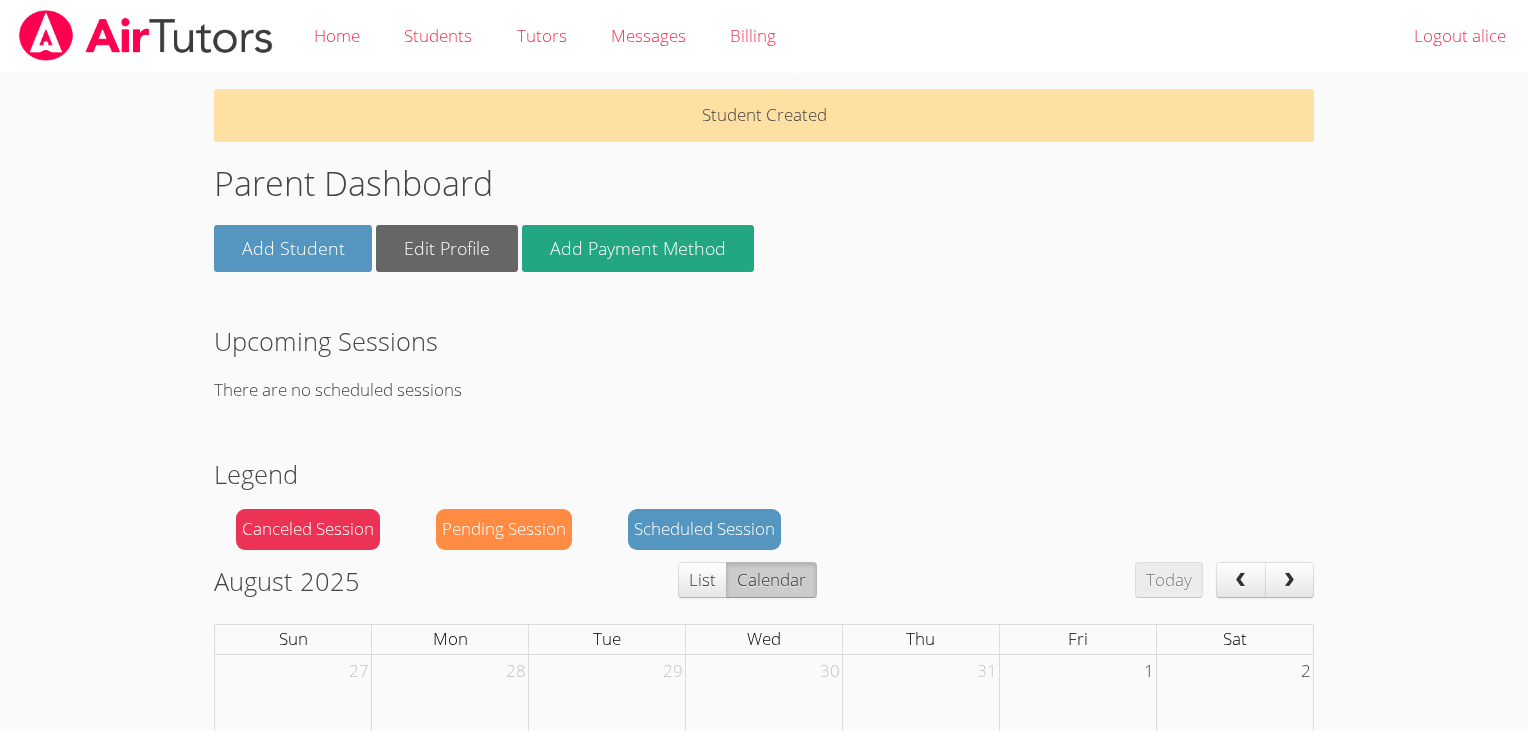 scroll, scrollTop: 0, scrollLeft: 0, axis: both 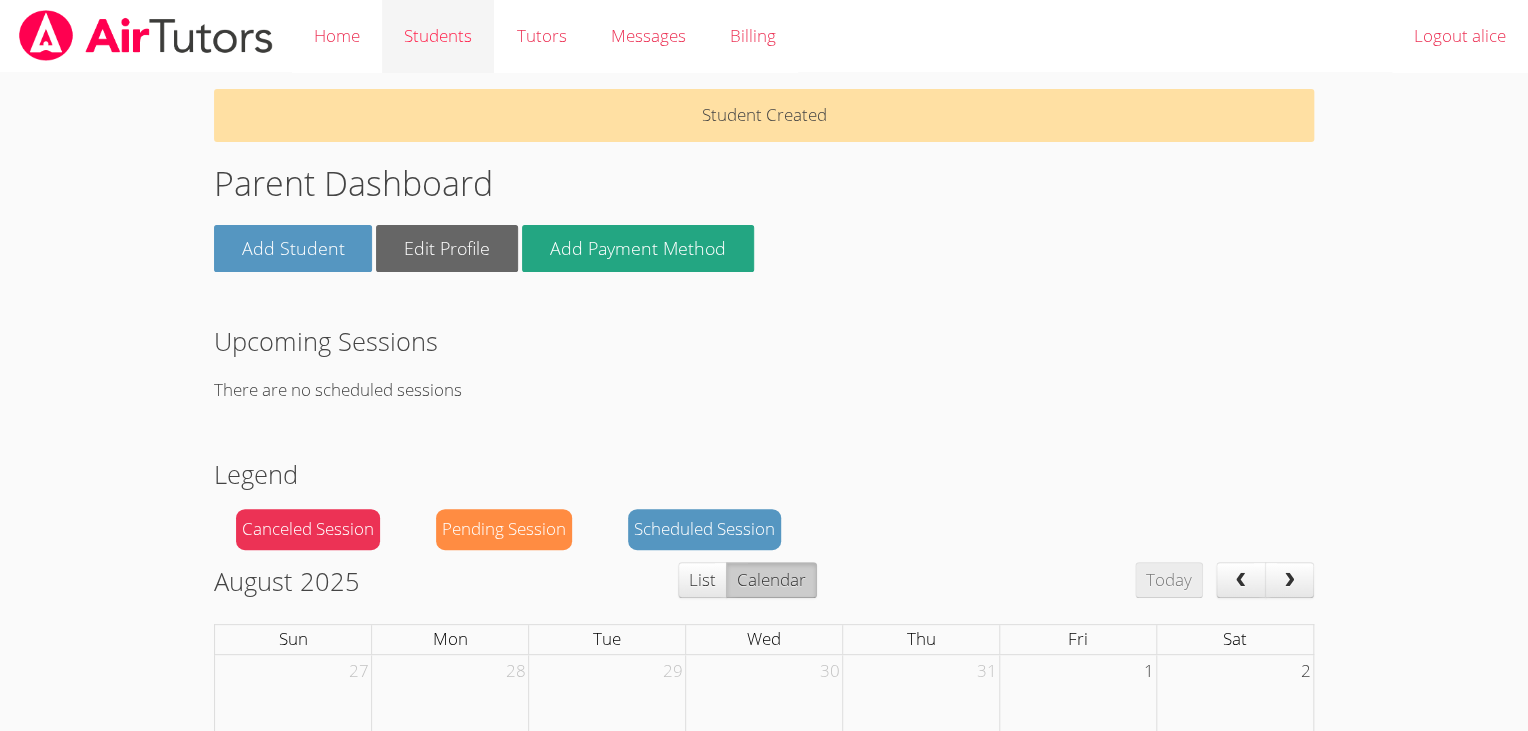 click on "Students" at bounding box center [438, 36] 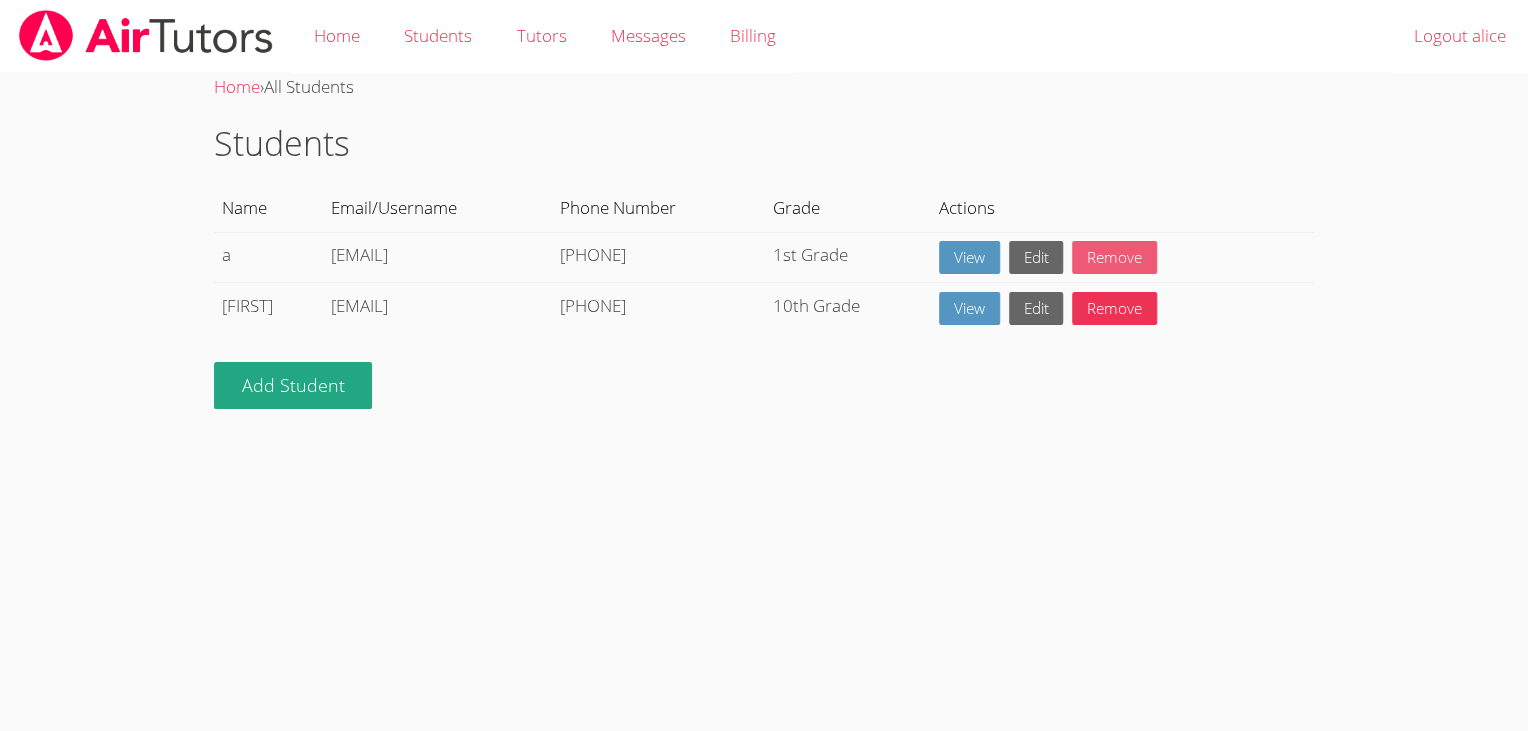 click on "Remove" at bounding box center [1114, 257] 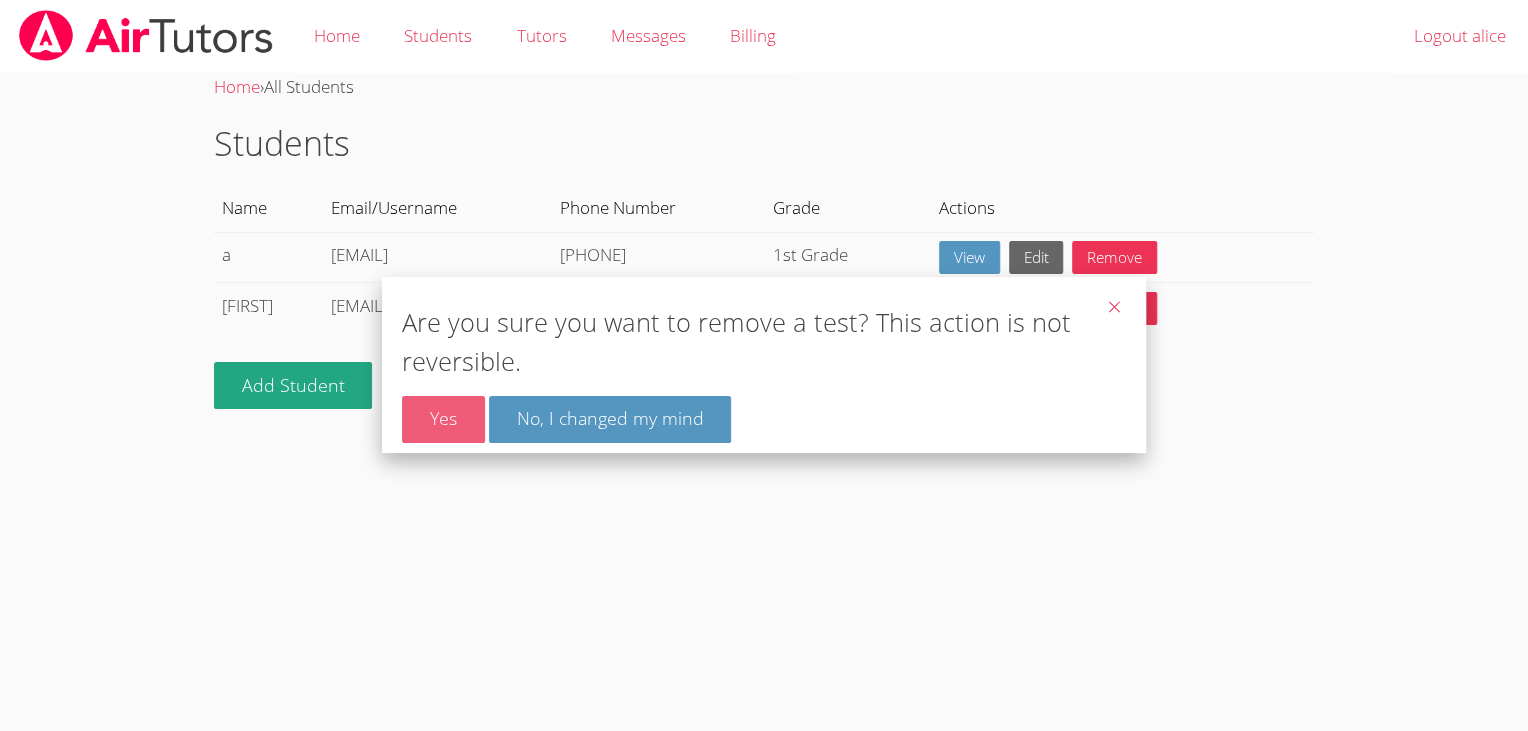 click on "Yes" at bounding box center [443, 419] 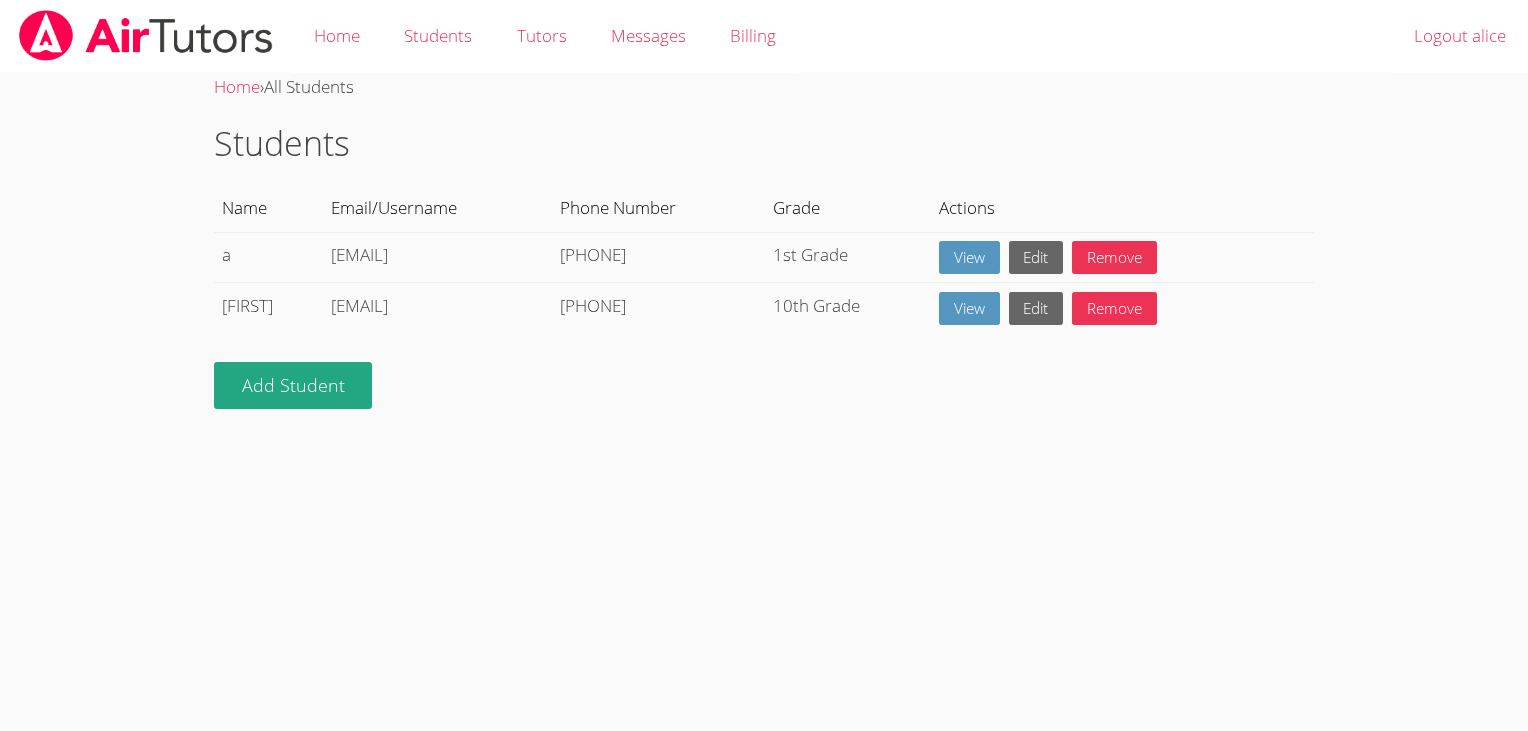 scroll, scrollTop: 0, scrollLeft: 0, axis: both 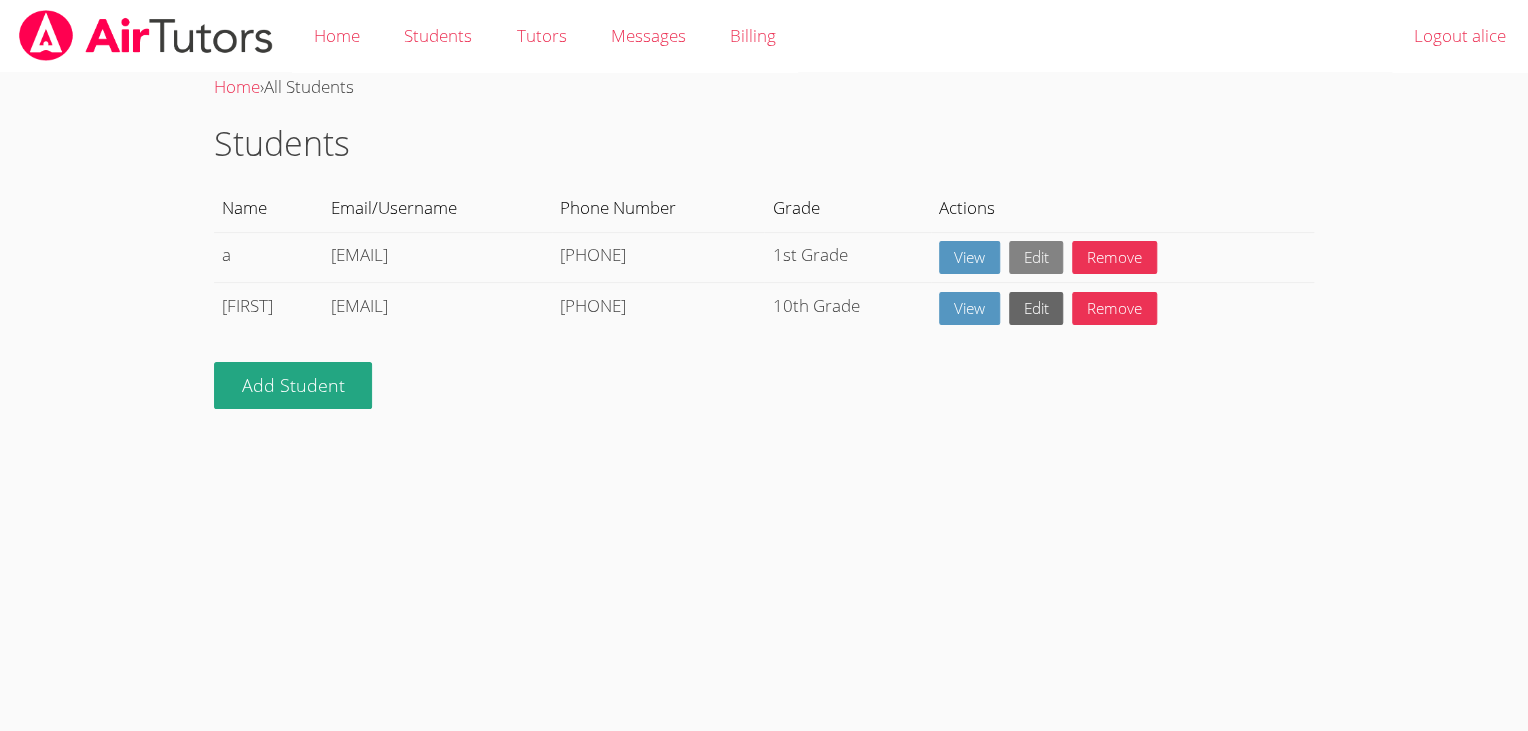 click on "Edit" at bounding box center (1036, 257) 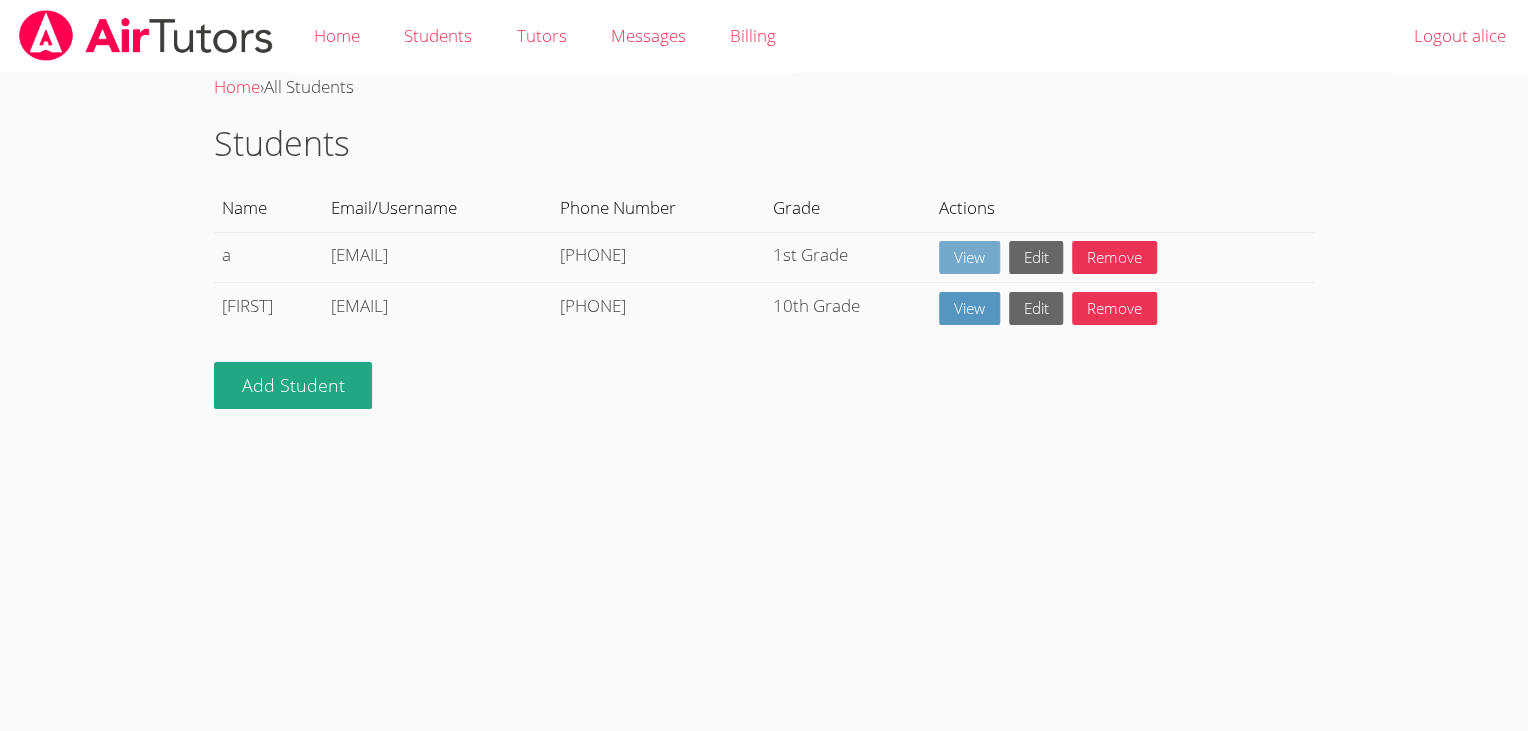 click on "View" at bounding box center [969, 257] 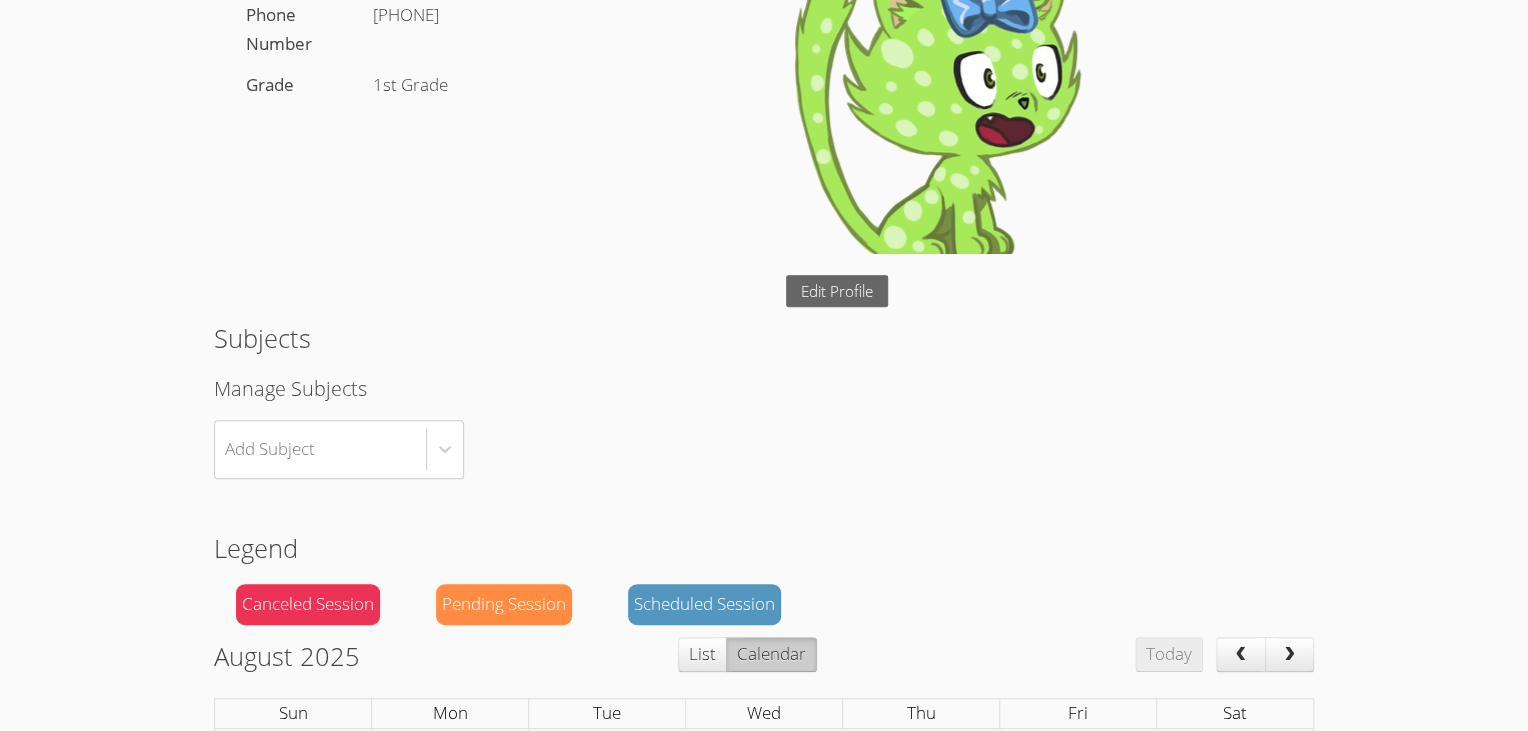 scroll, scrollTop: 361, scrollLeft: 0, axis: vertical 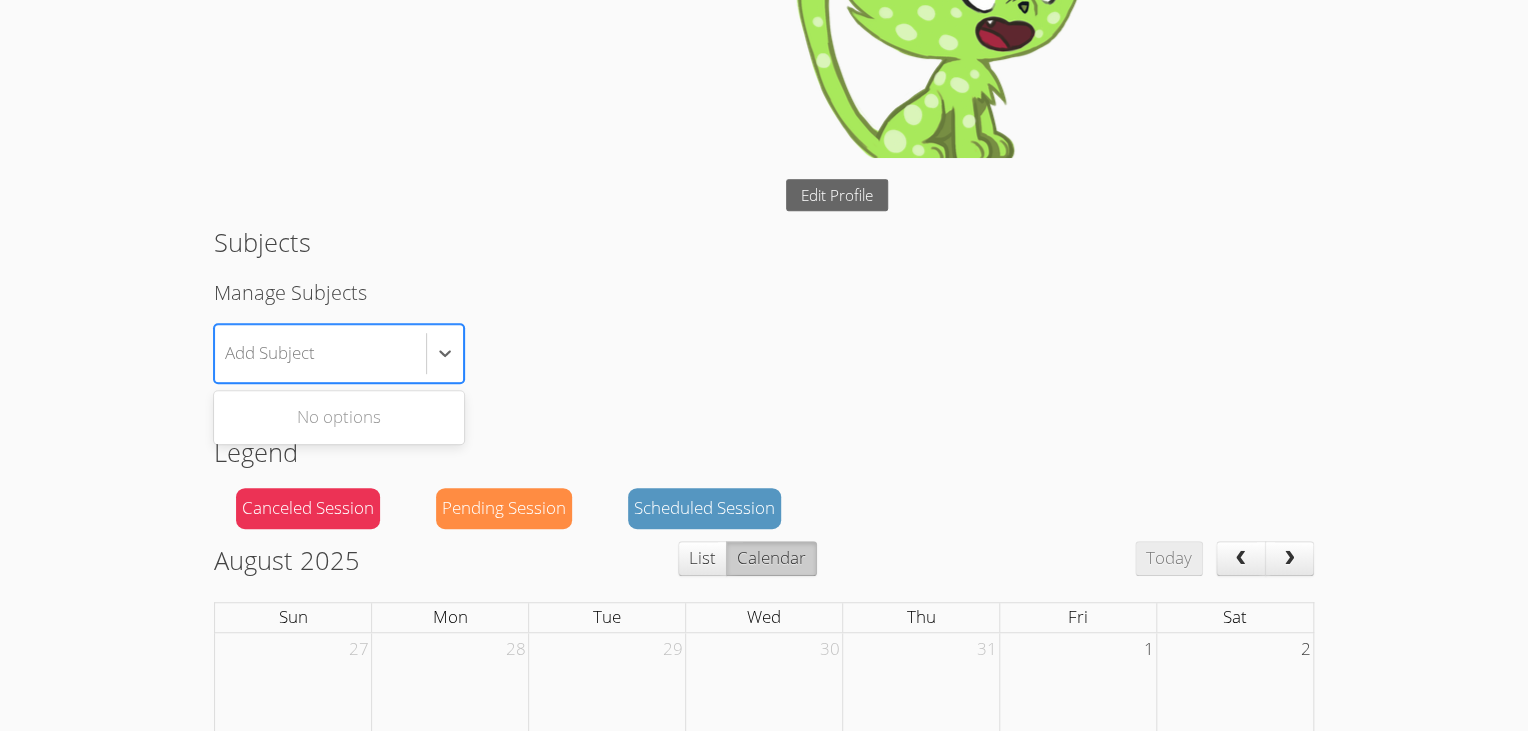 click on "Add Subject" at bounding box center (320, 354) 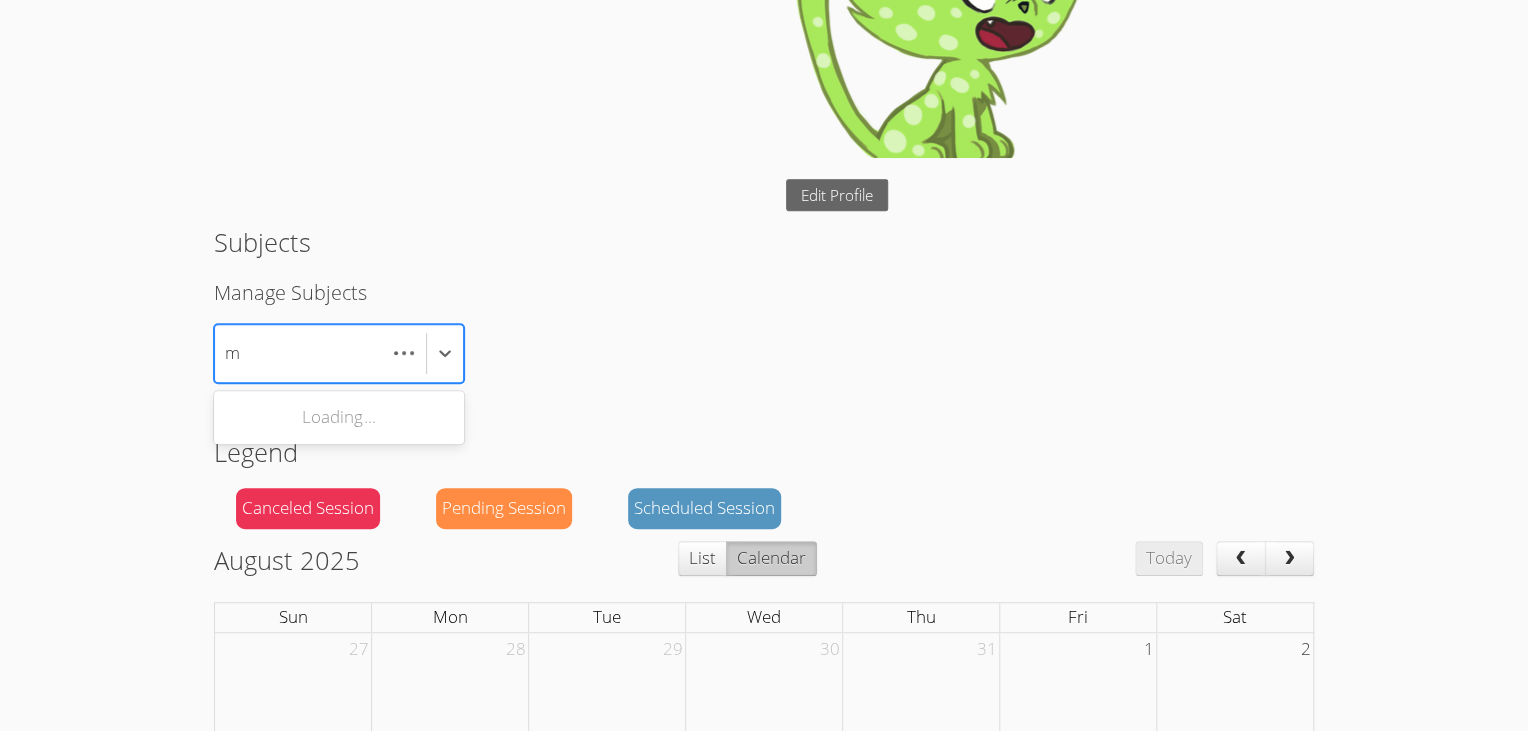 type on "ma" 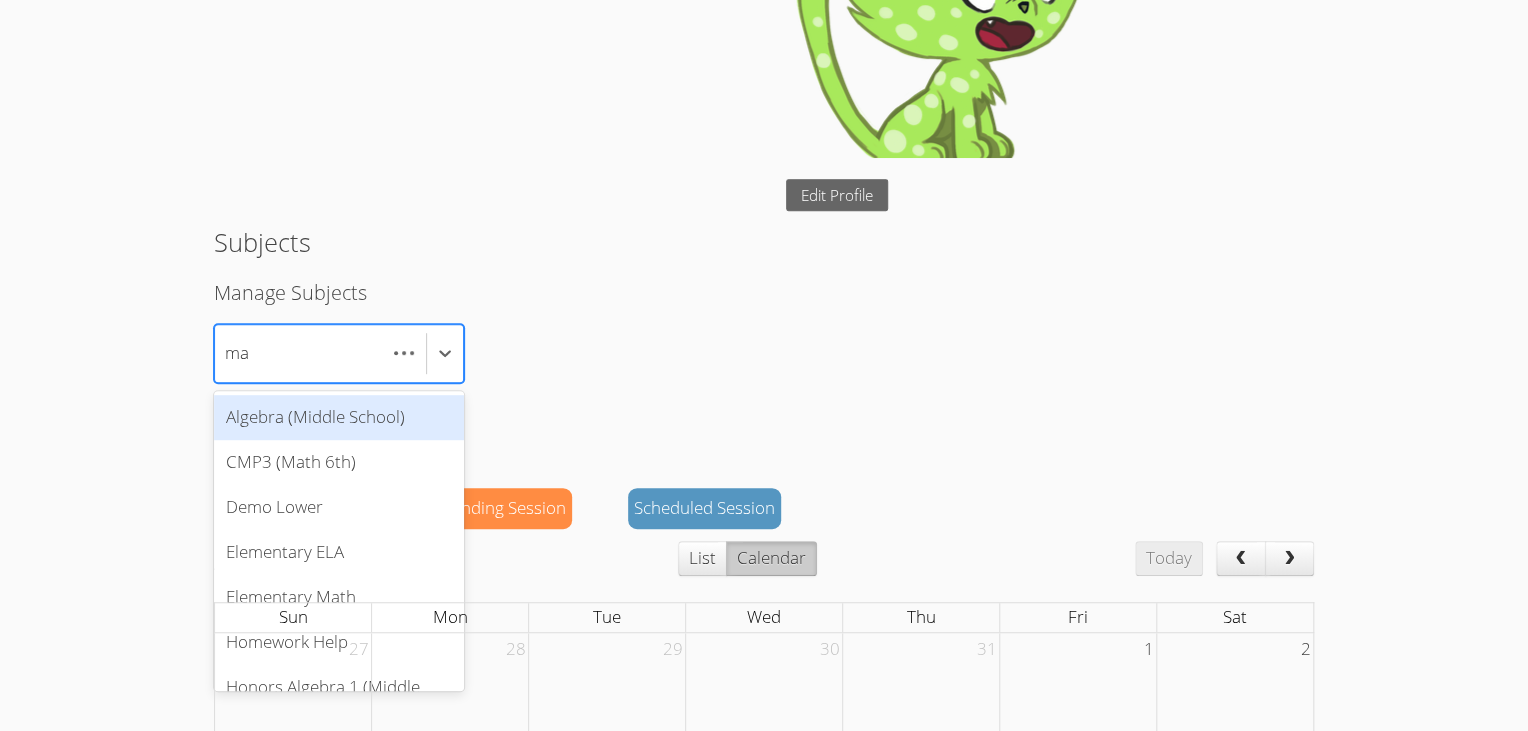 scroll, scrollTop: 0, scrollLeft: 0, axis: both 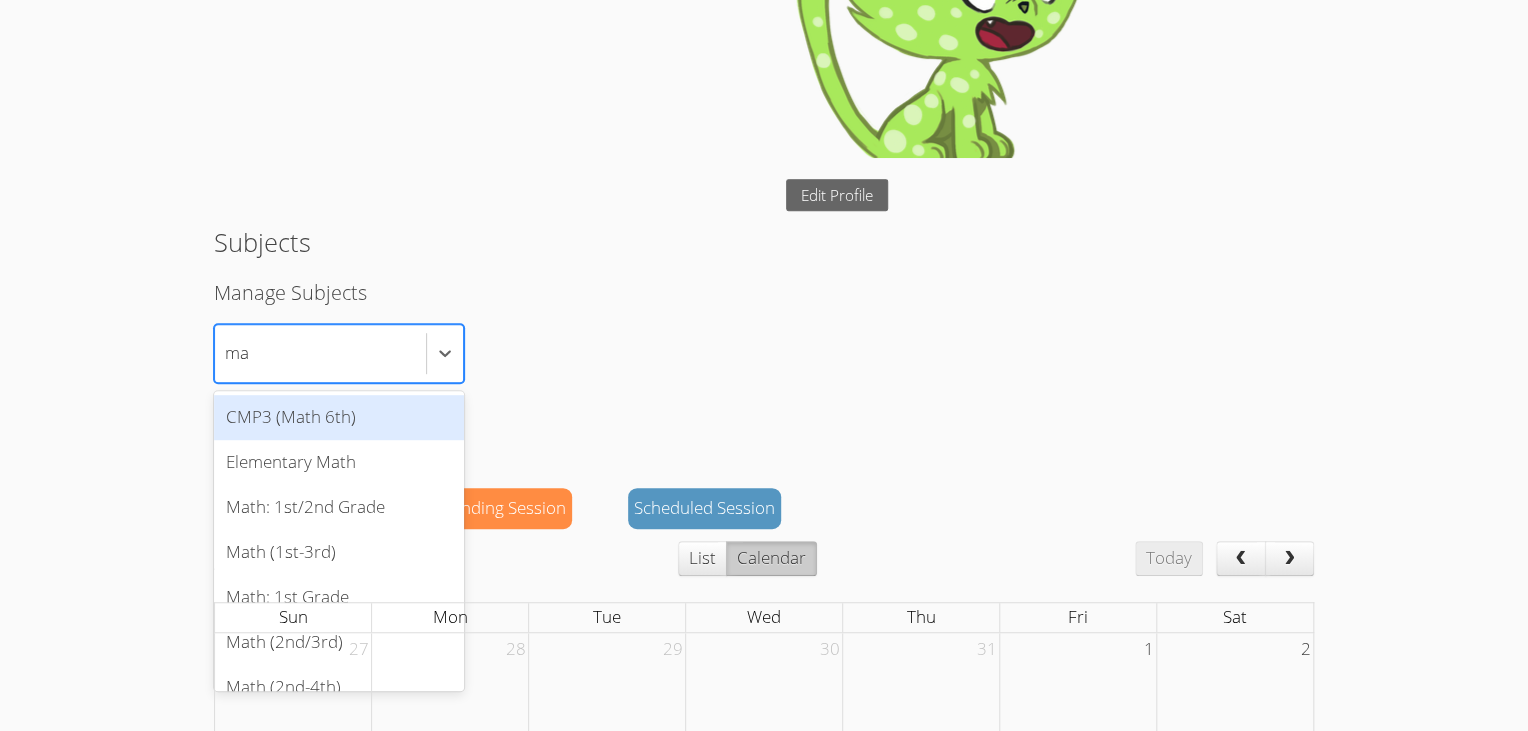 click on "CMP3 (Math 6th)" at bounding box center [339, 417] 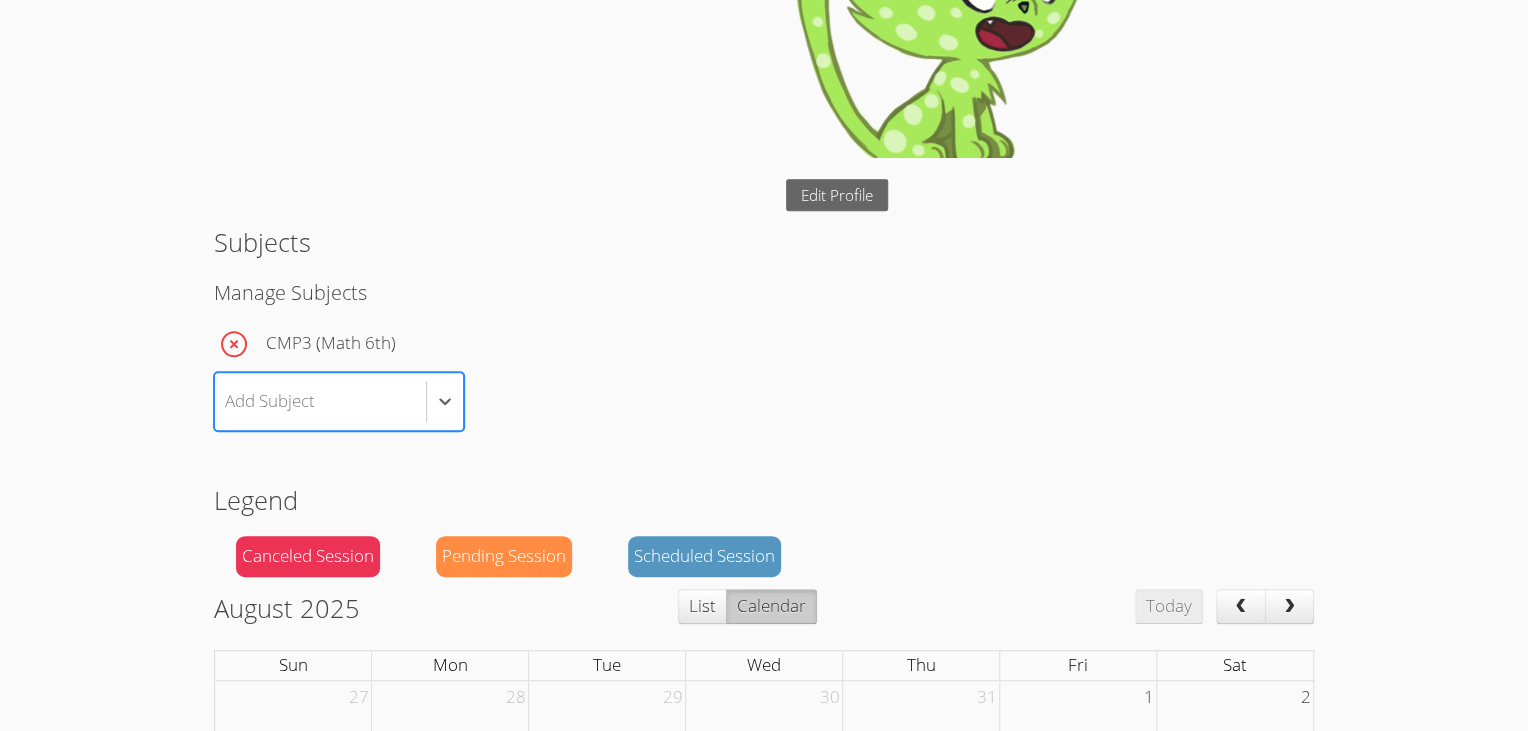 click on "Manage Subjects CMP3 (Math 6th)   Select is focused ,type to refine list, press Down to open the menu,  Add Subject" at bounding box center [764, 355] 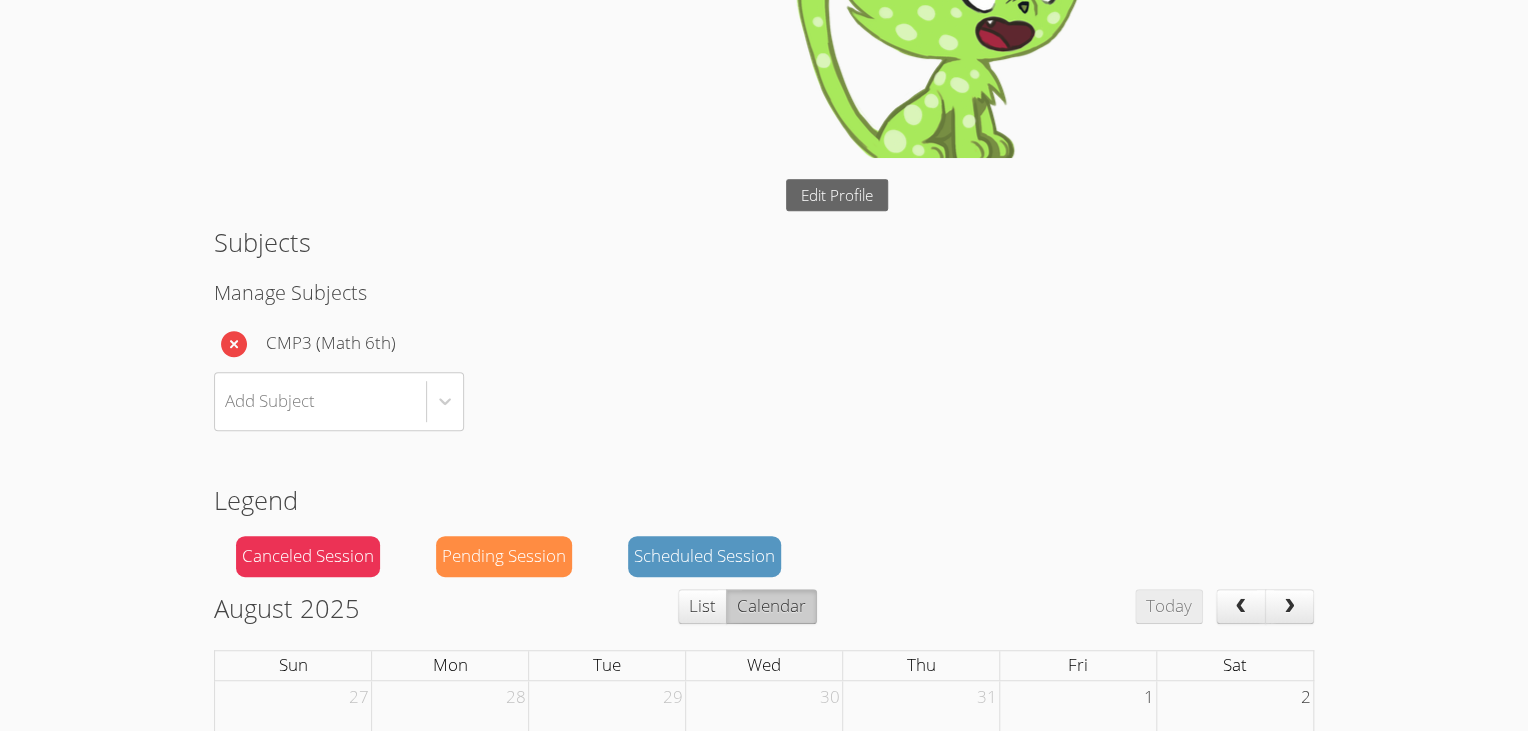 click 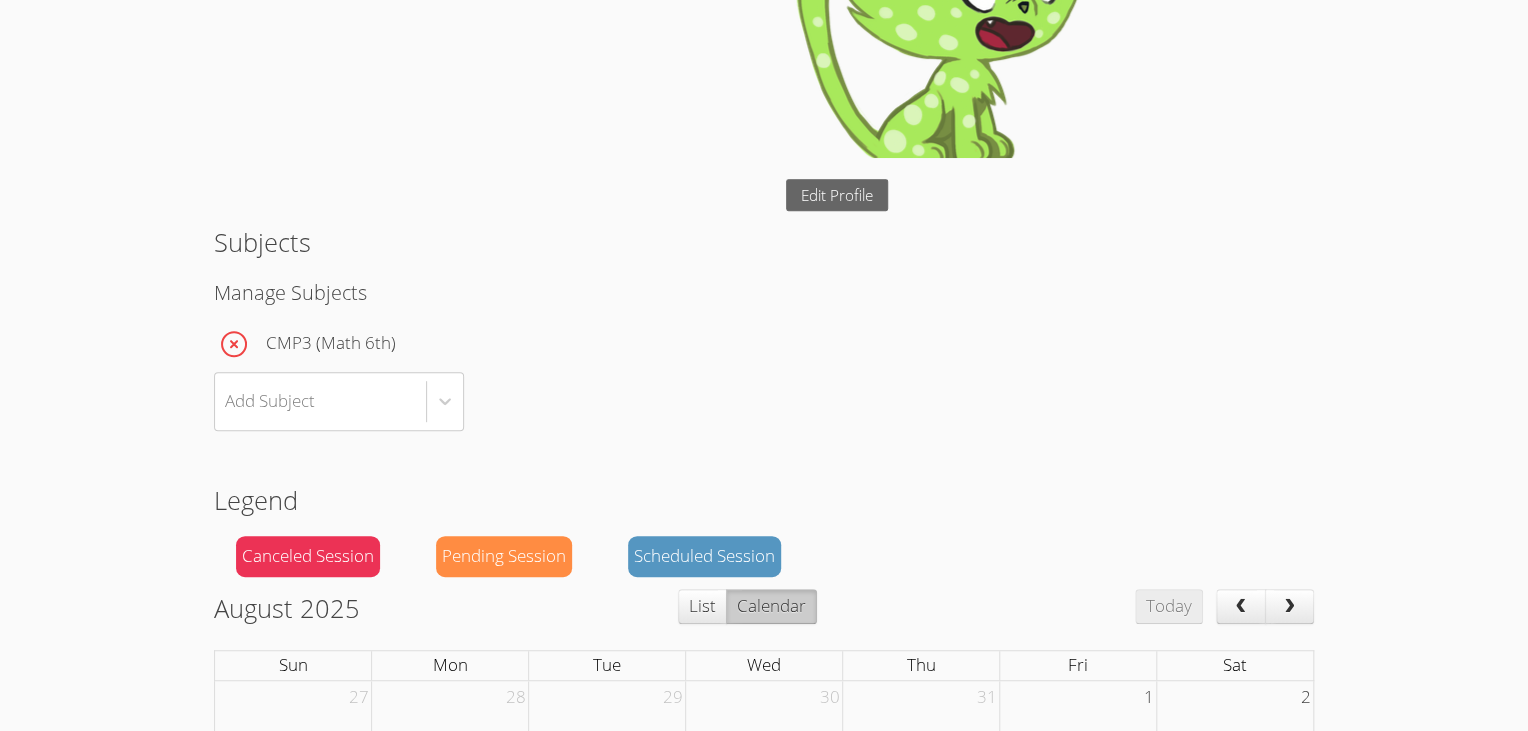 type 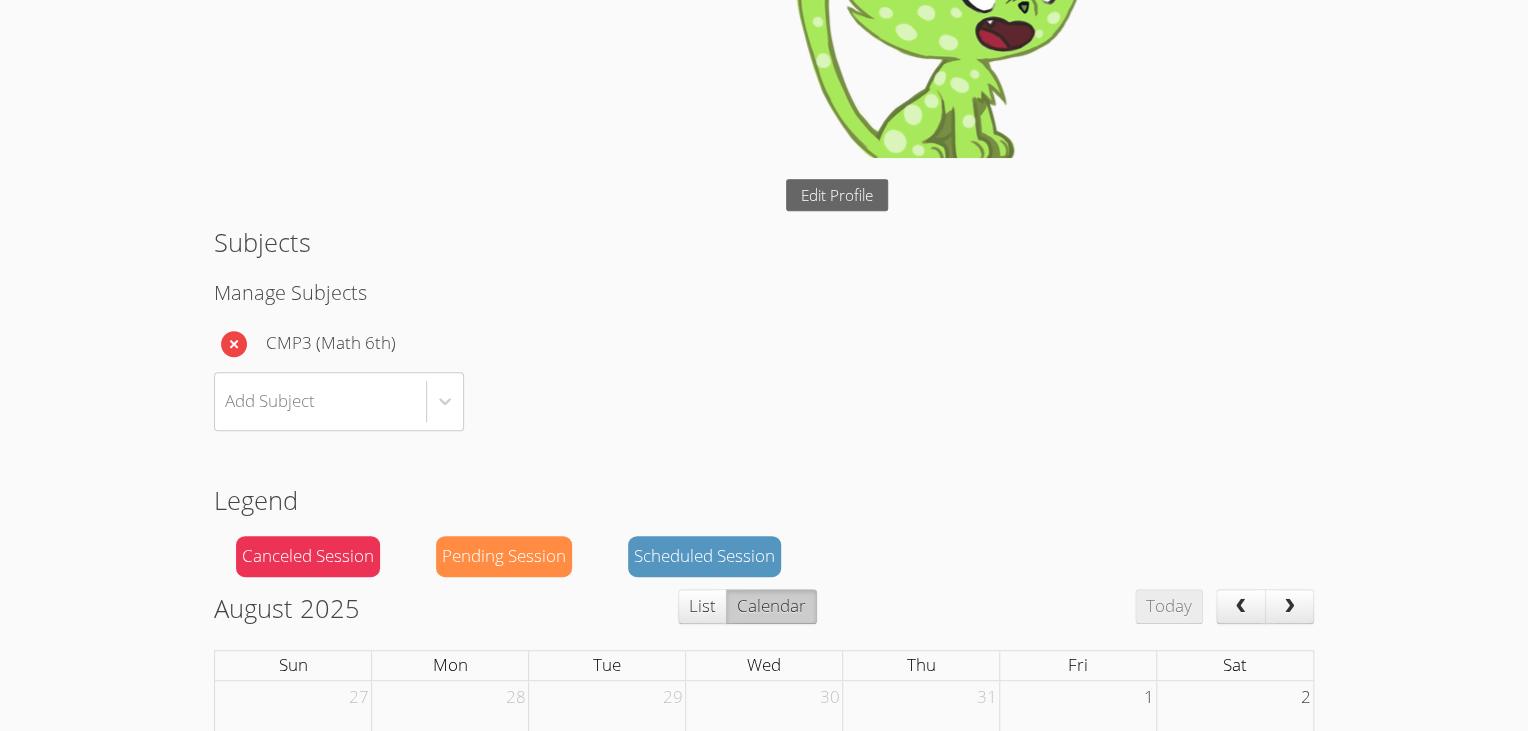 click 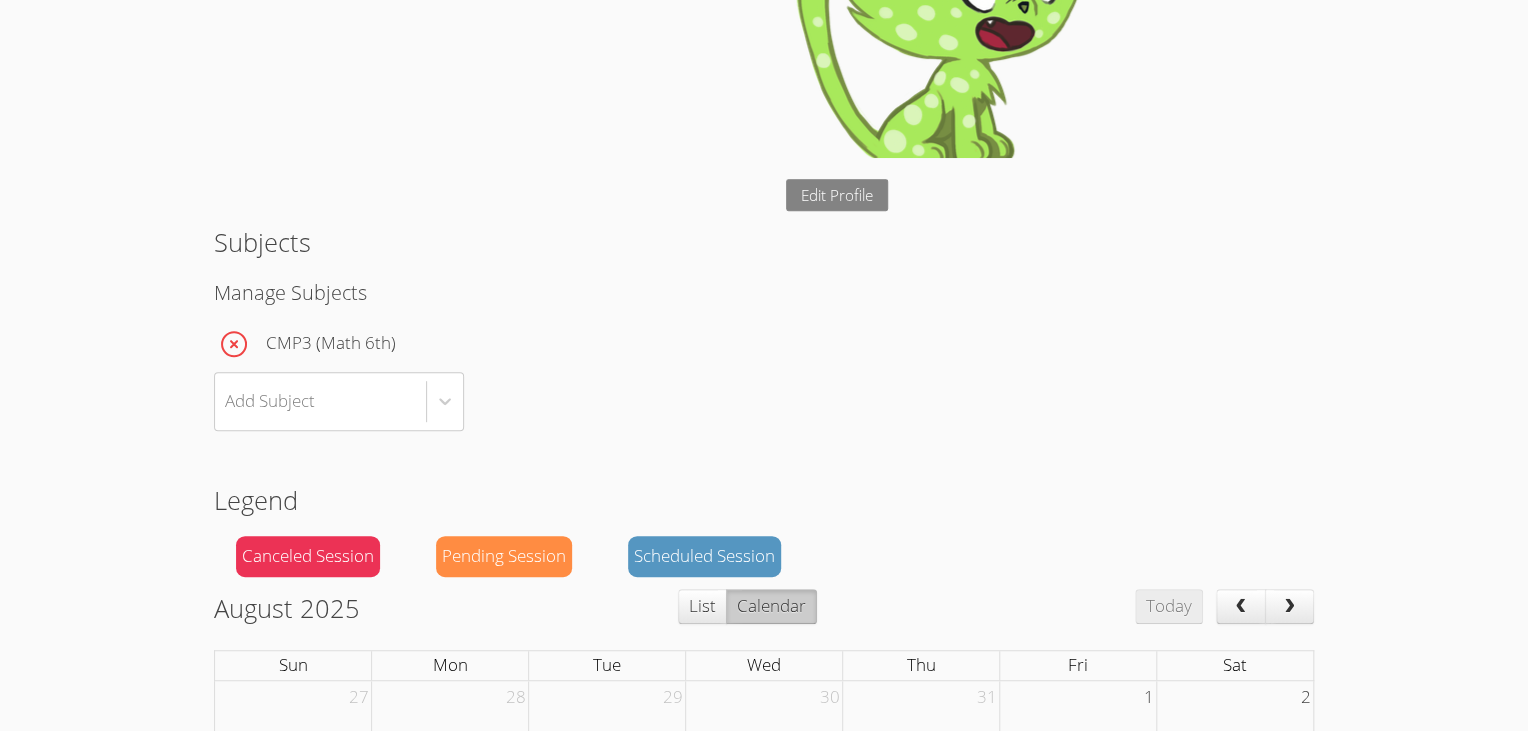 click on "Edit Profile" at bounding box center [837, 195] 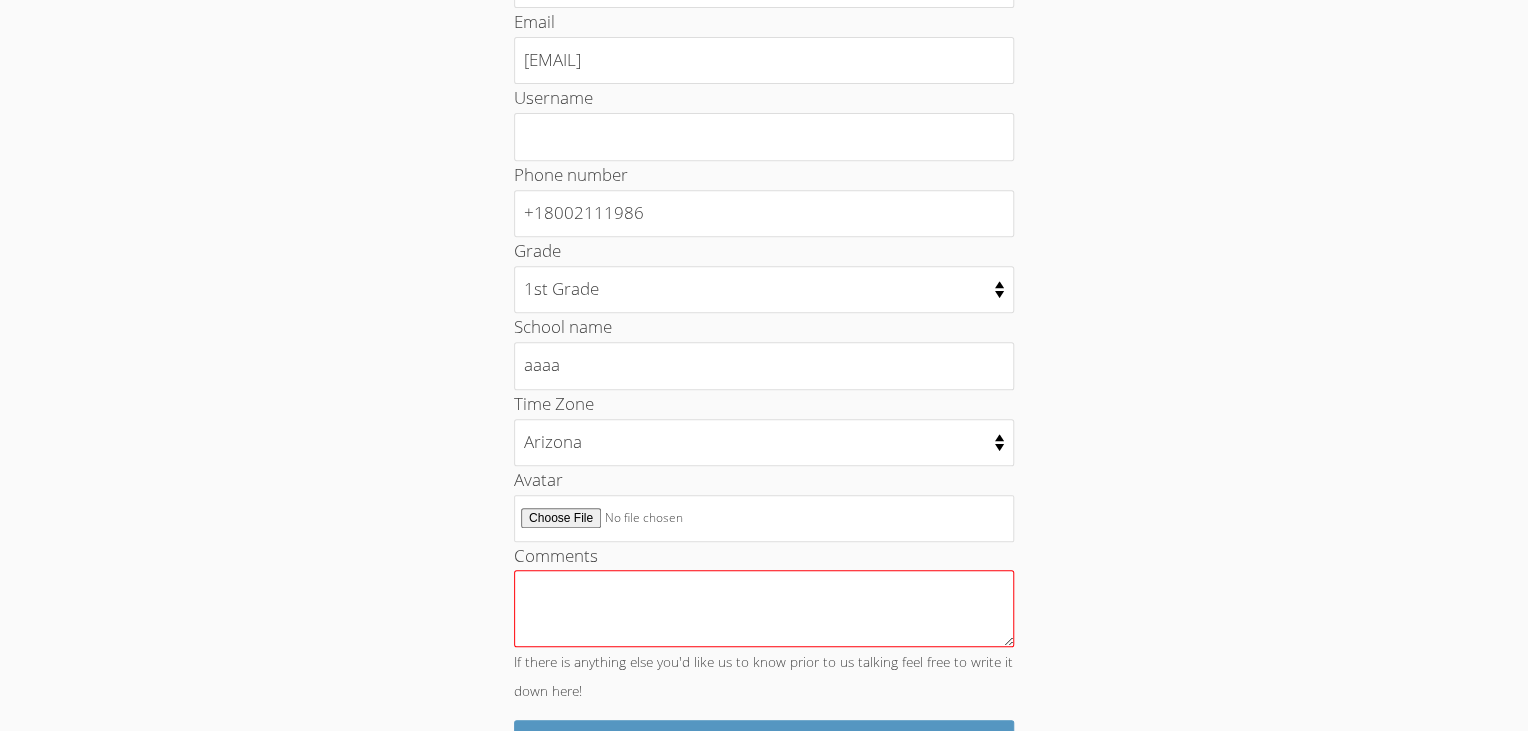 scroll, scrollTop: 395, scrollLeft: 0, axis: vertical 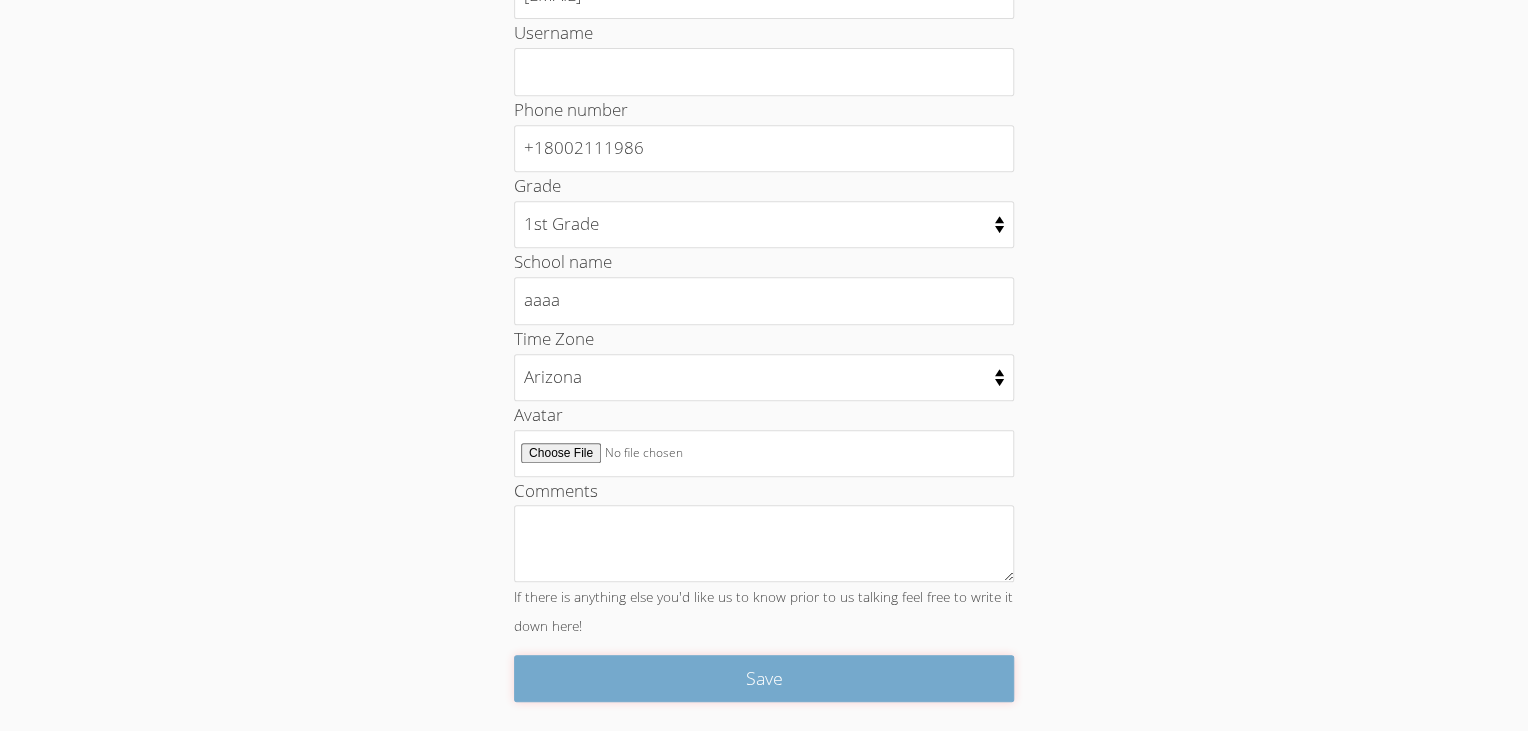click on "Save" at bounding box center [764, 678] 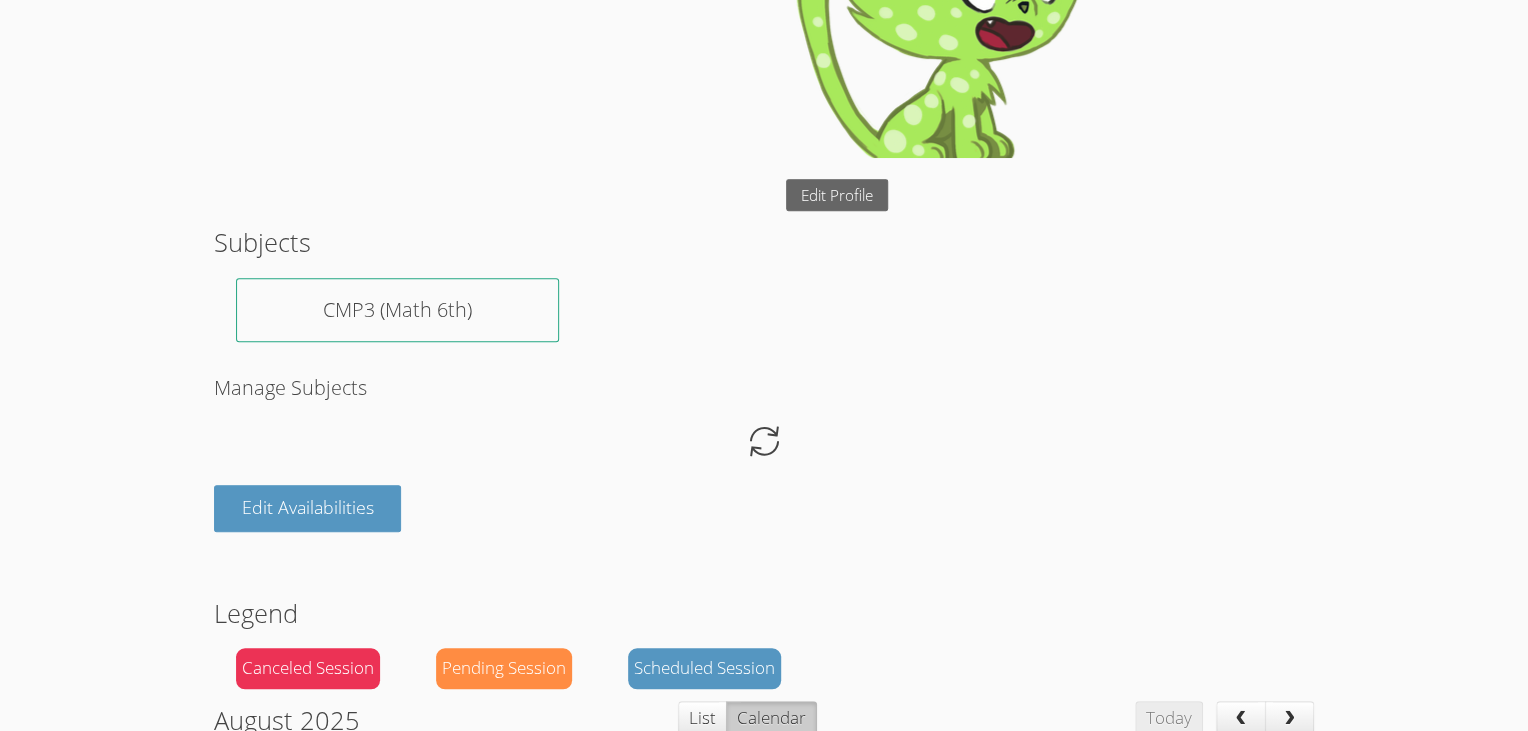 scroll, scrollTop: 0, scrollLeft: 0, axis: both 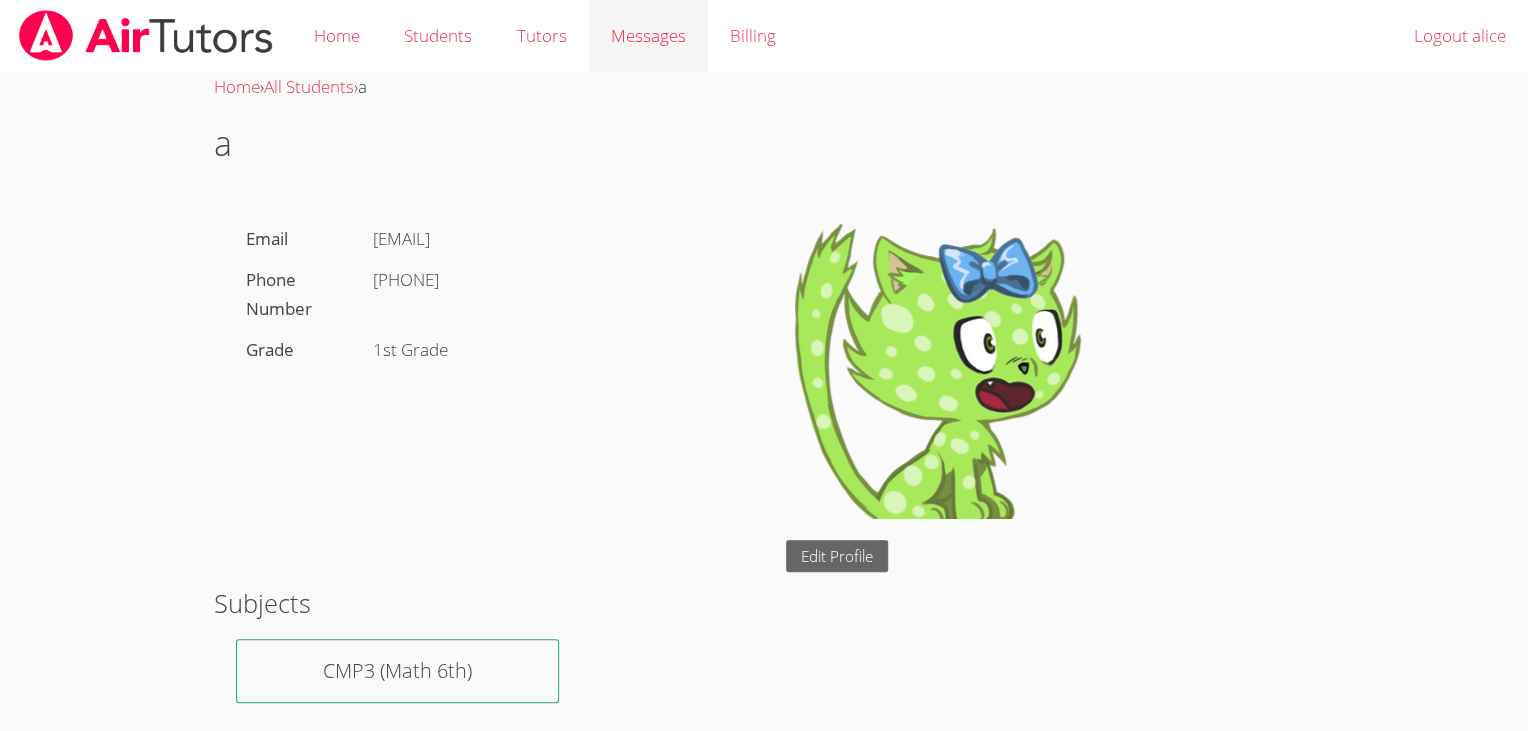 click on "Messages" at bounding box center (648, 35) 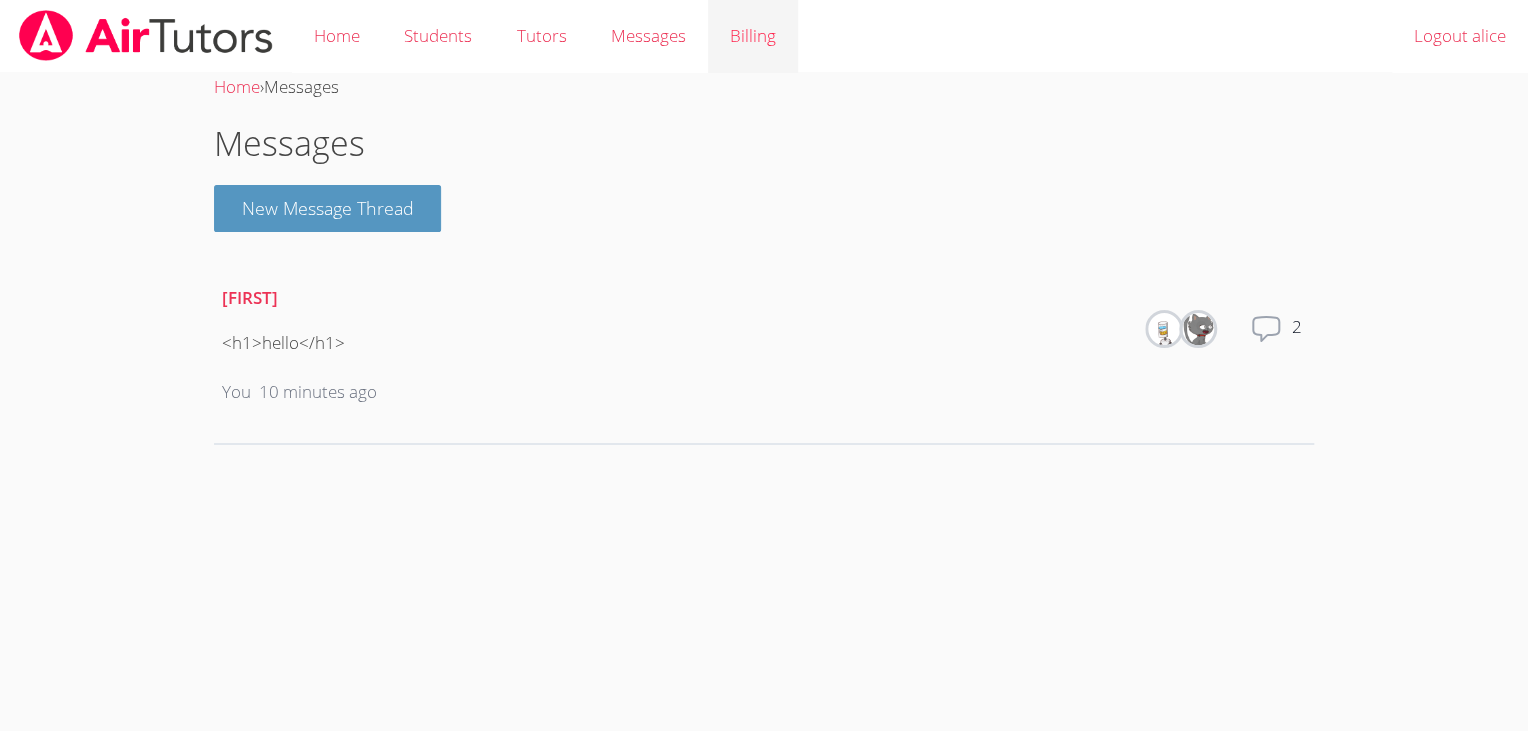 click on "Billing" at bounding box center [753, 36] 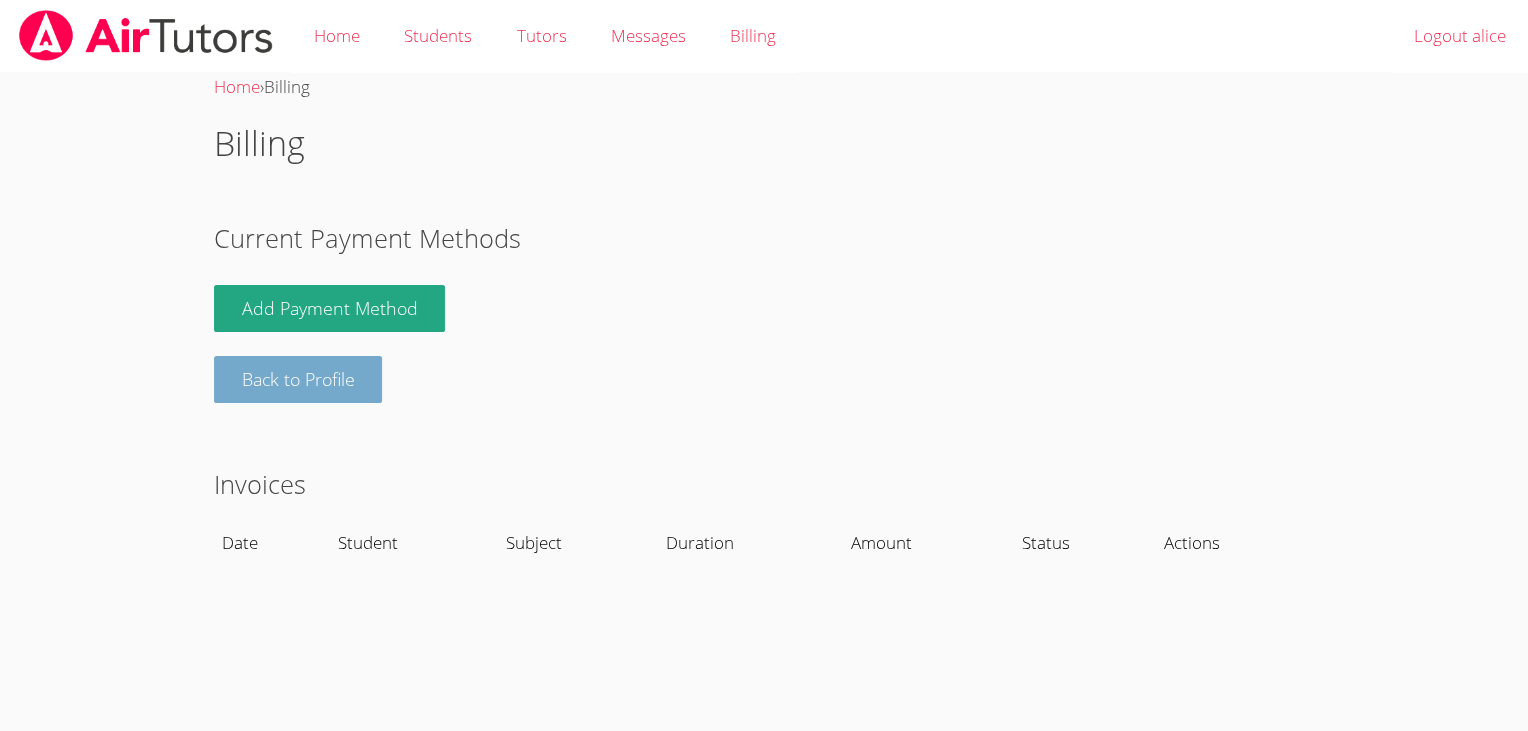 click on "Back to Profile" at bounding box center (298, 379) 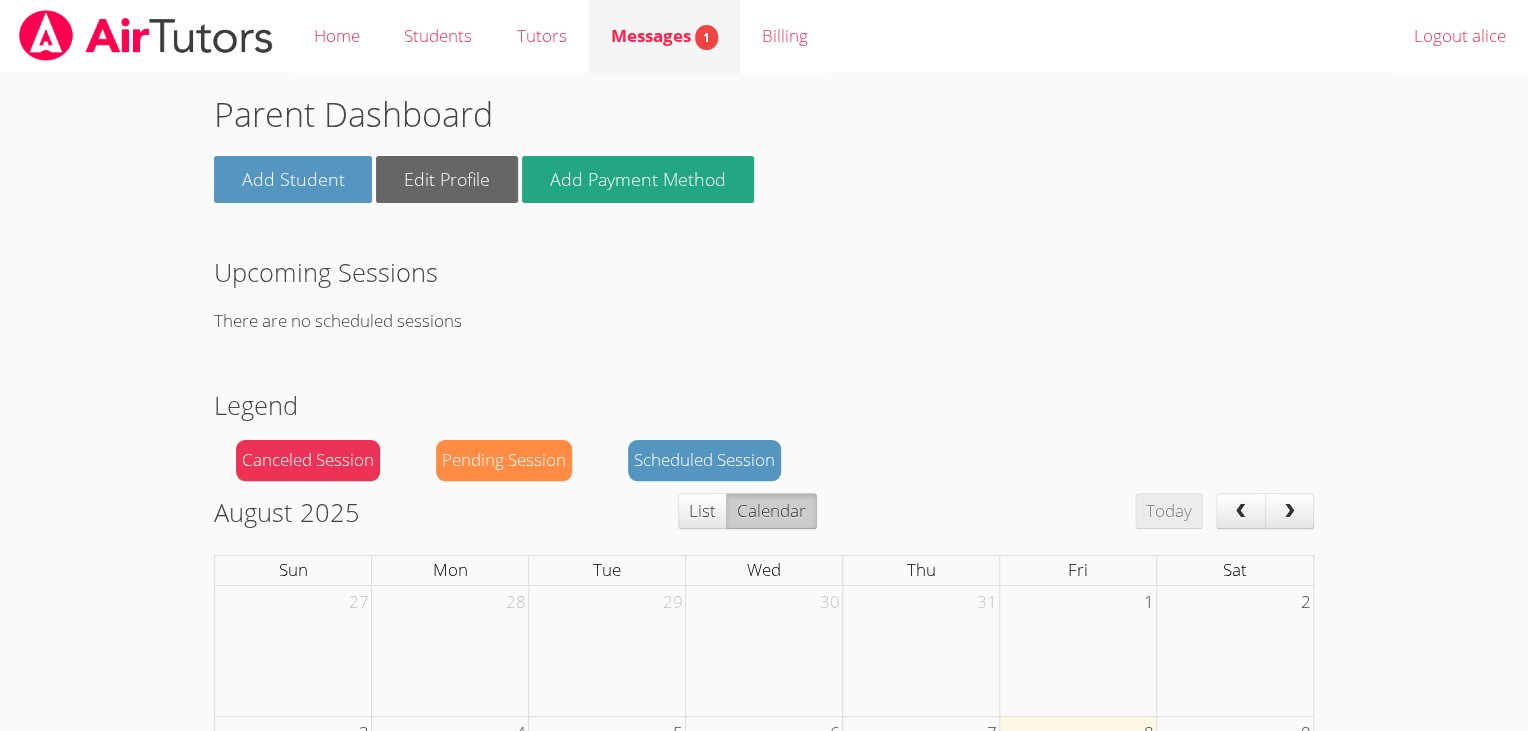 click on "Messages 1" at bounding box center (664, 35) 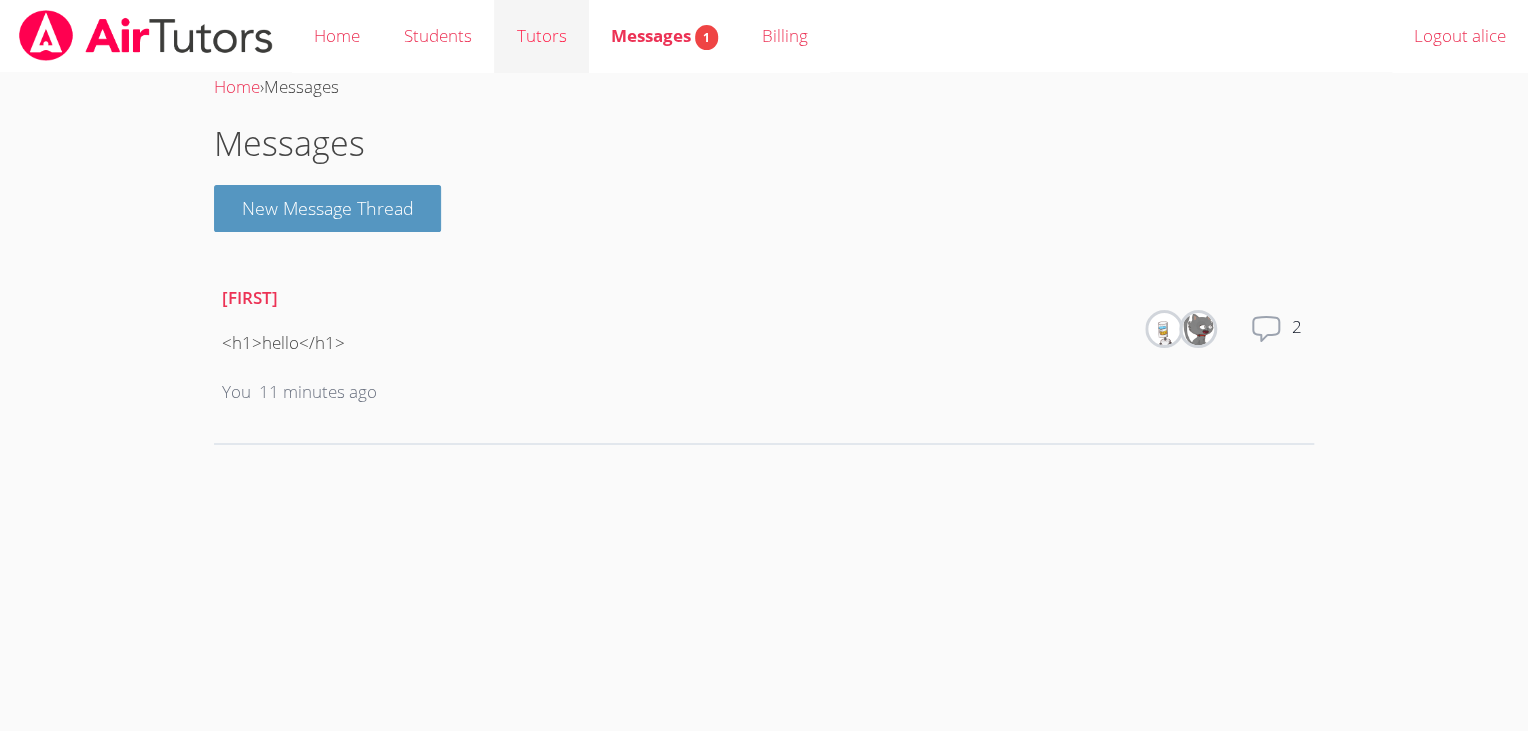 click on "Tutors" at bounding box center [541, 36] 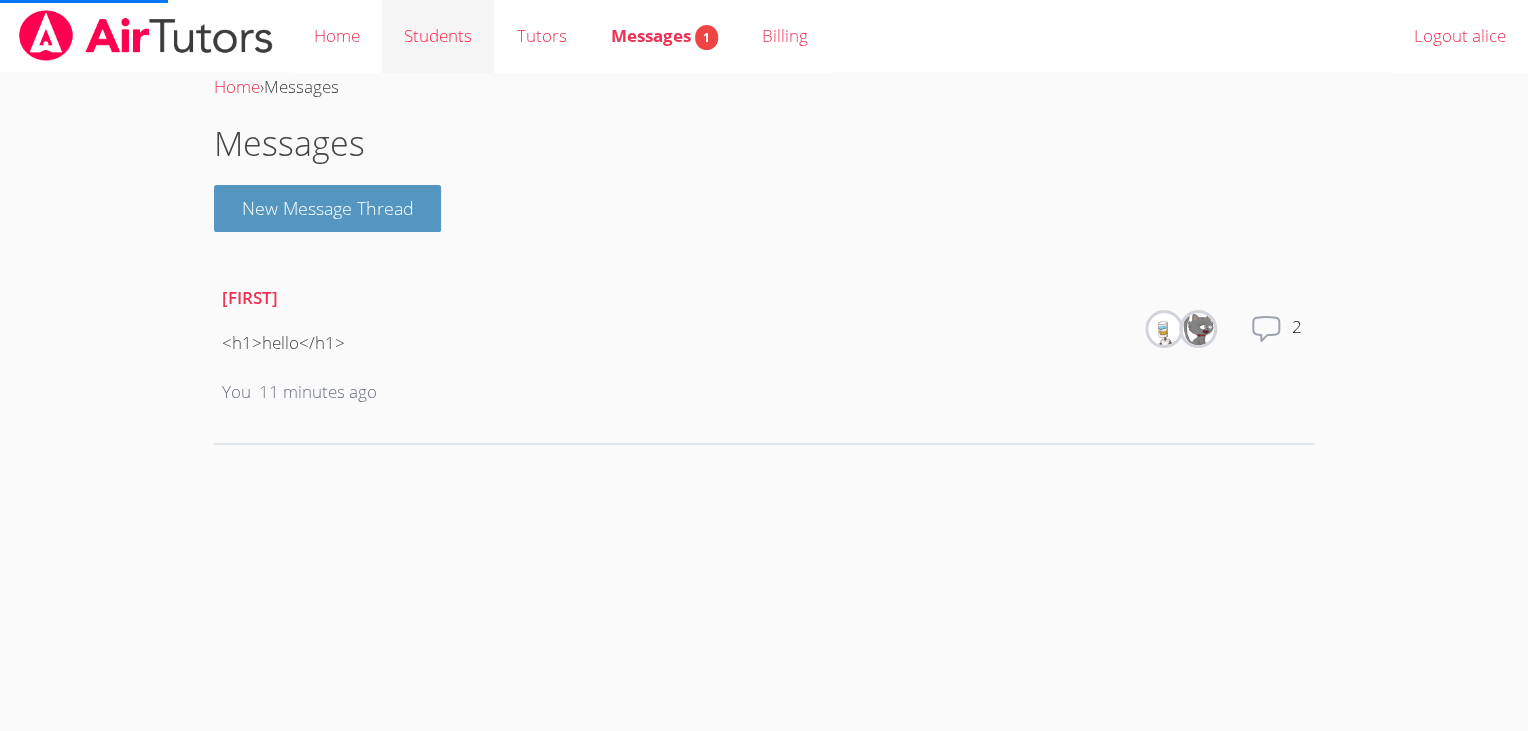 click on "Students" at bounding box center (438, 36) 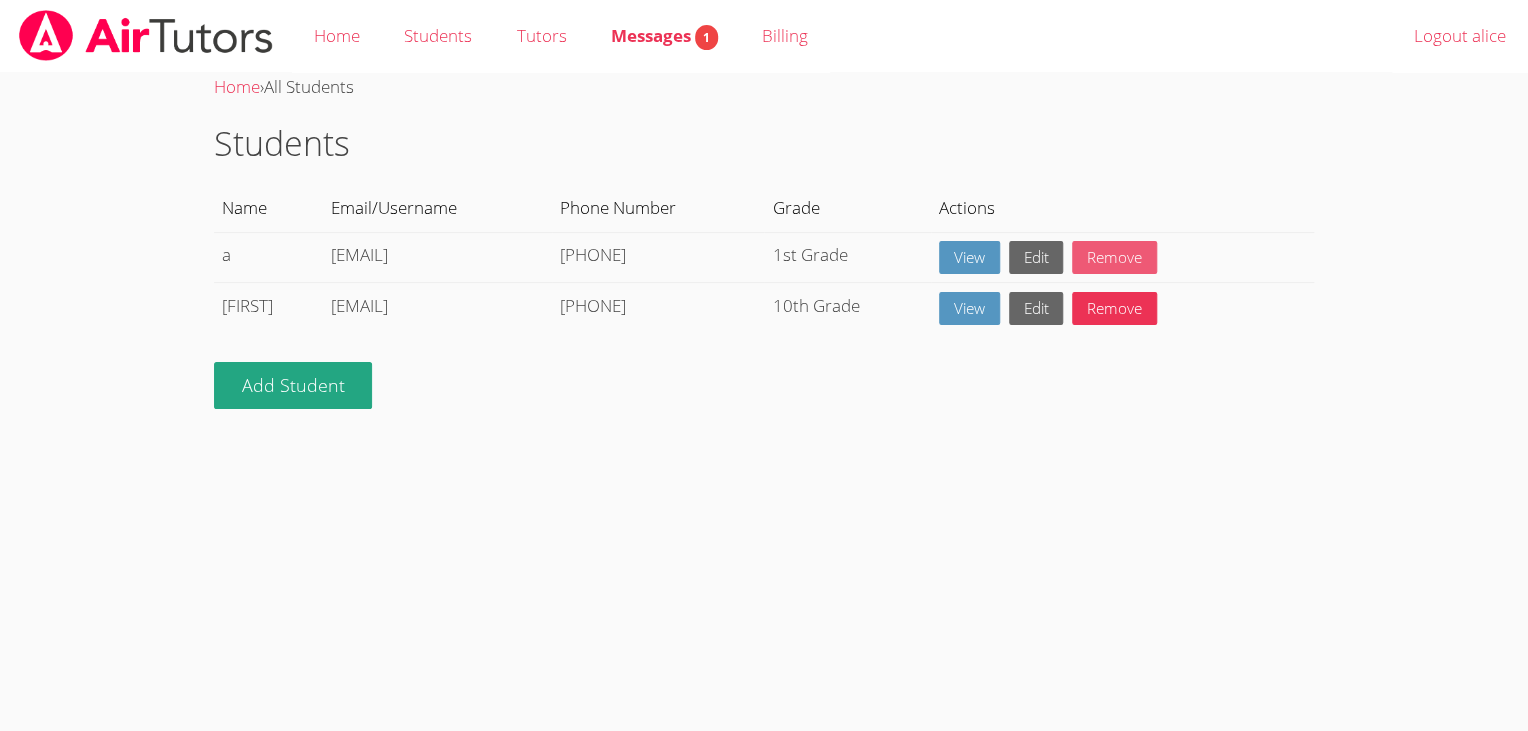 click on "Remove" at bounding box center [1114, 257] 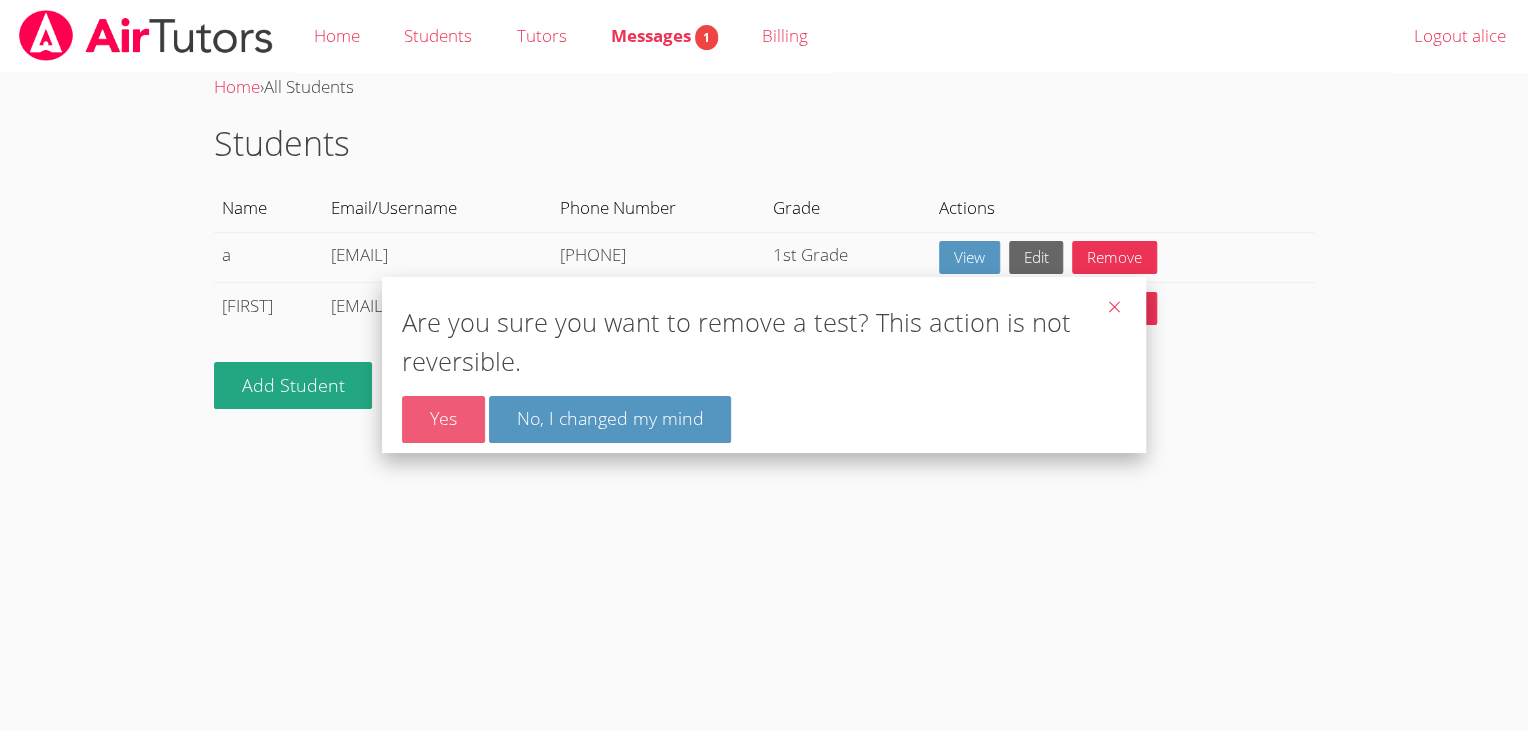 click on "Yes" at bounding box center [443, 419] 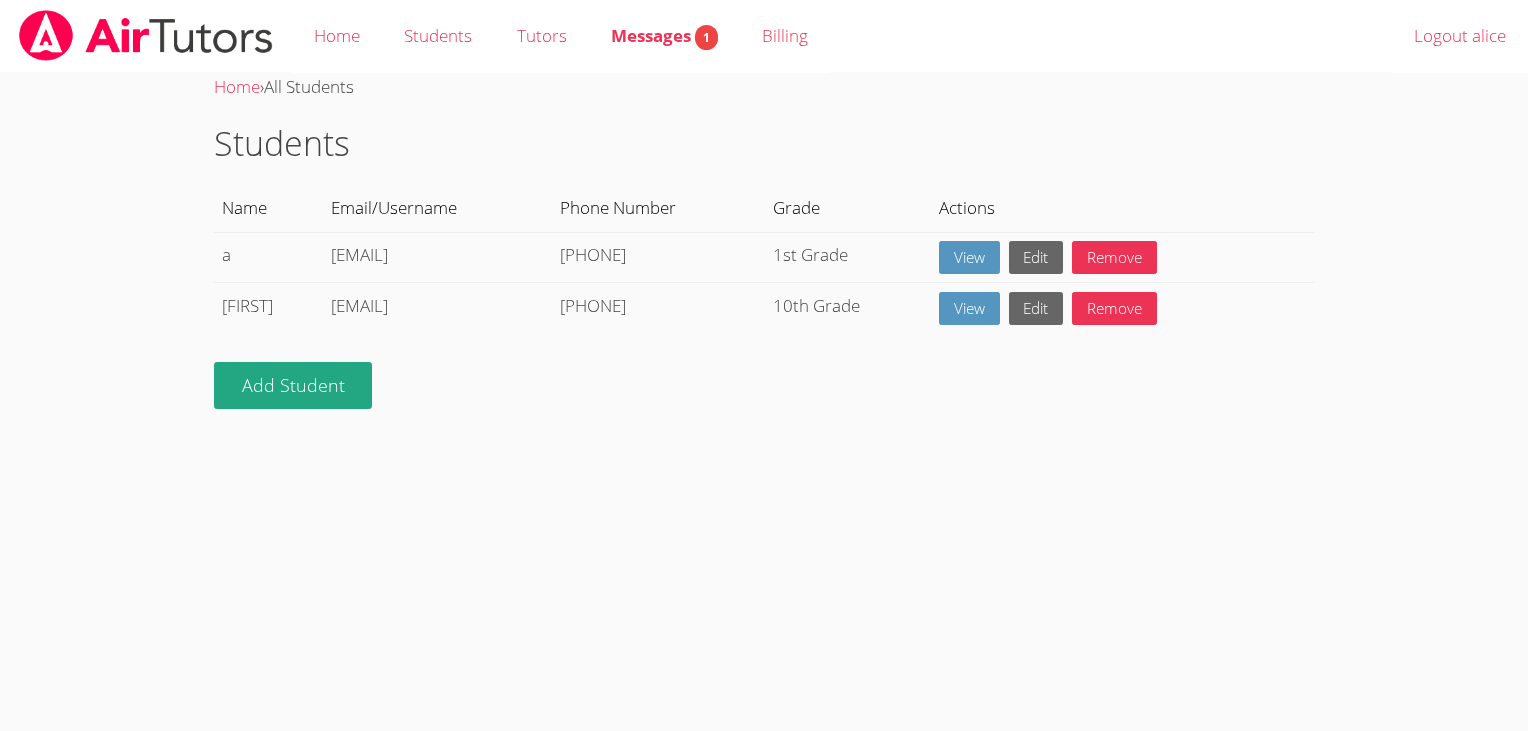 scroll, scrollTop: 0, scrollLeft: 0, axis: both 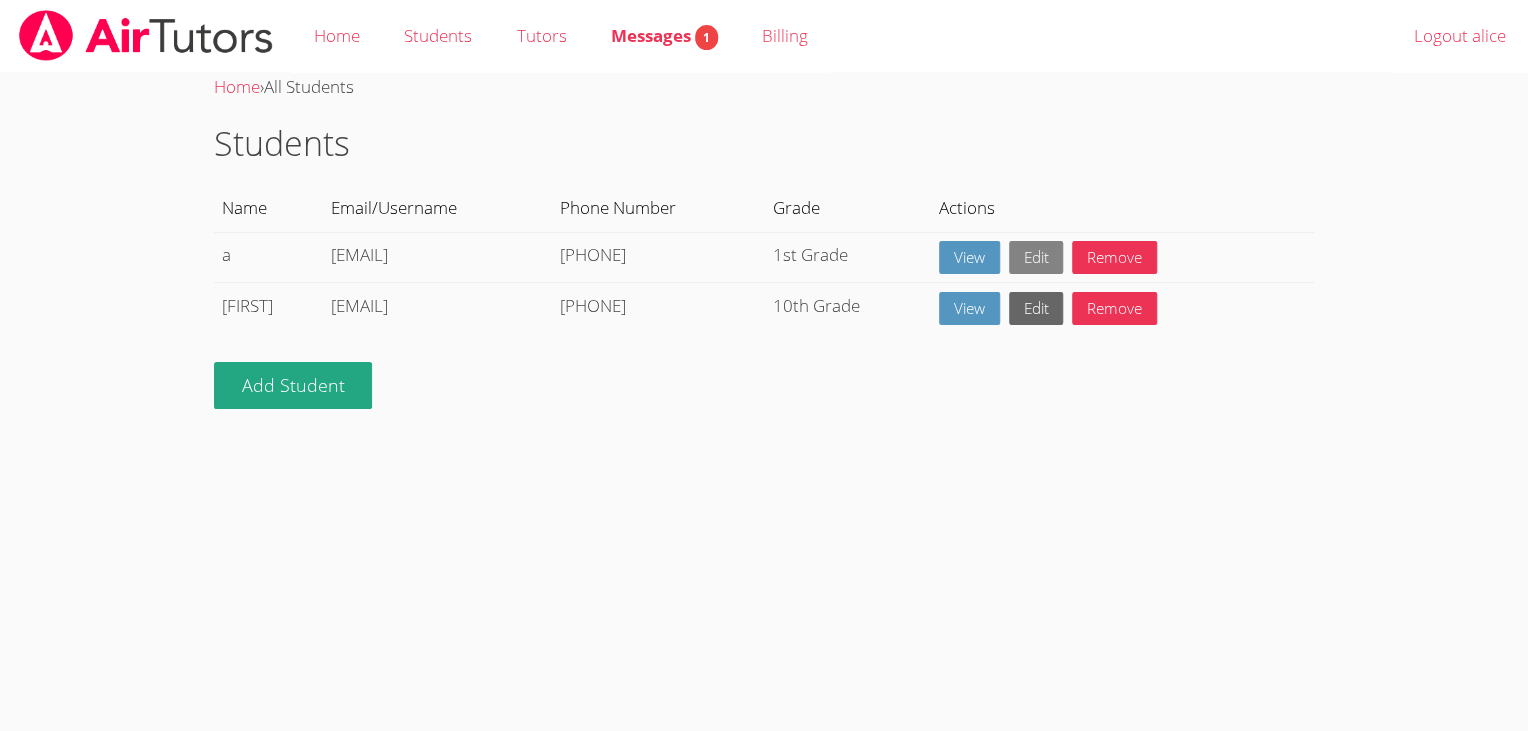 click on "Edit" at bounding box center [1036, 257] 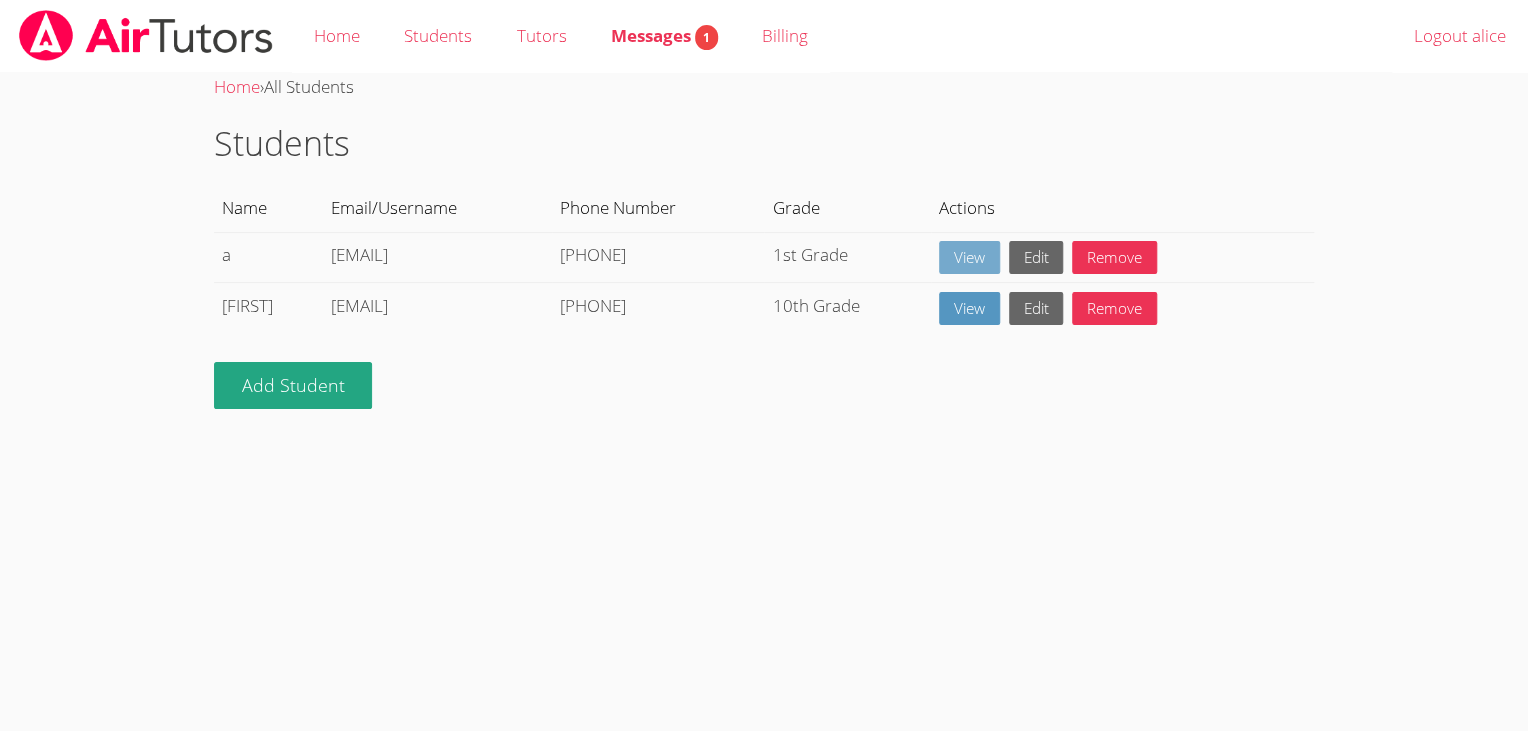 click on "View" at bounding box center (969, 257) 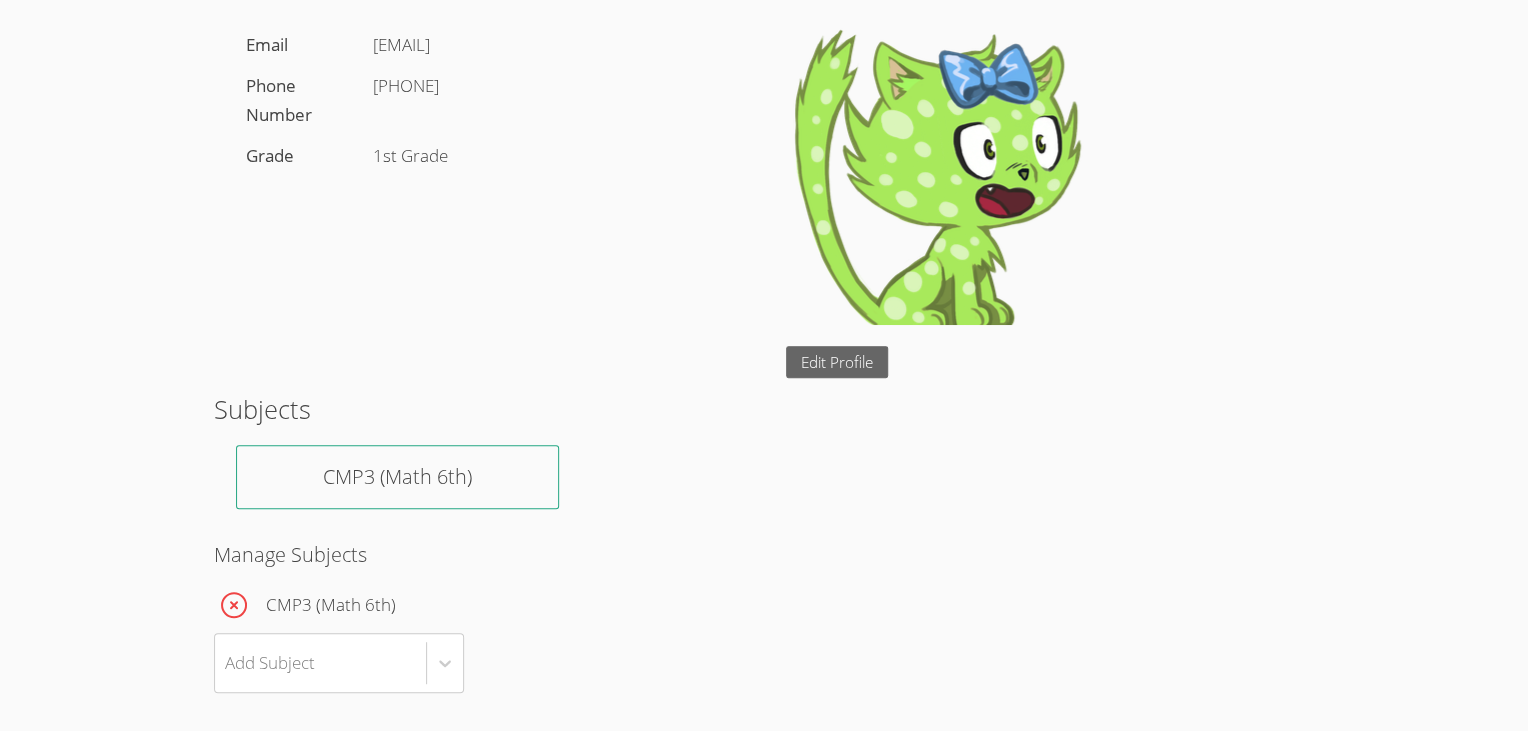 scroll, scrollTop: 361, scrollLeft: 0, axis: vertical 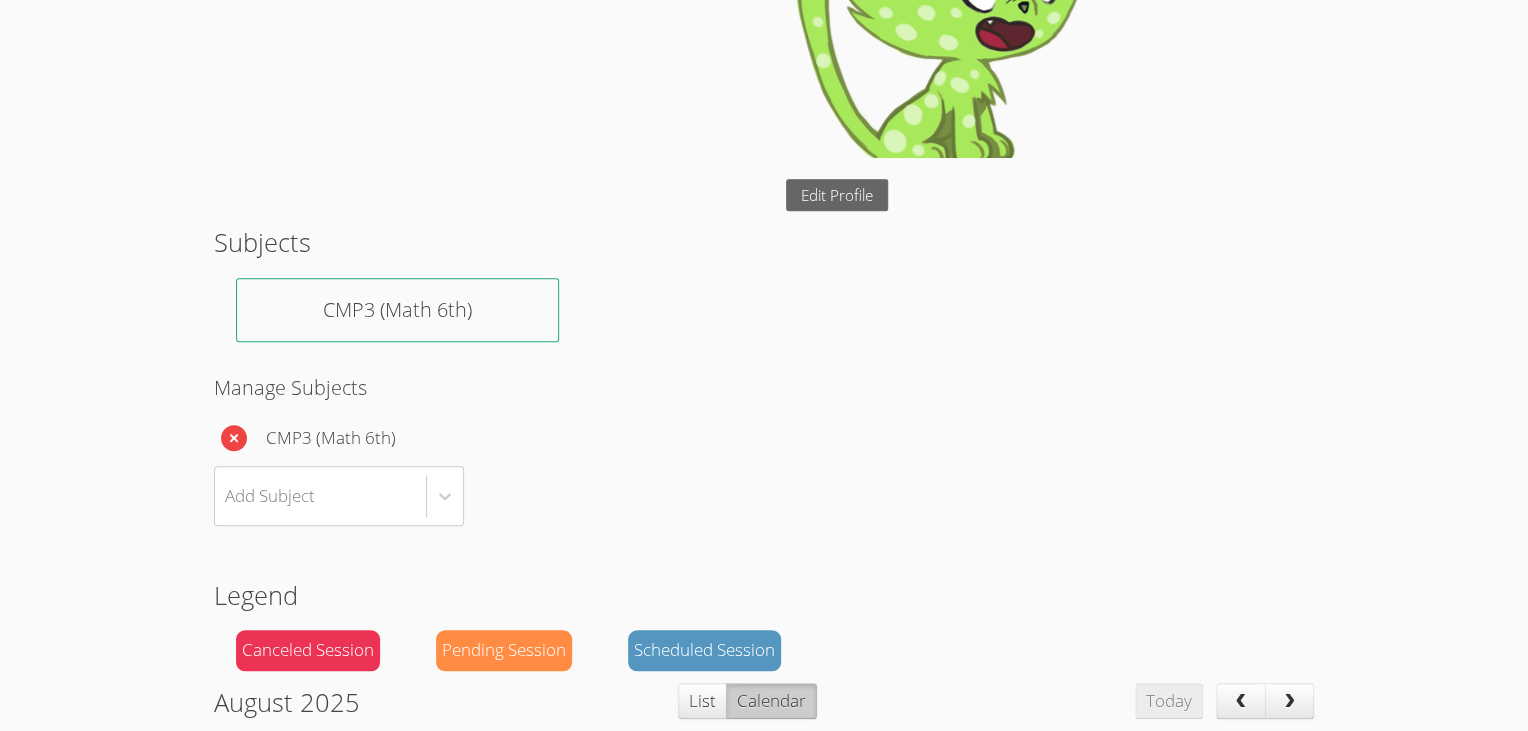 click 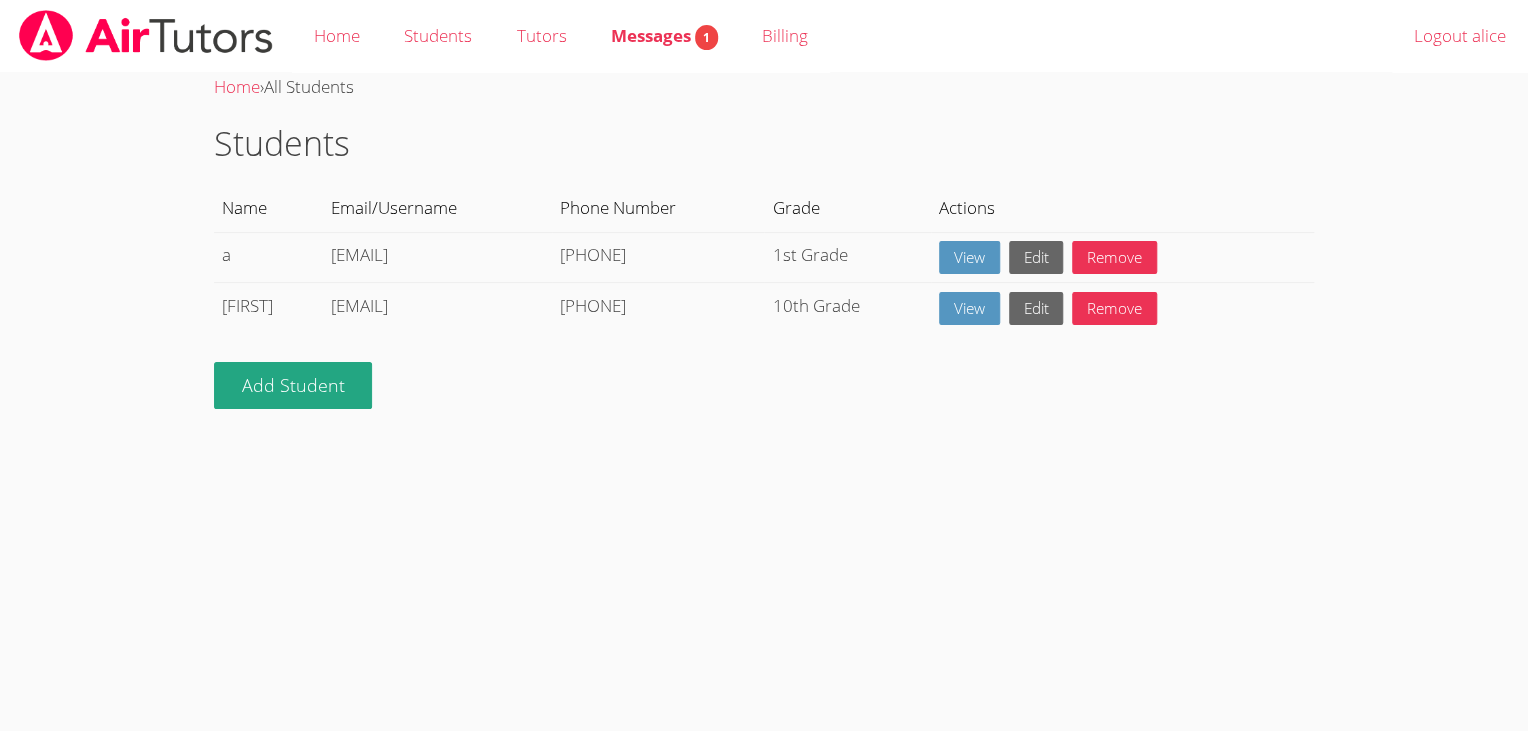 scroll, scrollTop: 0, scrollLeft: 0, axis: both 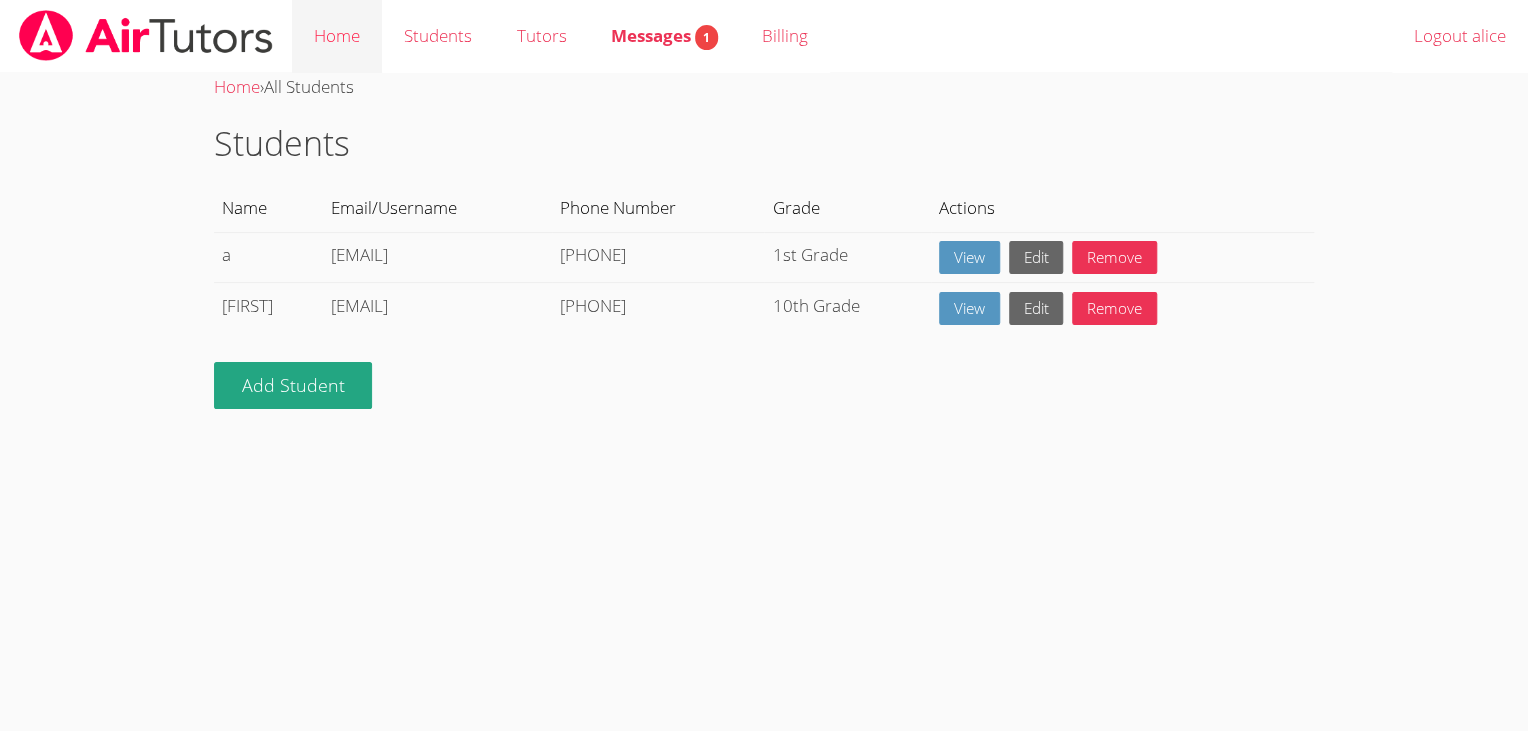 click on "Home" at bounding box center (337, 36) 